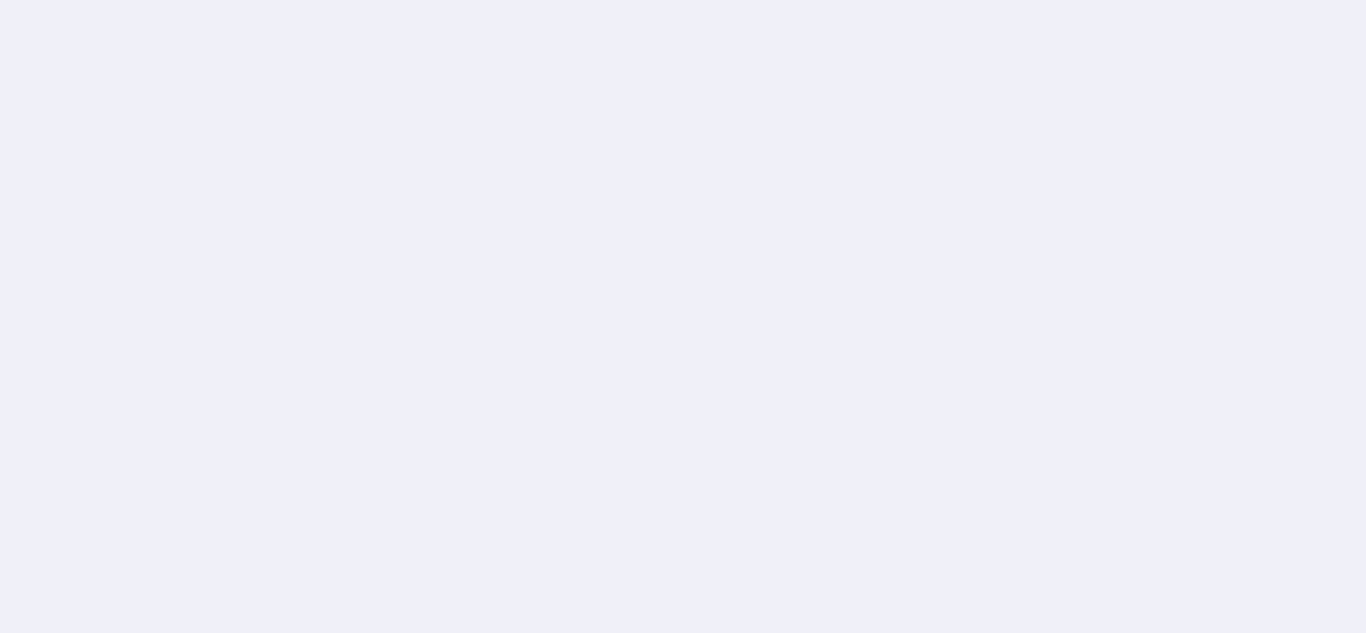 scroll, scrollTop: 0, scrollLeft: 0, axis: both 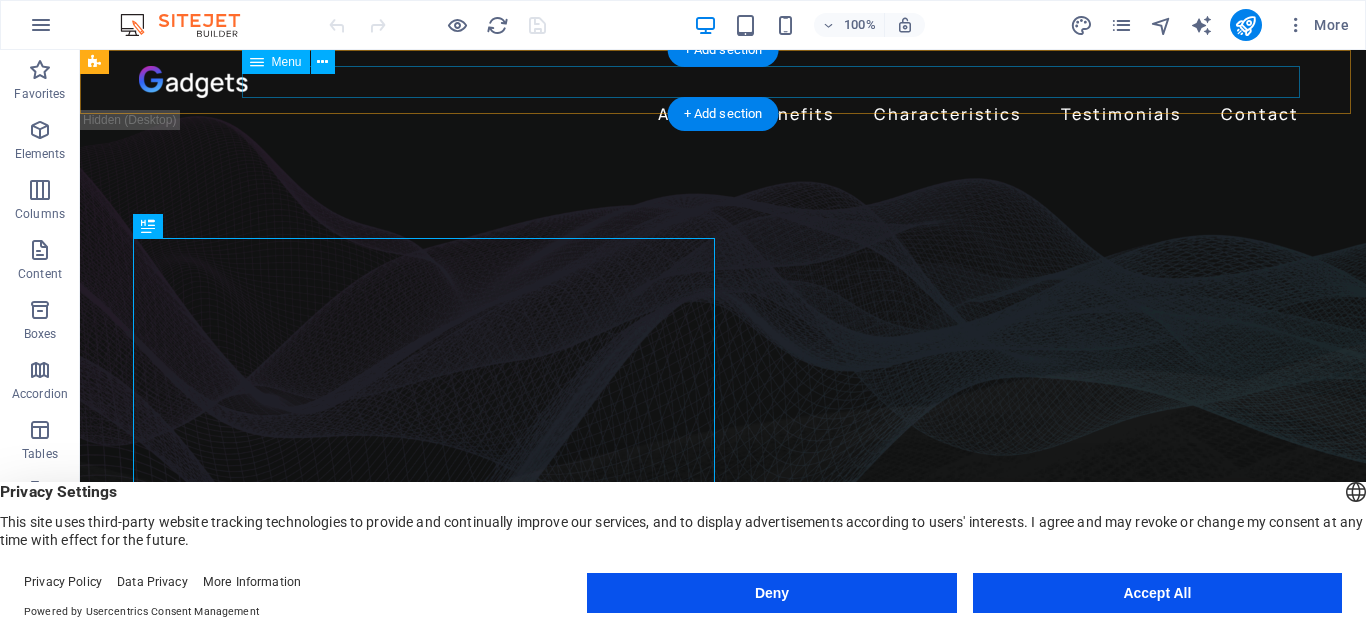 click on "About Benefits Characteristics Testimonials Contact" at bounding box center [723, 114] 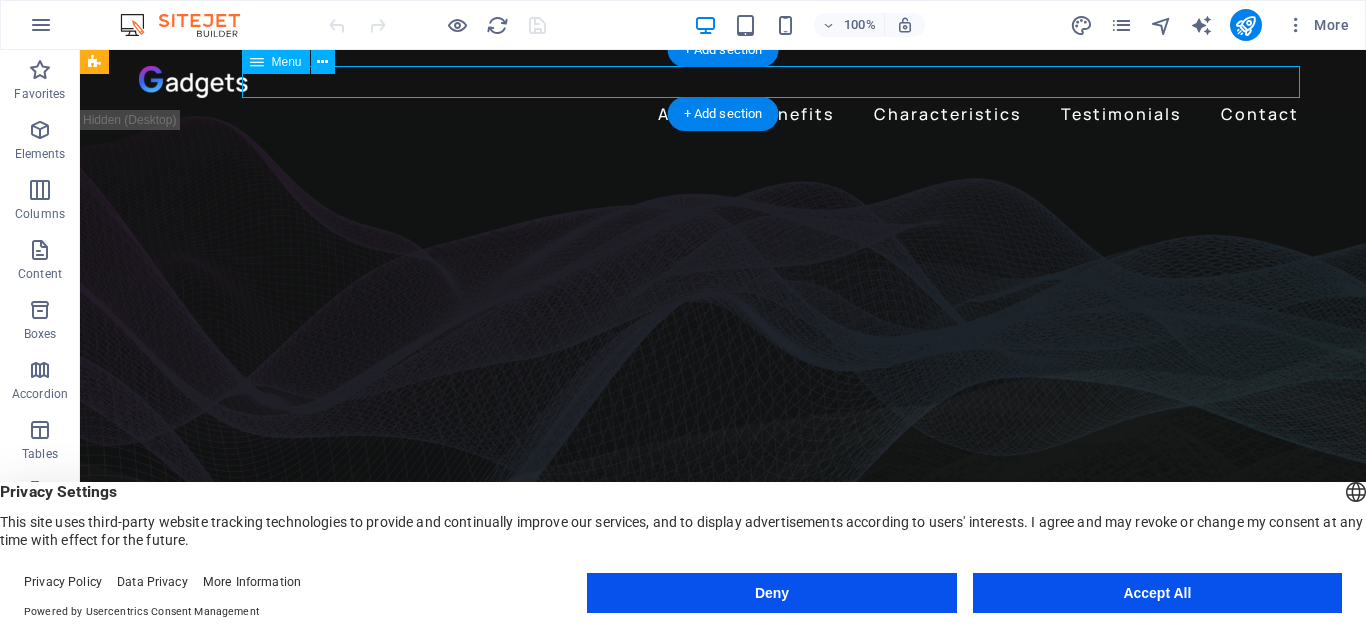 click on "About Benefits Characteristics Testimonials Contact" at bounding box center [723, 114] 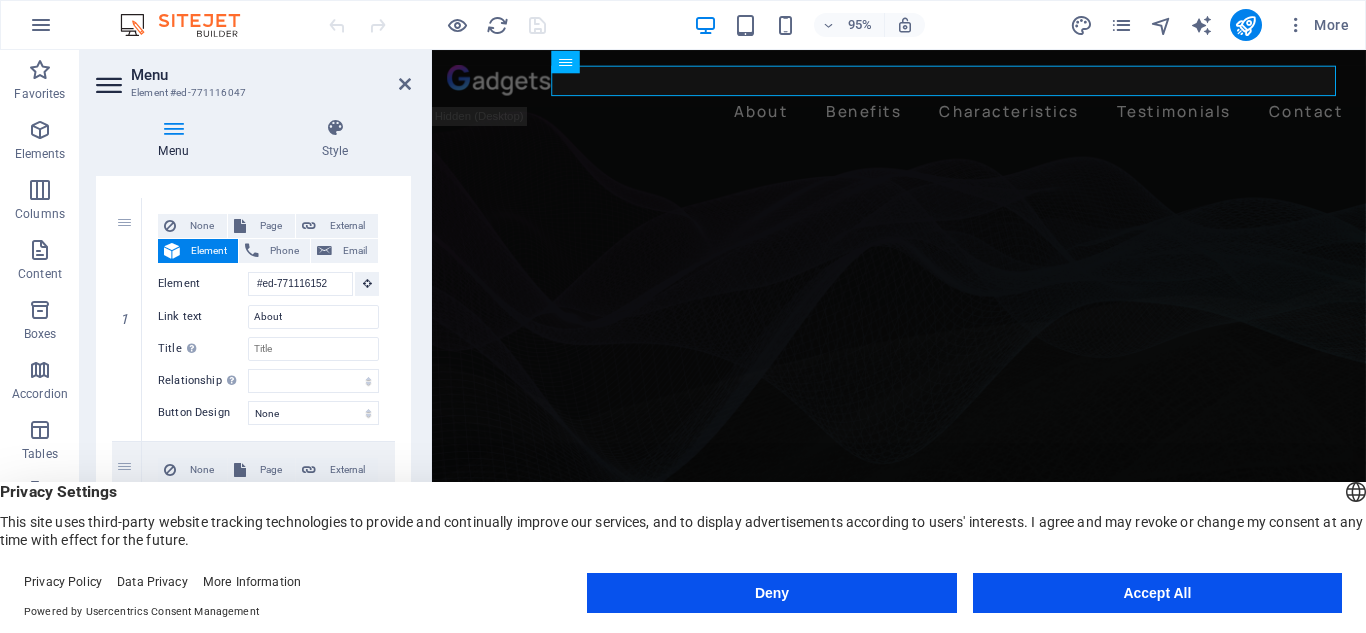 scroll, scrollTop: 197, scrollLeft: 0, axis: vertical 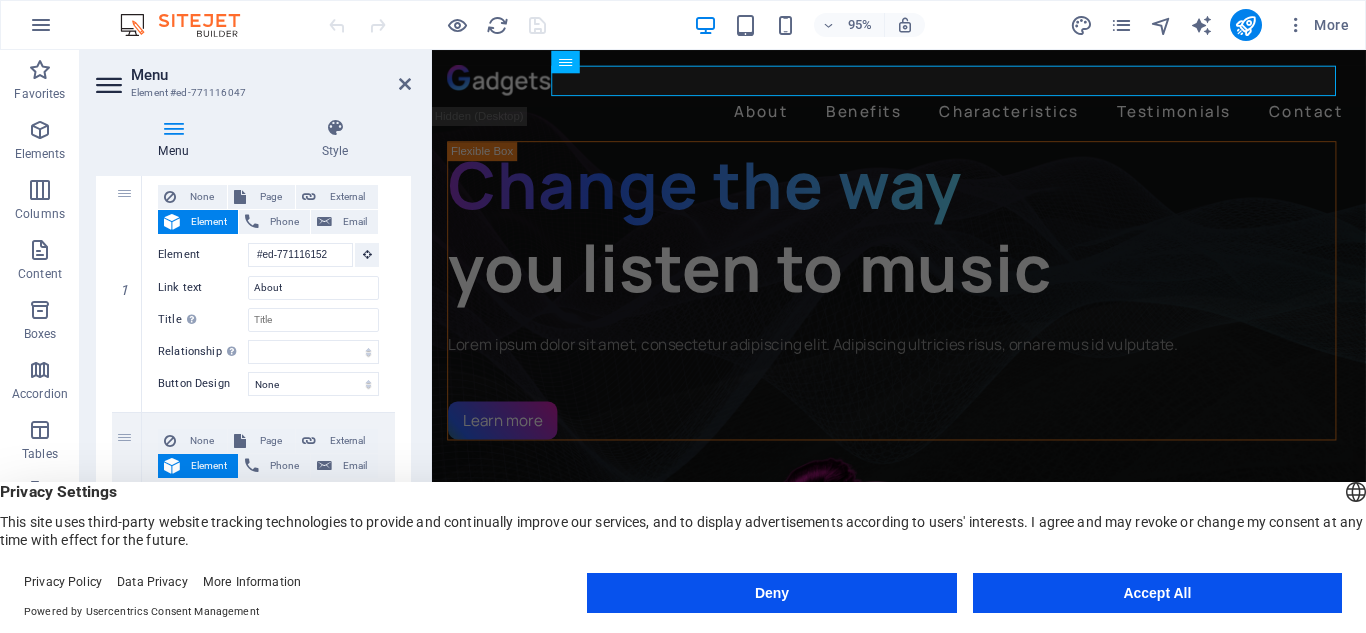 drag, startPoint x: 412, startPoint y: 292, endPoint x: 412, endPoint y: 319, distance: 27 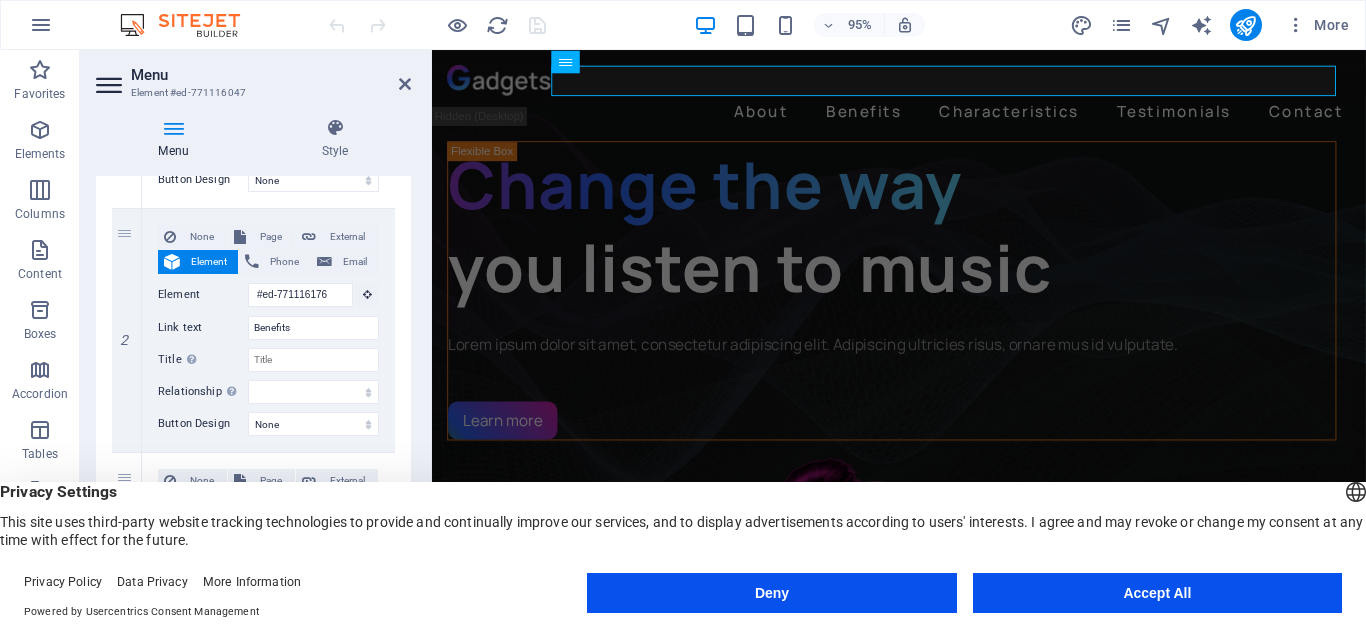 scroll, scrollTop: 412, scrollLeft: 0, axis: vertical 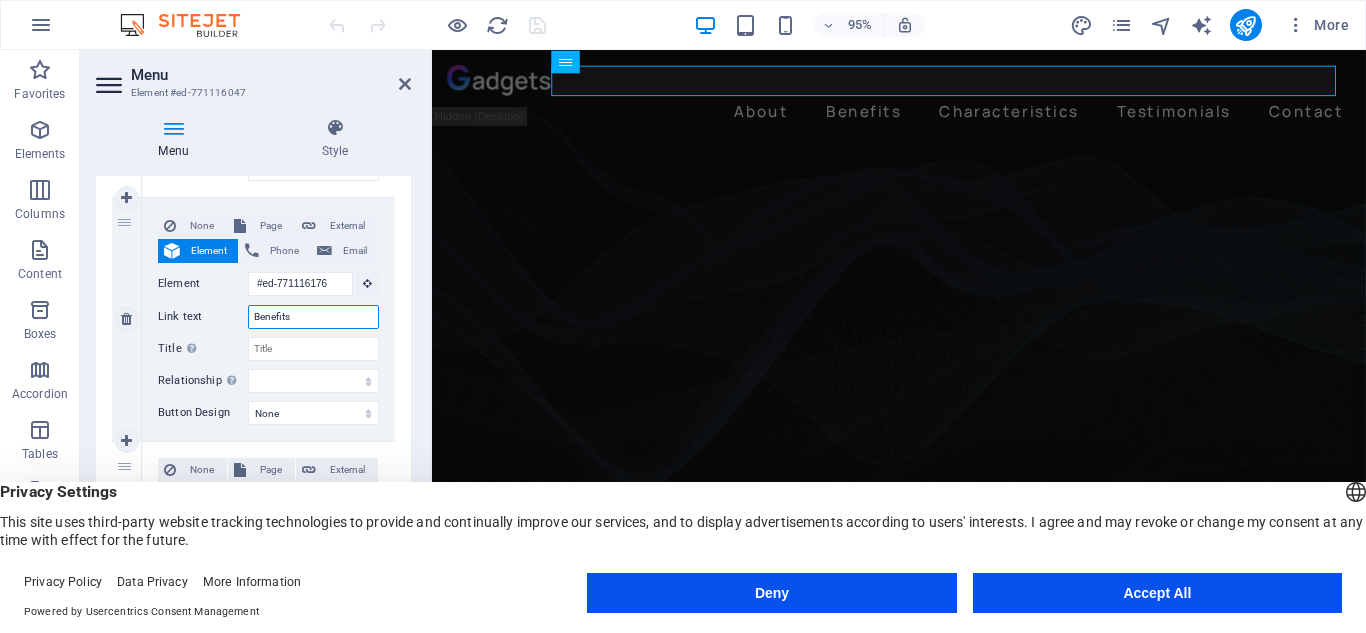 drag, startPoint x: 333, startPoint y: 320, endPoint x: 191, endPoint y: 332, distance: 142.50613 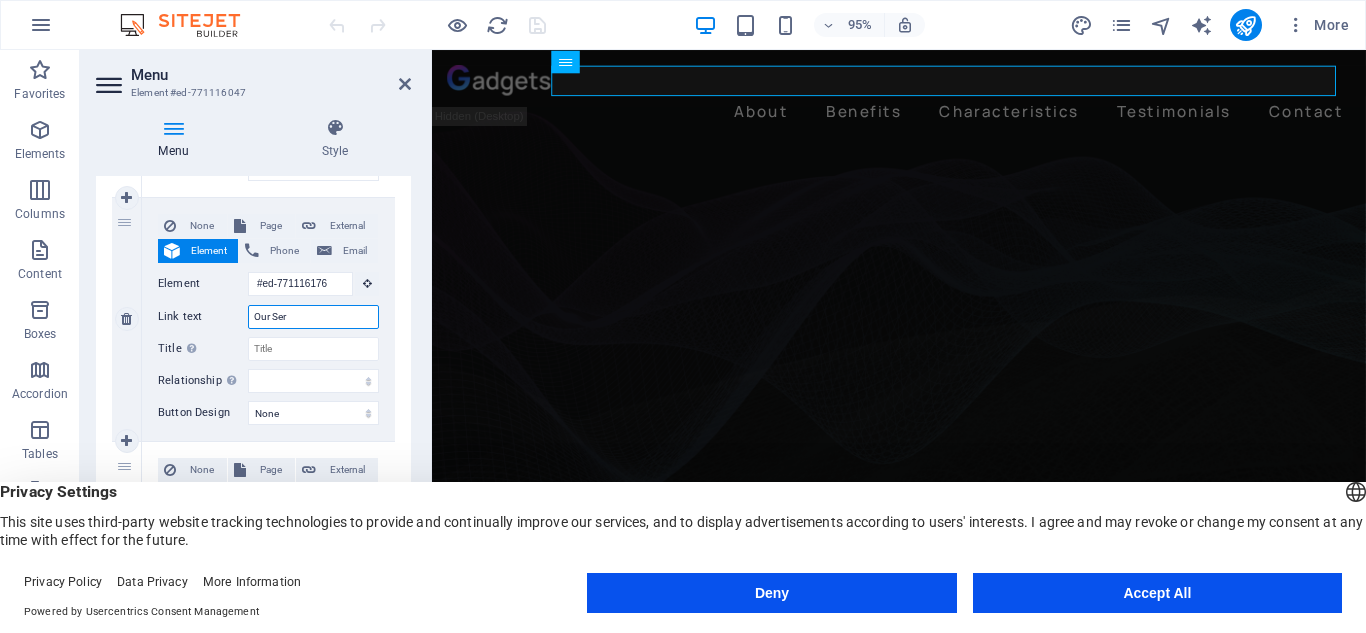 type on "Our Serv" 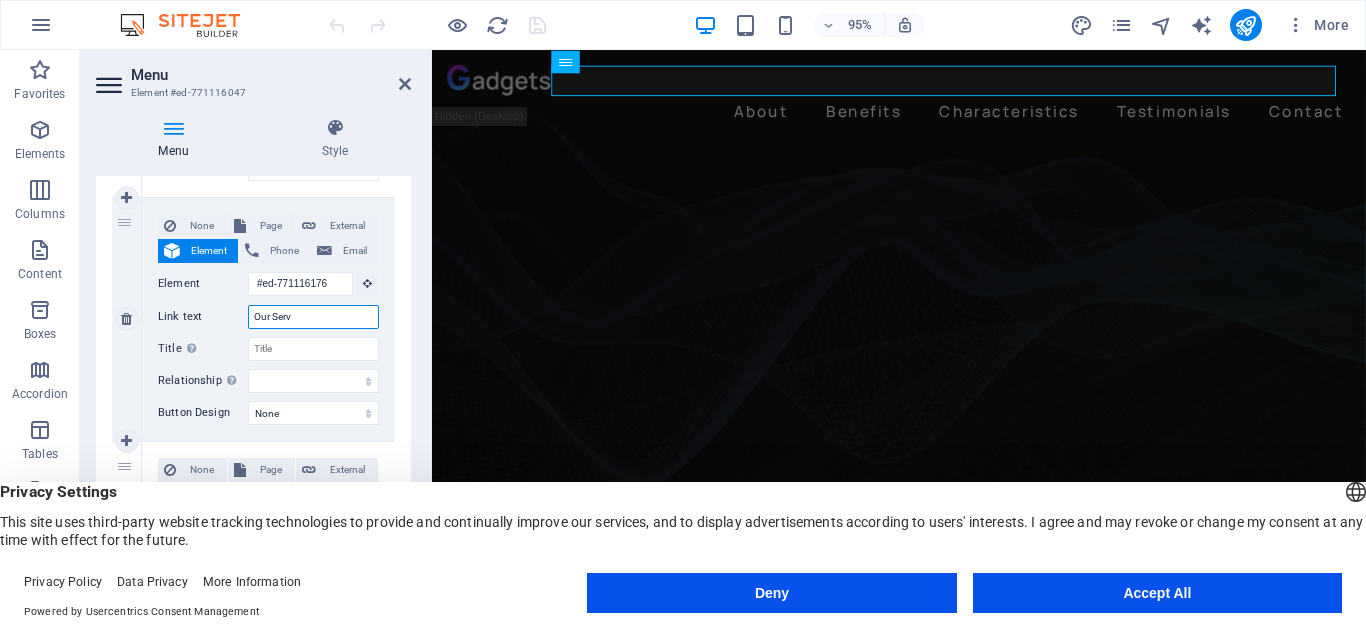 select 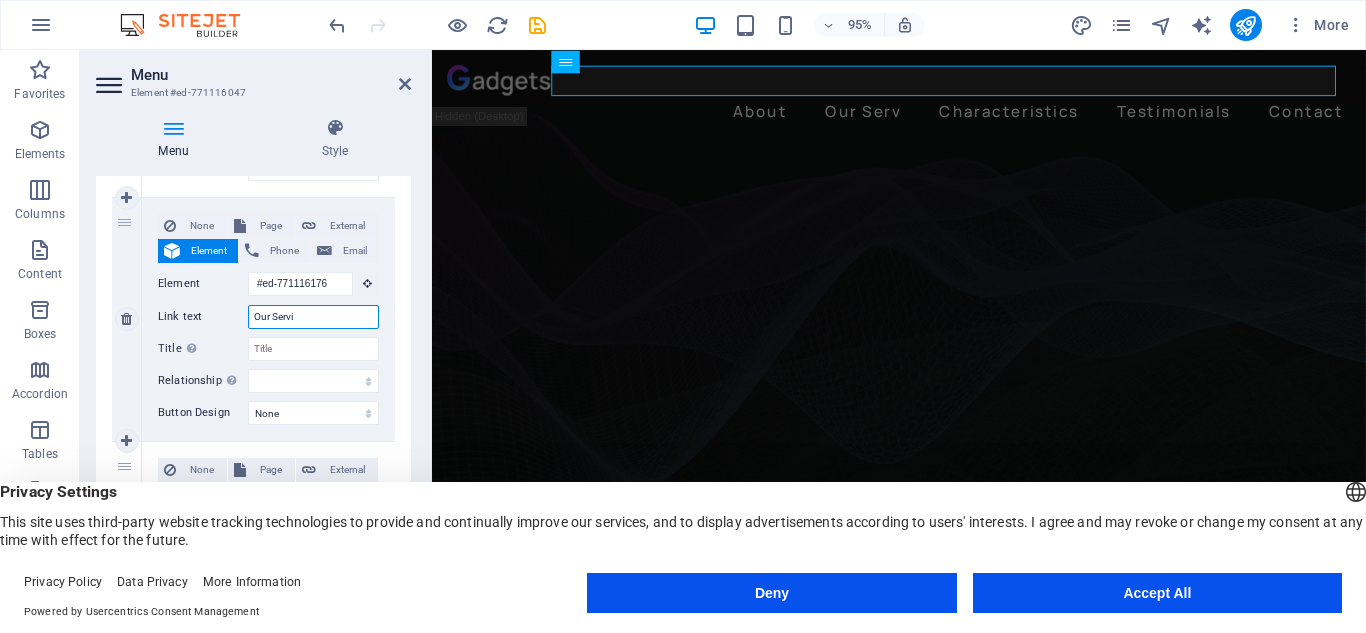 type on "Our Servic" 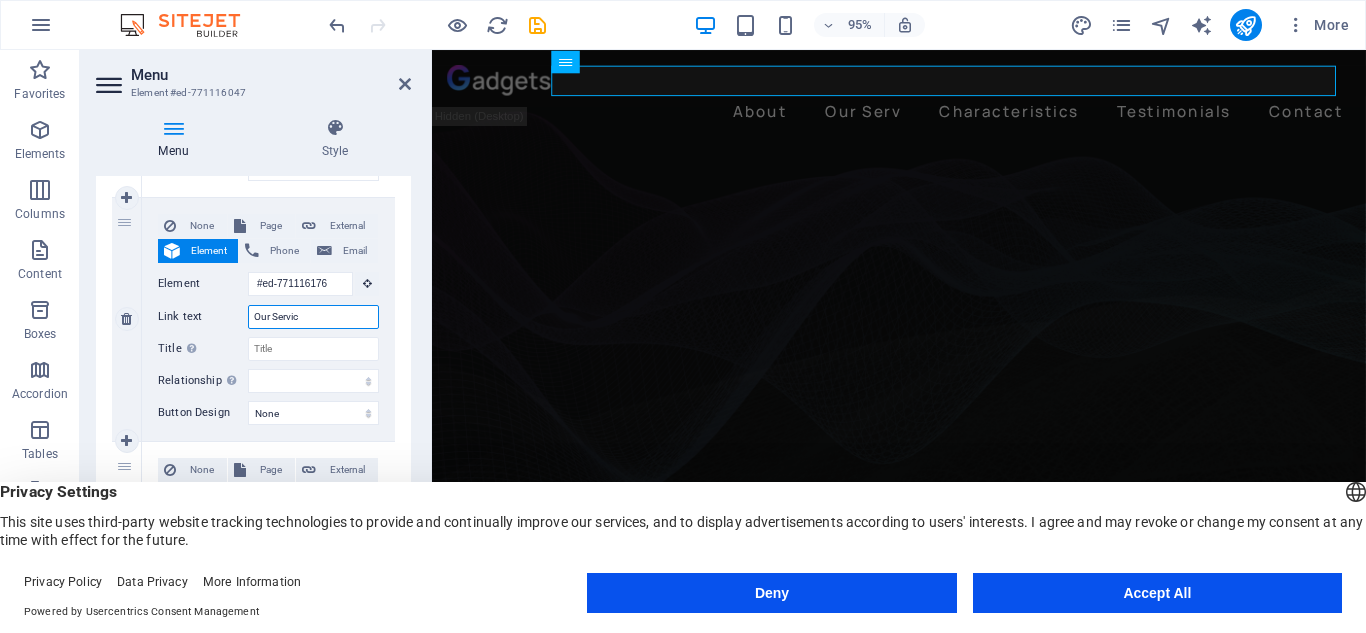 select 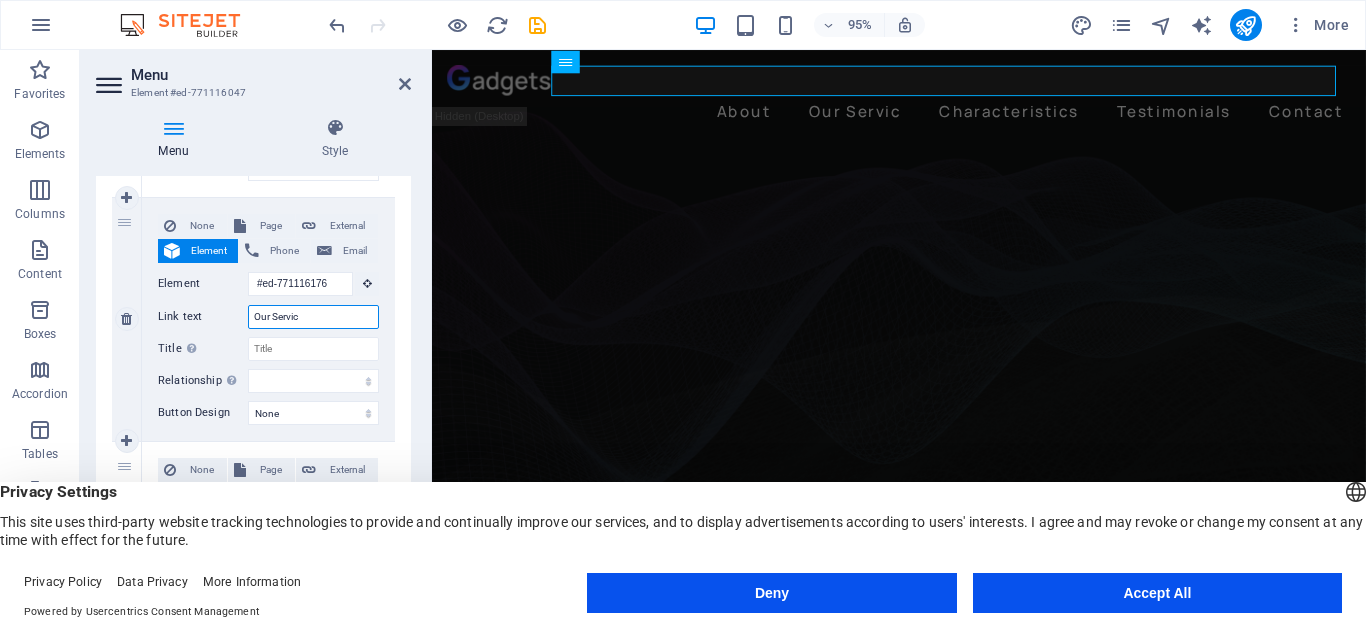type on "Our Service" 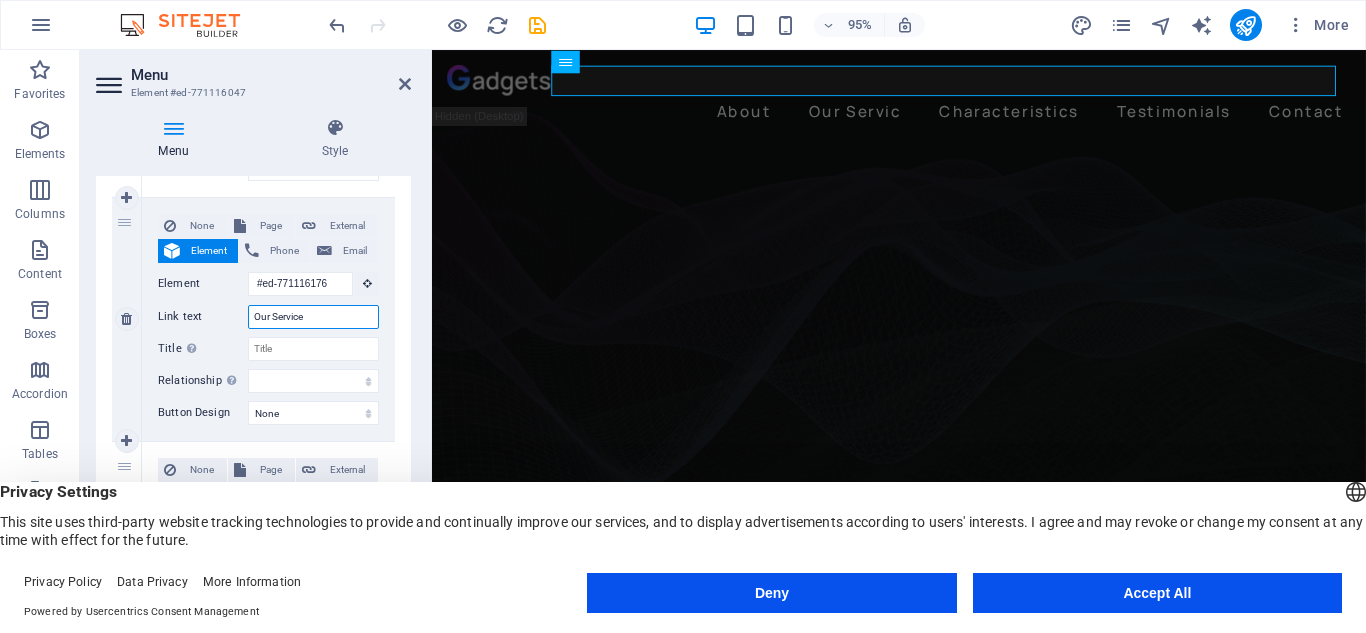 select 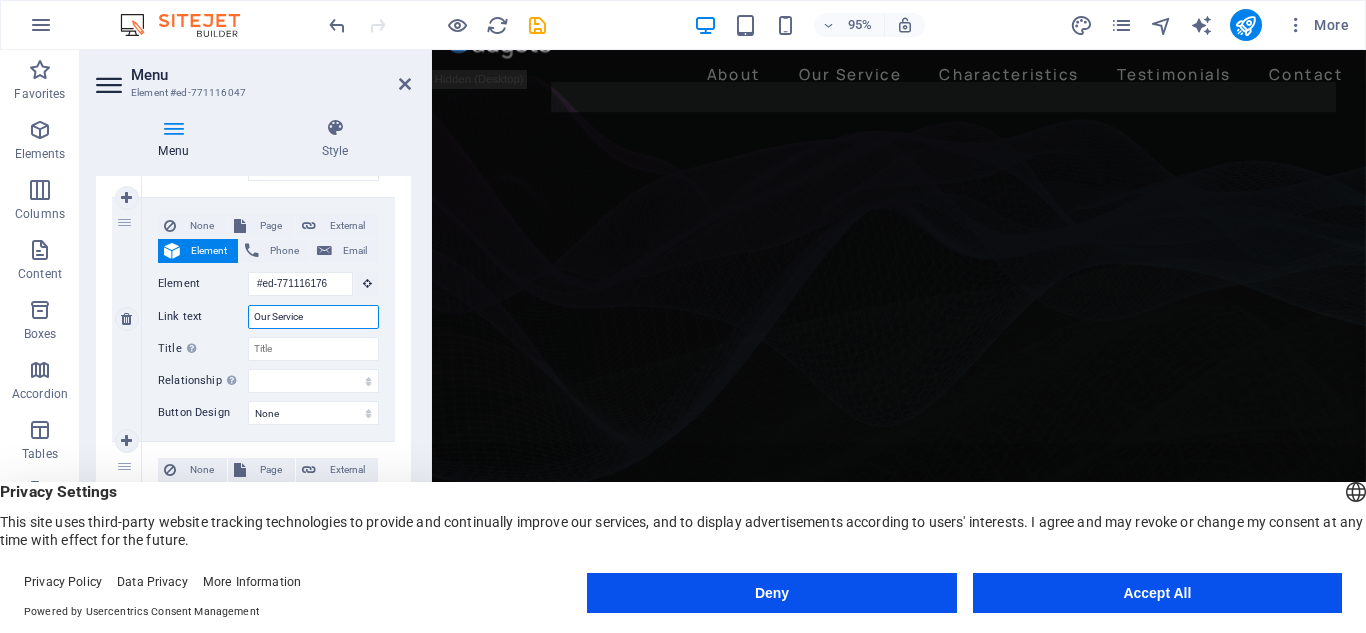 scroll, scrollTop: 0, scrollLeft: 0, axis: both 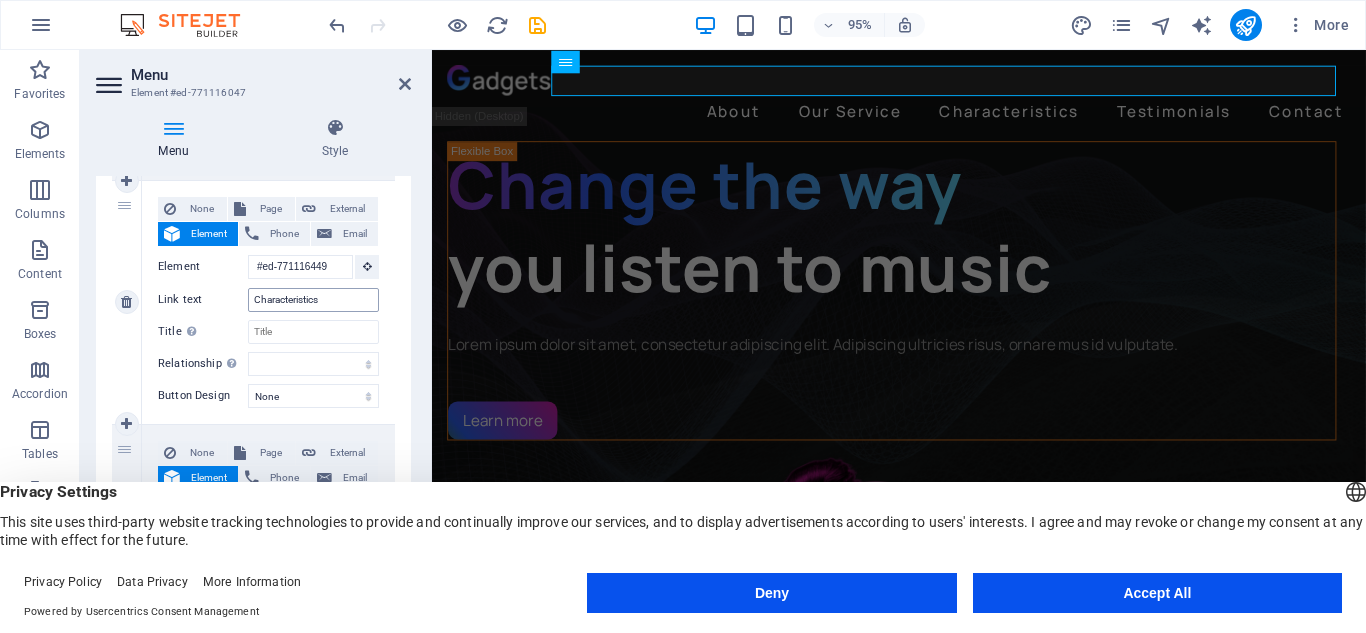 type on "Our Service" 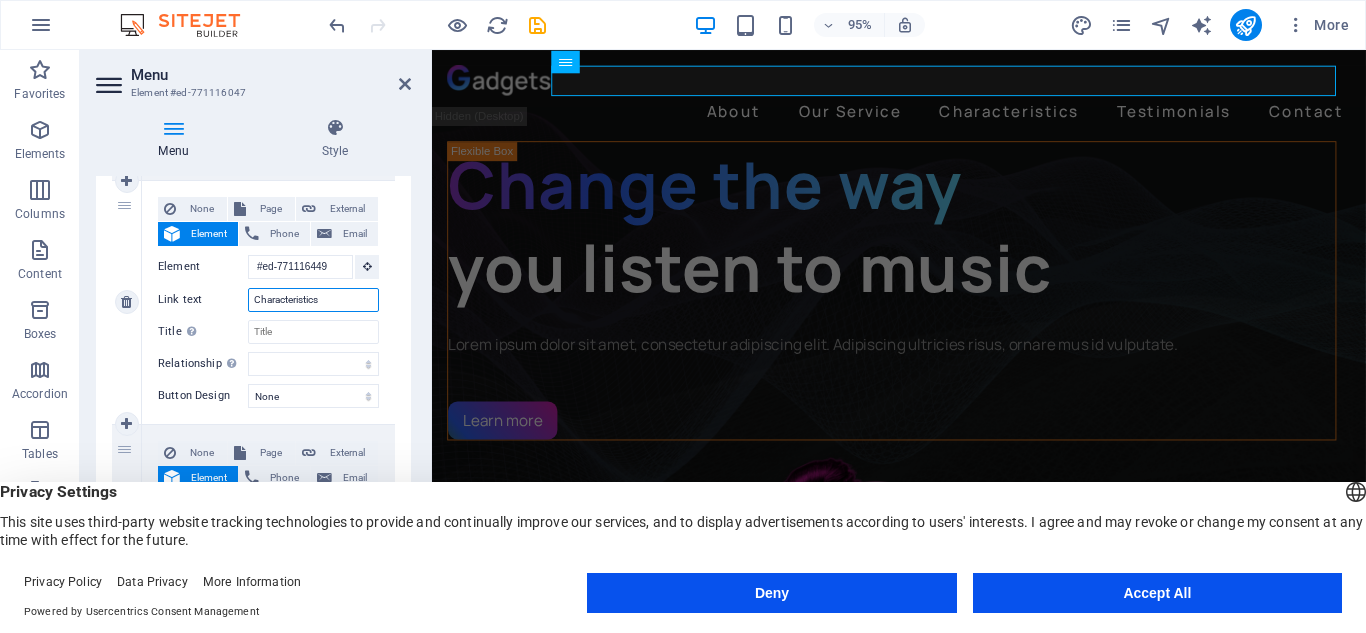 drag, startPoint x: 340, startPoint y: 305, endPoint x: 196, endPoint y: 306, distance: 144.00348 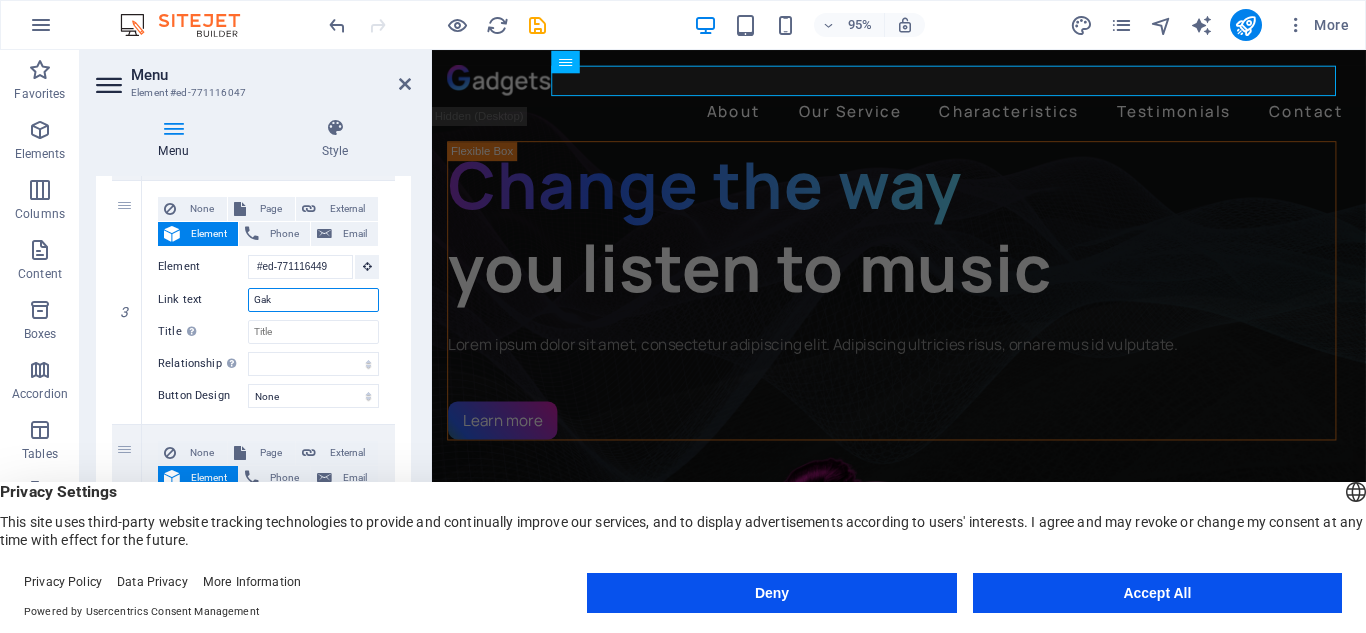 type on "Ga" 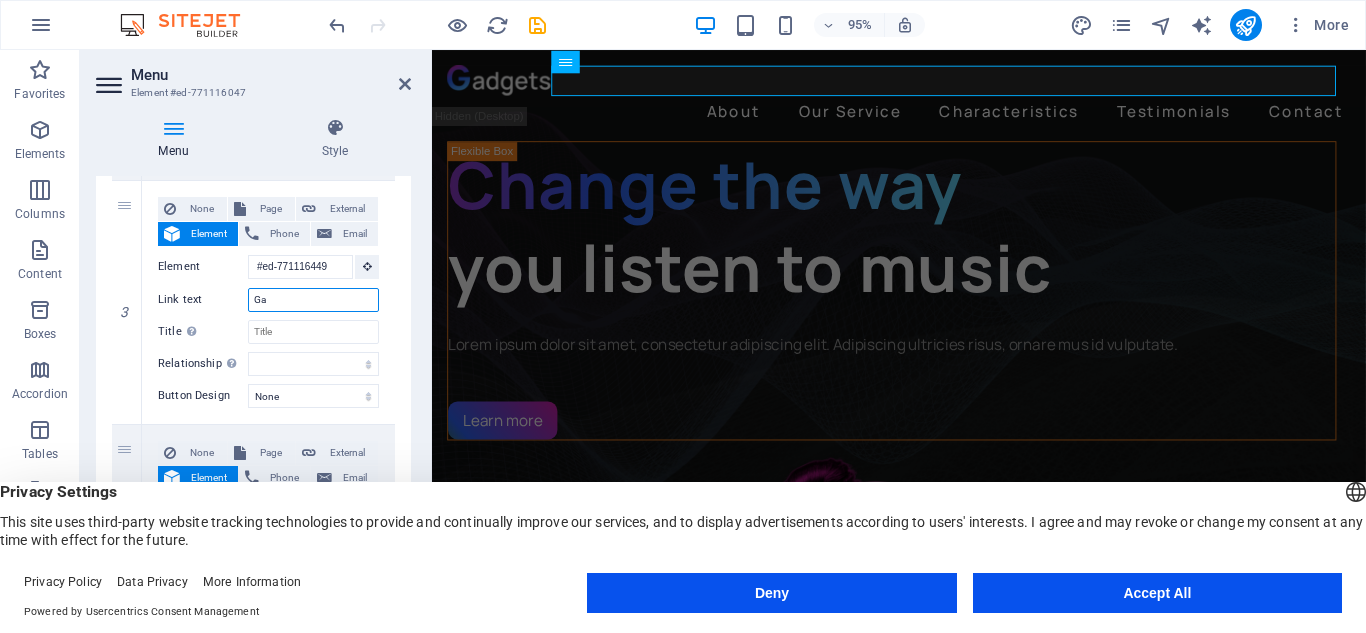select 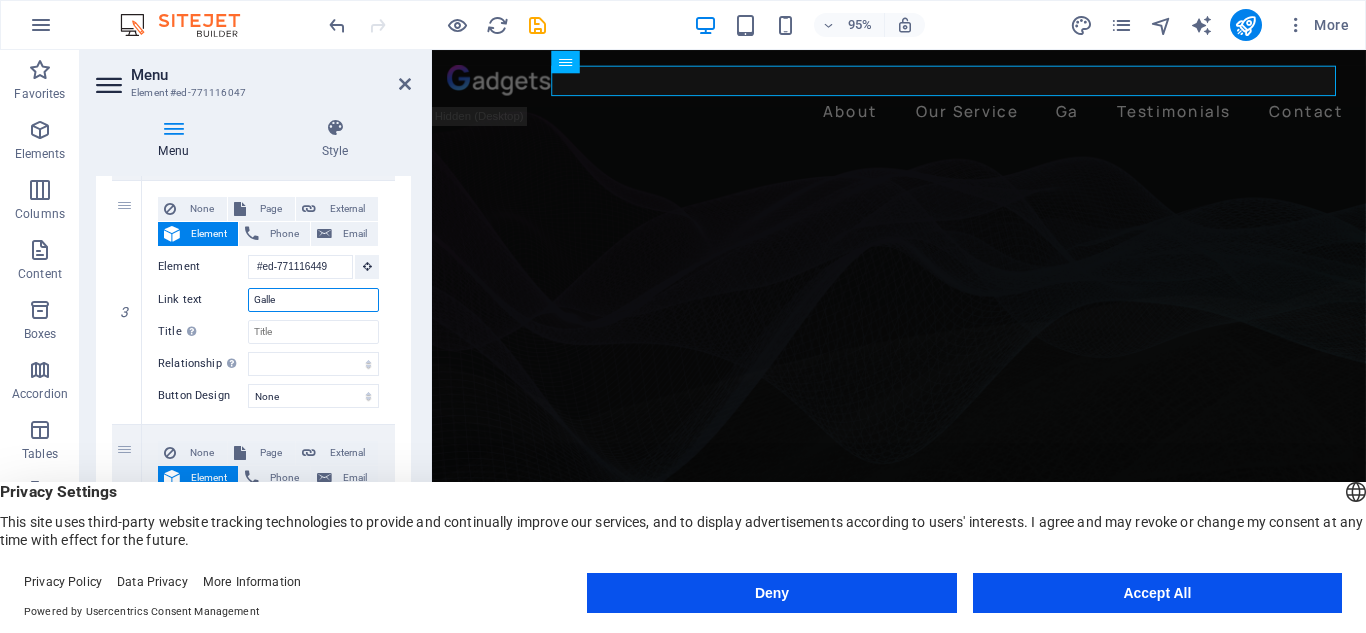 type on "Galler" 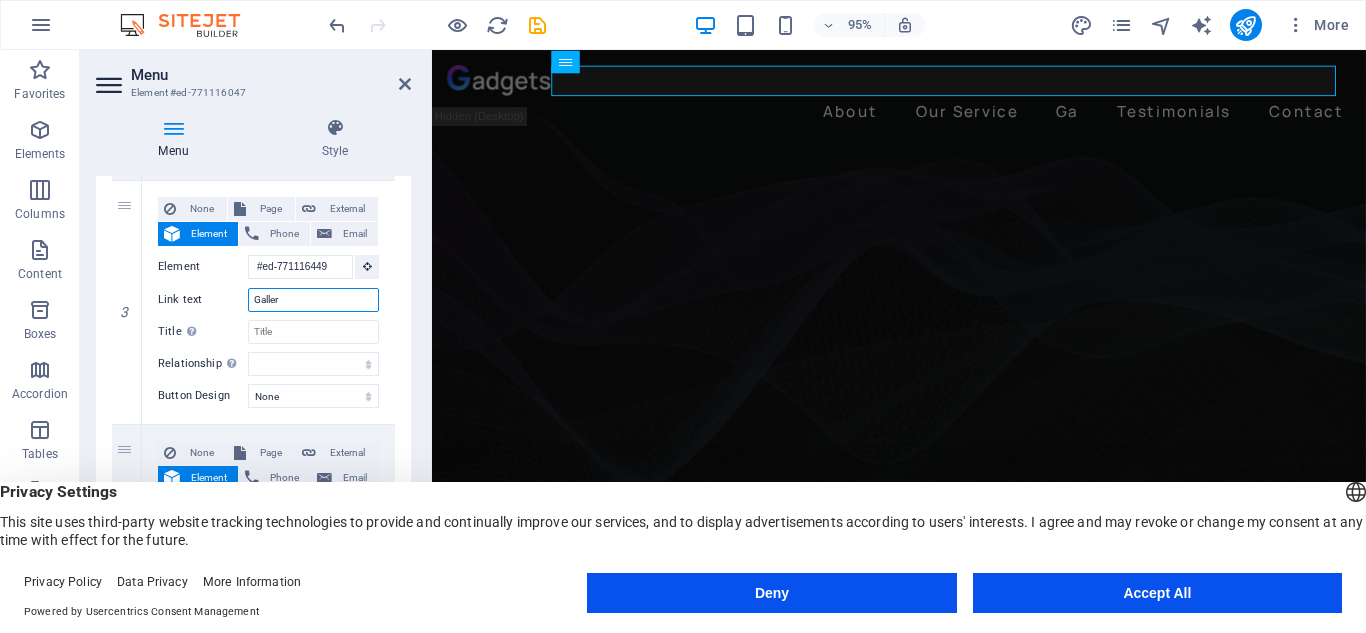select 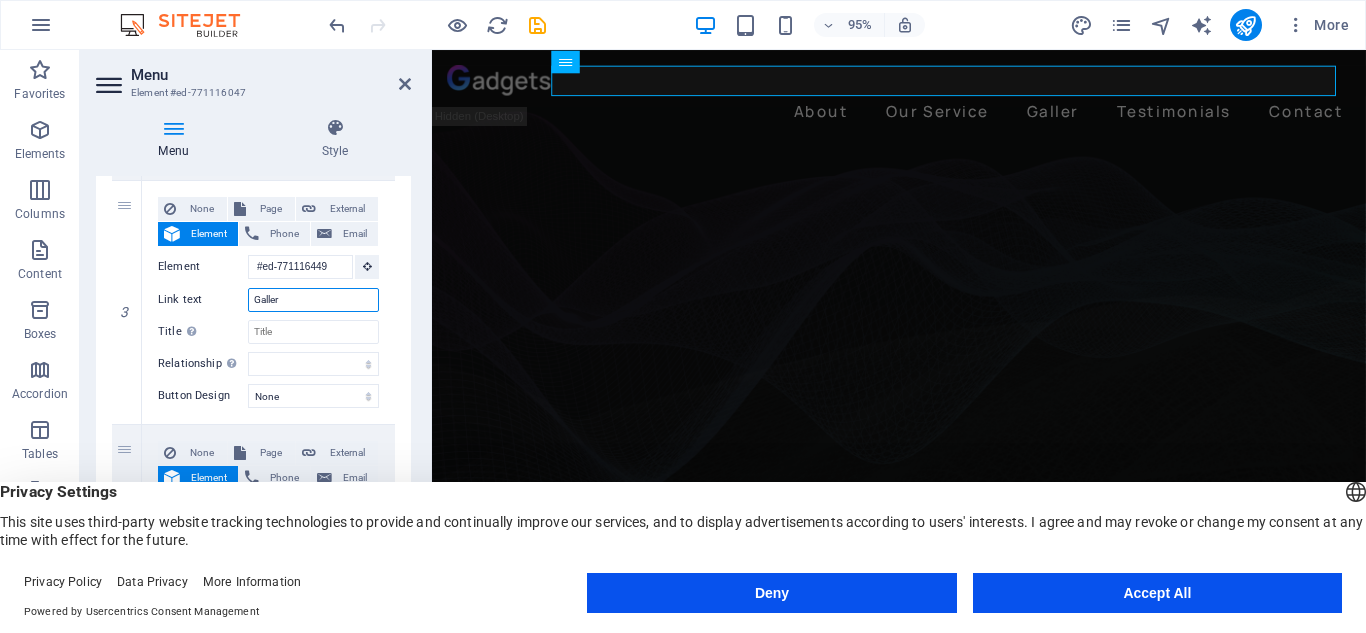 type on "Gallery" 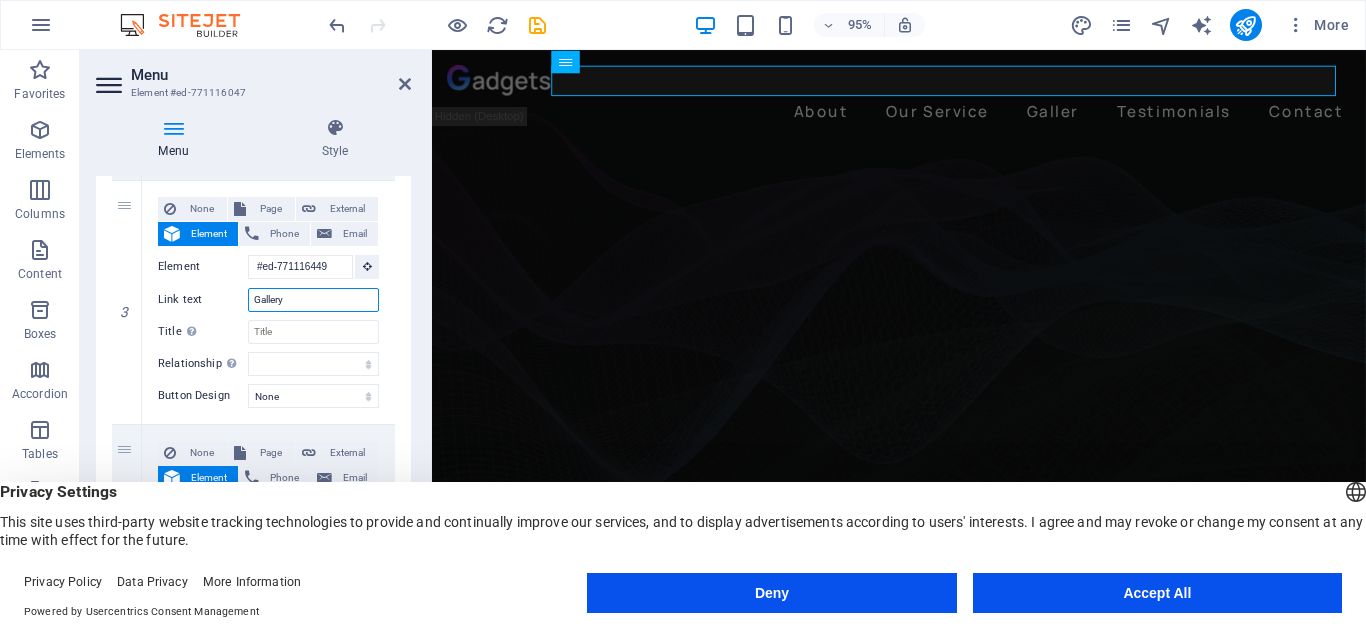 select 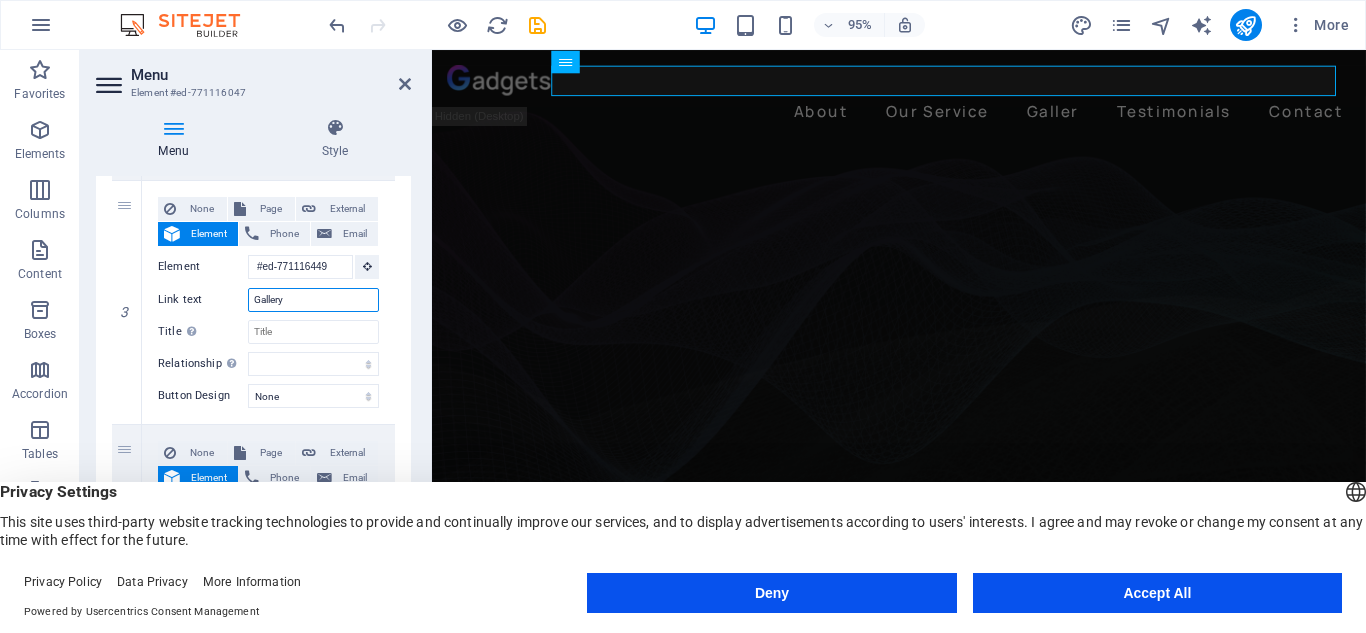 select 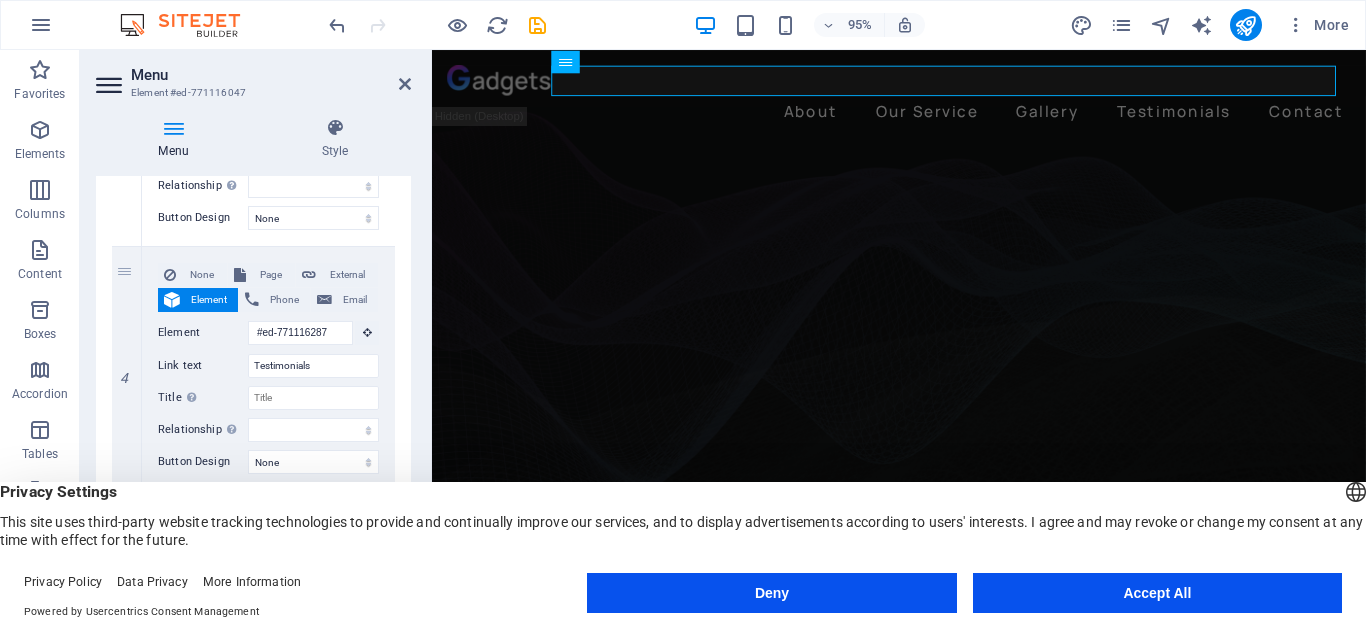 scroll, scrollTop: 873, scrollLeft: 0, axis: vertical 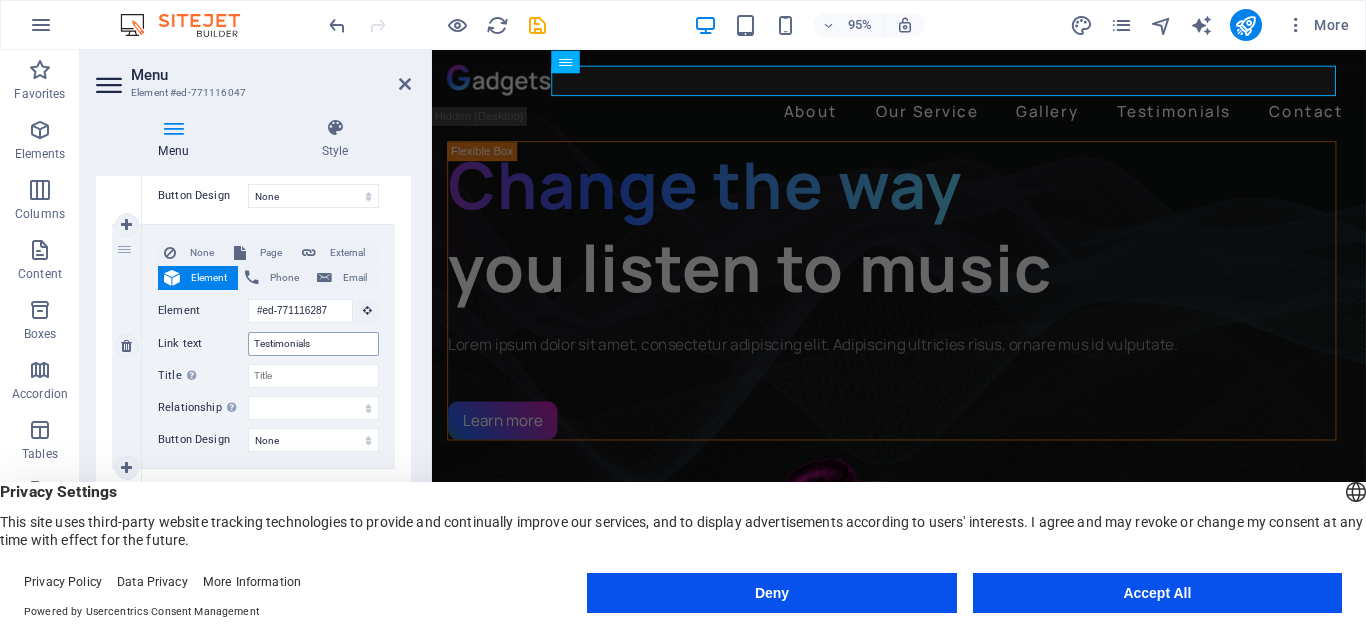 type on "Gallery" 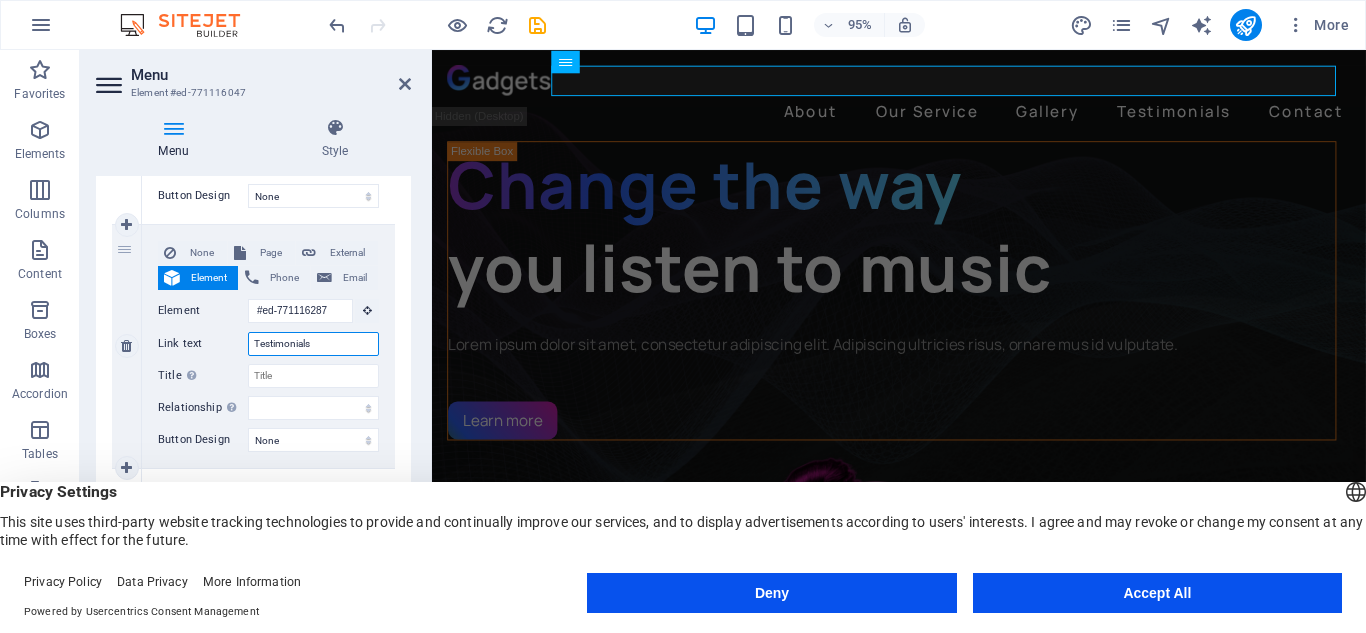drag, startPoint x: 330, startPoint y: 340, endPoint x: 172, endPoint y: 336, distance: 158.05063 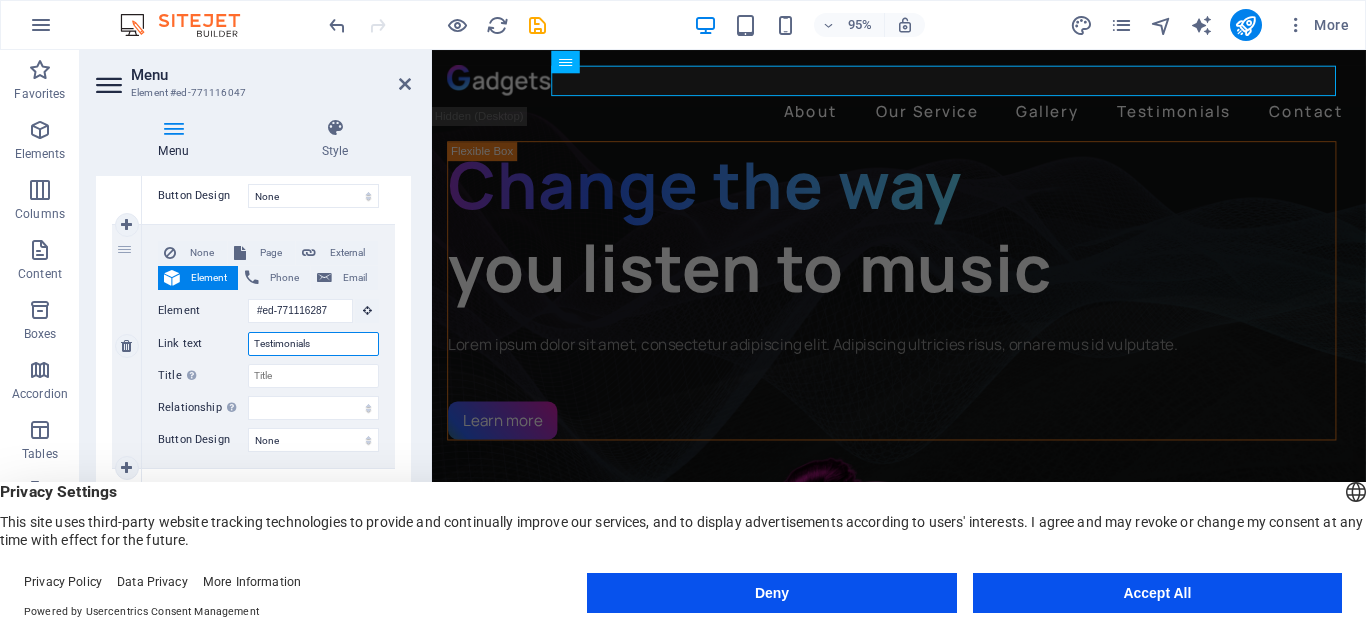 click on "Link text Testimonials" at bounding box center (268, 344) 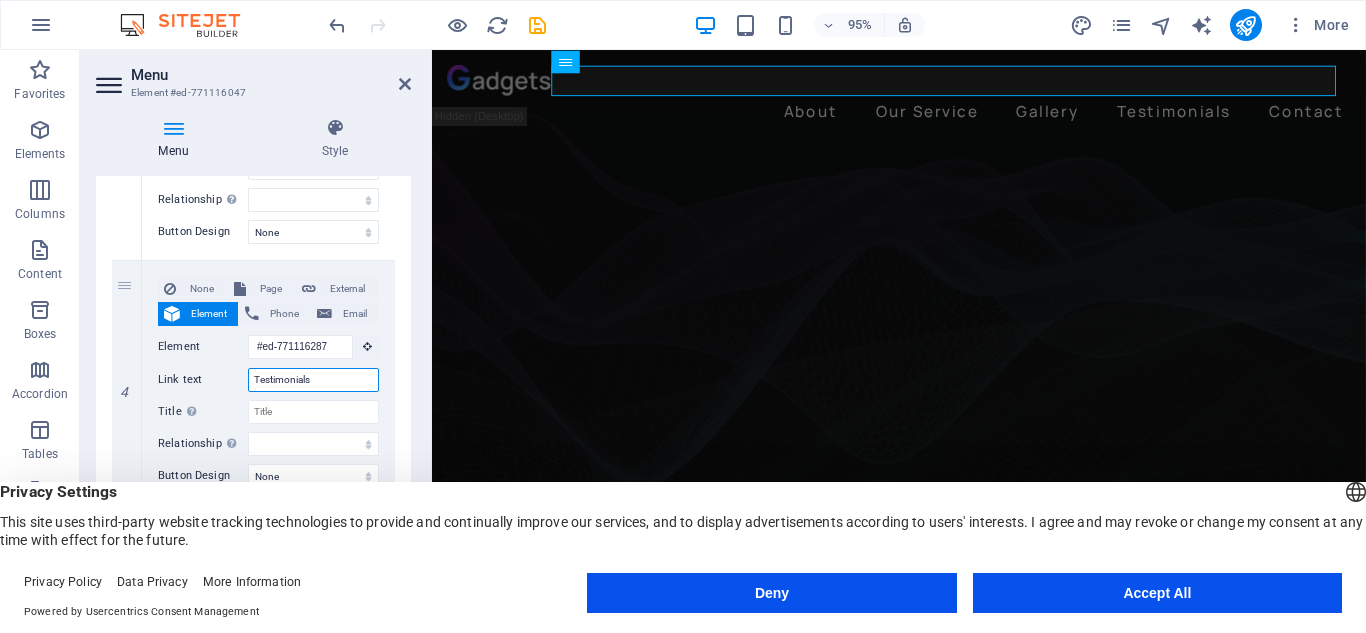 scroll, scrollTop: 866, scrollLeft: 0, axis: vertical 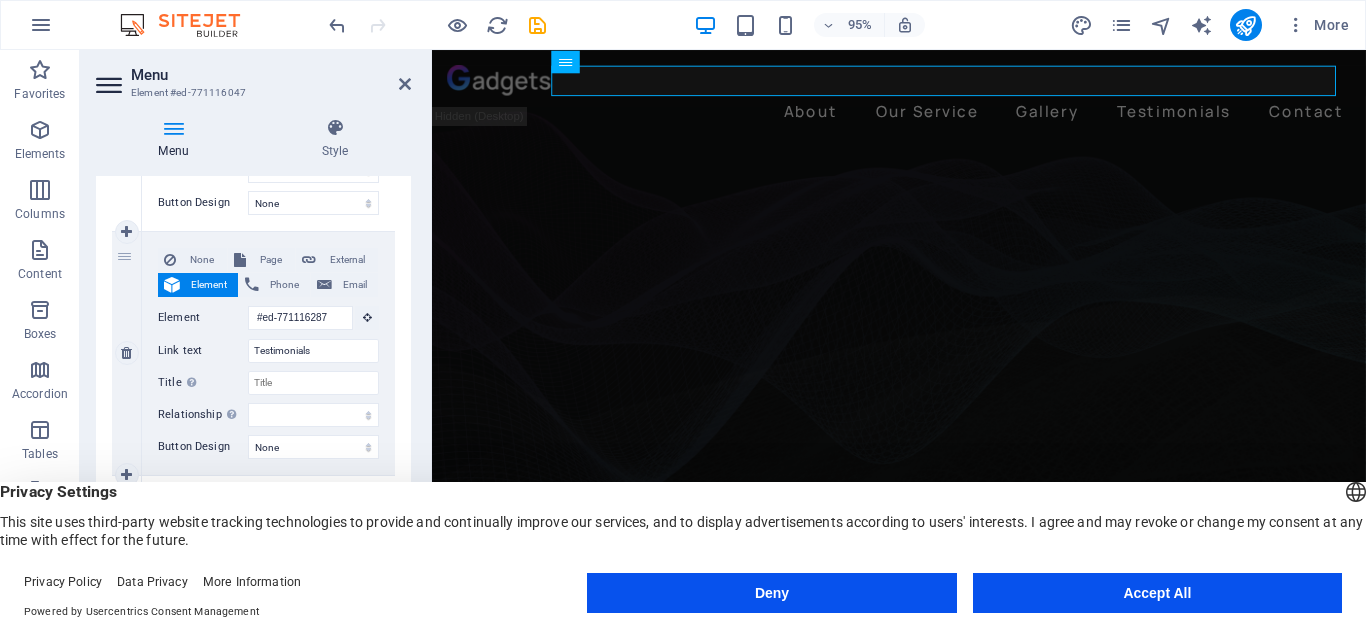 drag, startPoint x: 127, startPoint y: 238, endPoint x: 124, endPoint y: 261, distance: 23.194826 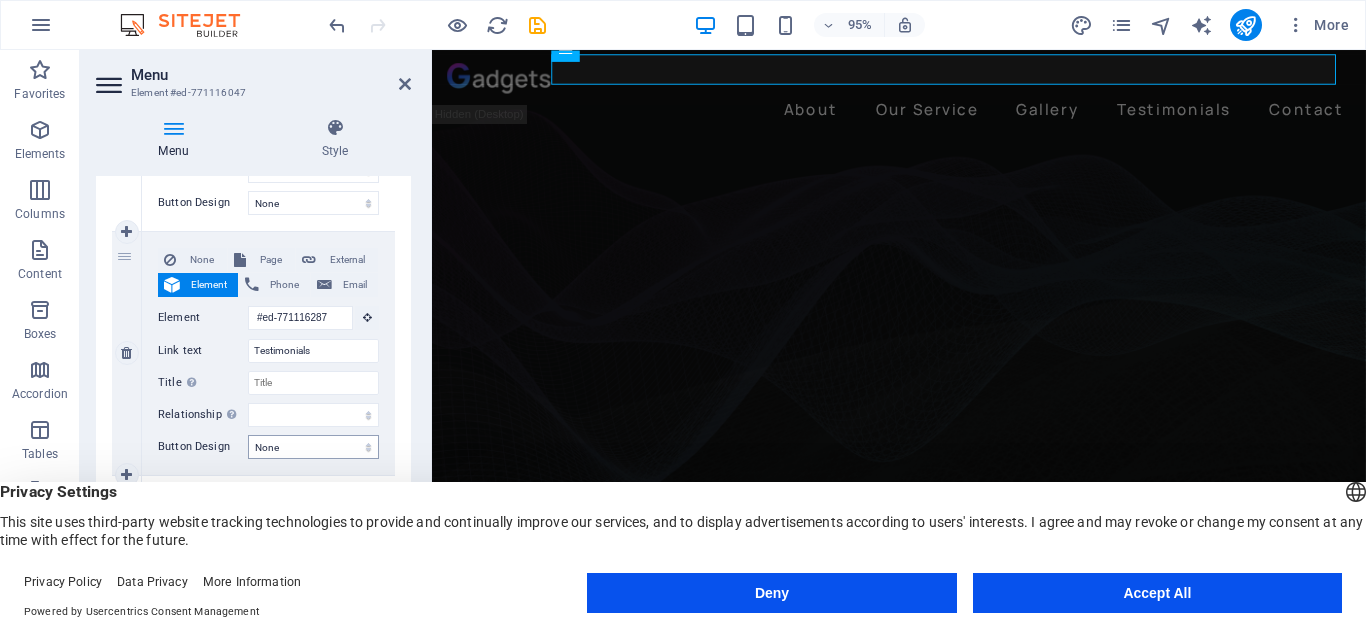 scroll, scrollTop: 0, scrollLeft: 0, axis: both 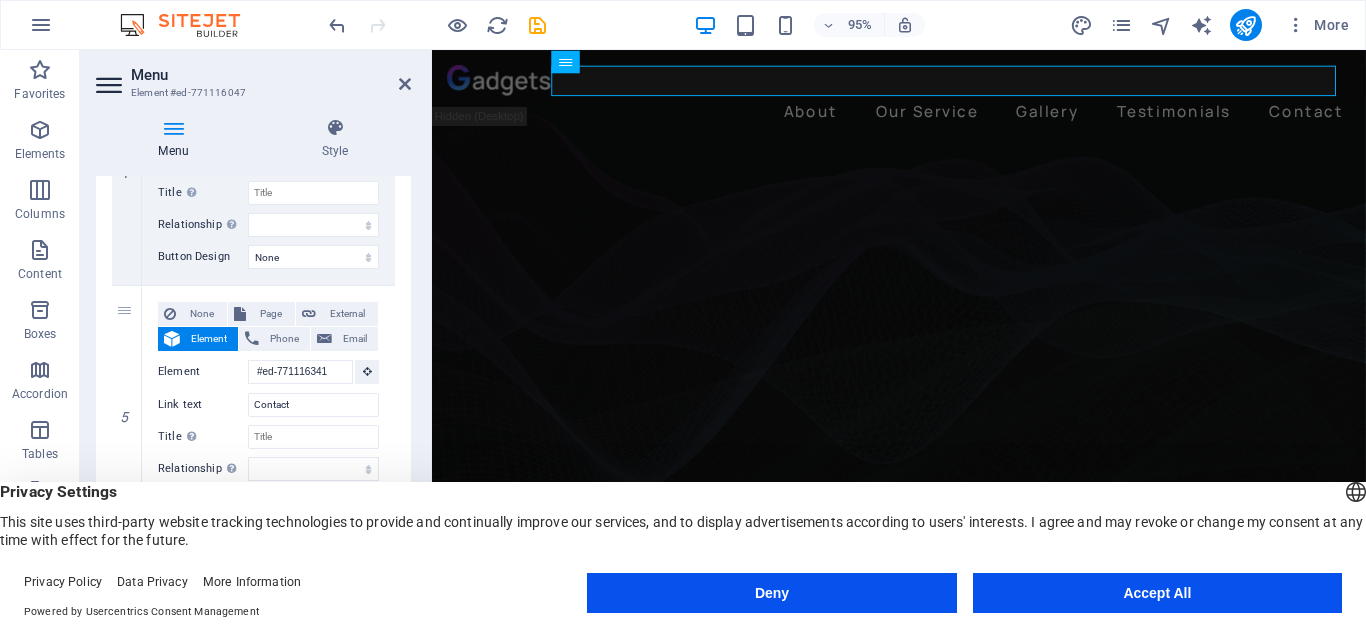 click on "1 None Page External Element Phone Email Page Home Subpage Legal Notice Privacy Element #ed-771116152
URL Phone Email Link text About Link target New tab Same tab Overlay Title Additional link description, should not be the same as the link text. The title is most often shown as a tooltip text when the mouse moves over the element. Leave empty if uncertain. Relationship Sets the  relationship of this link to the link target . For example, the value "nofollow" instructs search engines not to follow the link. Can be left empty. alternate author bookmark external help license next nofollow noreferrer noopener prev search tag Button Design None Default Primary Secondary 2 None Page External Element Phone Email Page Home Subpage Legal Notice Privacy Element #ed-771116176
URL Phone Email Link text Our Service Link target New tab Same tab Overlay Title Relationship Sets the  relationship of this link to the link target alternate author bookmark external help license 3" at bounding box center (253, -81) 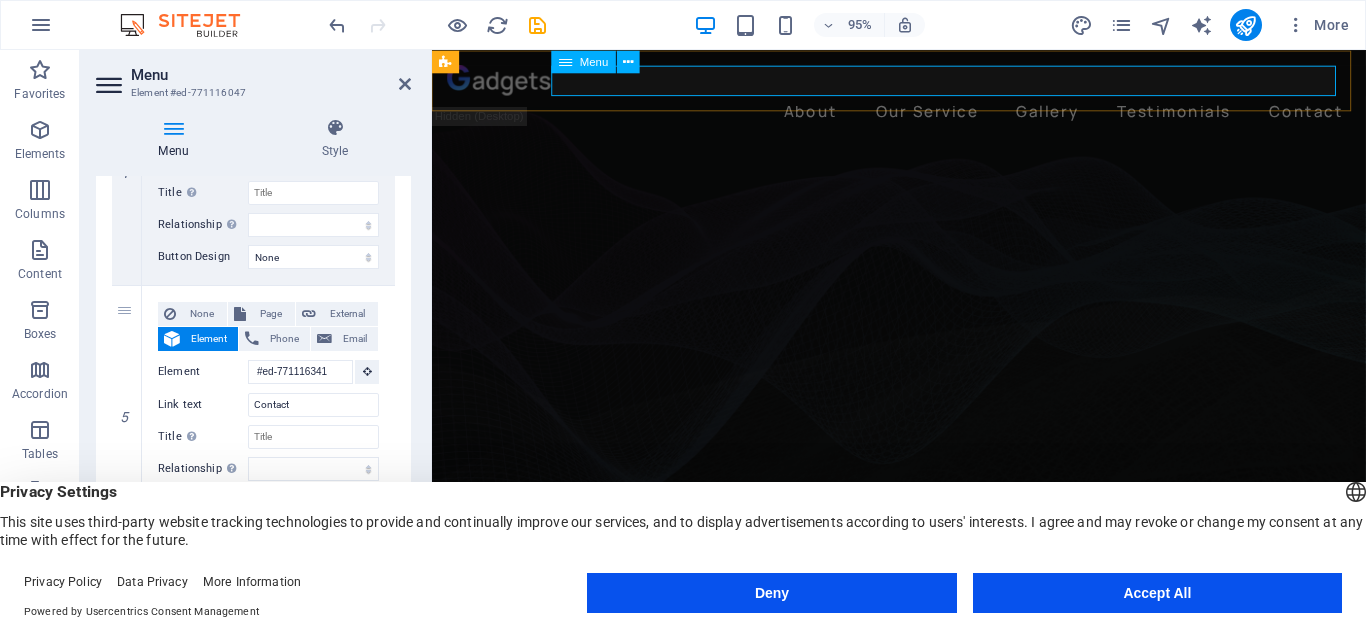 click on "About Our Service Gallery Testimonials Contact" at bounding box center [923, 114] 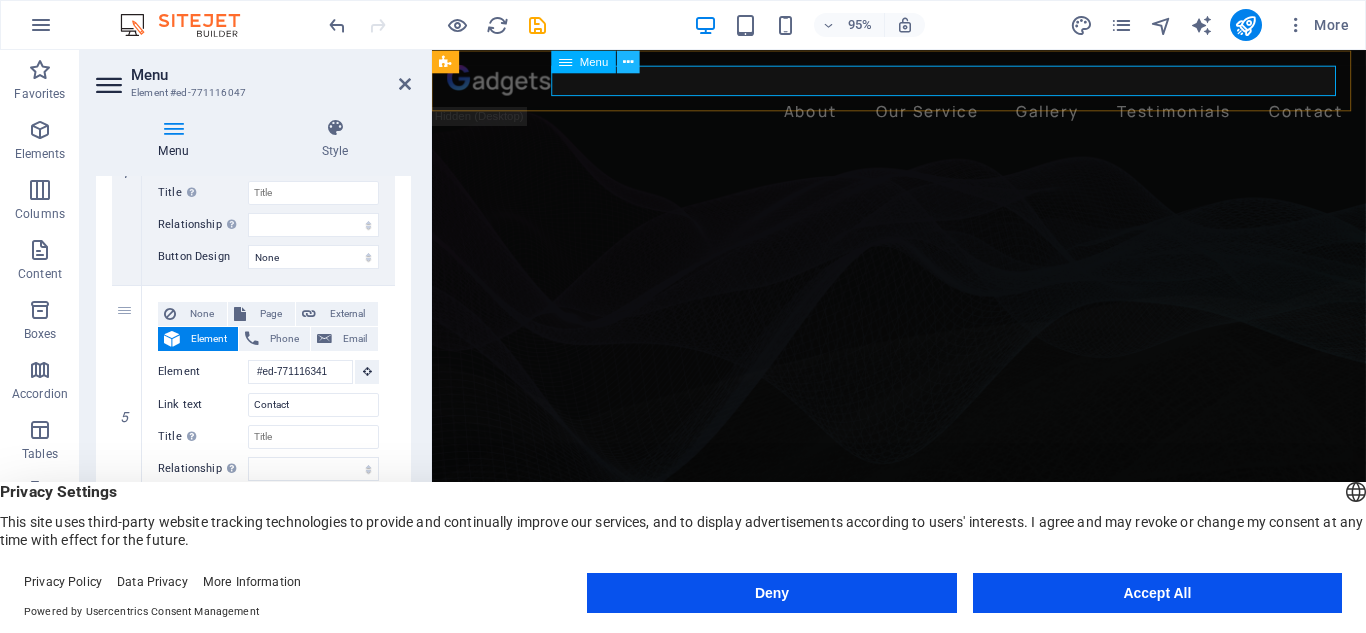 click at bounding box center (628, 61) 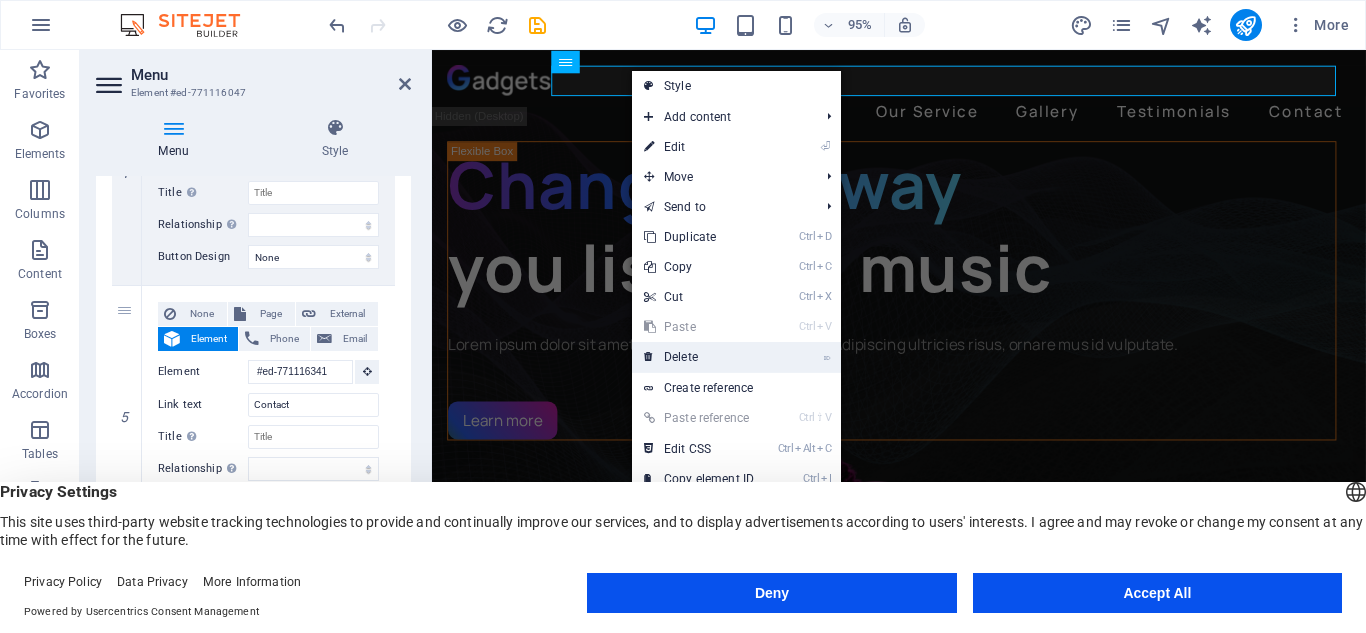click on "⌦  Delete" at bounding box center (699, 357) 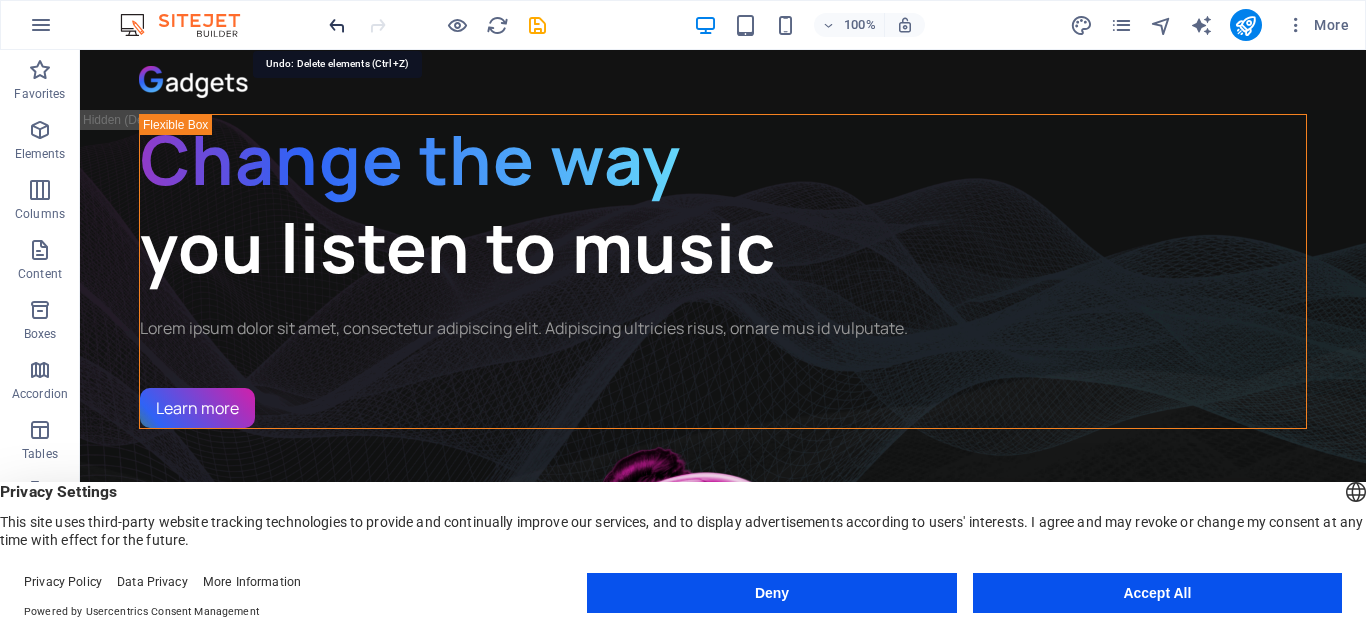 click at bounding box center (337, 25) 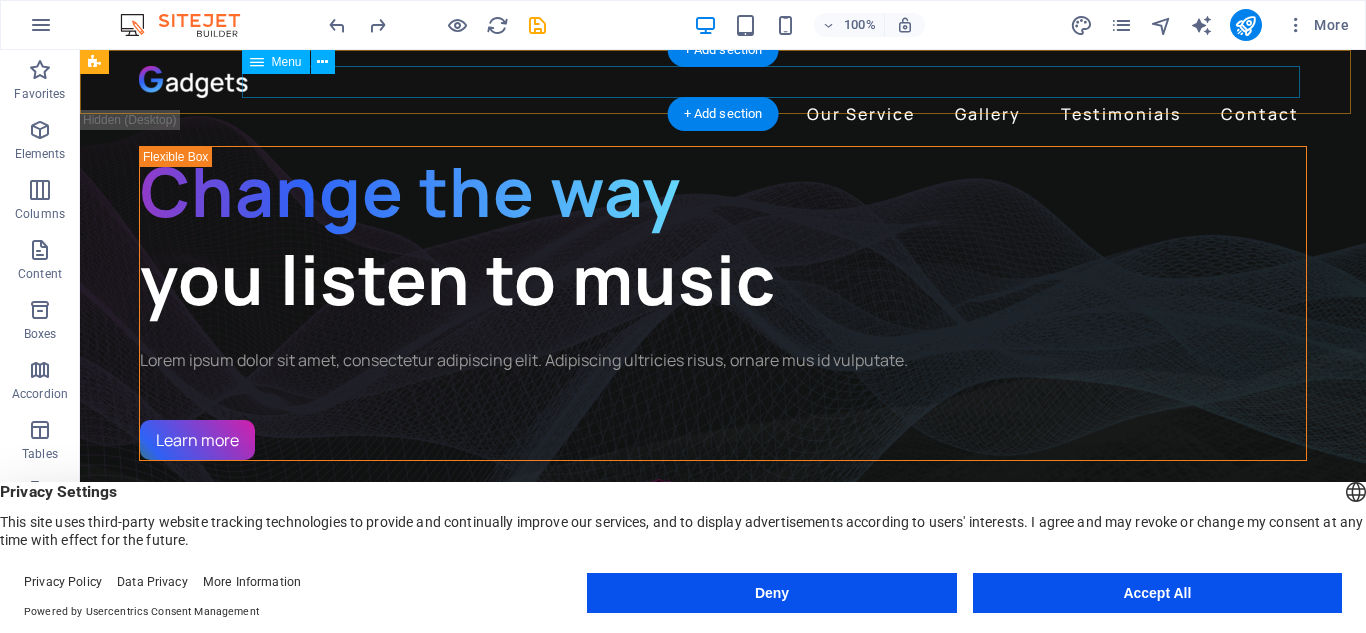 click on "About Our Service Gallery Testimonials Contact" at bounding box center (723, 114) 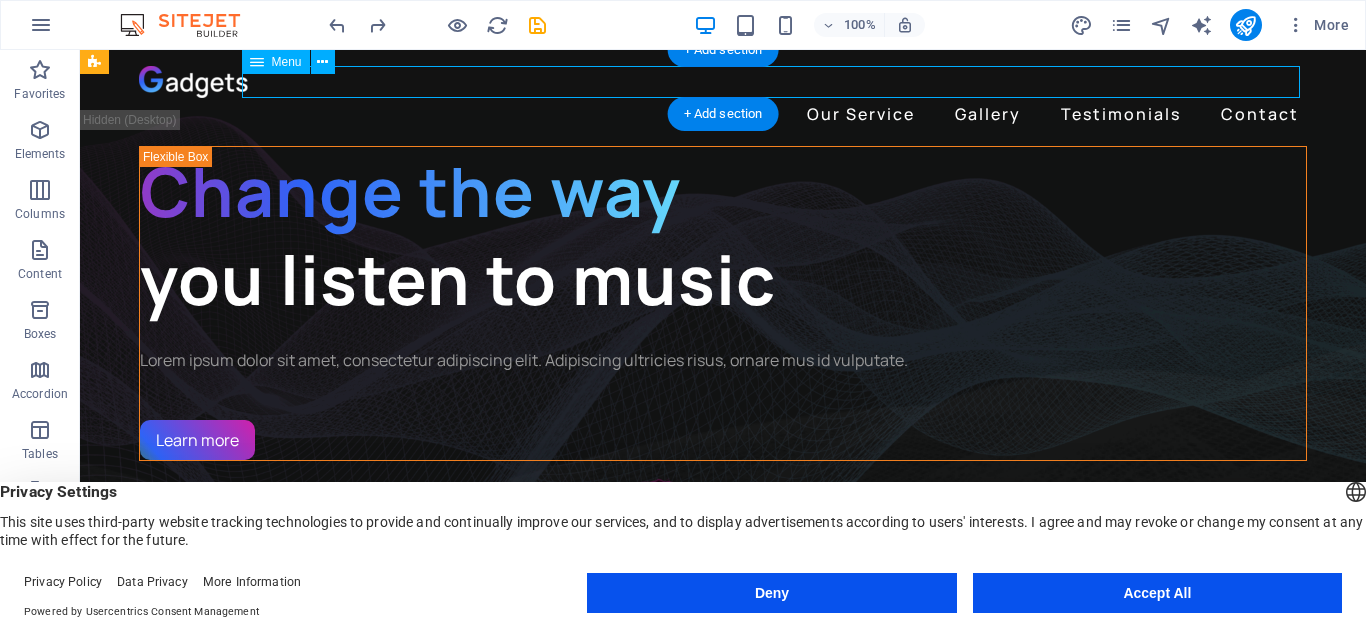 click on "About Our Service Gallery Testimonials Contact" at bounding box center (723, 114) 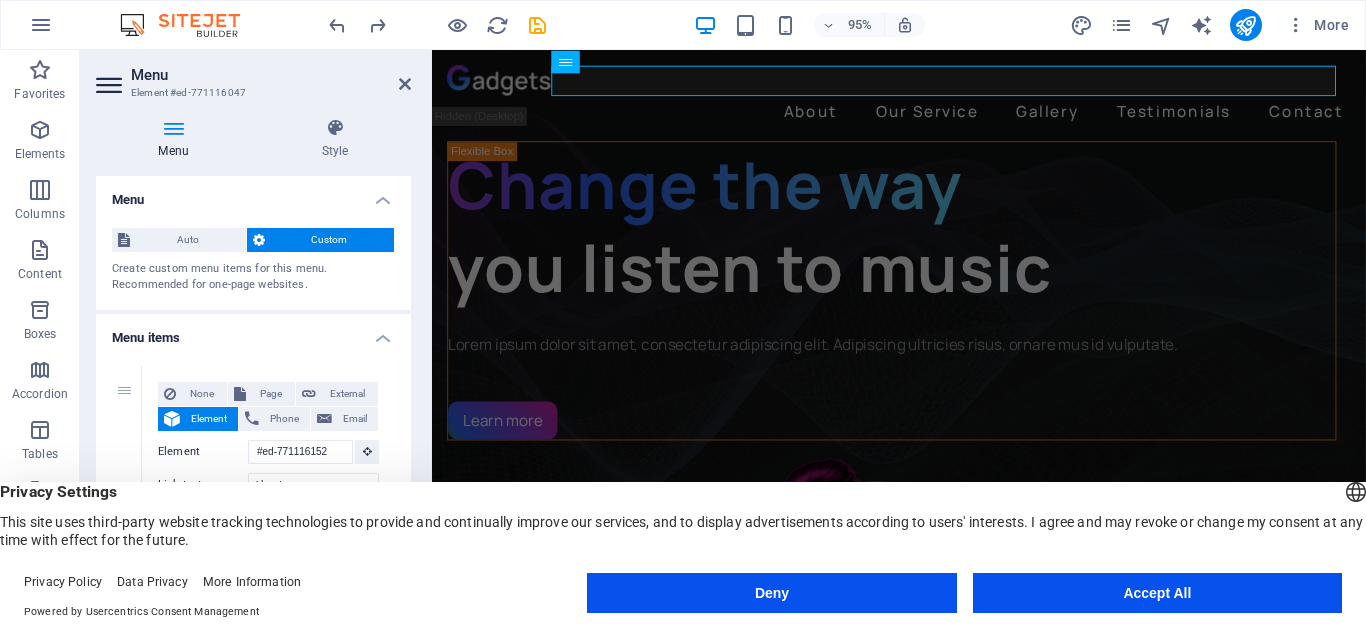 click on "Menu" at bounding box center (253, 194) 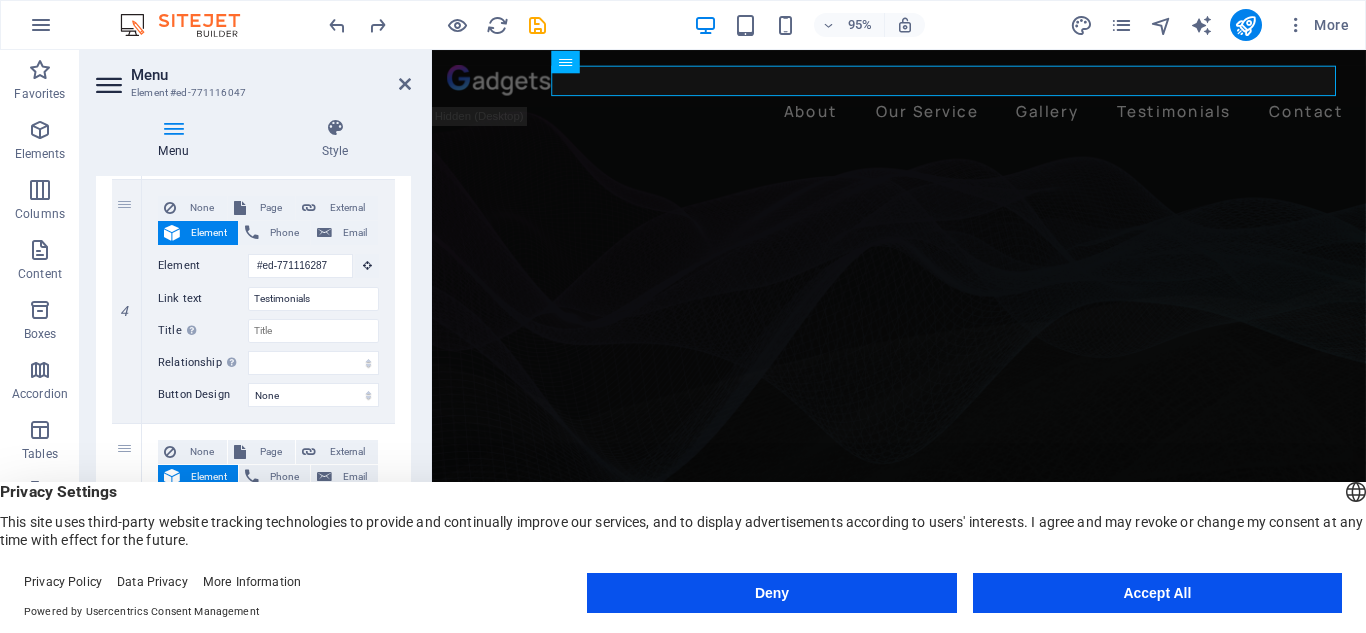 scroll, scrollTop: 774, scrollLeft: 0, axis: vertical 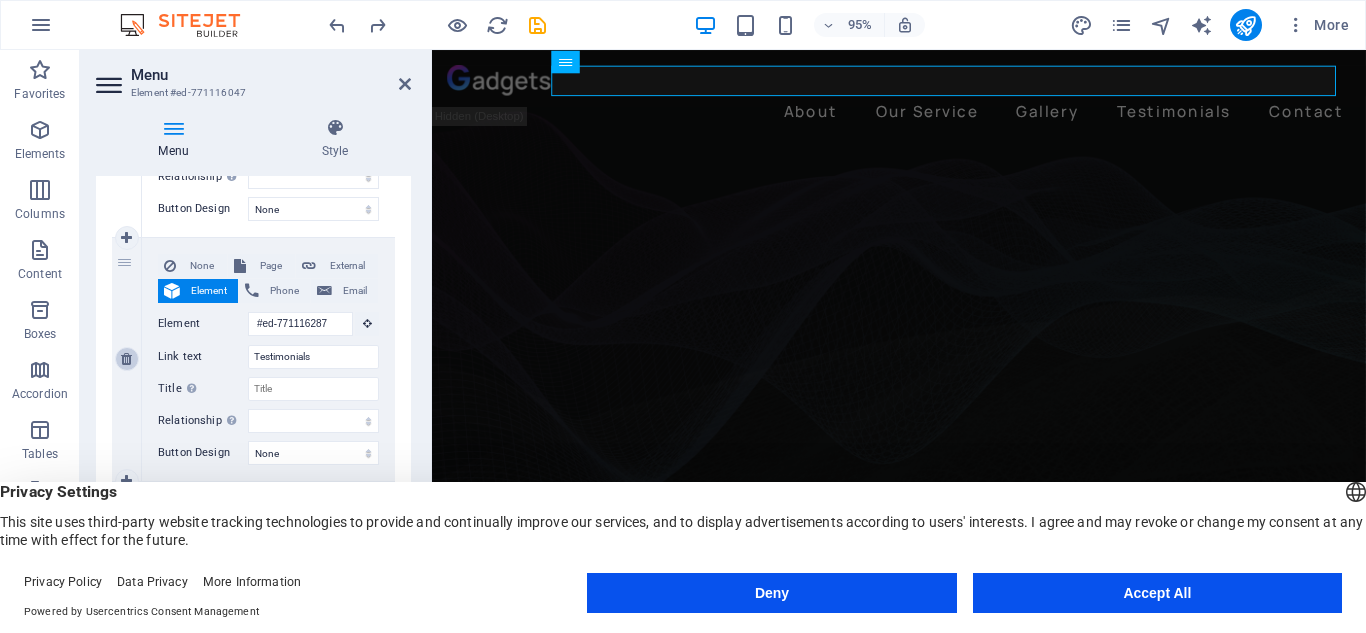 click at bounding box center (126, 359) 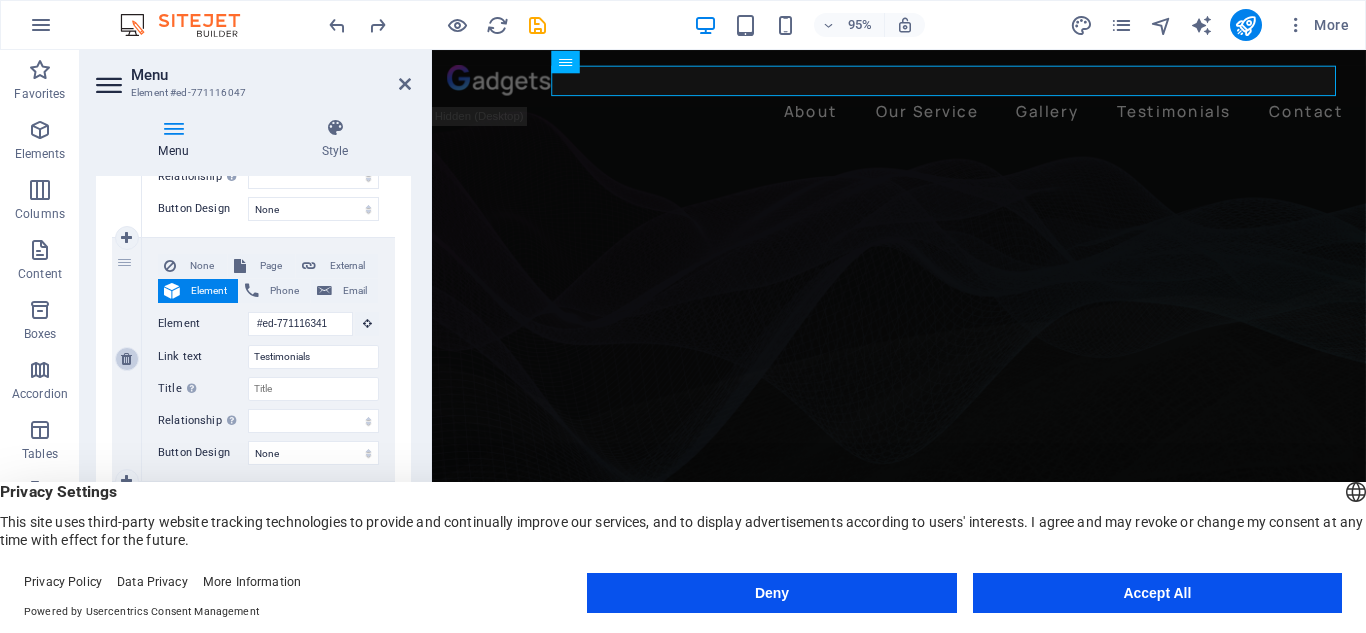 type on "Contact" 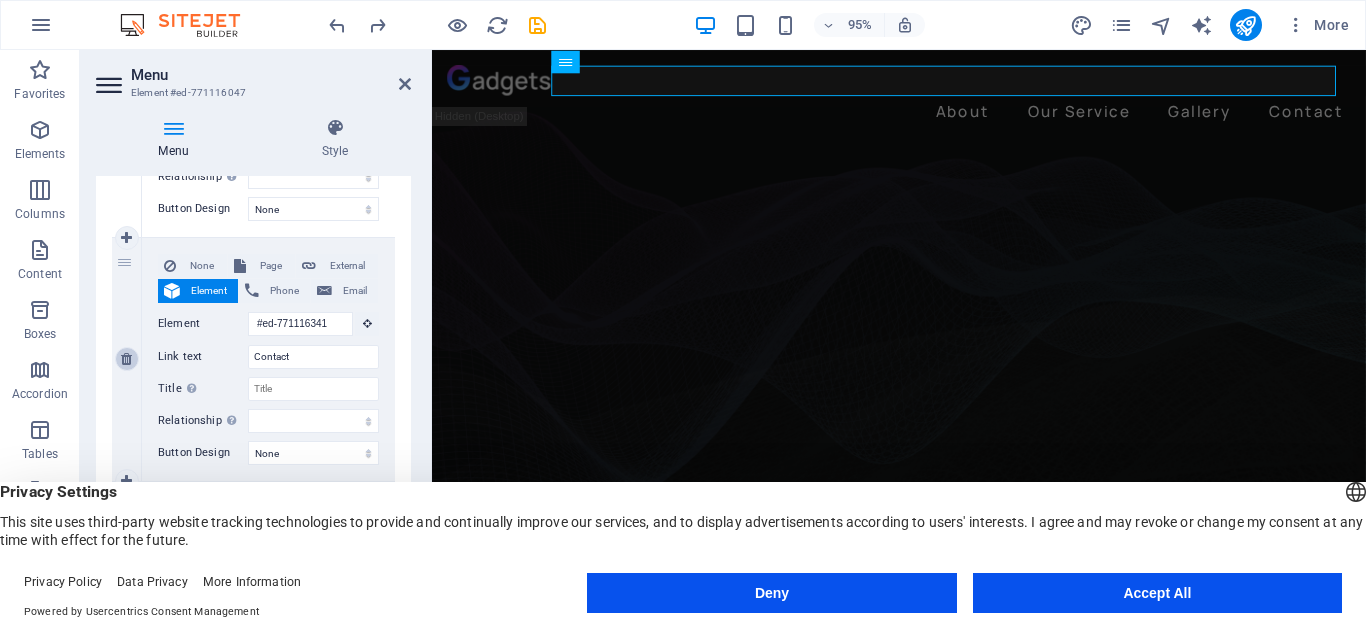 scroll, scrollTop: 726, scrollLeft: 0, axis: vertical 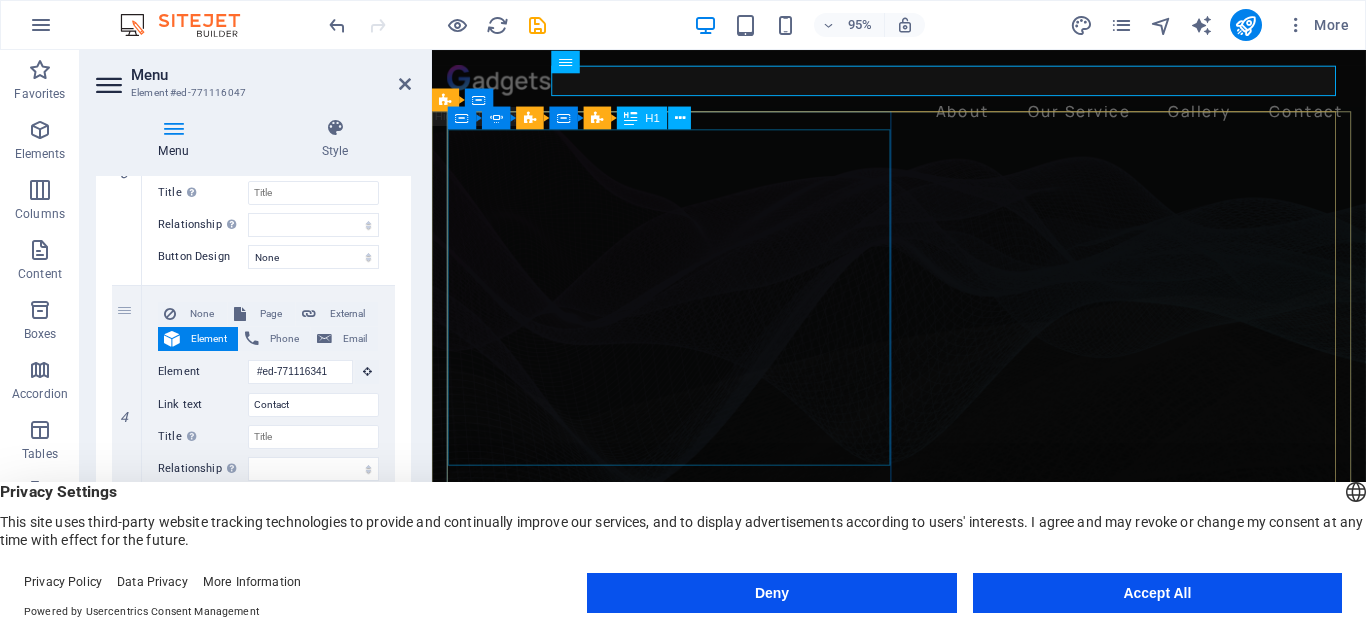 click on "Music is everything  Now  everywhere" at bounding box center (-20, 1223) 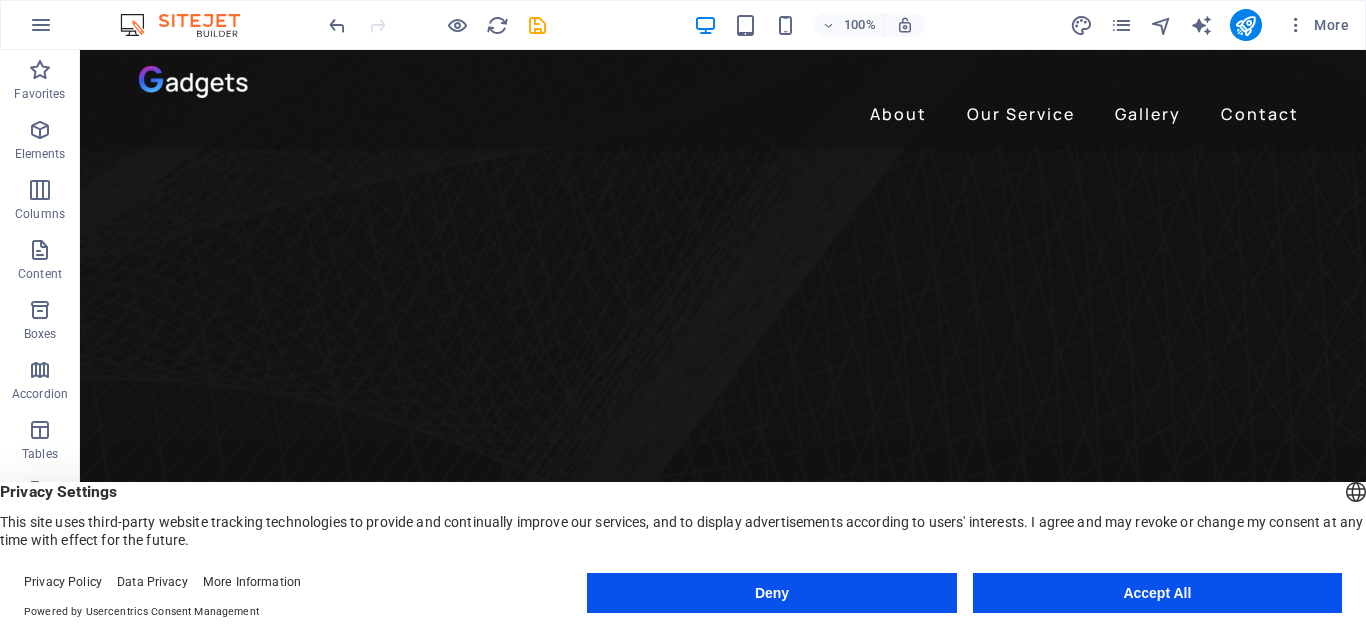 scroll, scrollTop: 777, scrollLeft: 0, axis: vertical 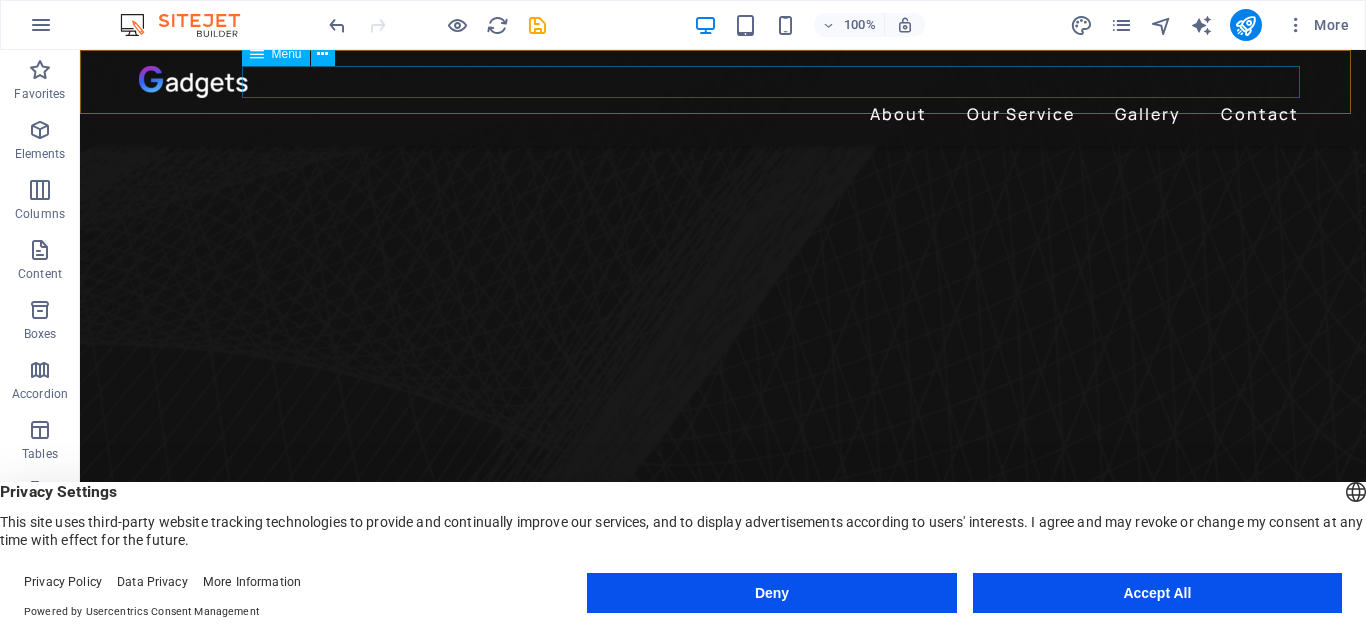 click on "About Our Service Gallery Contact" at bounding box center [723, 114] 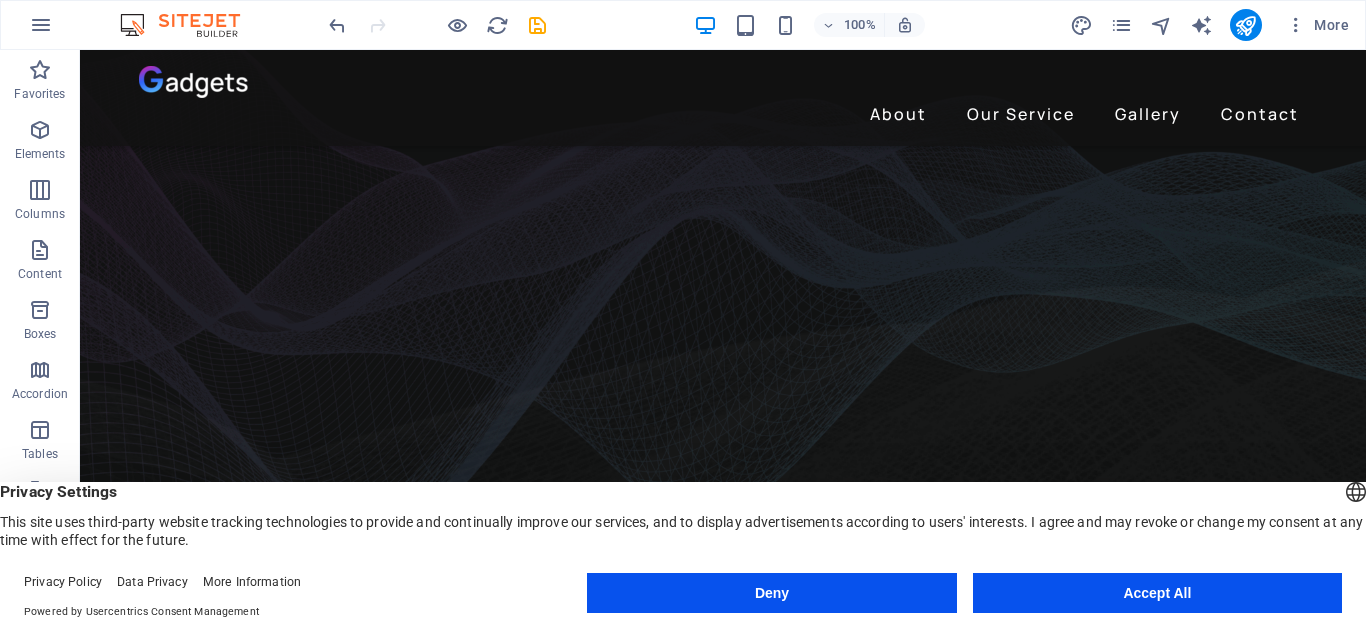 scroll, scrollTop: 0, scrollLeft: 0, axis: both 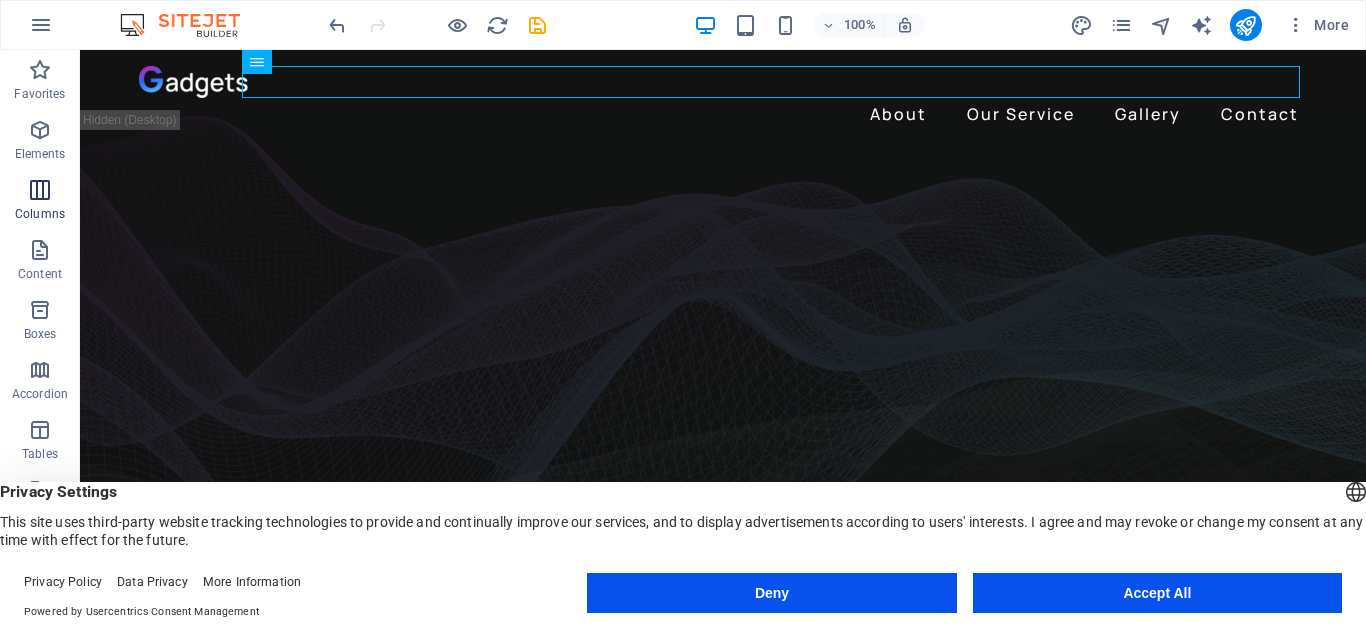 click on "Columns" at bounding box center (40, 202) 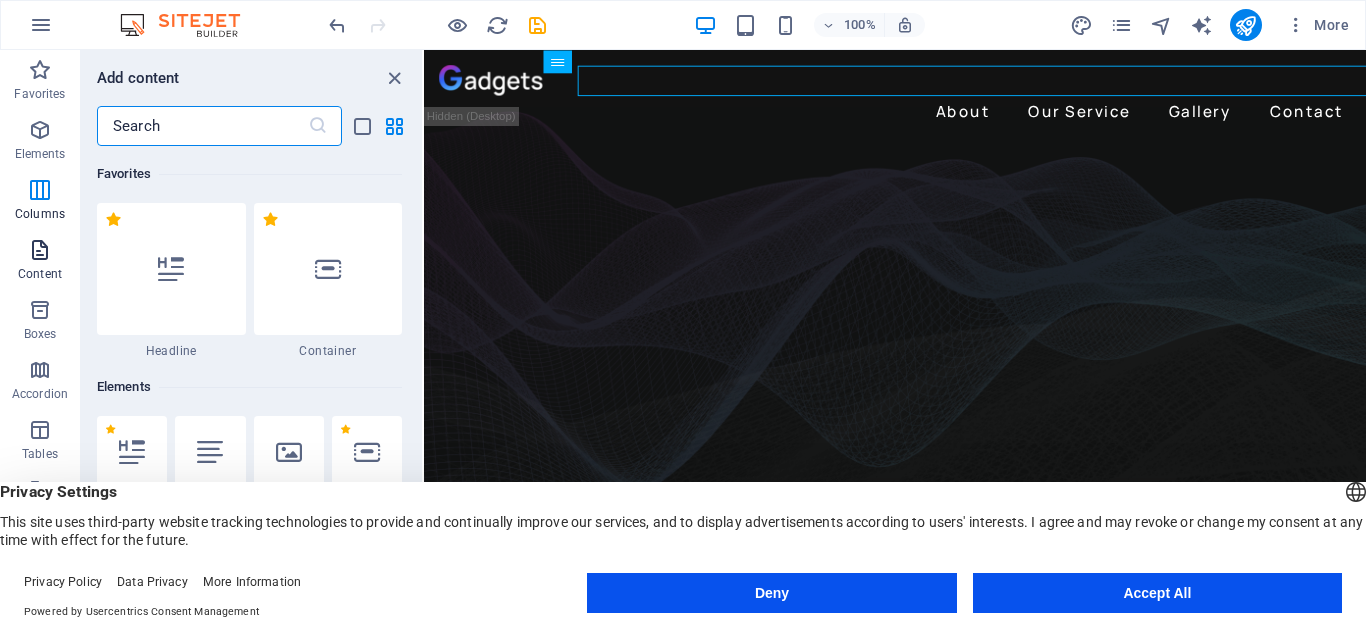click on "Content" at bounding box center [40, 274] 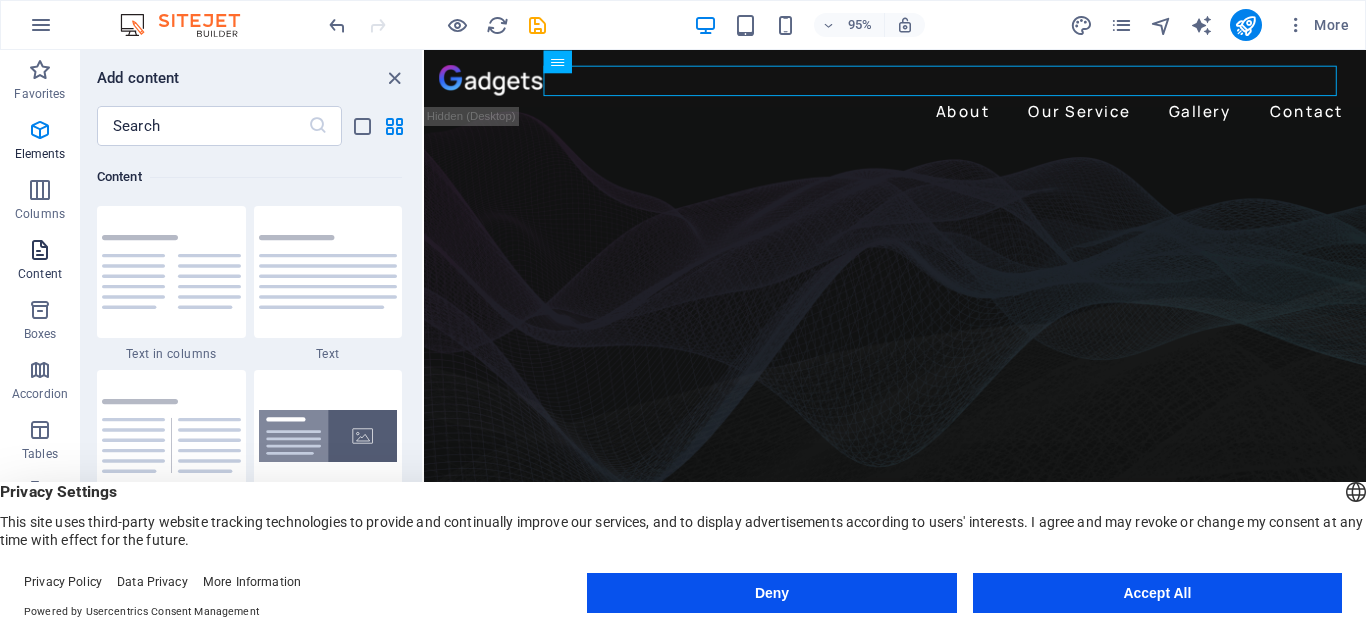 scroll, scrollTop: 3499, scrollLeft: 0, axis: vertical 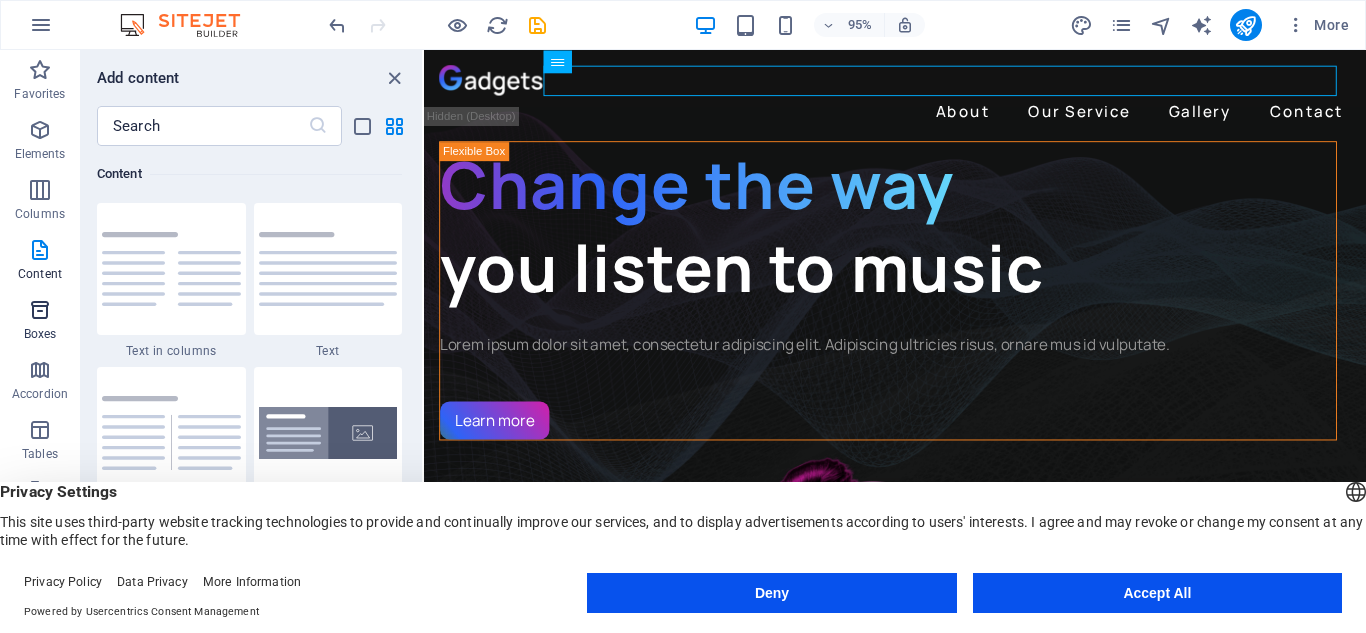 click at bounding box center (40, 310) 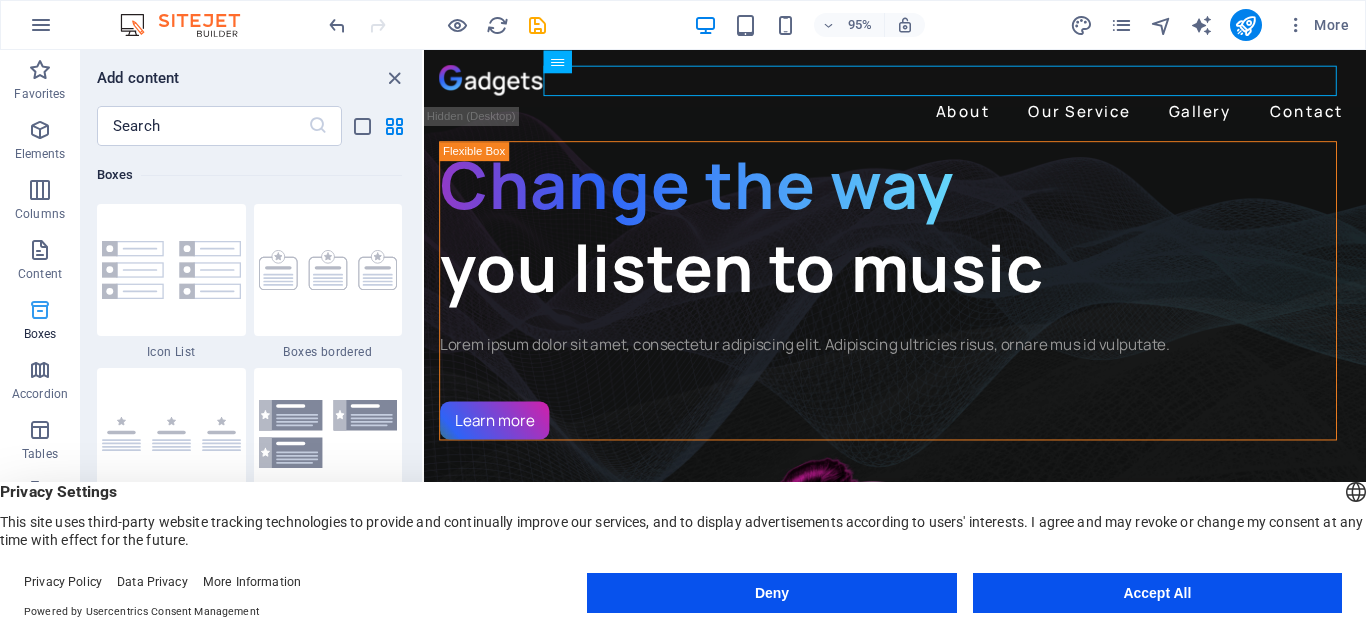 scroll, scrollTop: 5516, scrollLeft: 0, axis: vertical 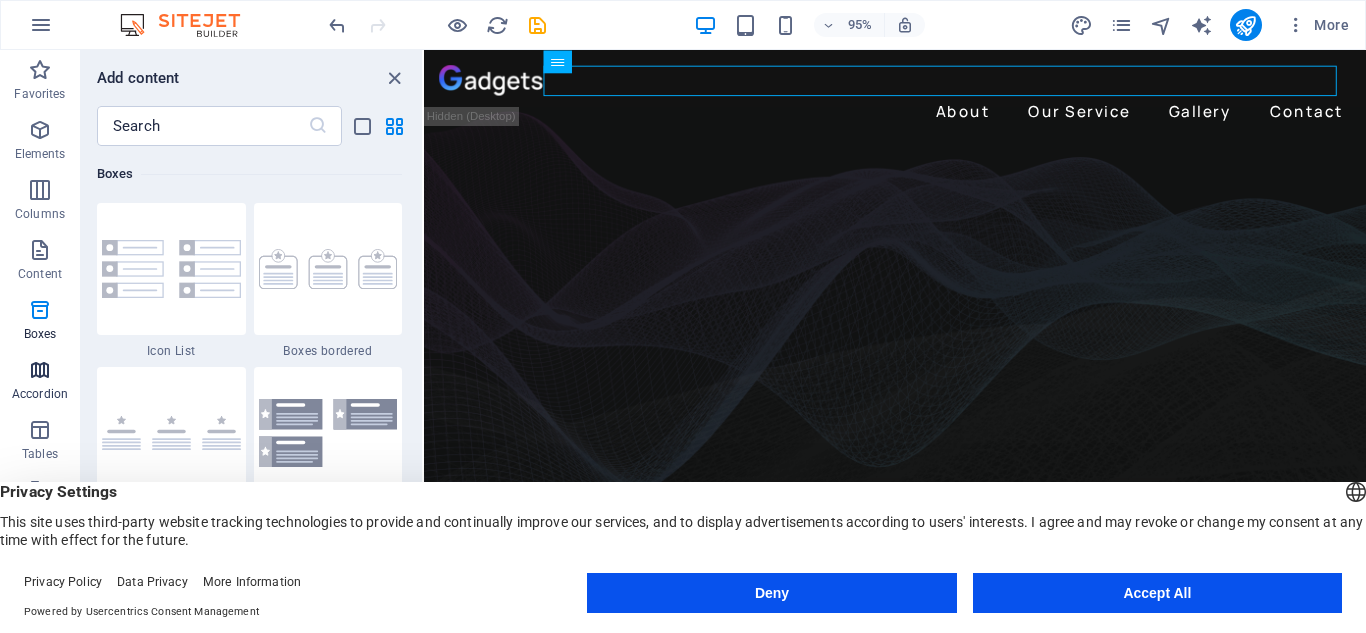 click at bounding box center [40, 370] 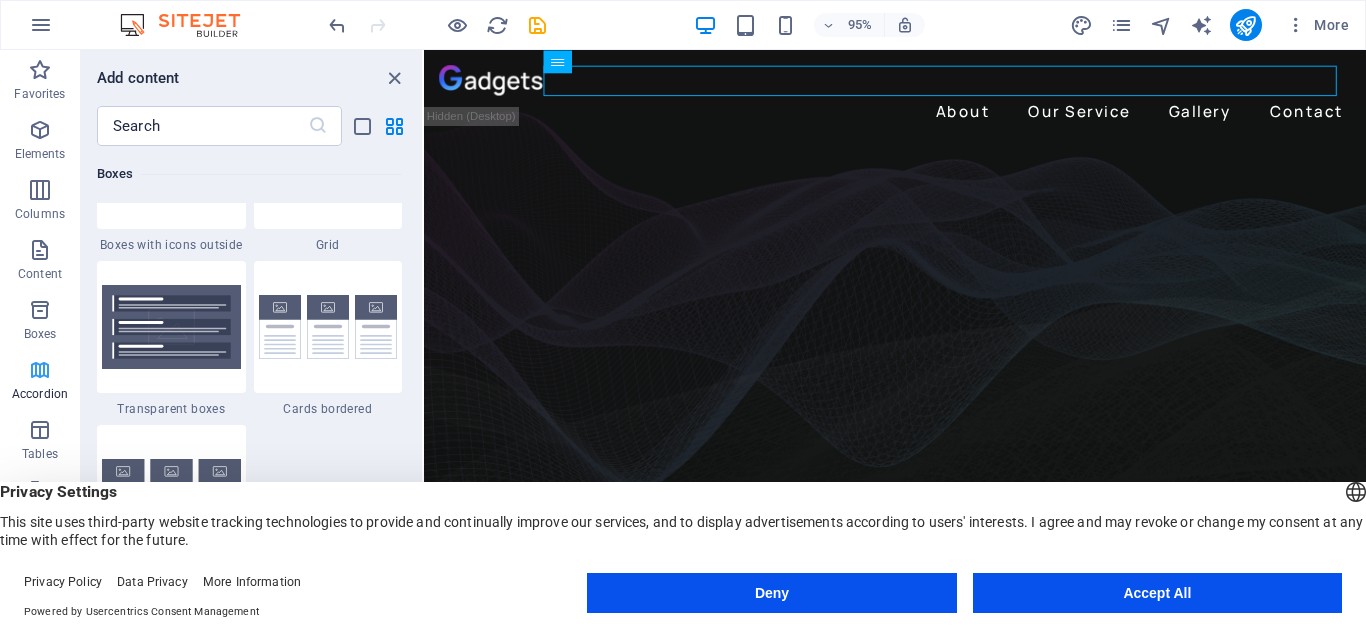 scroll, scrollTop: 6385, scrollLeft: 0, axis: vertical 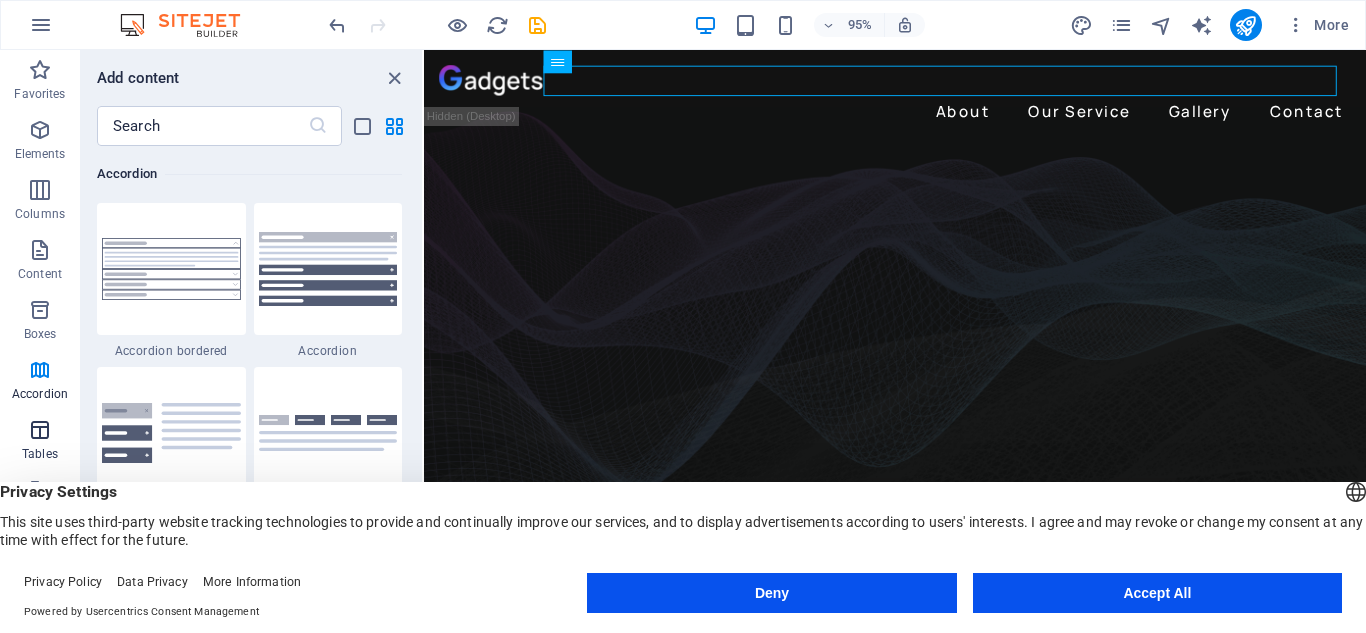 click at bounding box center (40, 430) 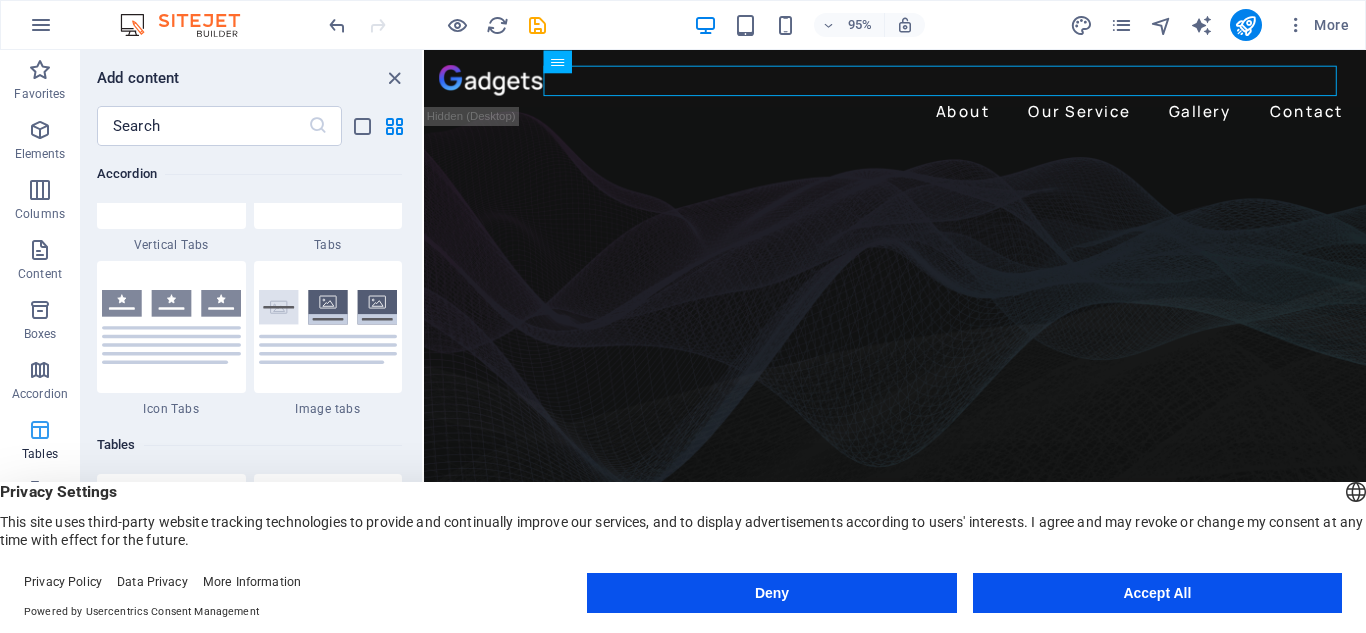 scroll, scrollTop: 6926, scrollLeft: 0, axis: vertical 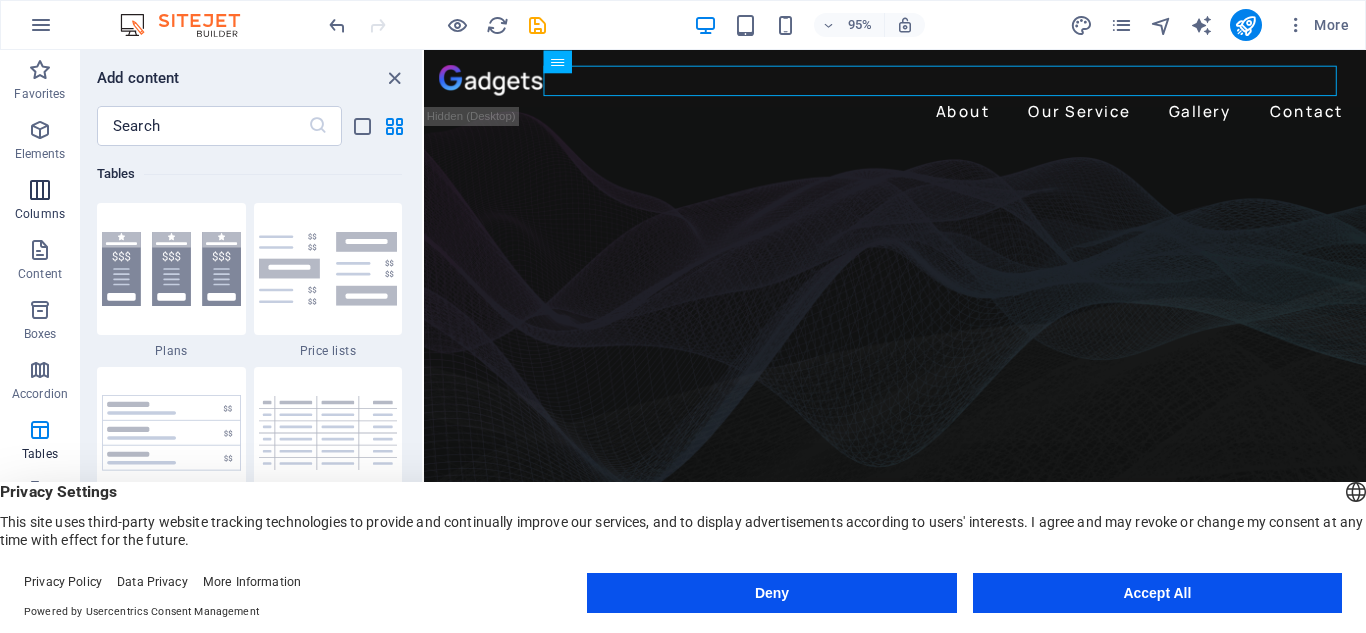 click on "Columns" at bounding box center [40, 214] 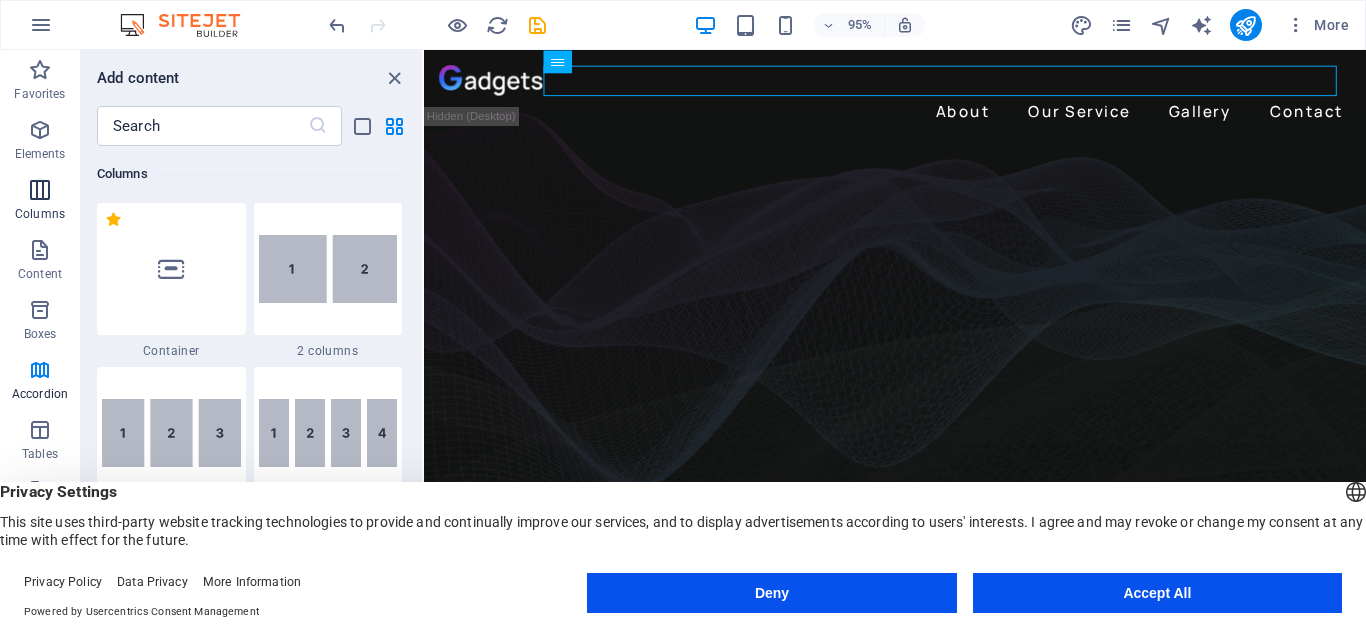 scroll, scrollTop: 990, scrollLeft: 0, axis: vertical 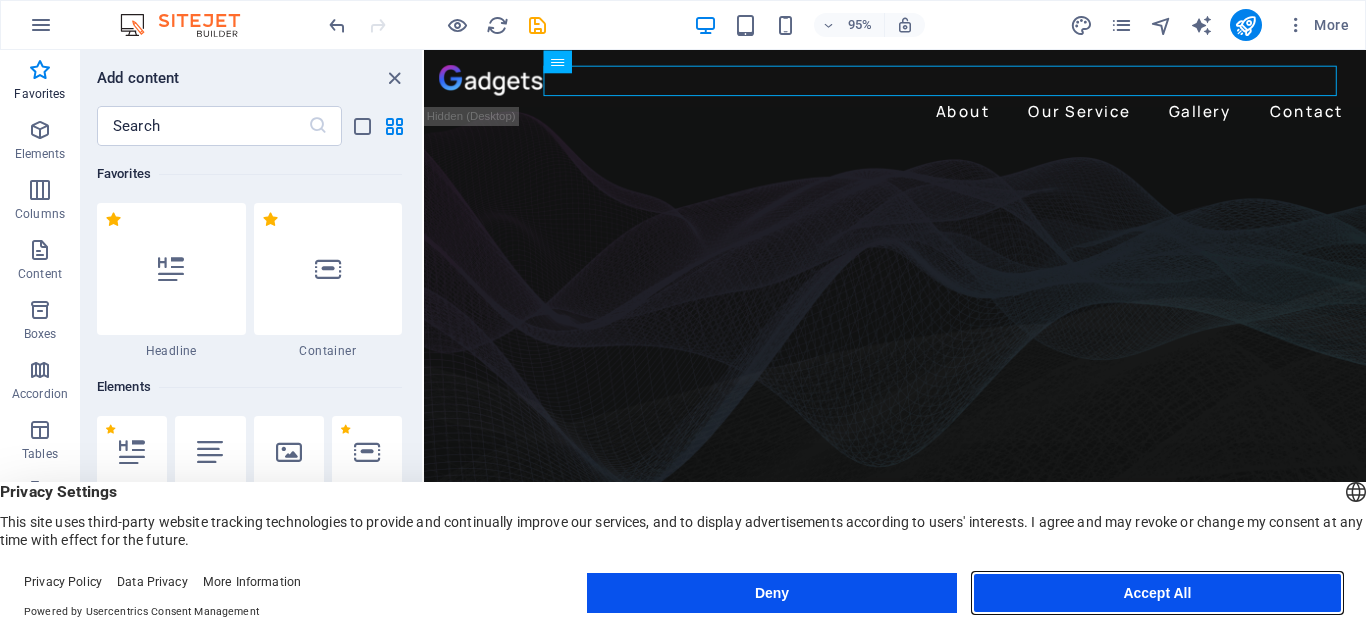 click on "Accept All" at bounding box center (1157, 593) 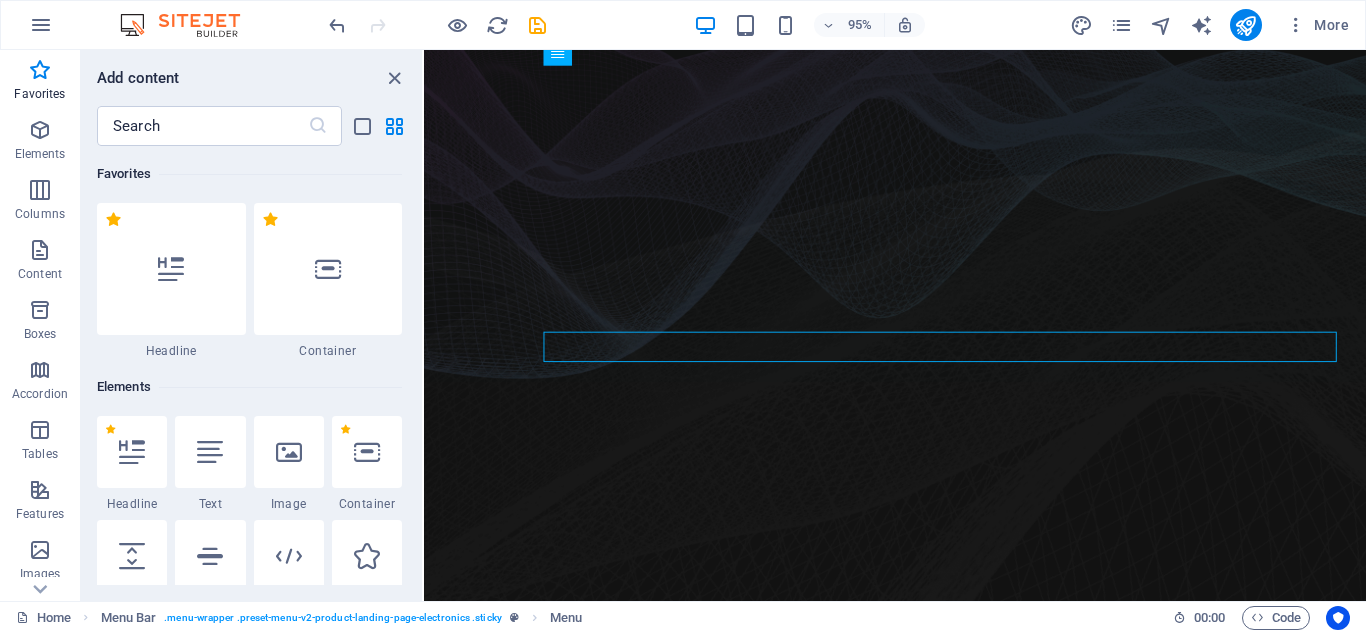 scroll, scrollTop: 0, scrollLeft: 0, axis: both 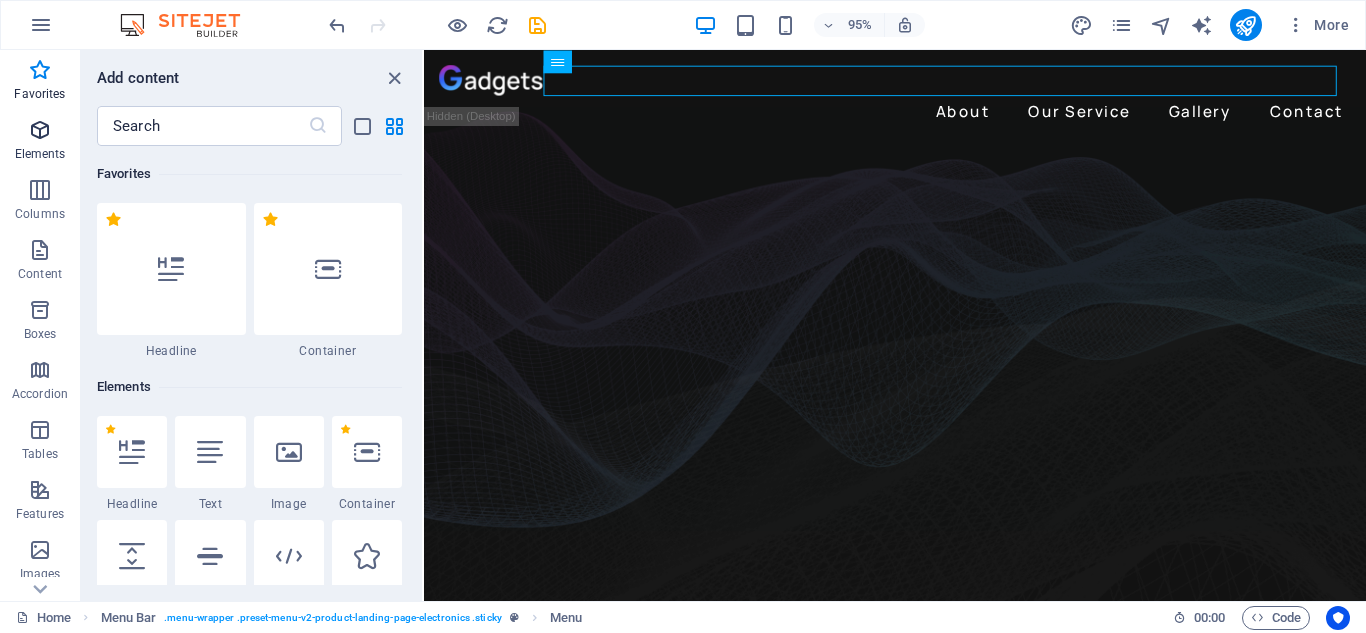 click on "Elements" at bounding box center [40, 154] 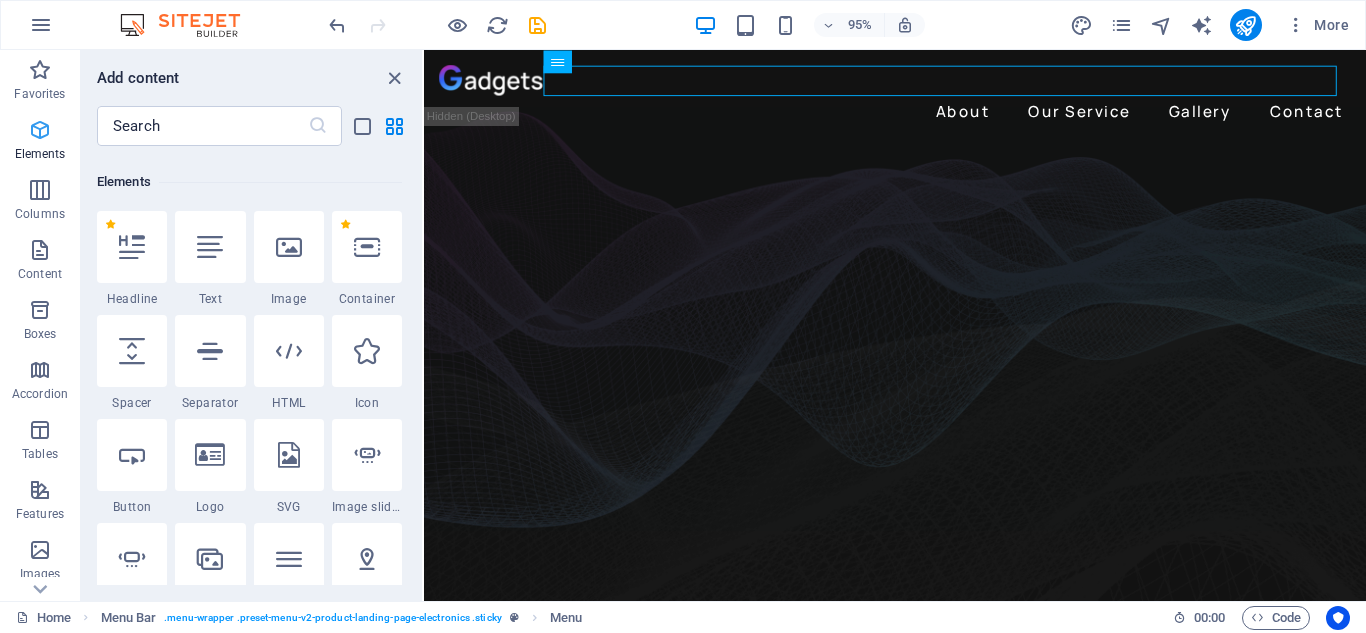 scroll, scrollTop: 213, scrollLeft: 0, axis: vertical 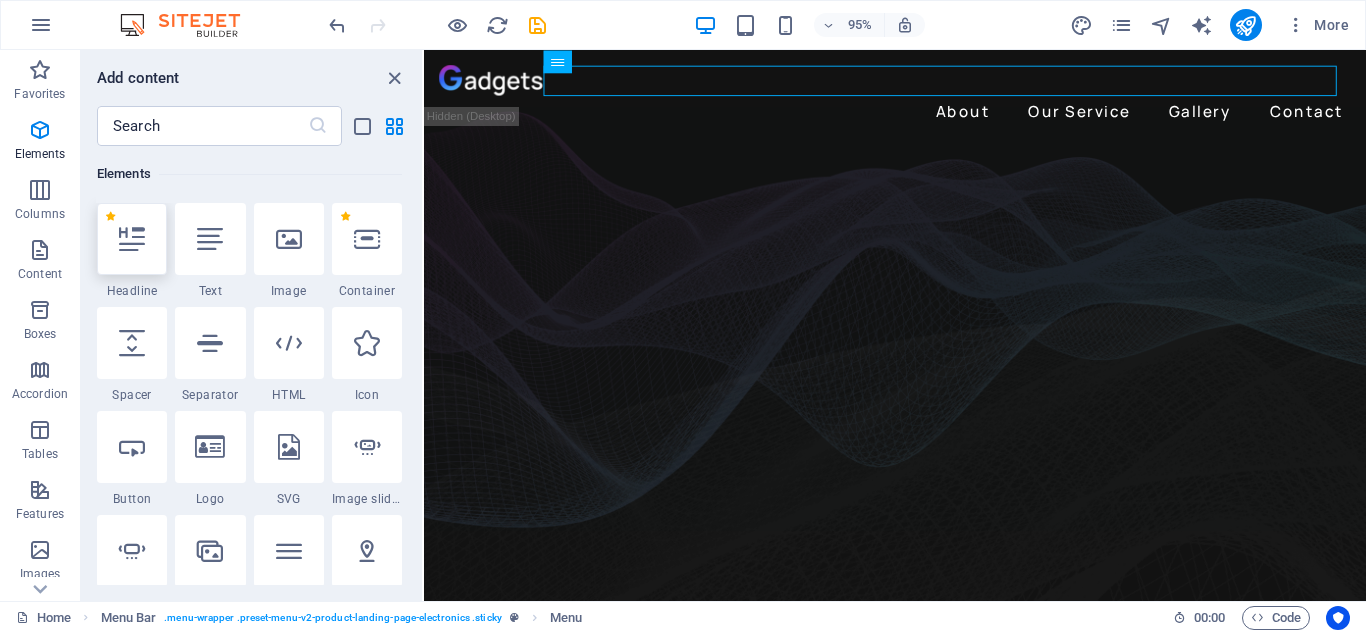 click at bounding box center [132, 239] 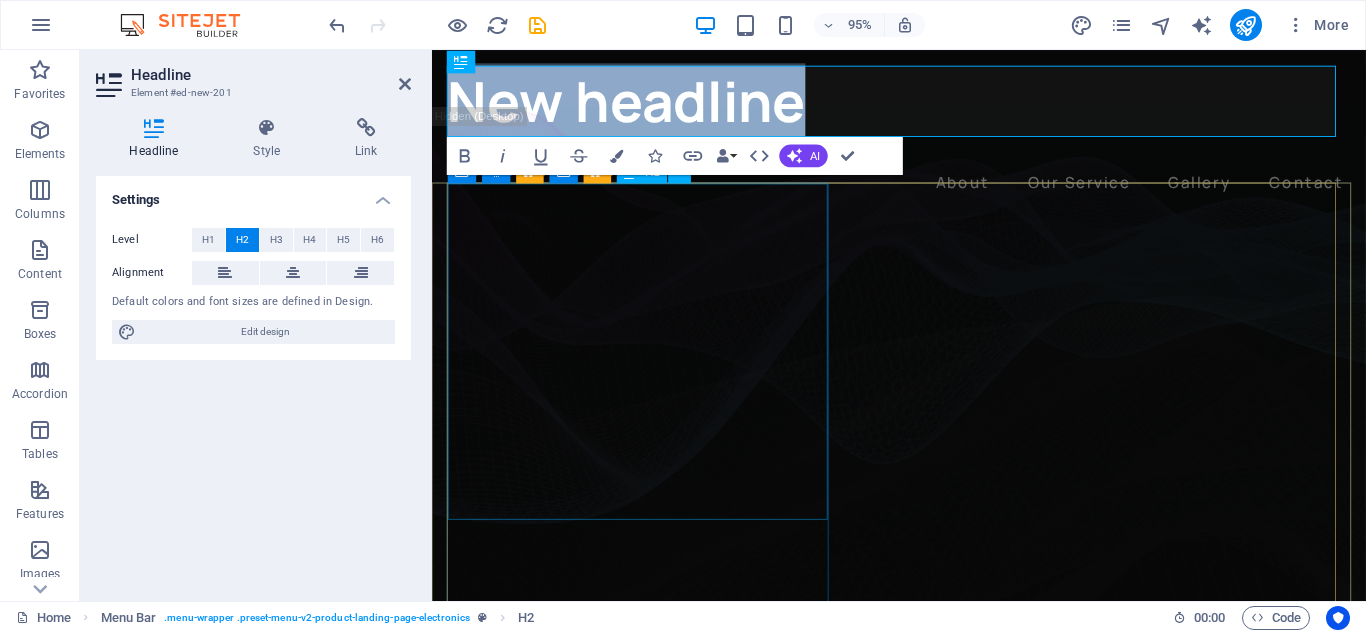 type 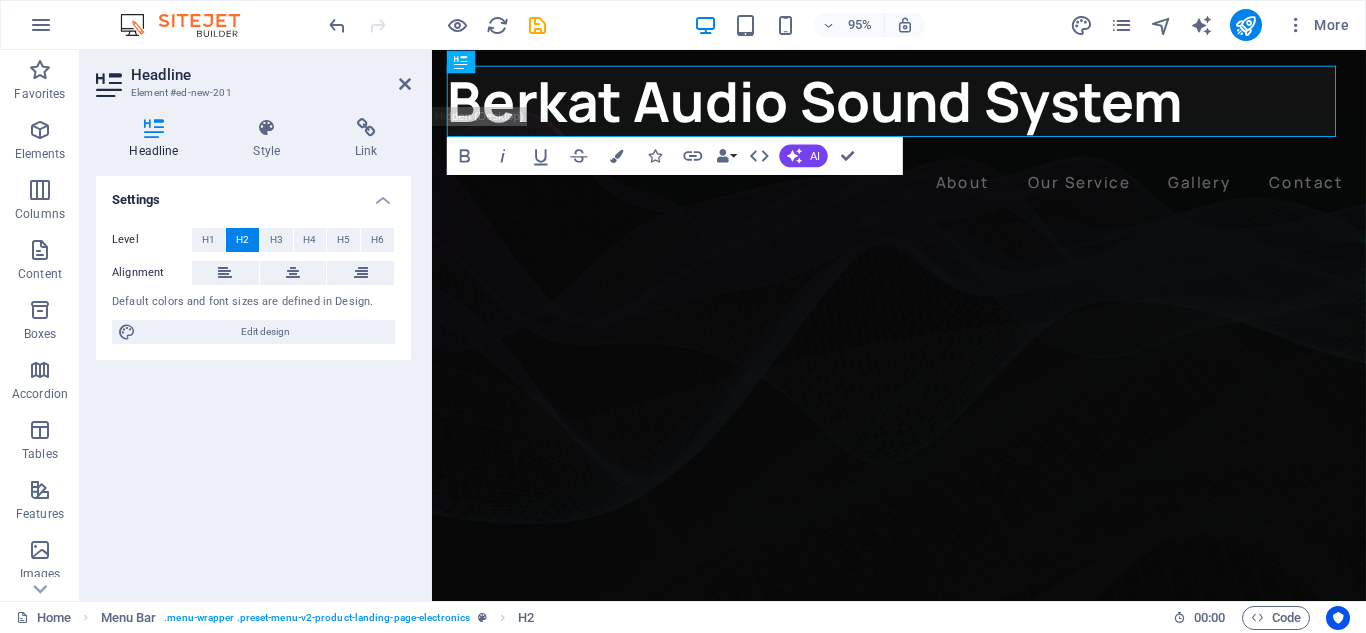 click on "Headline Style Link Settings Level H1 H2 H3 H4 H5 H6 Alignment Default colors and font sizes are defined in Design. Edit design Menu Bar Element Layout How this element expands within the layout (Flexbox). Size Default auto px % 1/1 1/2 1/3 1/4 1/5 1/6 1/7 1/8 1/9 1/10 Grow Shrink Order Container layout Visible Visible Opacity 100 % Overflow Spacing Margin Default auto px % rem vw vh Custom Custom auto px % rem vw vh auto px % rem vw vh auto px % rem vw vh auto px % rem vw vh Padding Default px rem % vh vw Custom Custom px rem % vh vw px rem % vh vw px rem % vh vw px rem % vh vw Border Style              - Width 1 auto px rem % vh vw Custom Custom 1 auto px rem % vh vw 1 auto px rem % vh vw 1 auto px rem % vh vw 1 auto px rem % vh vw  - Color Round corners Default px rem % vh vw Custom Custom px rem % vh vw px rem % vh vw px rem % vh vw px rem % vh vw Shadow Default None Outside Inside Color X offset 0 px rem vh vw Y offset 0 px rem vh vw Blur 0 px rem % vh vw Spread 0 px rem vh vw Text Shadow None" at bounding box center (253, 351) 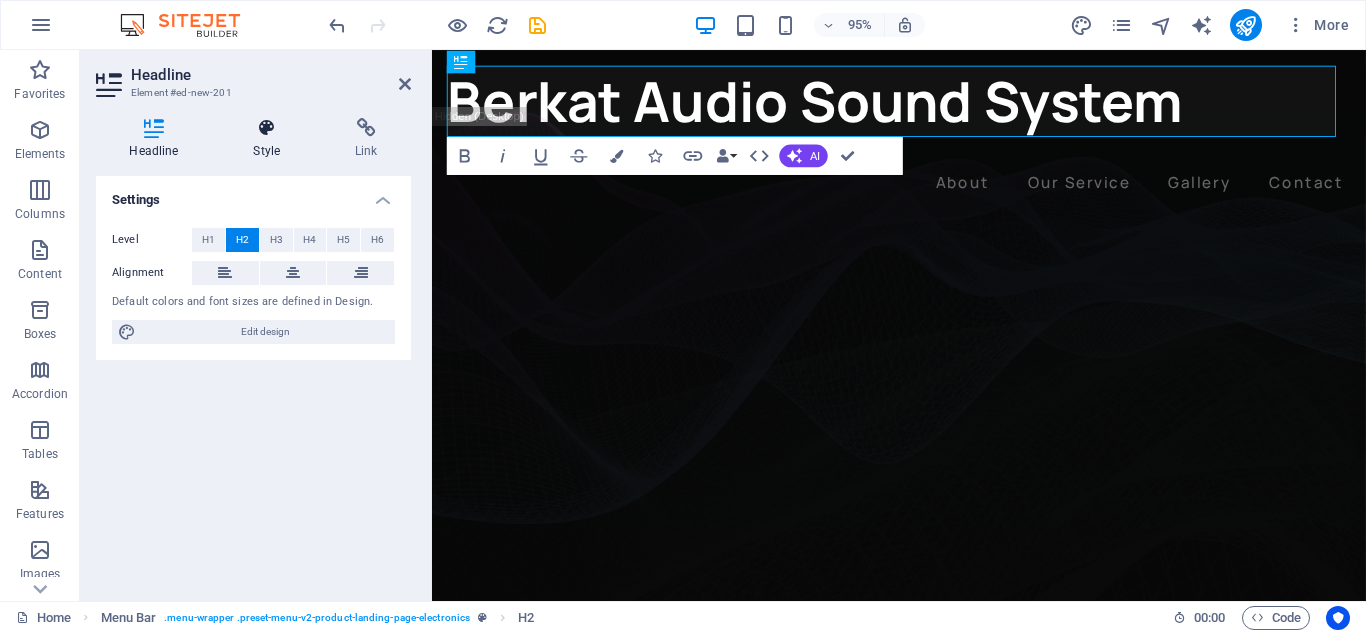 click on "Style" at bounding box center [271, 139] 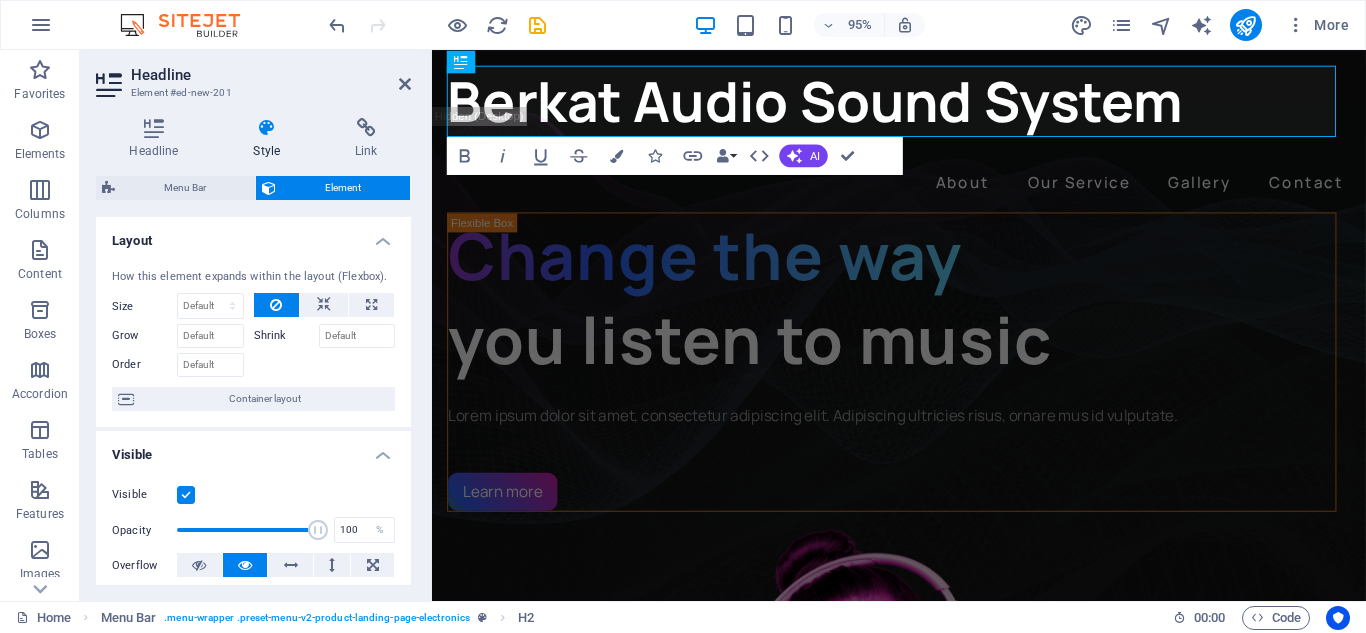 drag, startPoint x: 406, startPoint y: 274, endPoint x: 422, endPoint y: 324, distance: 52.49762 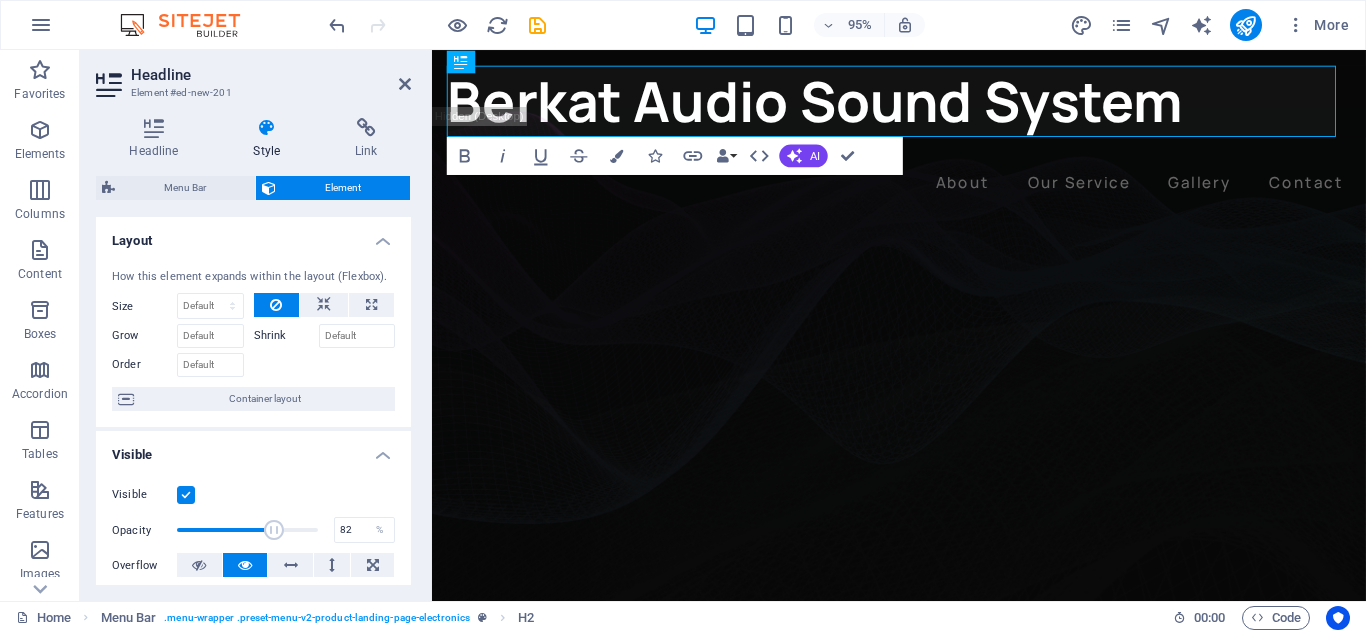 type on "83" 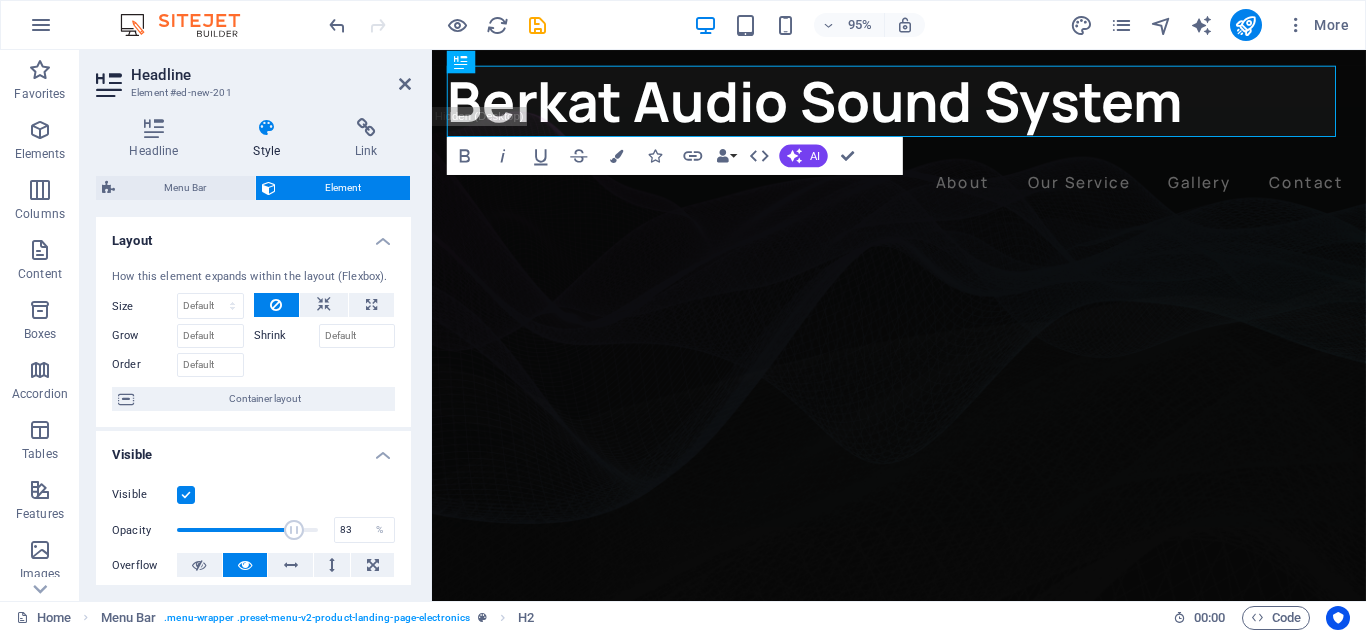 drag, startPoint x: 309, startPoint y: 532, endPoint x: 291, endPoint y: 541, distance: 20.12461 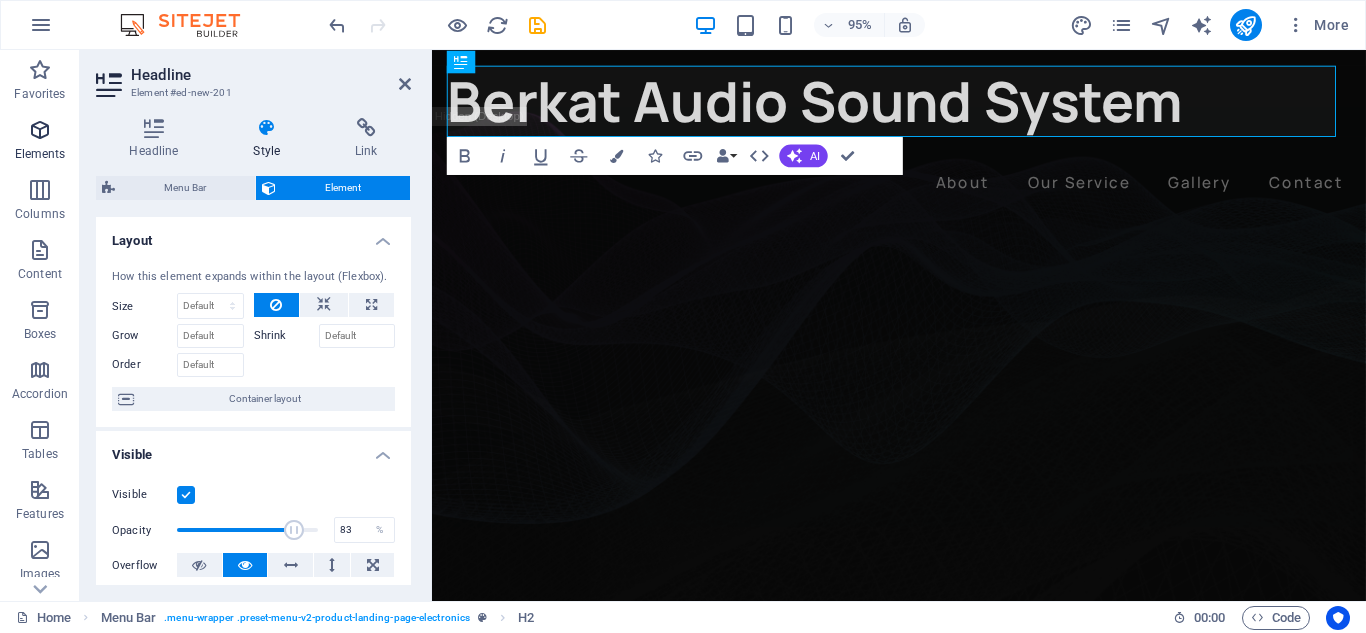 click on "Elements" at bounding box center (40, 154) 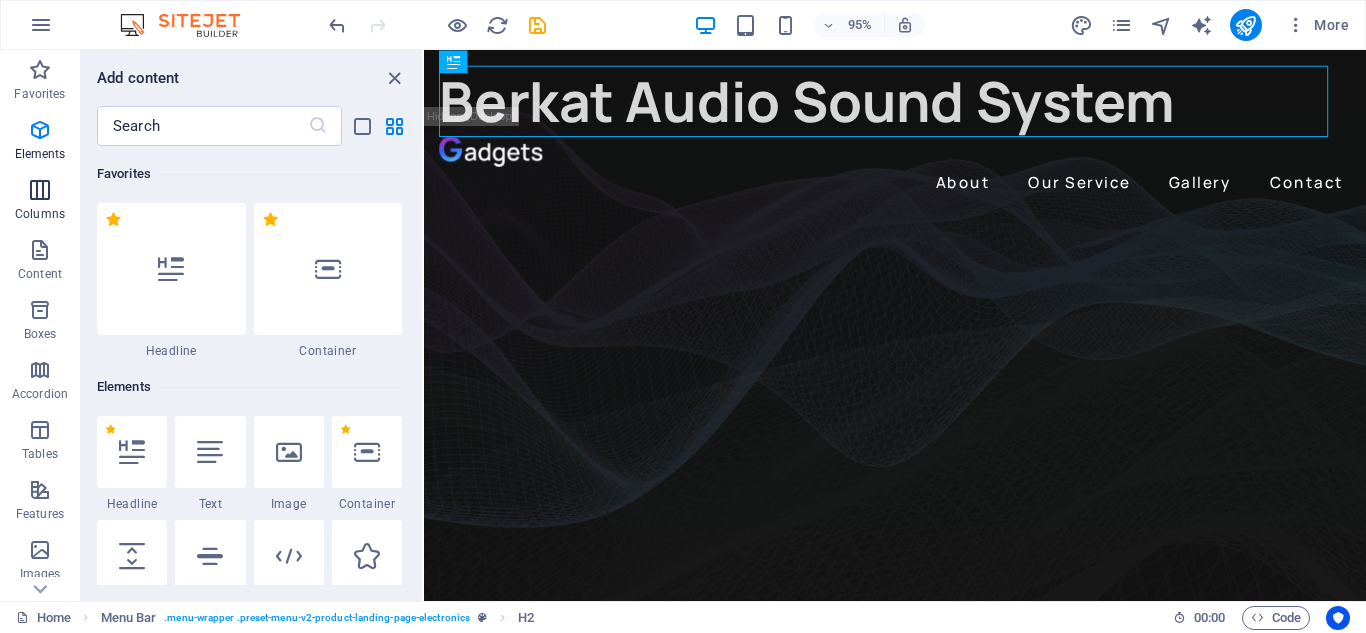 click on "Columns" at bounding box center [40, 202] 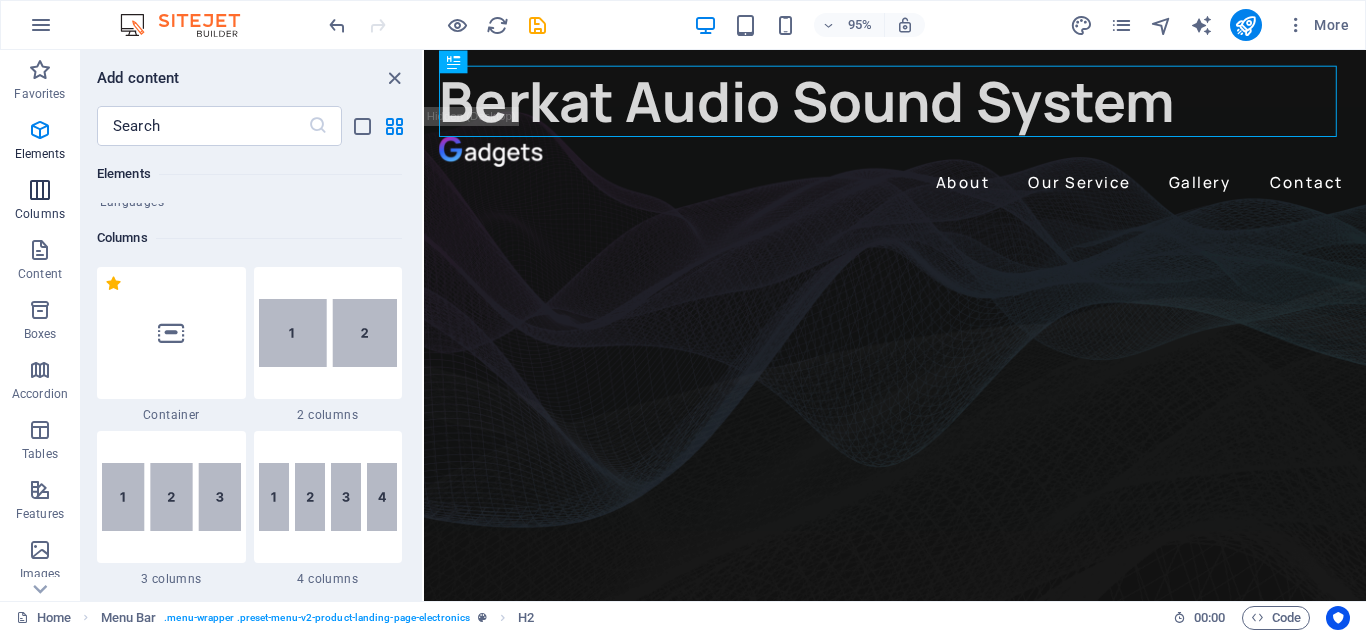 scroll, scrollTop: 990, scrollLeft: 0, axis: vertical 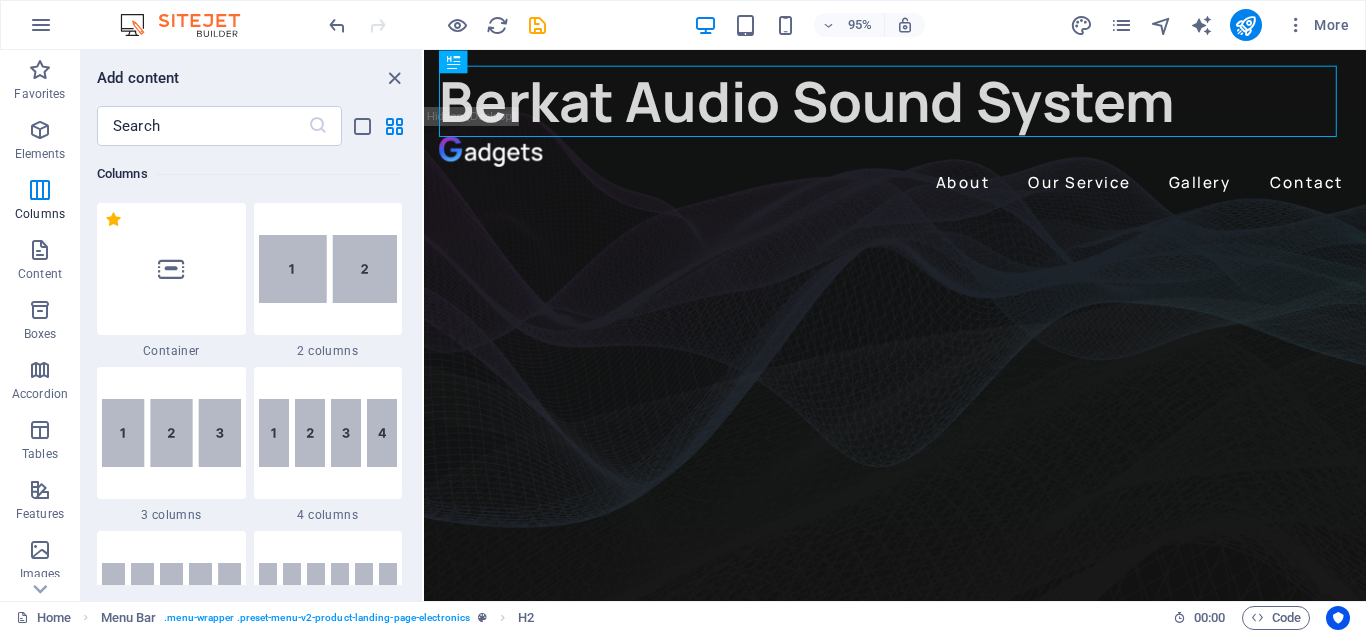 click on "95% More" at bounding box center [841, 25] 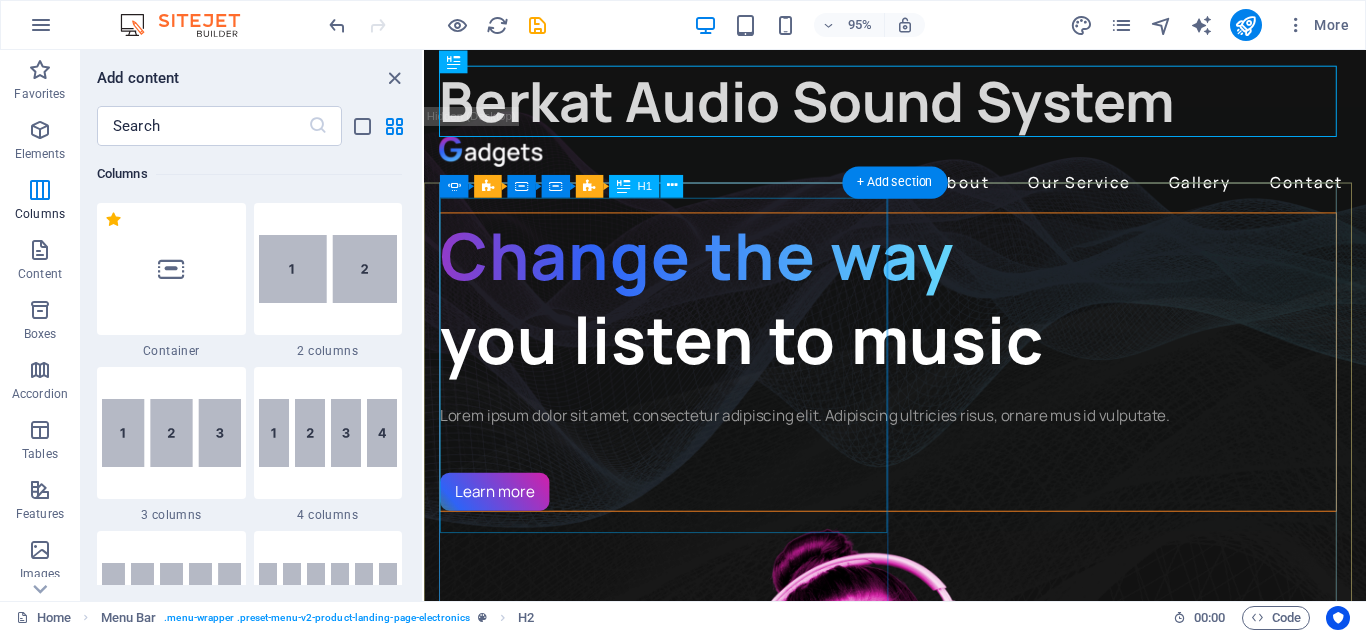 click on "Change the way you listen to music" at bounding box center (912, 310) 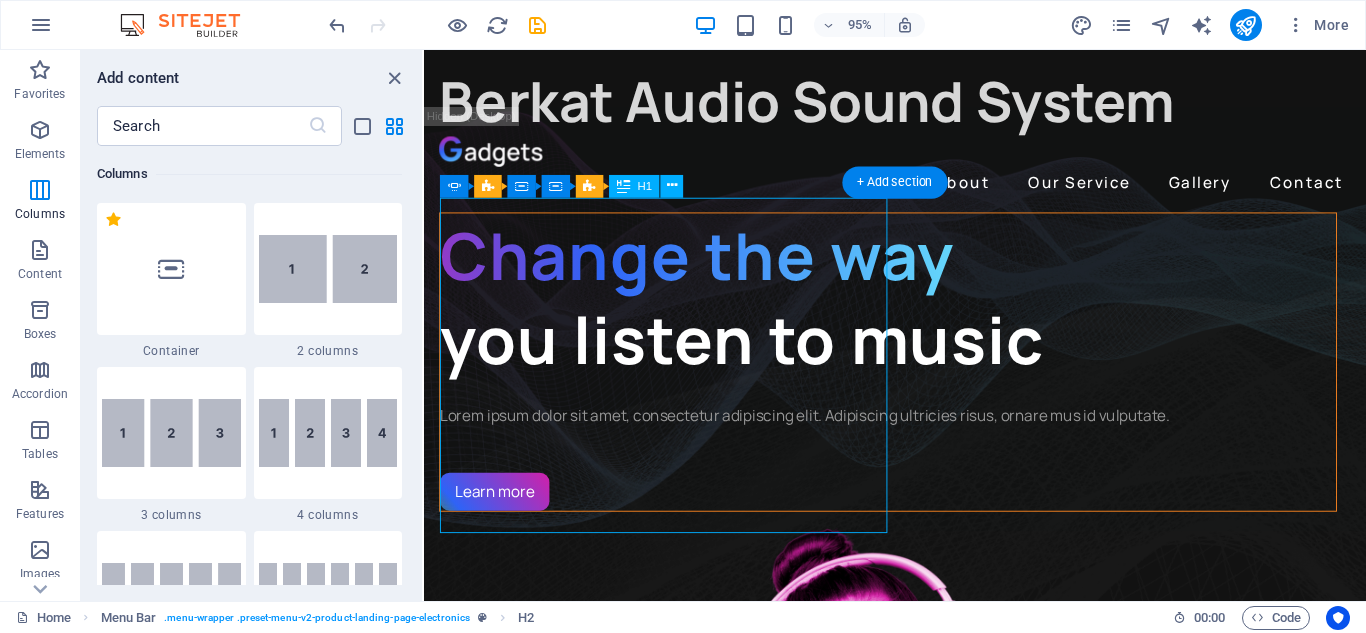 click on "Change the way you listen to music" at bounding box center [912, 310] 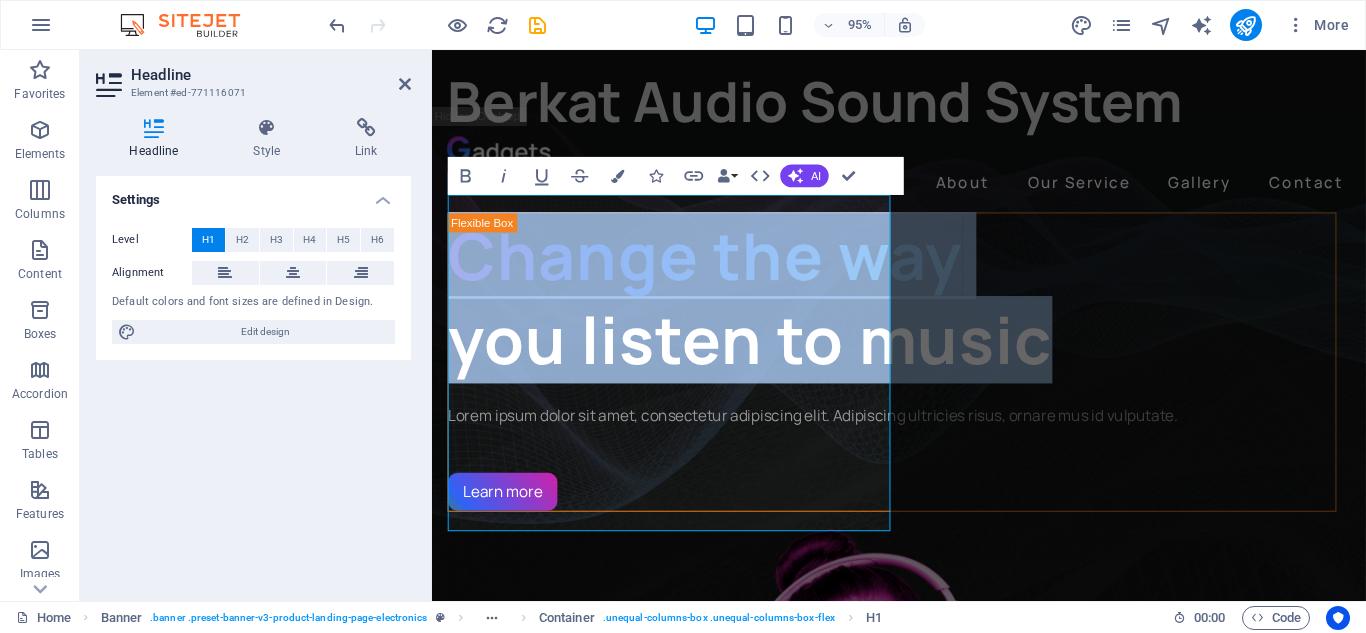 type 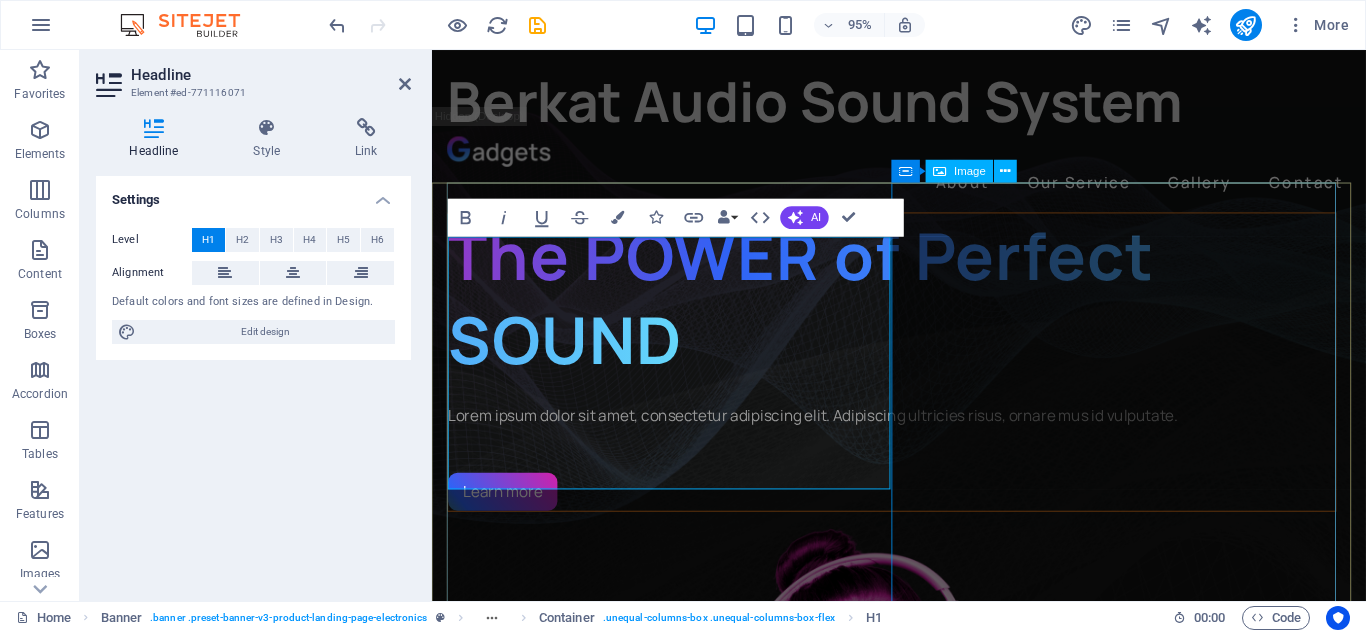 click at bounding box center (916, 872) 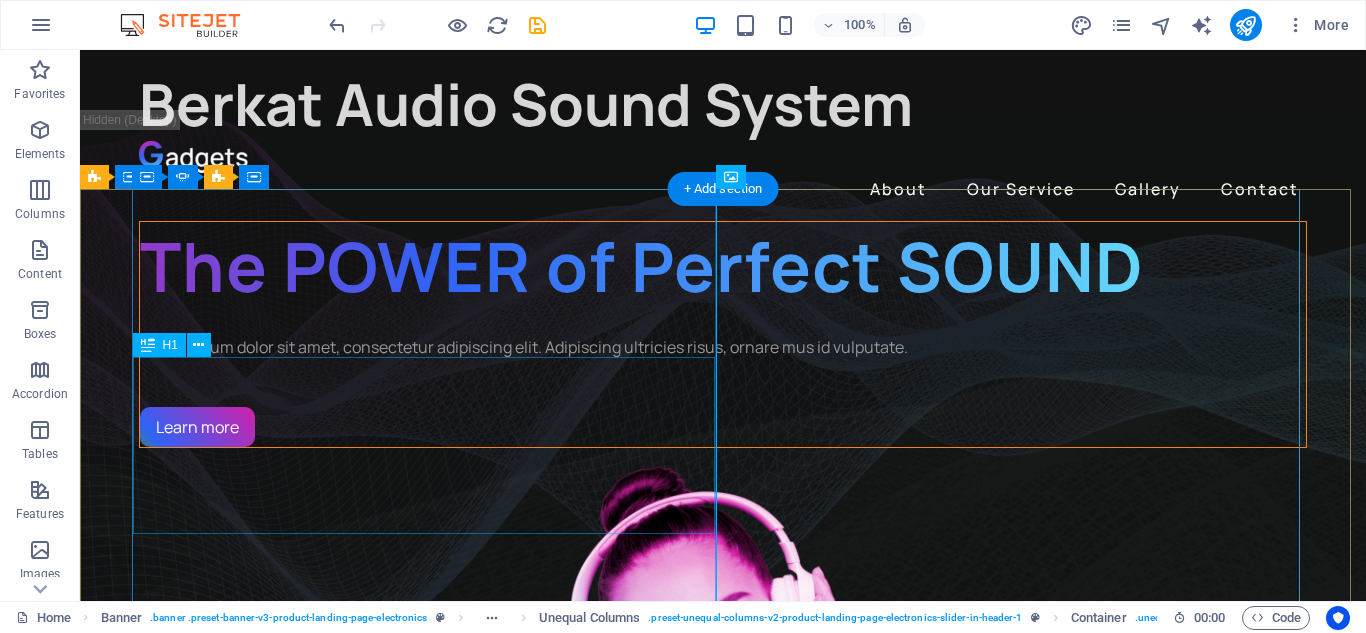click on "The POWER of Perfect SOUND" at bounding box center [723, 266] 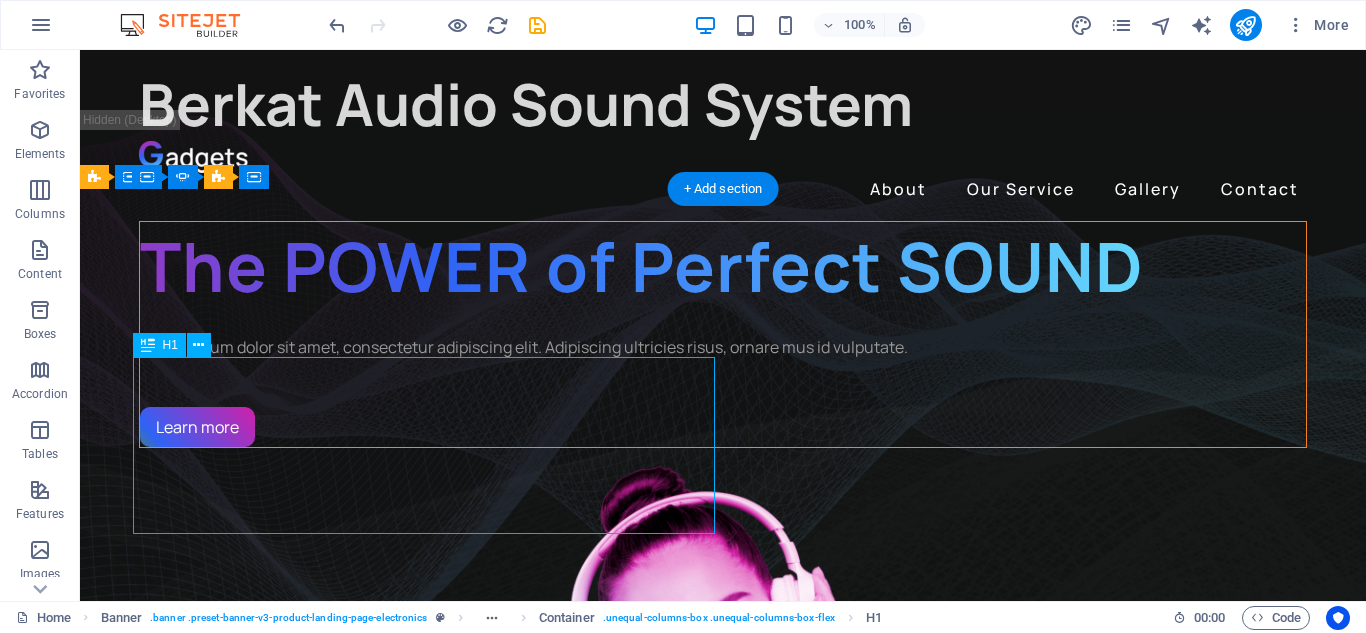 drag, startPoint x: 642, startPoint y: 479, endPoint x: 534, endPoint y: 485, distance: 108.16654 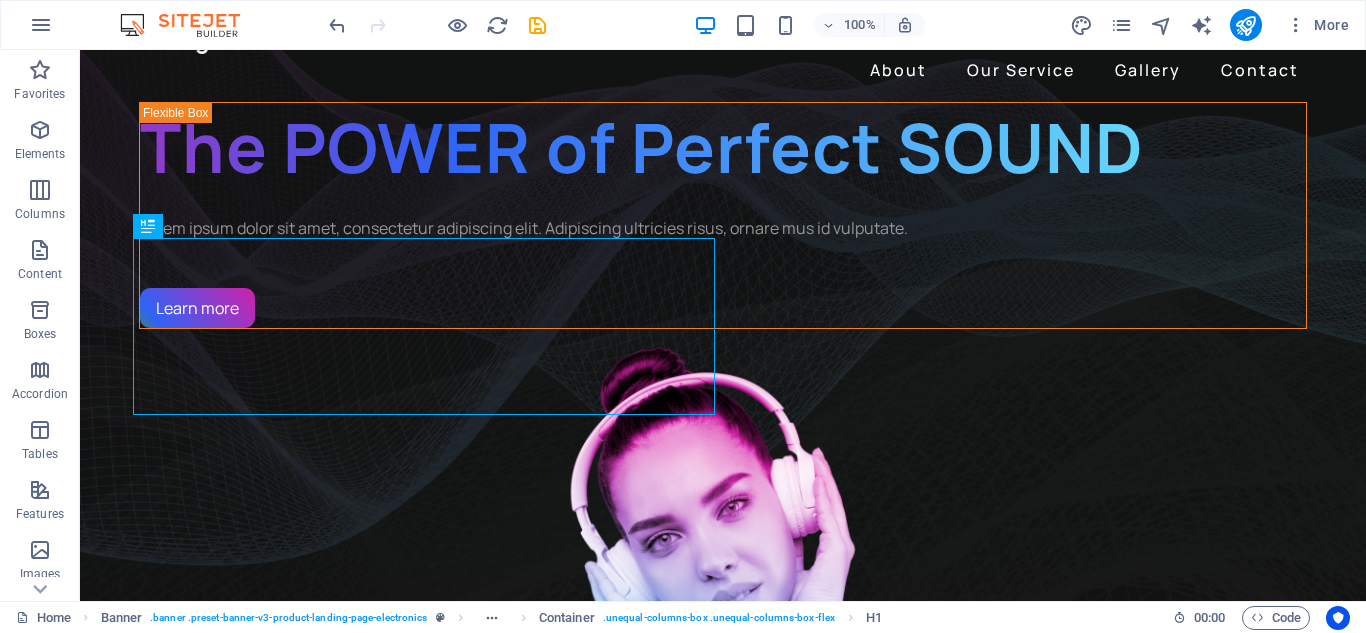 scroll, scrollTop: 24, scrollLeft: 0, axis: vertical 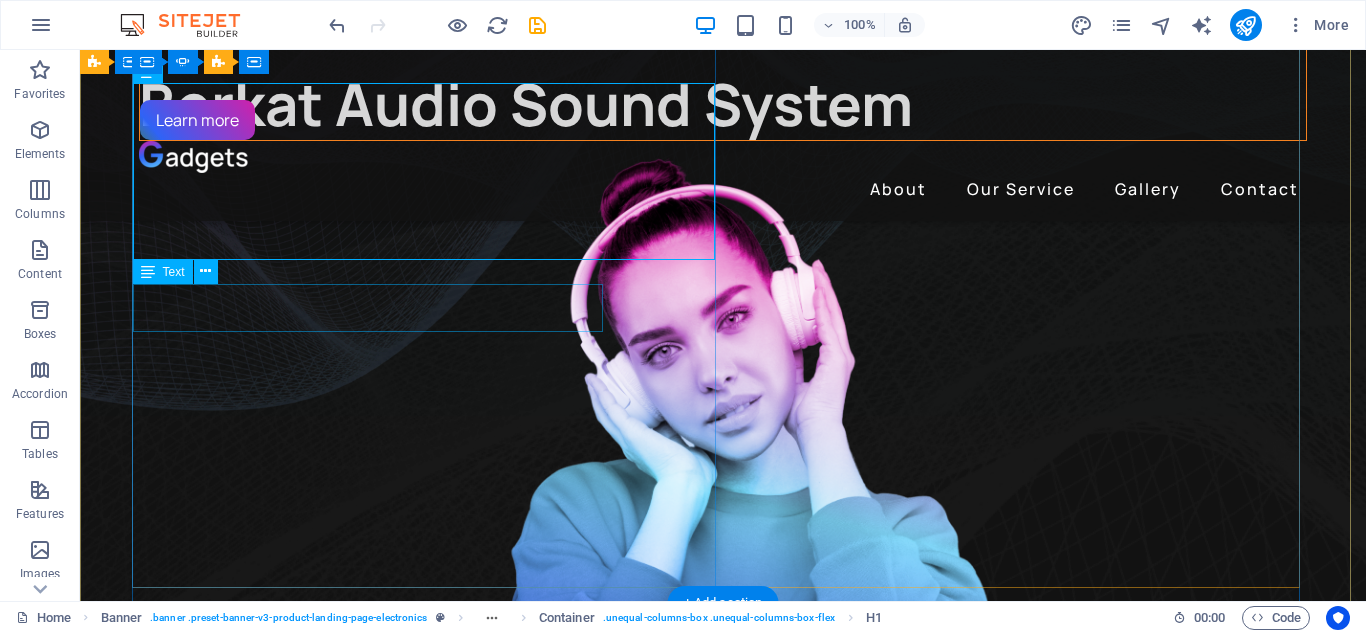 click on "Lorem ipsum dolor sit amet, consectetur adipiscing elit. Adipiscing ultricies risus, ornare mus id vulputate." at bounding box center (723, 40) 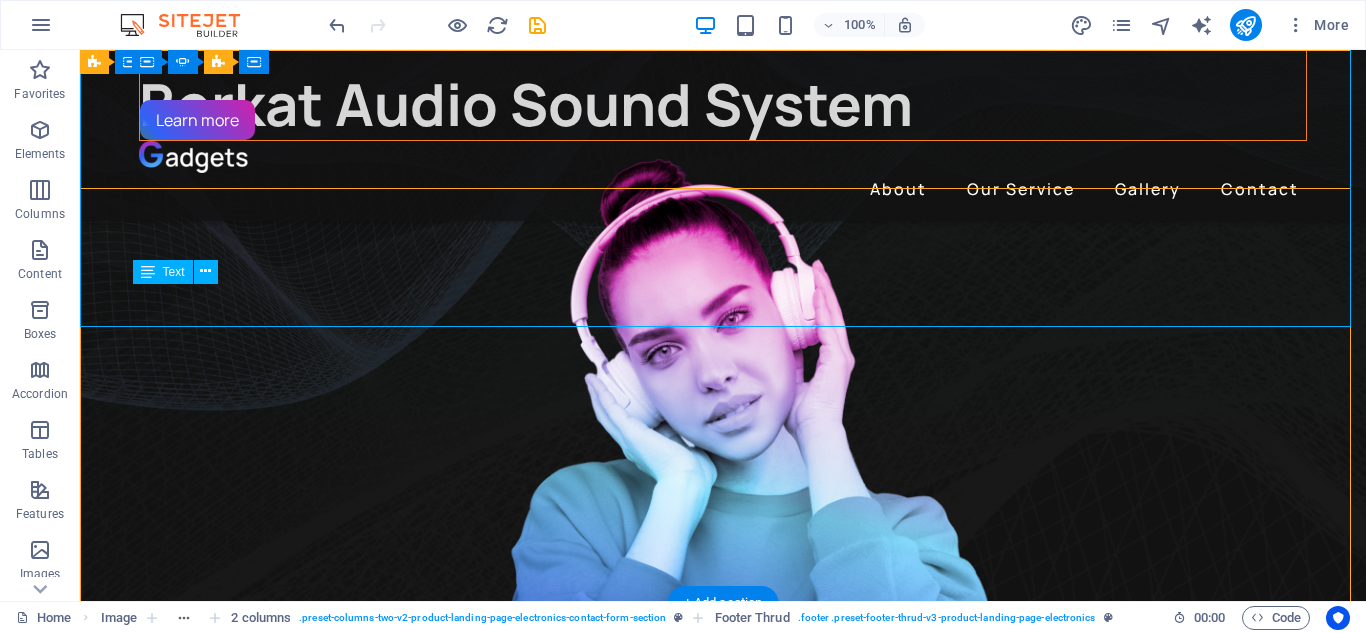 click on "Lorem ipsum dolor sit amet, consectetur adipiscing elit. Adipiscing ultricies risus, ornare mus id vulputate." at bounding box center (723, 40) 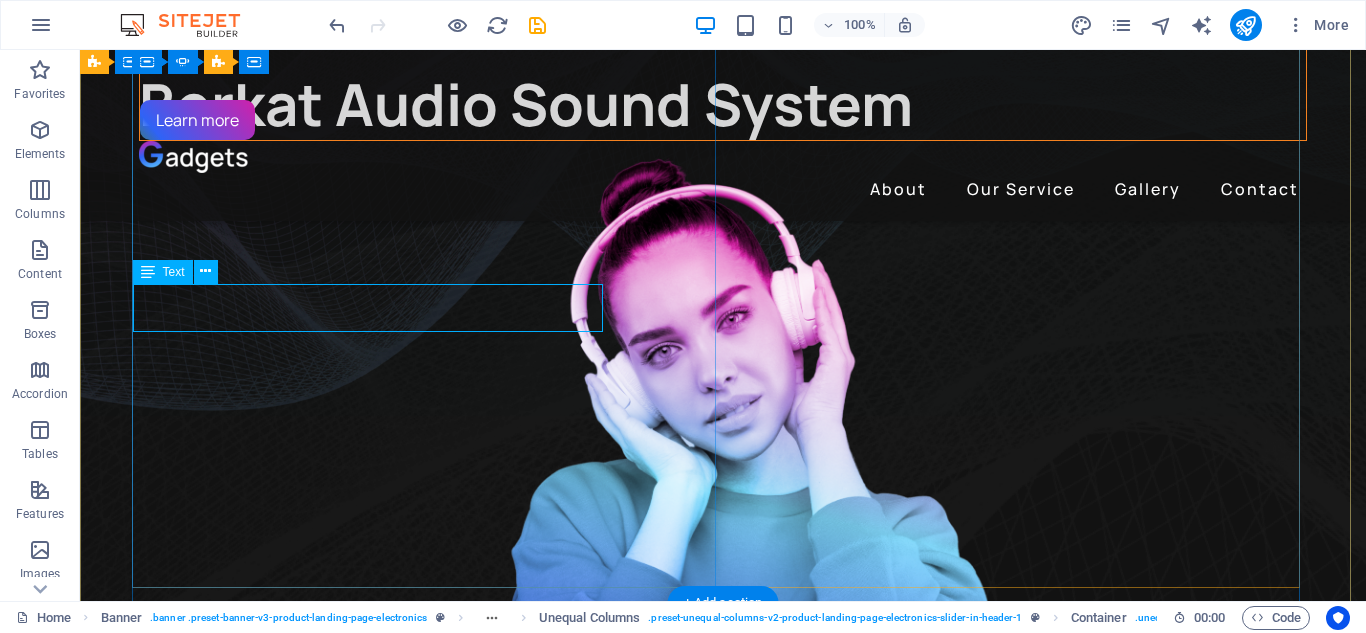 click on "Lorem ipsum dolor sit amet, consectetur adipiscing elit. Adipiscing ultricies risus, ornare mus id vulputate." at bounding box center (723, 40) 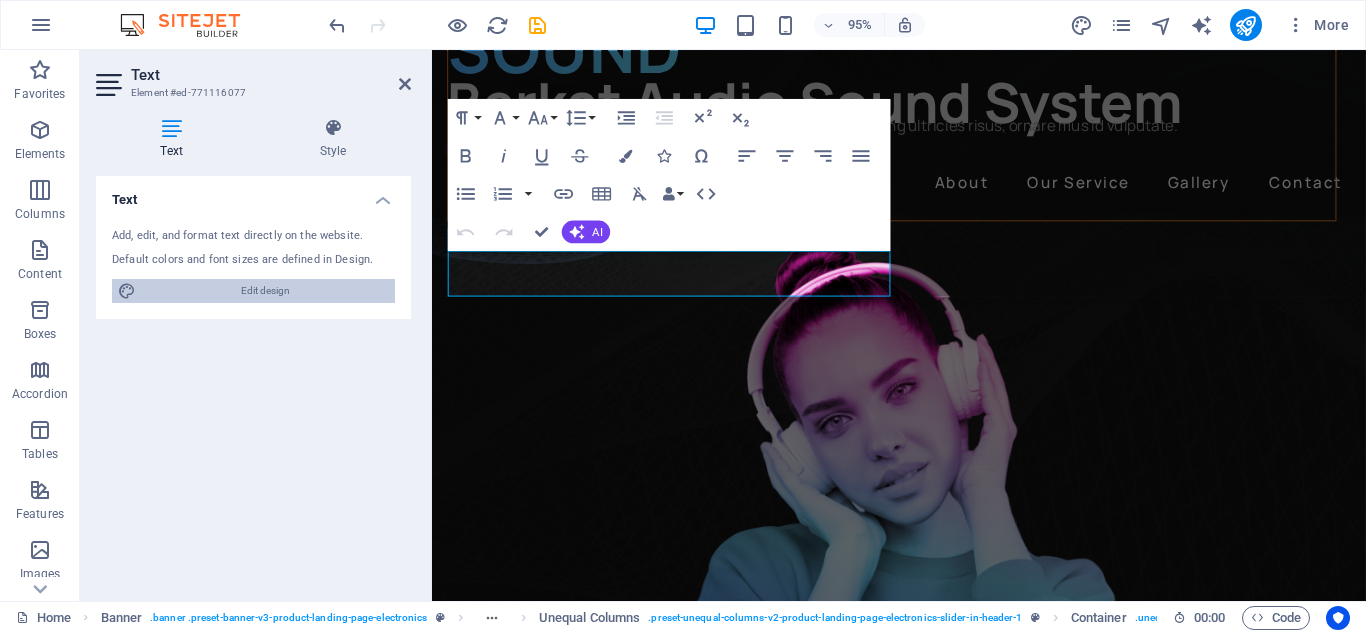 drag, startPoint x: 262, startPoint y: 285, endPoint x: 424, endPoint y: 448, distance: 229.81079 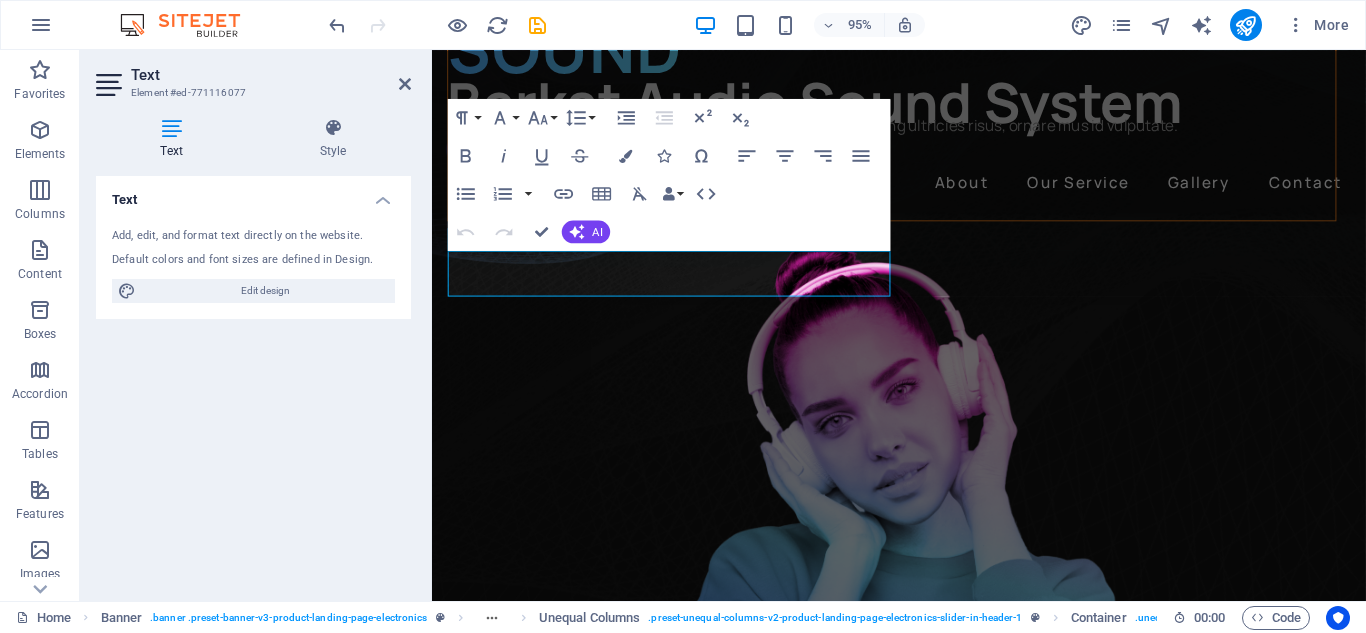 select on "px" 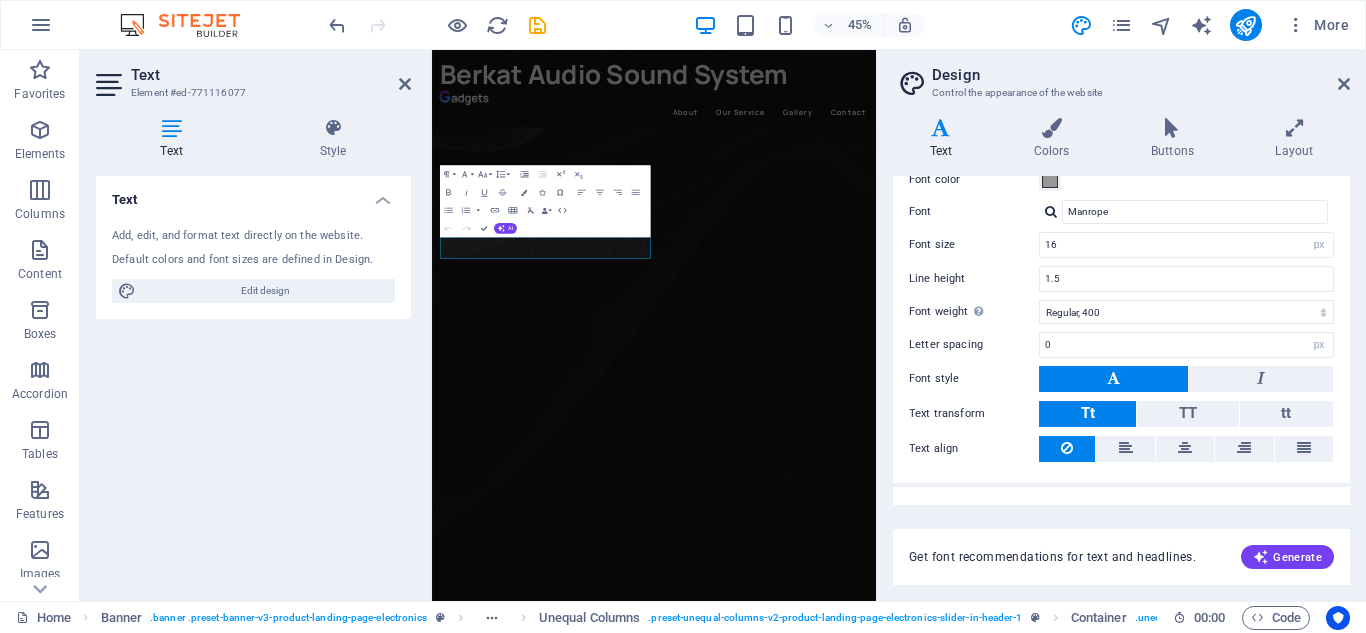 scroll, scrollTop: 127, scrollLeft: 0, axis: vertical 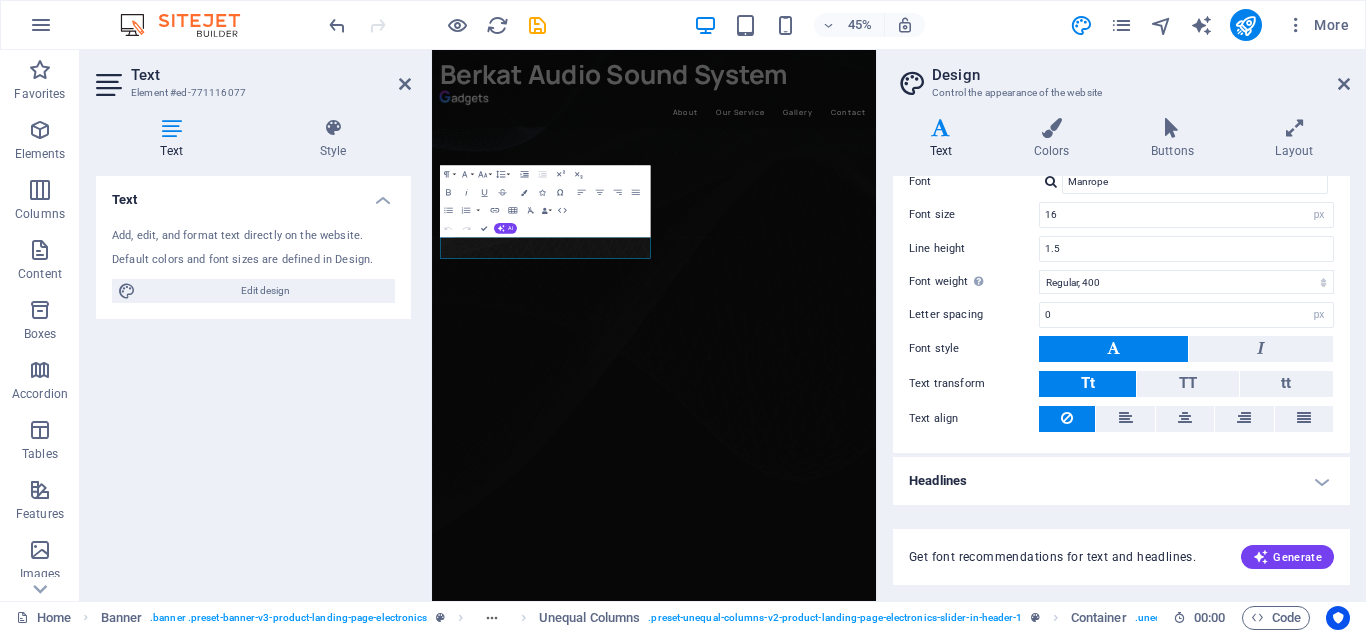 click on "Add, edit, and format text directly on the website." at bounding box center [253, 236] 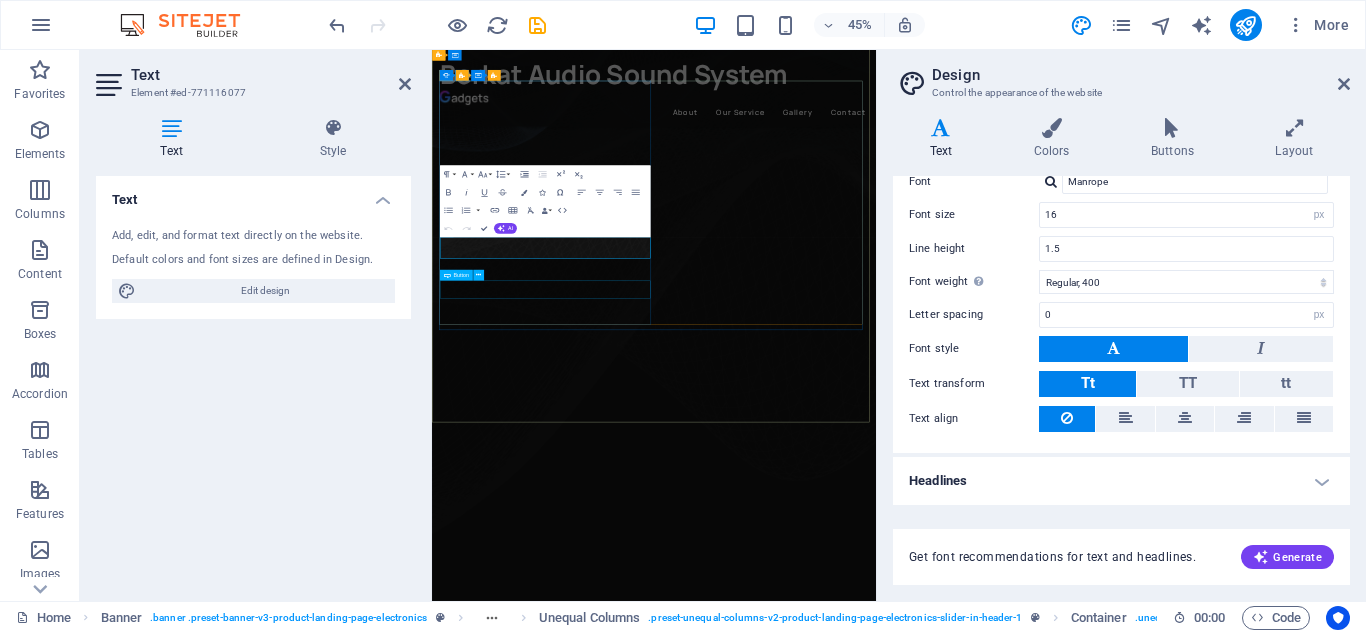 click on "Learn more" at bounding box center [918, 209] 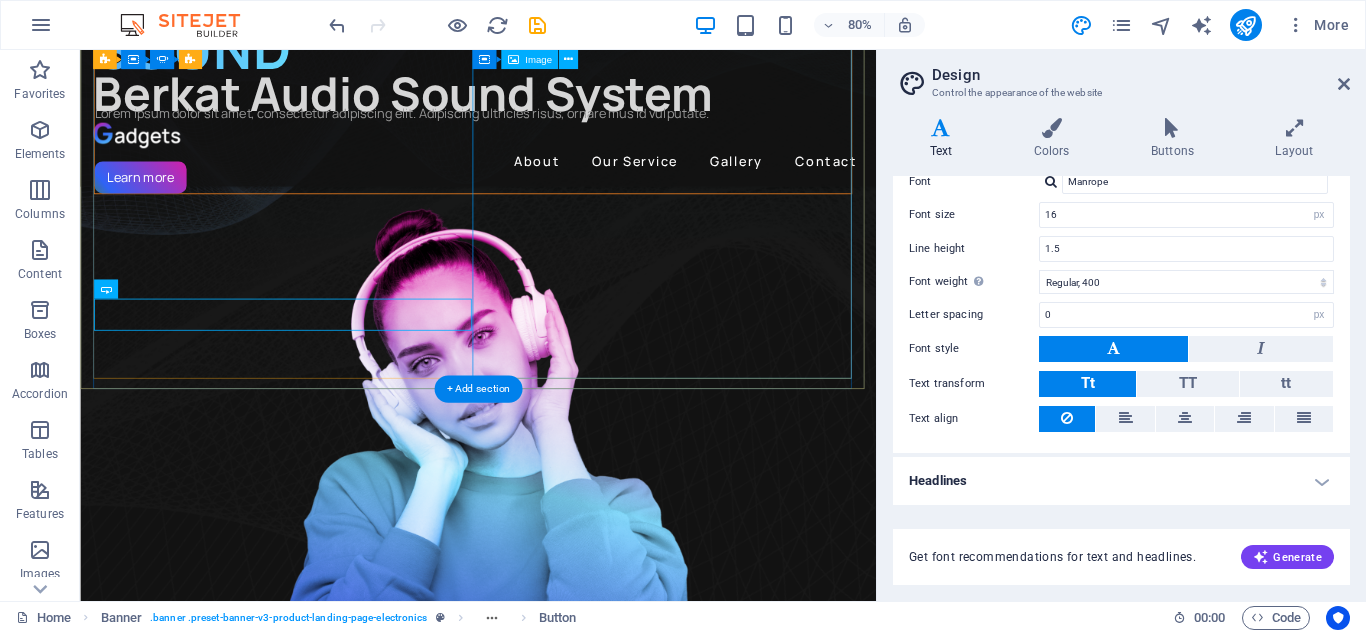 click at bounding box center (570, 566) 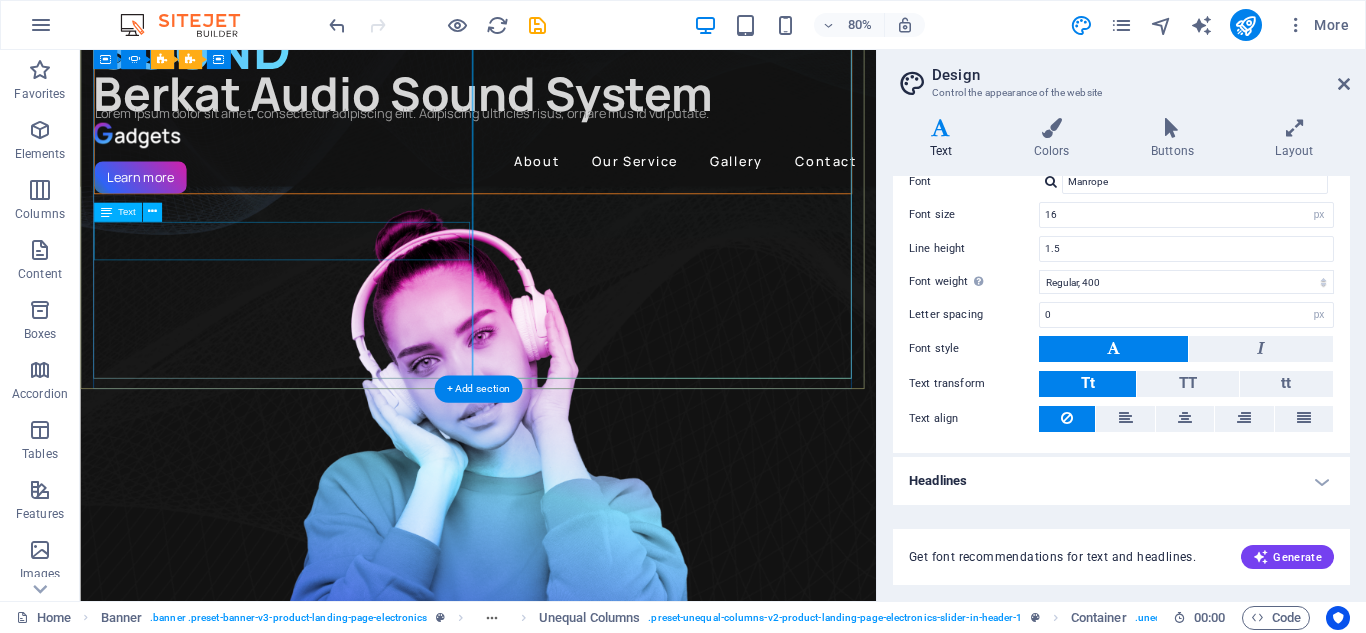 click on "Lorem ipsum dolor sit amet, consectetur adipiscing elit. Adipiscing ultricies risus, ornare mus id vulputate." at bounding box center (570, 129) 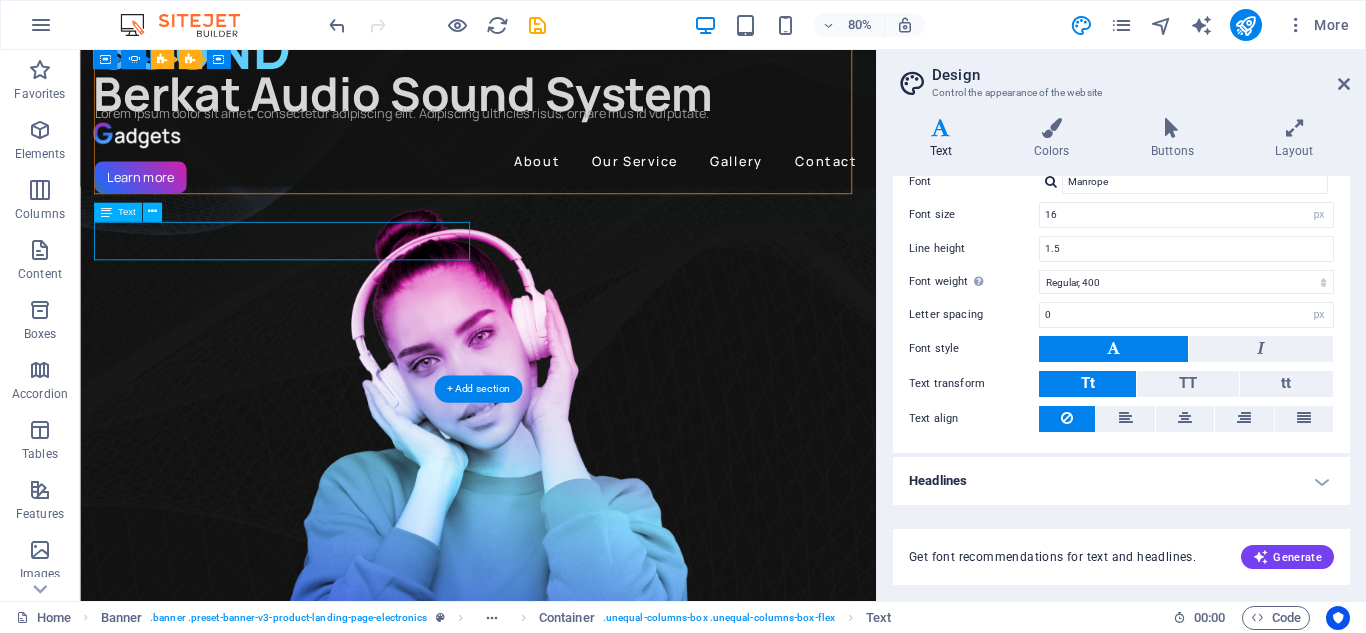 click on "Lorem ipsum dolor sit amet, consectetur adipiscing elit. Adipiscing ultricies risus, ornare mus id vulputate." at bounding box center (570, 129) 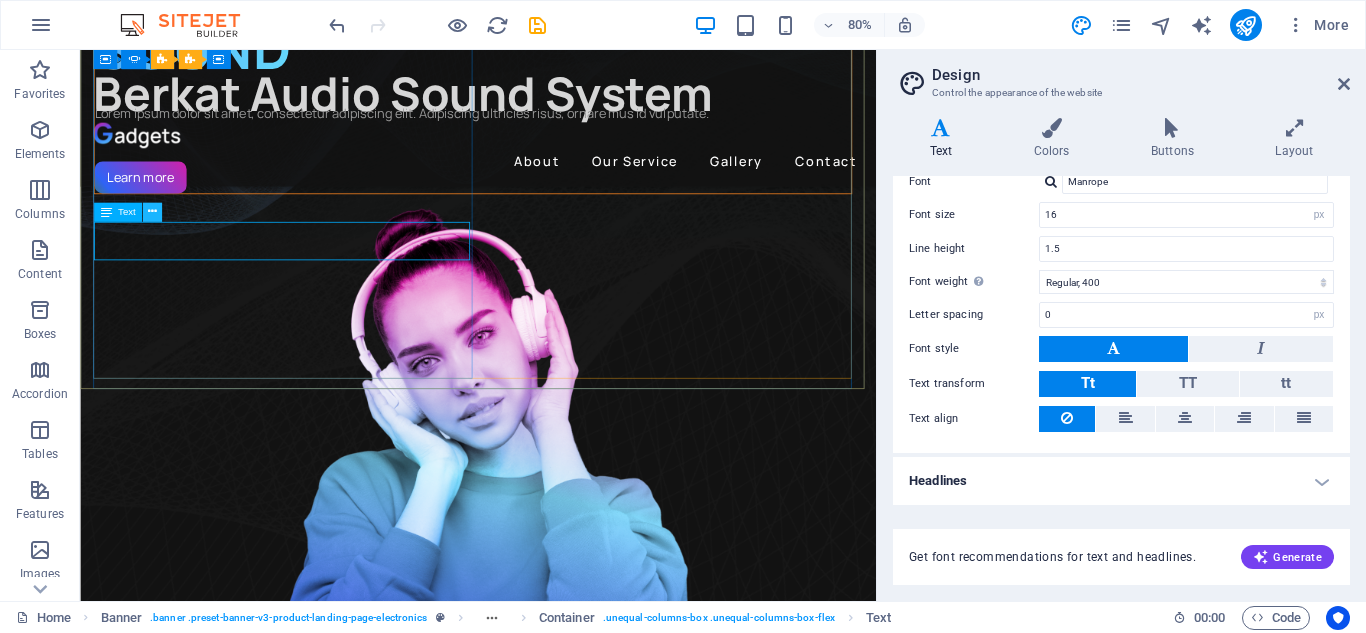 click at bounding box center (152, 212) 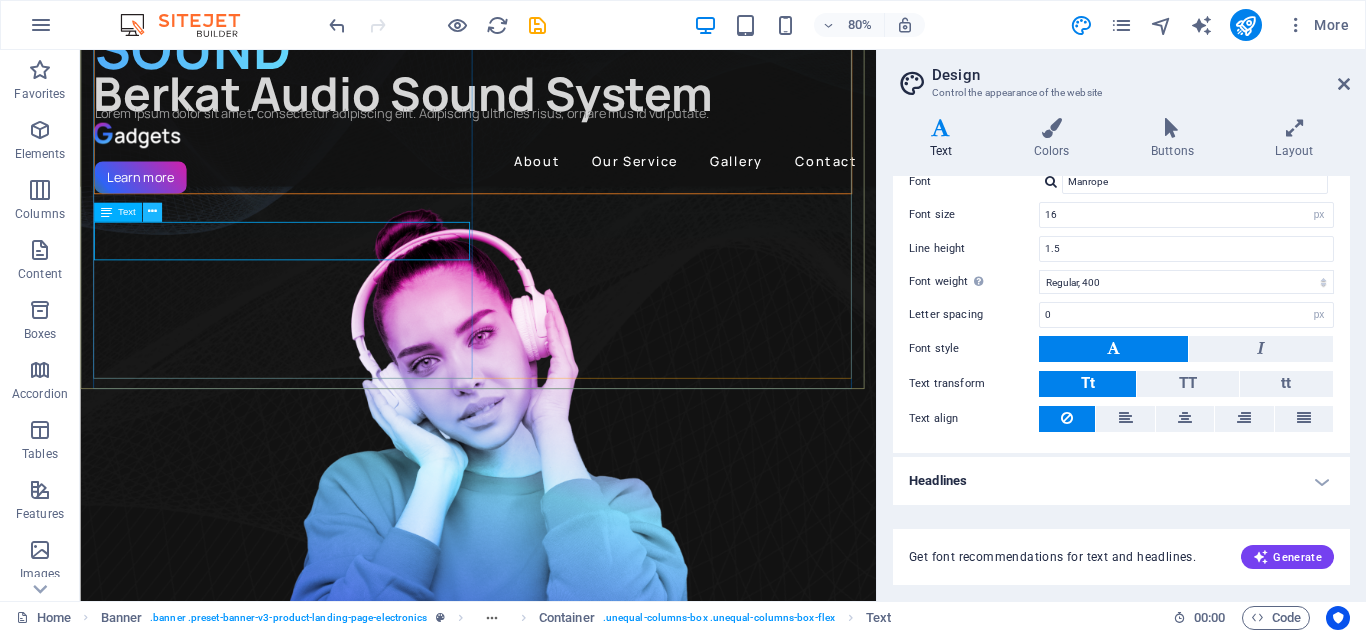 click at bounding box center (152, 212) 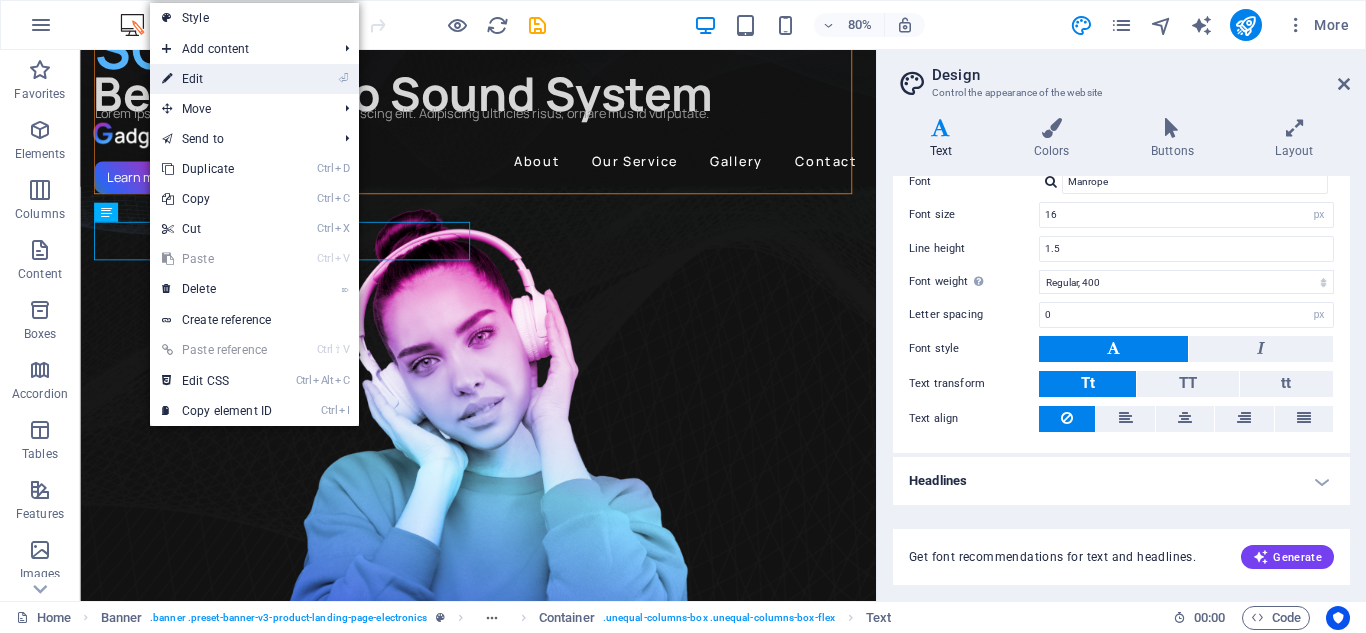 click on "⏎  Edit" at bounding box center [217, 79] 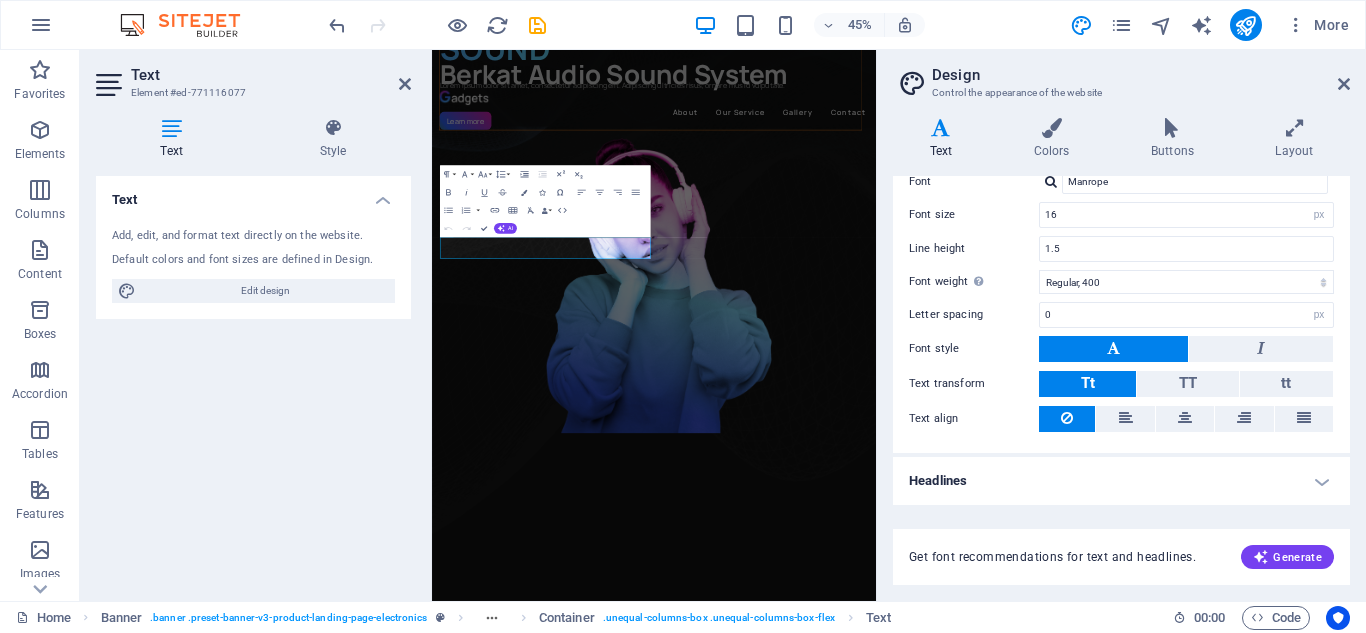 click on "Headlines" at bounding box center [1121, 481] 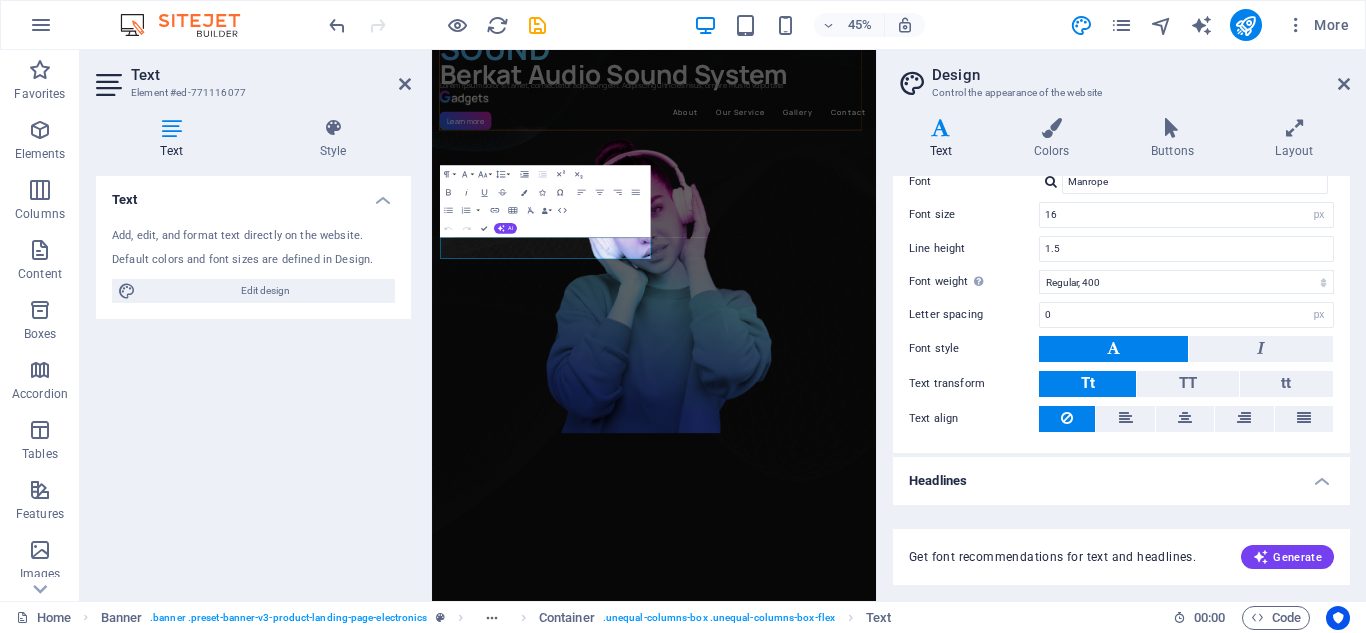 drag, startPoint x: 1331, startPoint y: 78, endPoint x: 1350, endPoint y: 85, distance: 20.248457 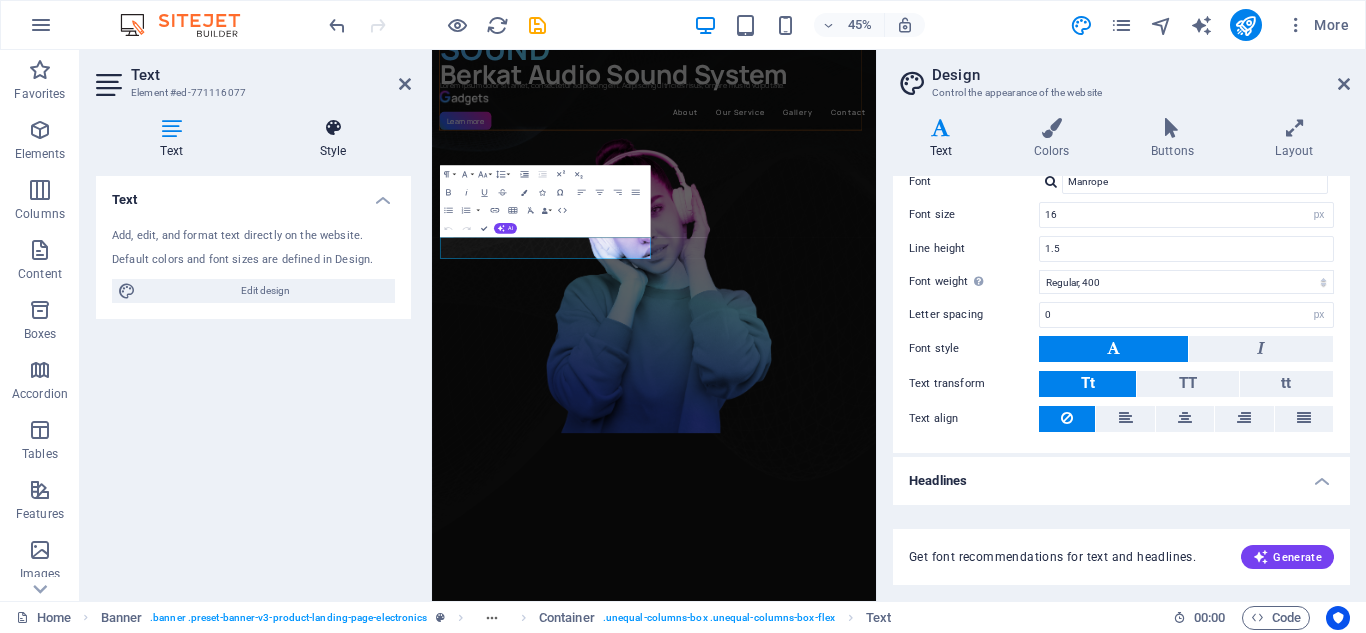 click at bounding box center [333, 128] 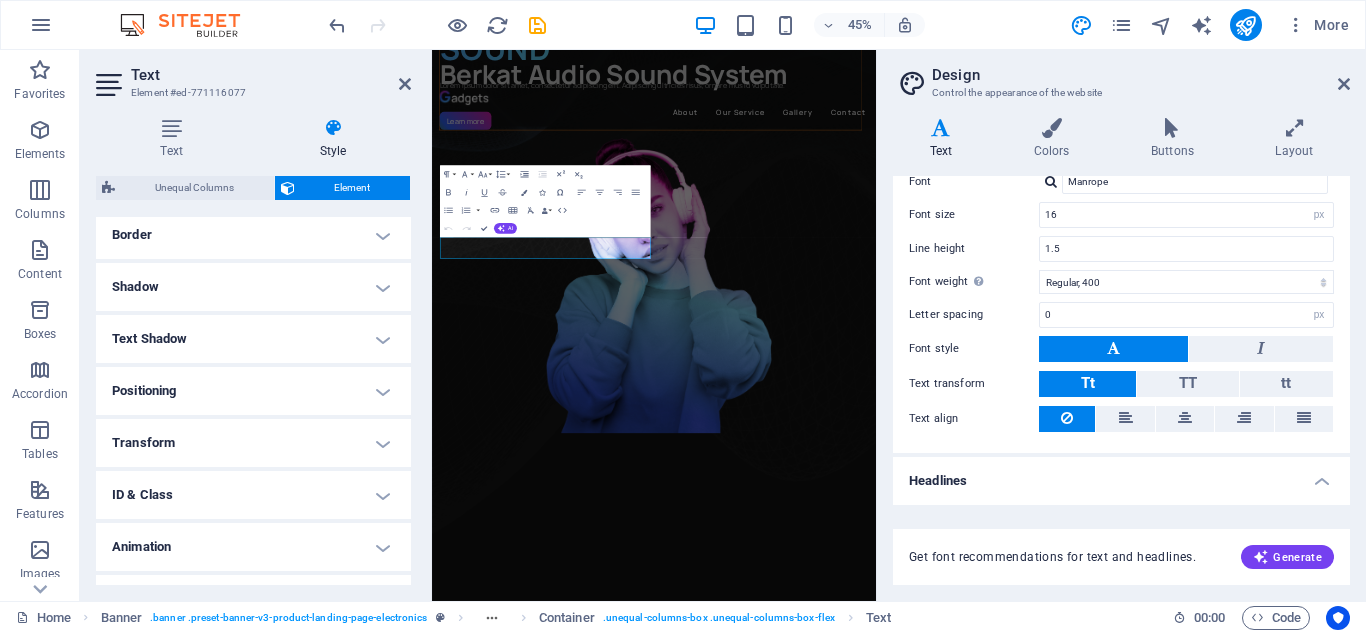 scroll, scrollTop: 477, scrollLeft: 0, axis: vertical 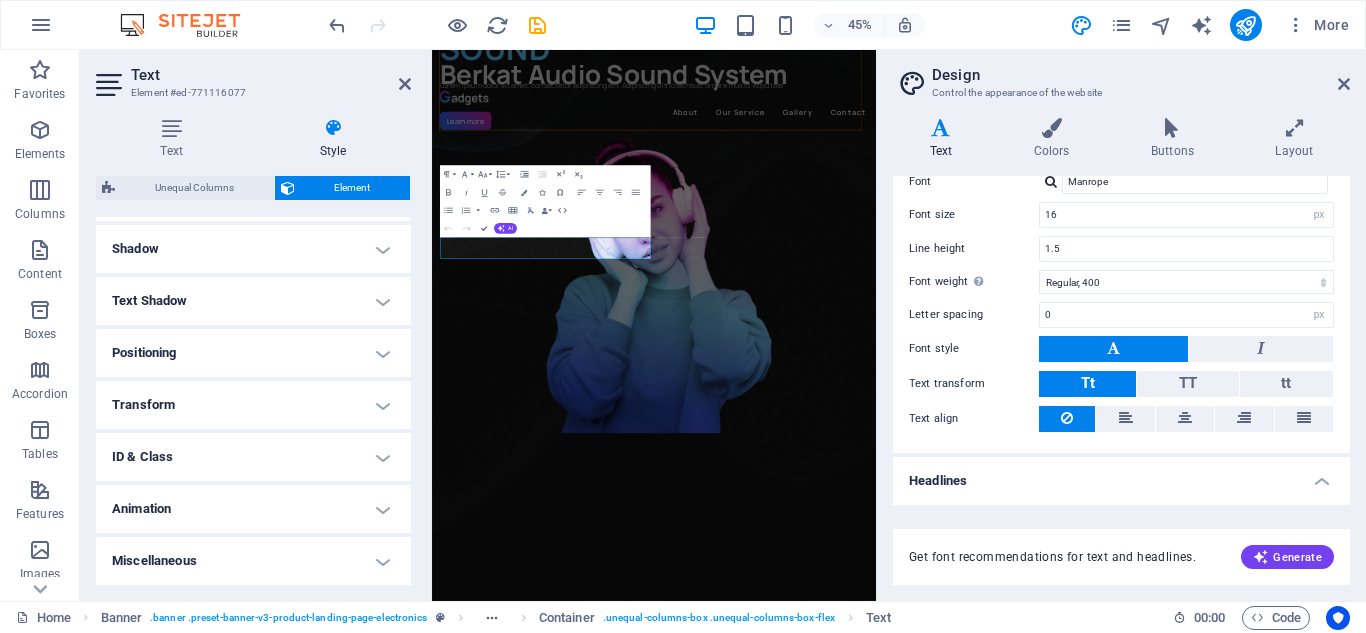 drag, startPoint x: 407, startPoint y: 301, endPoint x: 11, endPoint y: 1204, distance: 986.0147 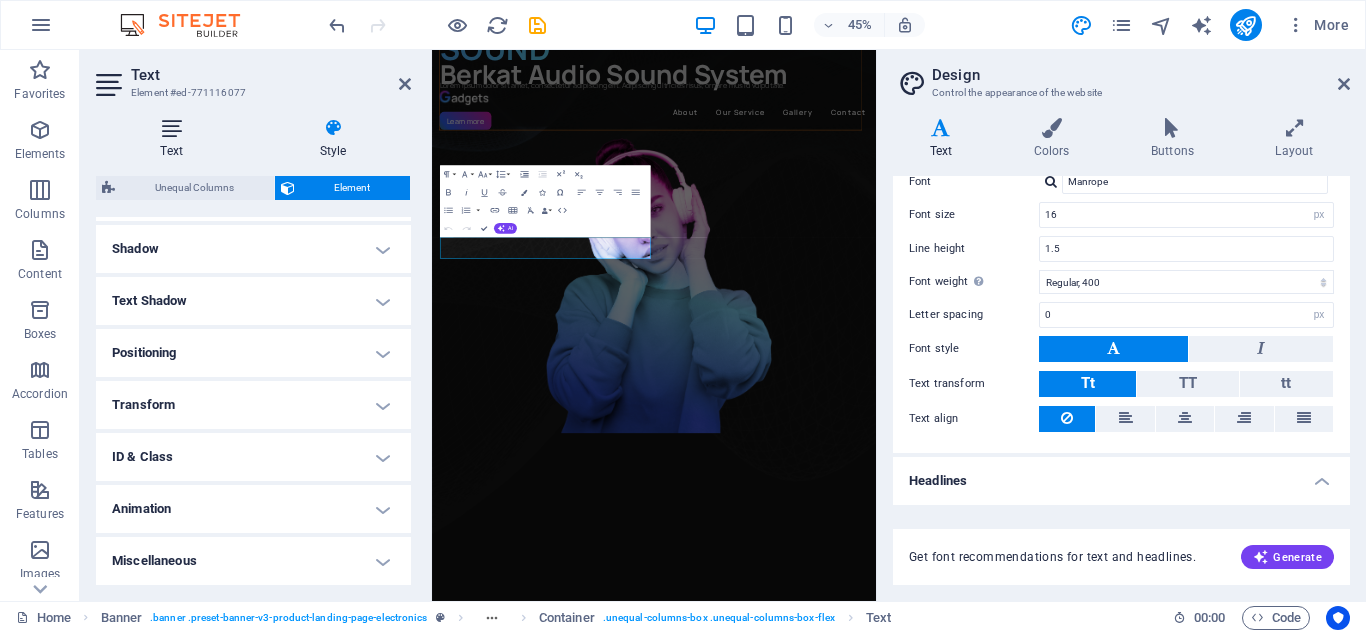 click at bounding box center [171, 128] 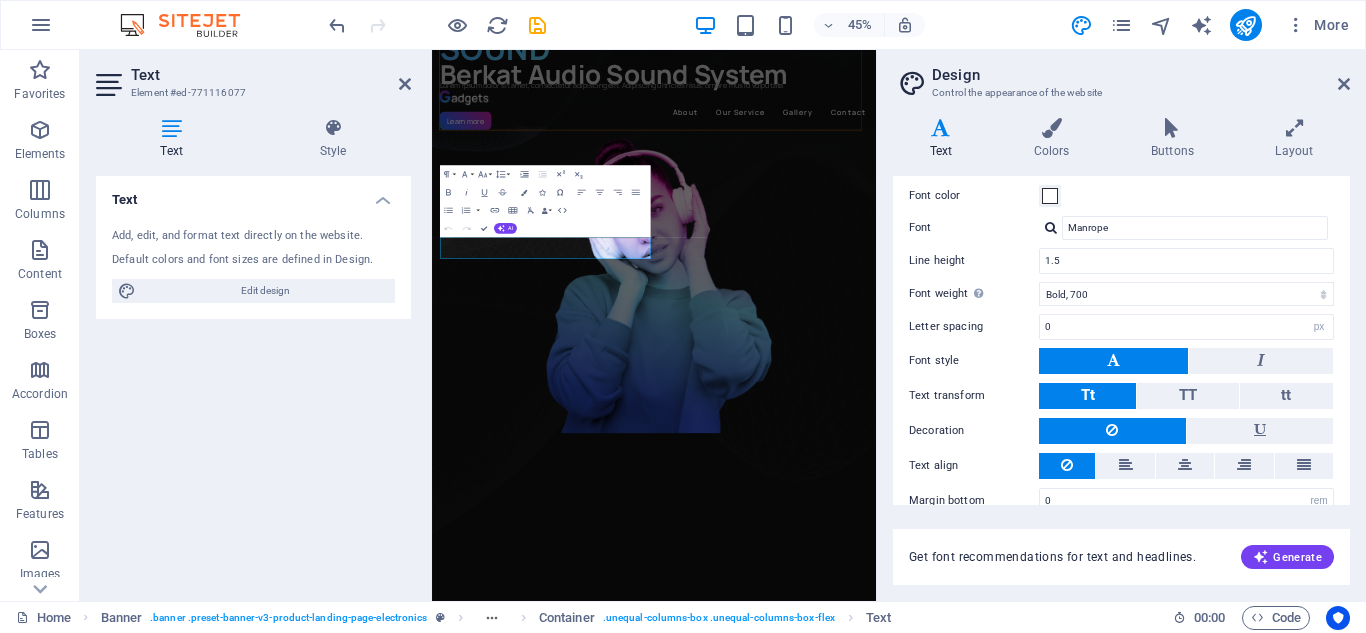 scroll, scrollTop: 518, scrollLeft: 0, axis: vertical 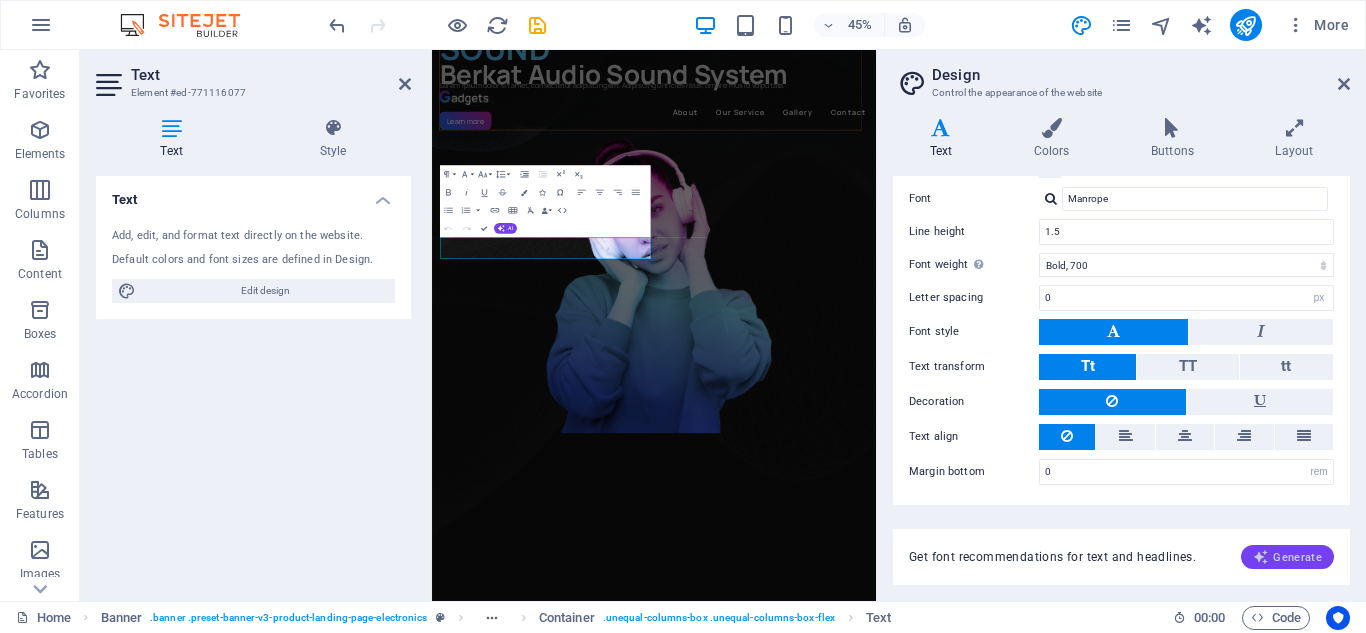 click on "Generate" at bounding box center (1287, 557) 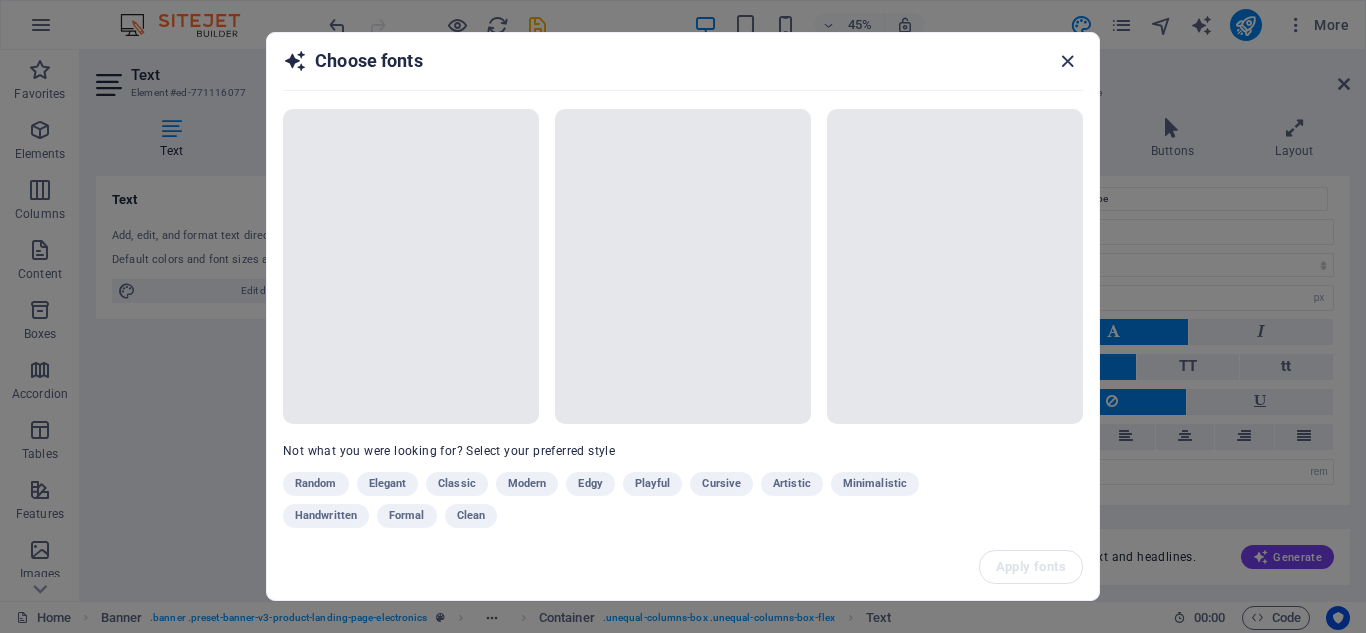click at bounding box center [1067, 61] 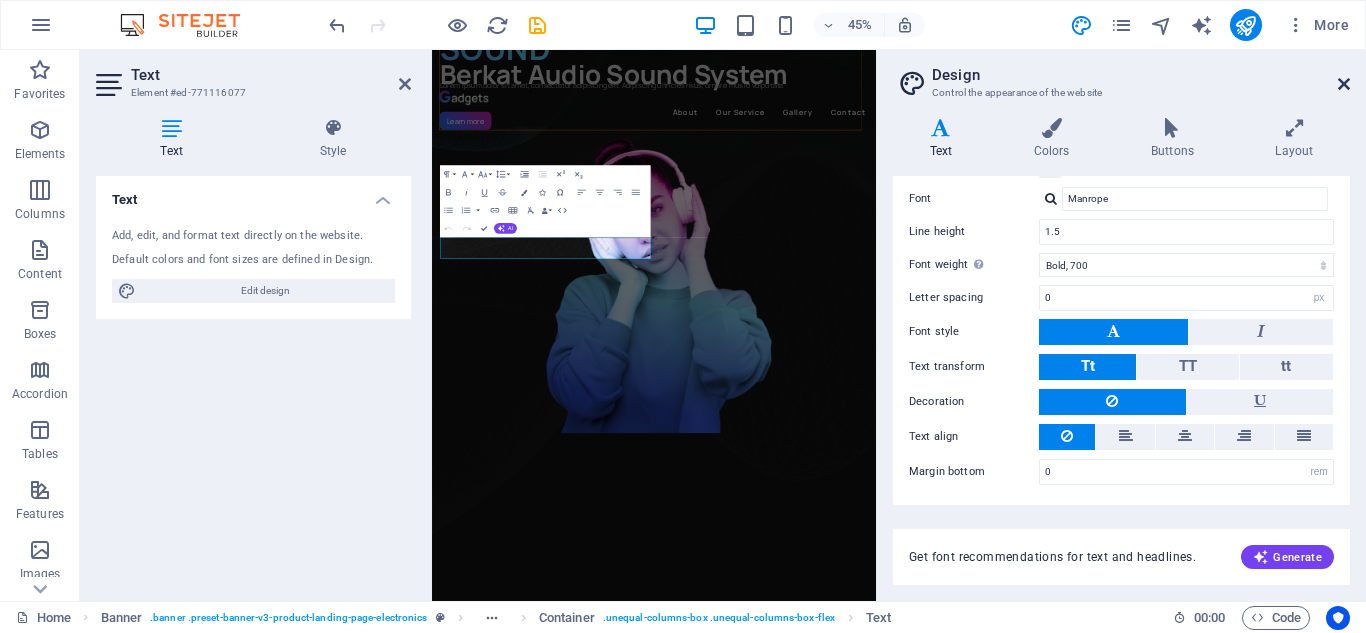 click at bounding box center (1344, 84) 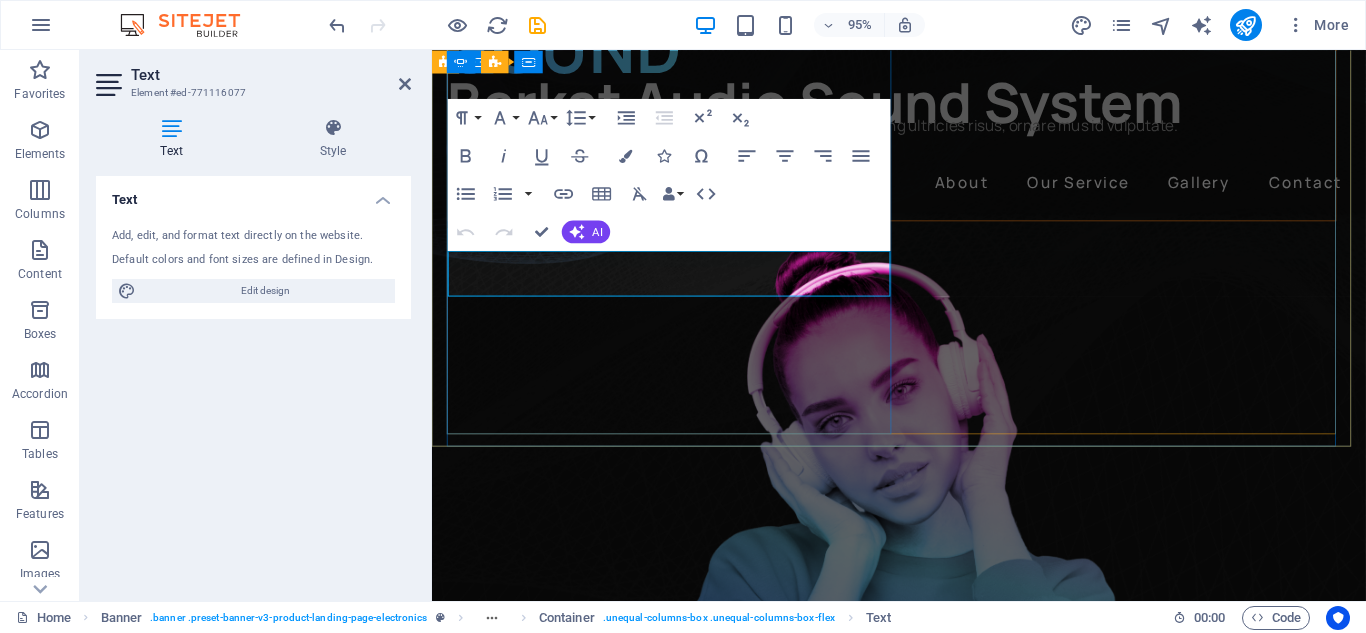 click on "Lorem ipsum dolor sit amet, consectetur adipiscing elit. Adipiscing ultricies risus, ornare mus id vulputate." at bounding box center [916, 129] 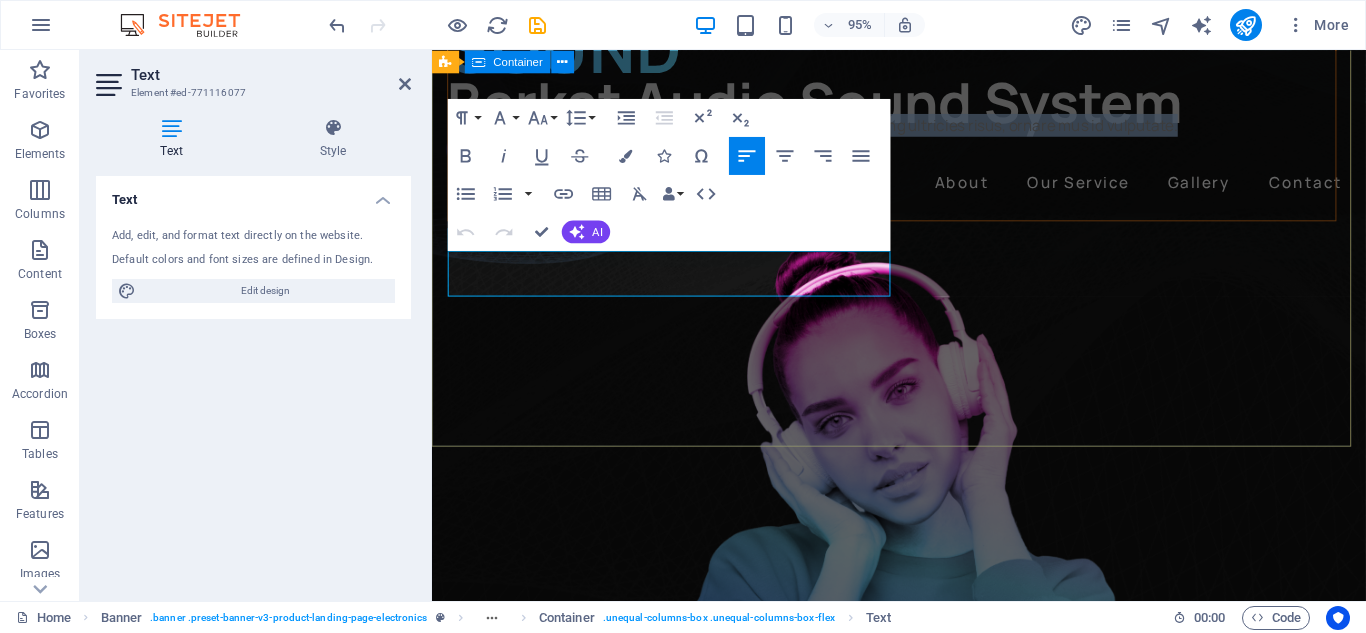 drag, startPoint x: 840, startPoint y: 290, endPoint x: 434, endPoint y: 252, distance: 407.77444 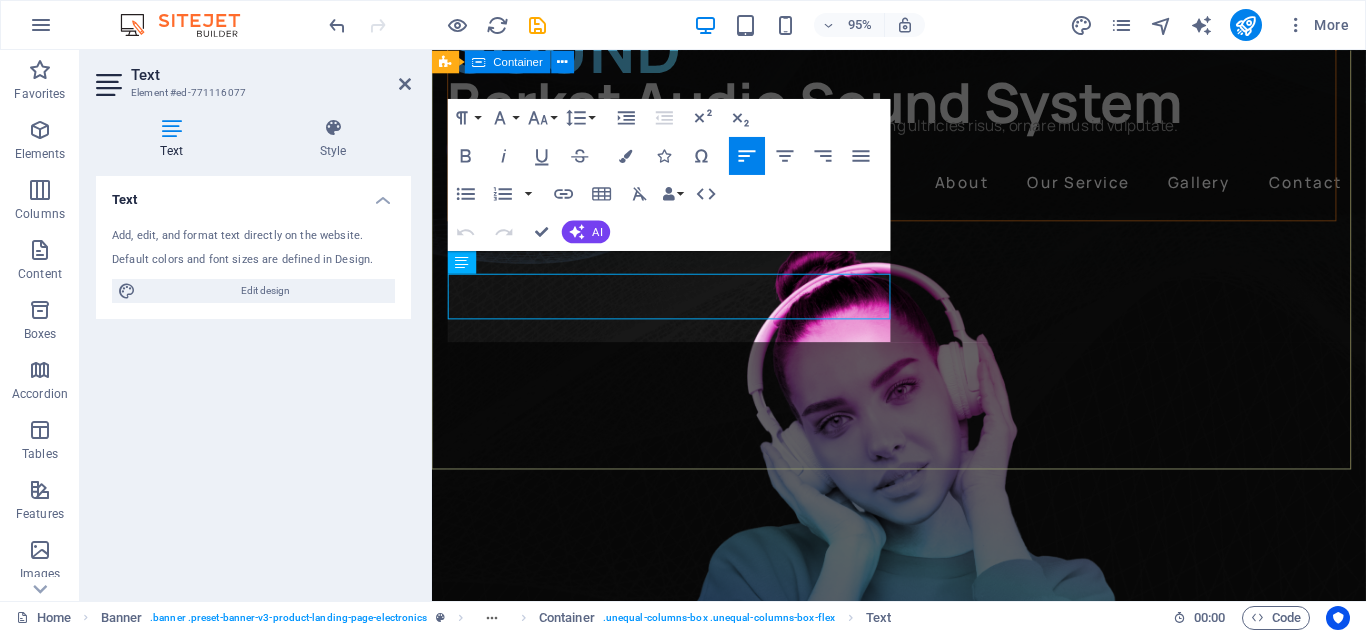 scroll, scrollTop: 250, scrollLeft: 0, axis: vertical 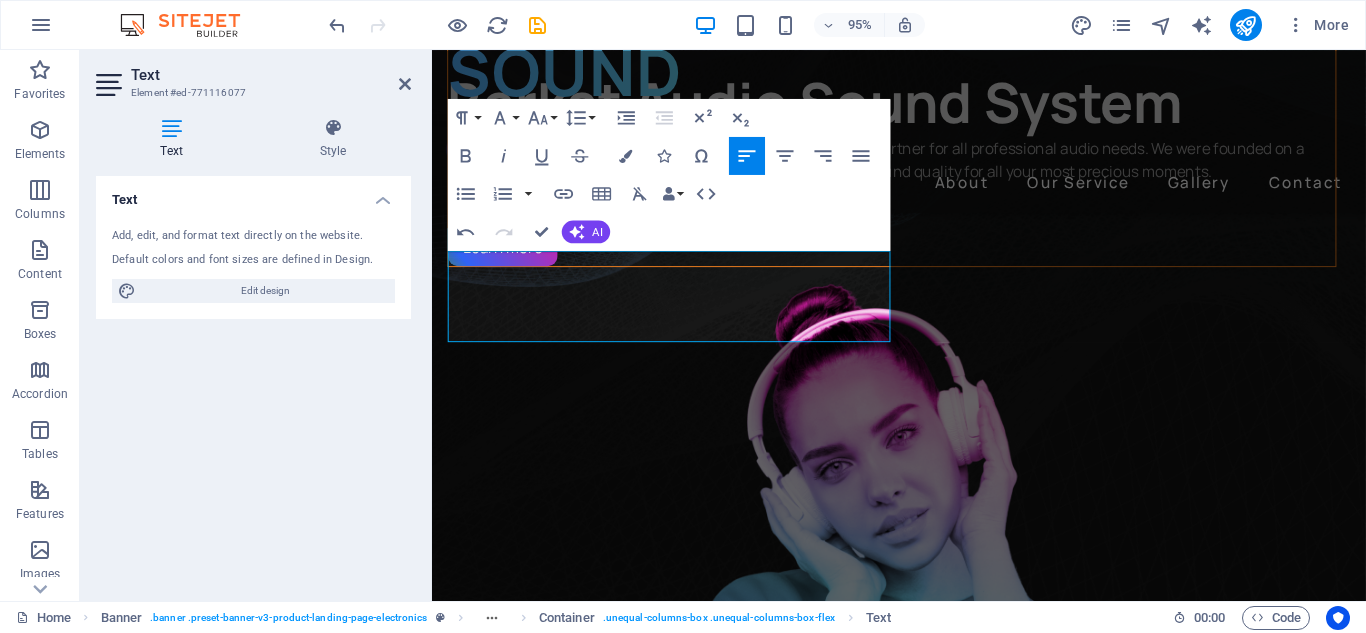 click on "Text Add, edit, and format text directly on the website. Default colors and font sizes are defined in Design. Edit design Alignment Left aligned Centered Right aligned" at bounding box center [253, 380] 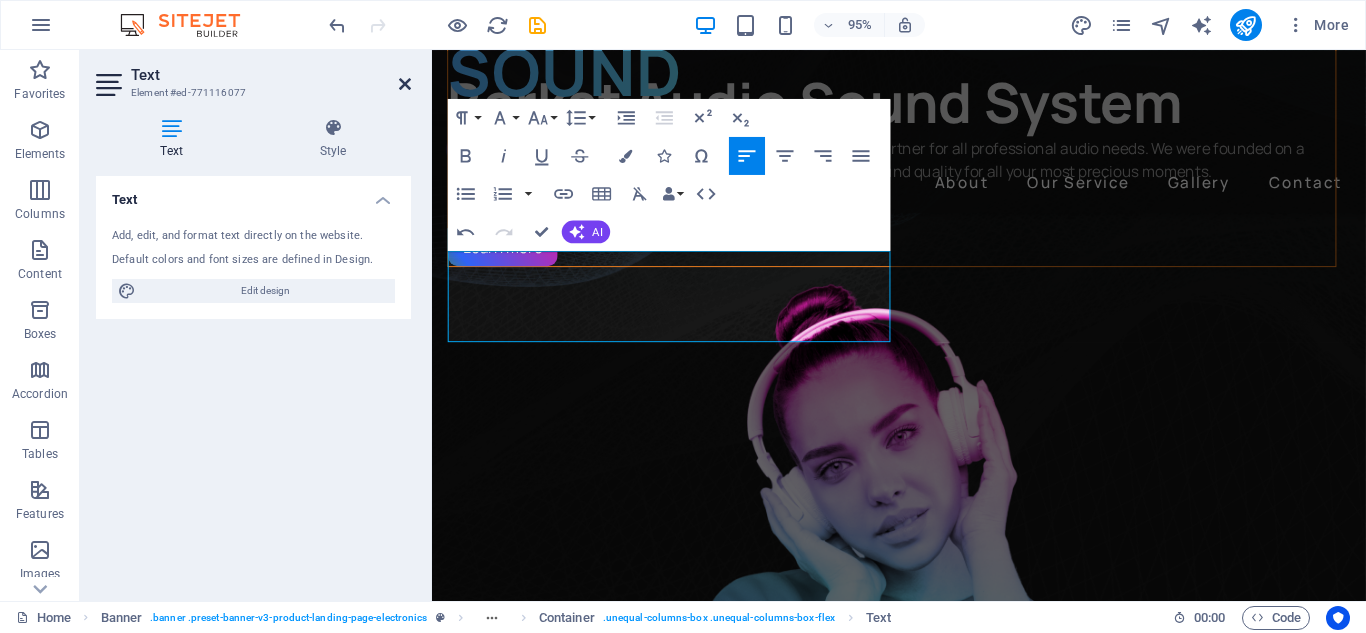 click at bounding box center (405, 84) 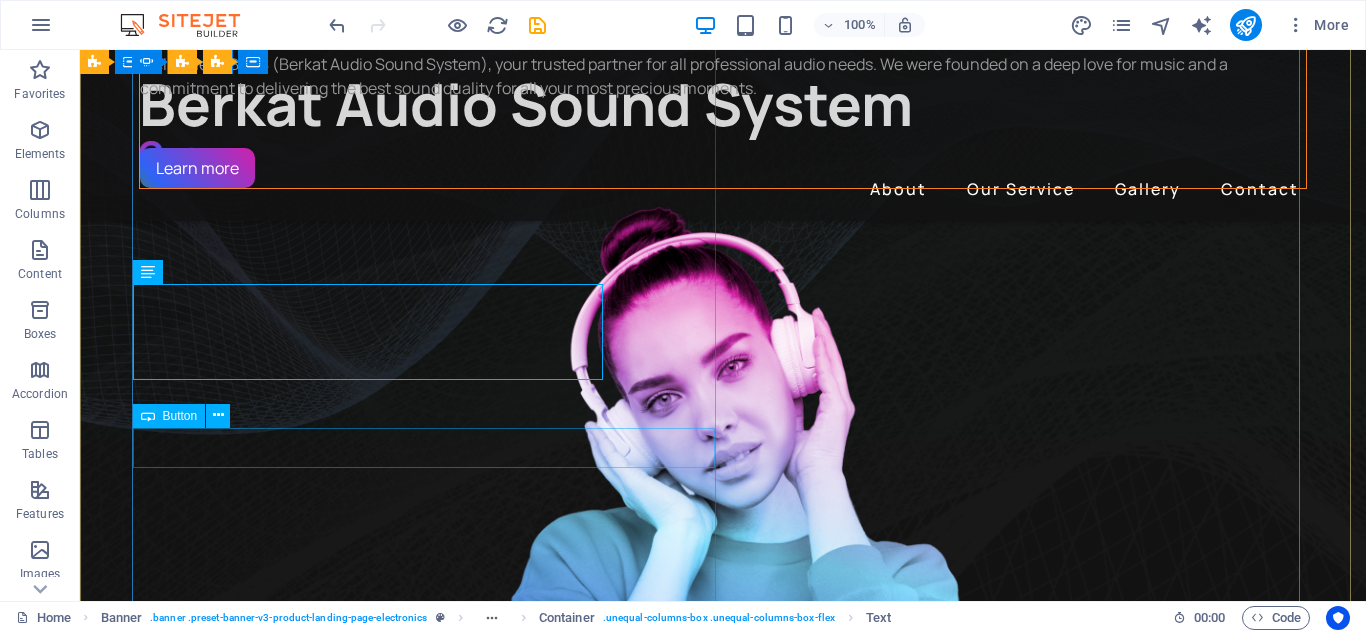 click on "Learn more" at bounding box center [723, 168] 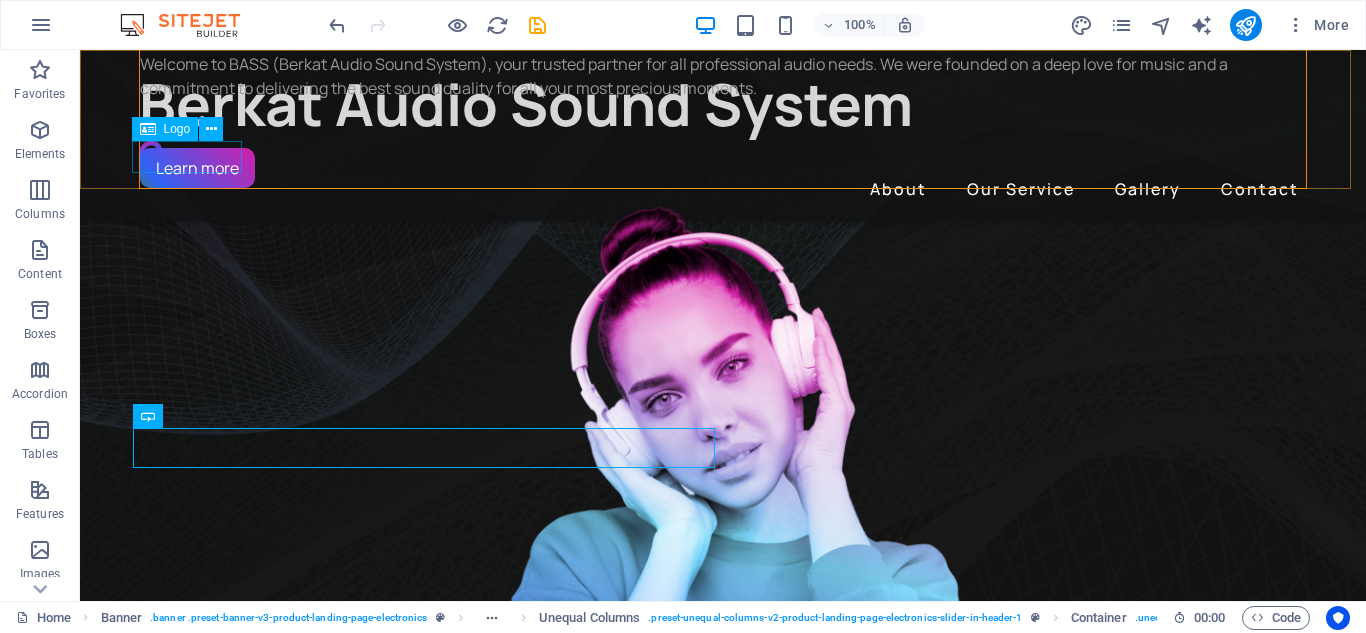 click at bounding box center [723, 157] 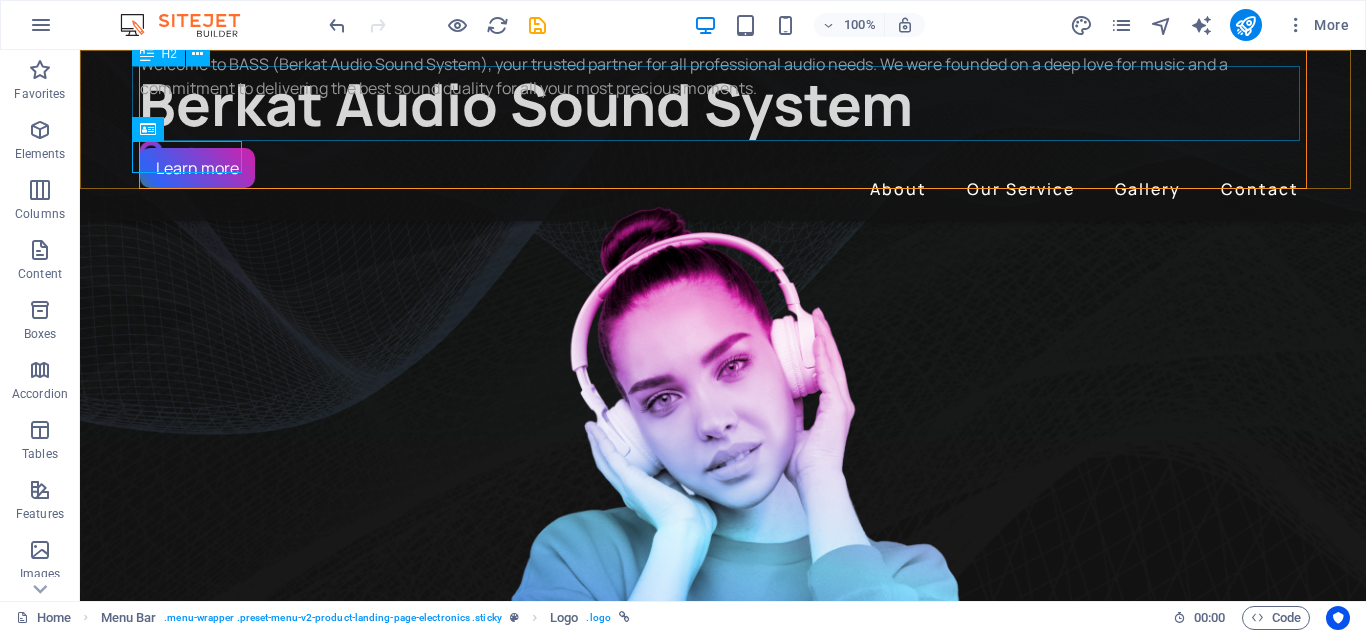 click on "Berkat Audio Sound System" at bounding box center [723, 103] 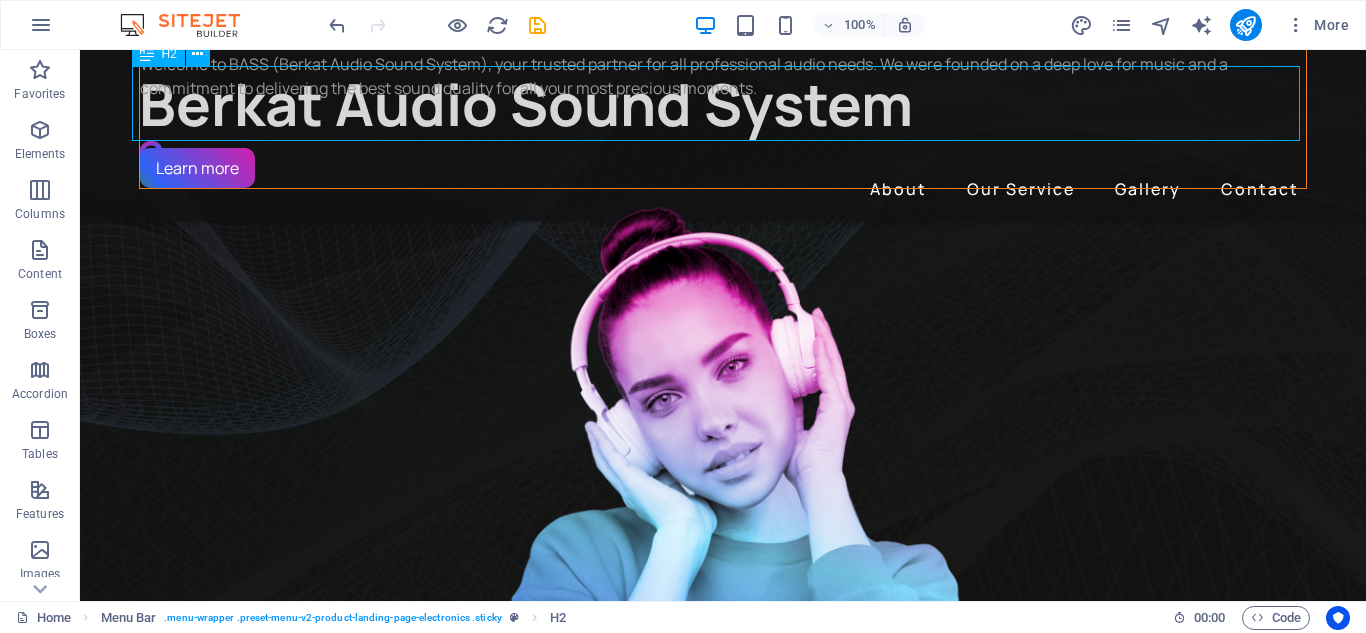 click on "Berkat Audio Sound System" at bounding box center (723, 103) 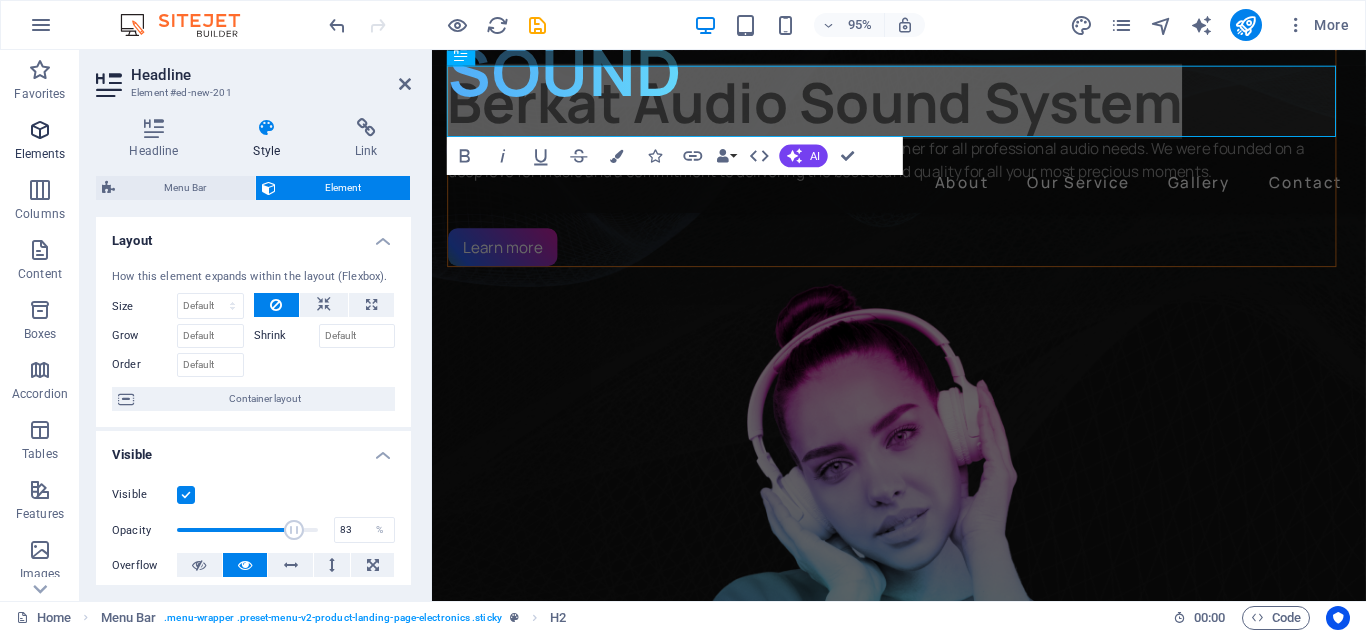click on "Elements" at bounding box center [40, 154] 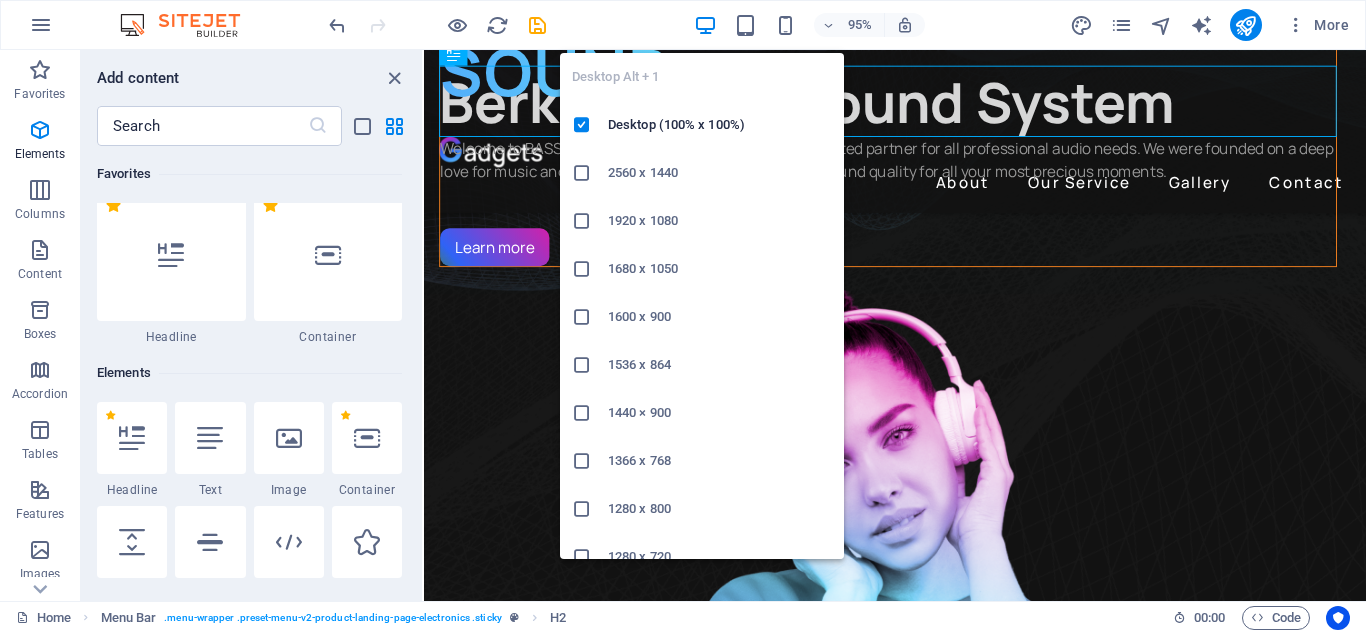 scroll, scrollTop: 31, scrollLeft: 0, axis: vertical 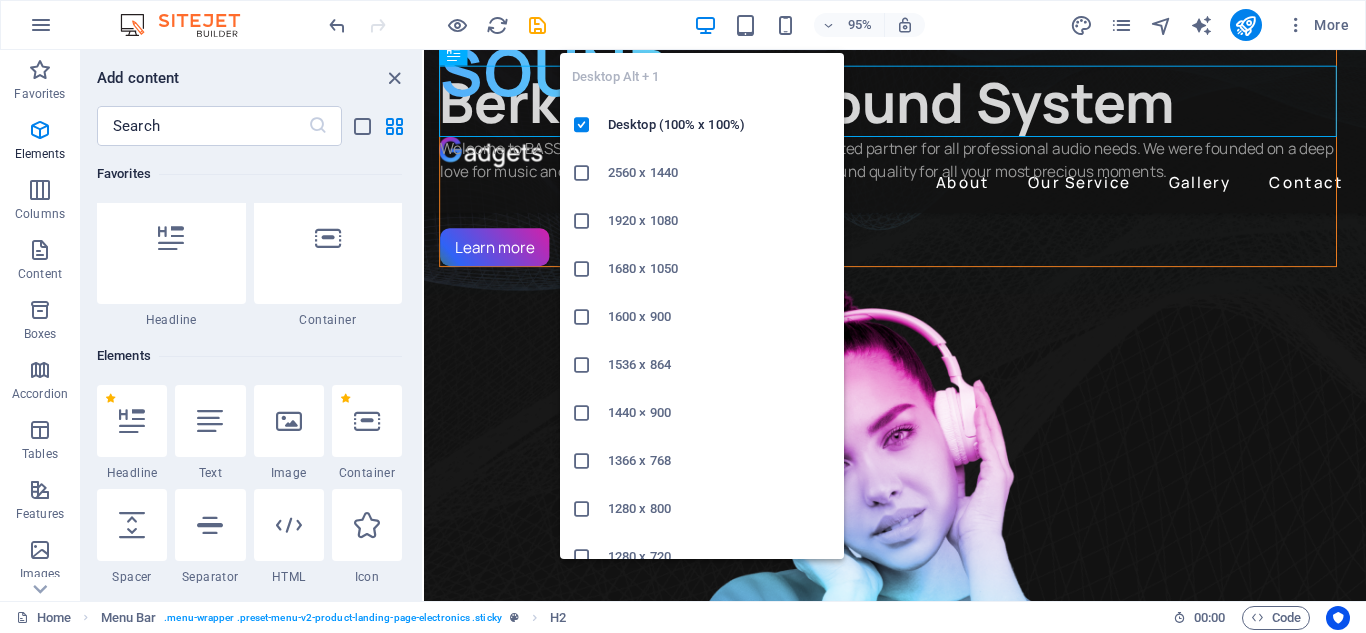 click on "Desktop Alt + 1 Desktop (100% x 100%) 2560 x 1440 1920 x 1080 1680 x 1050 1600 x 900 1536 x 864 1440 × 900 1366 x 768 1280 x 800 1280 x 720 iPad Pro 12.9/13 (1024 x 1366) Galaxy Tab S9/S10 Ultra (1024 x 1366)" at bounding box center [702, 298] 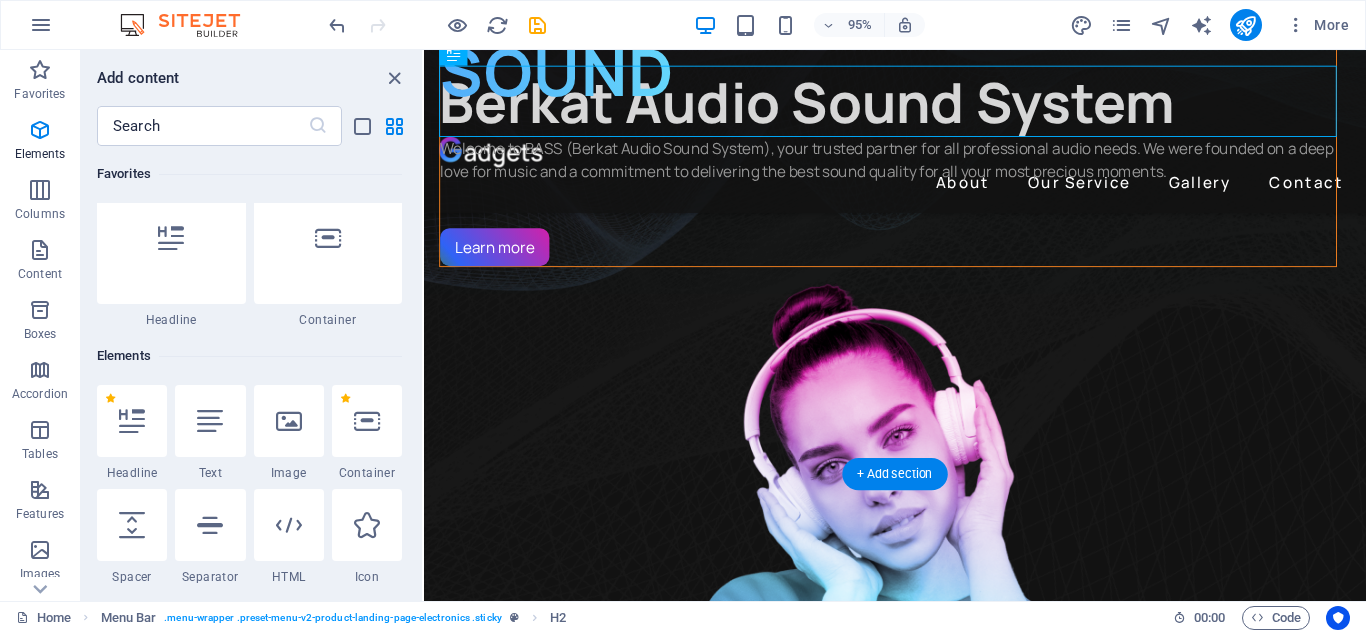 click at bounding box center [920, 3797] 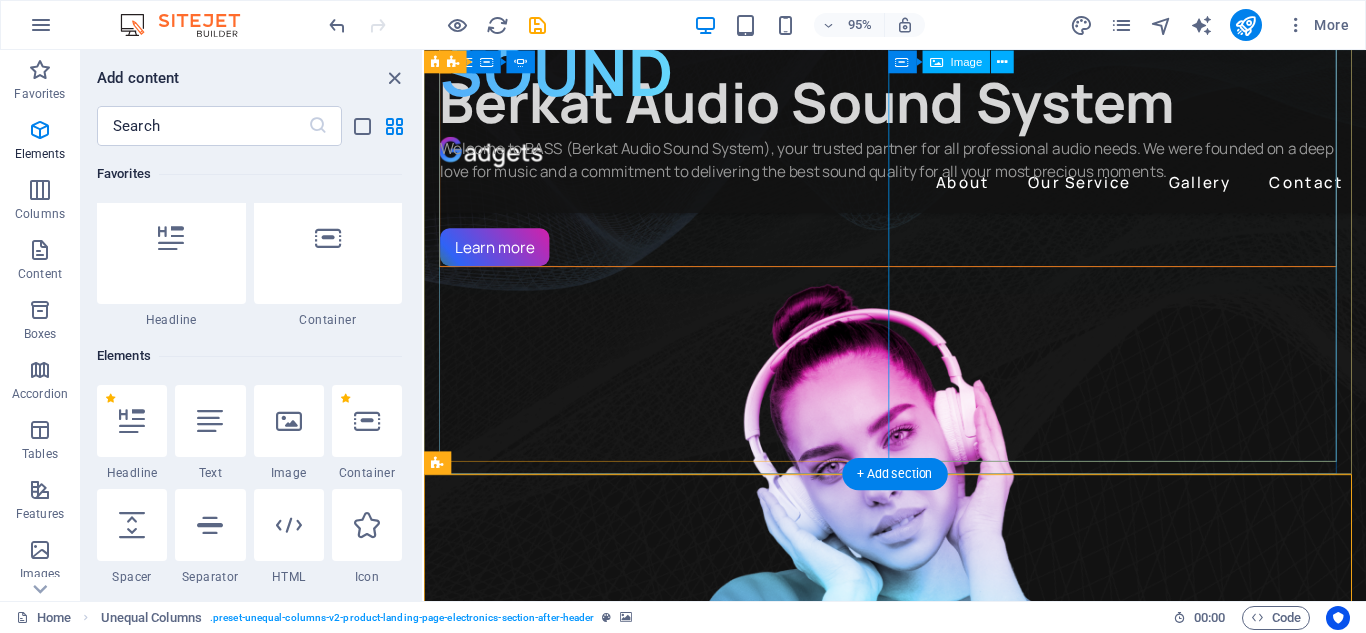 click at bounding box center (912, 614) 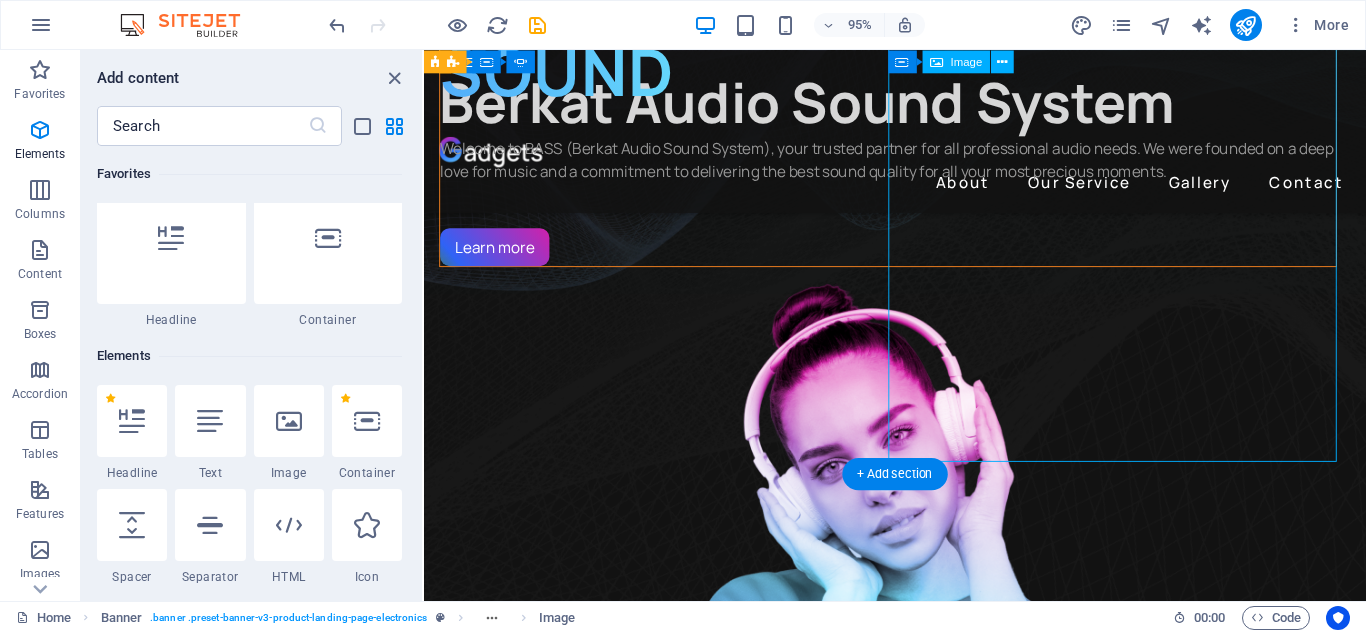 click at bounding box center [912, 614] 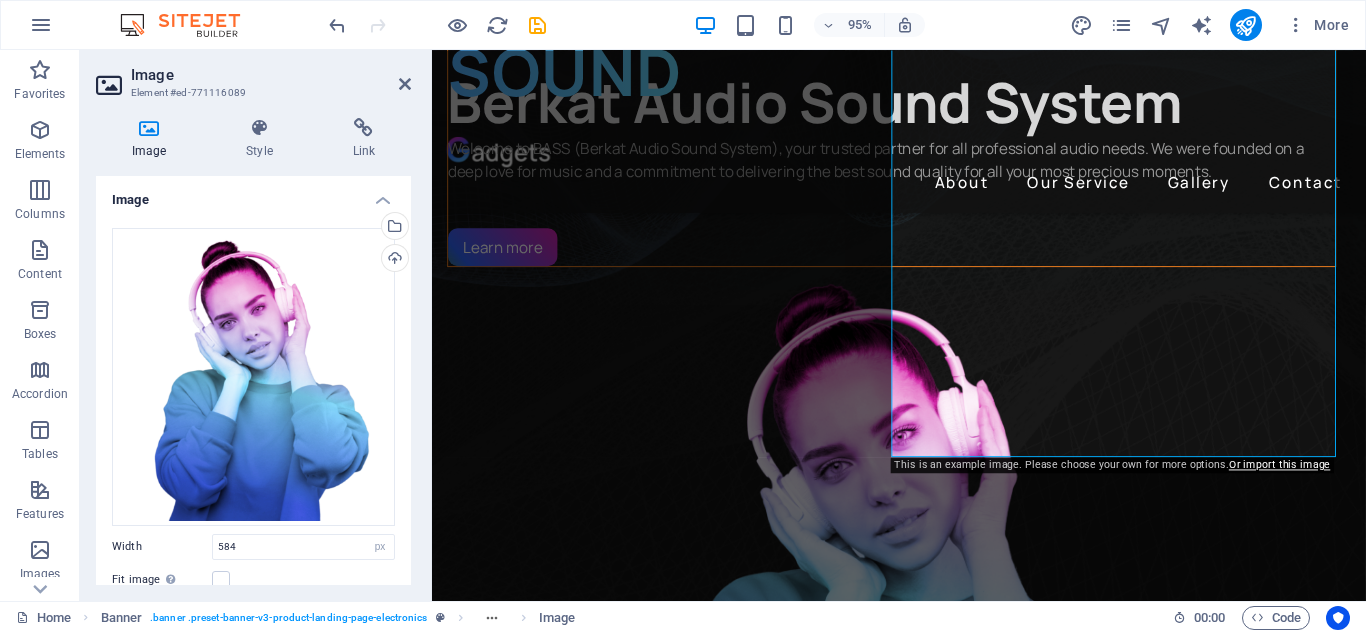 drag, startPoint x: 404, startPoint y: 351, endPoint x: 410, endPoint y: 382, distance: 31.575306 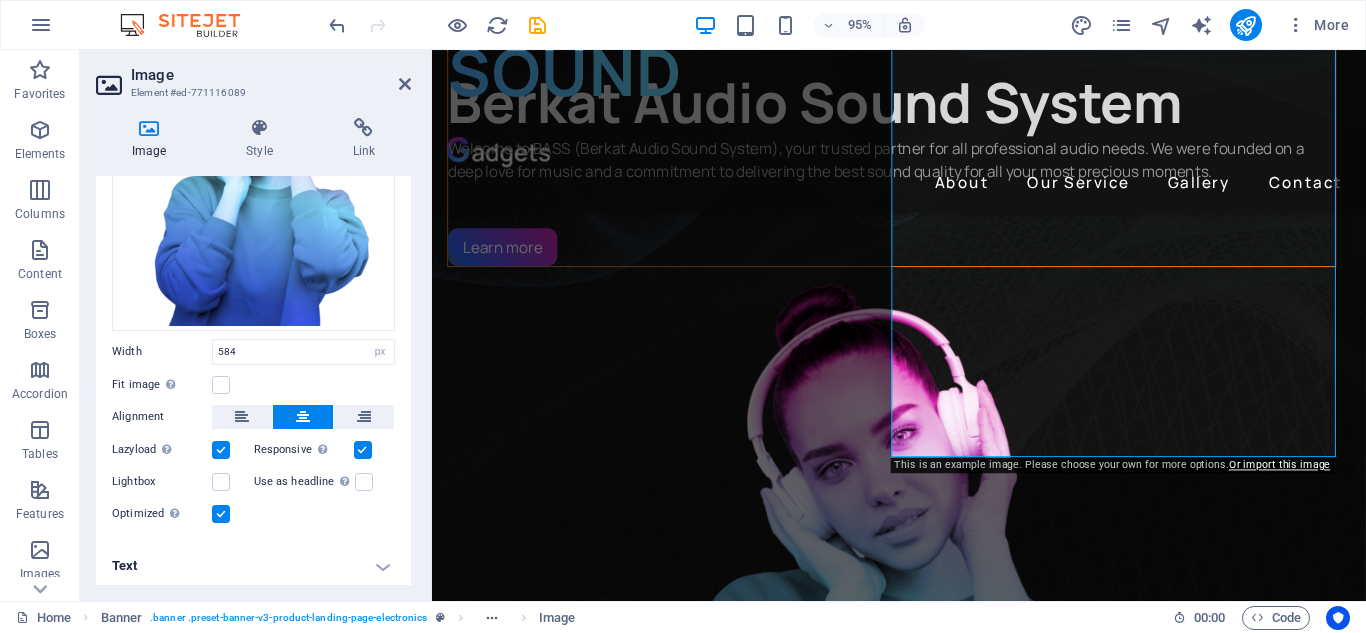 scroll, scrollTop: 29, scrollLeft: 0, axis: vertical 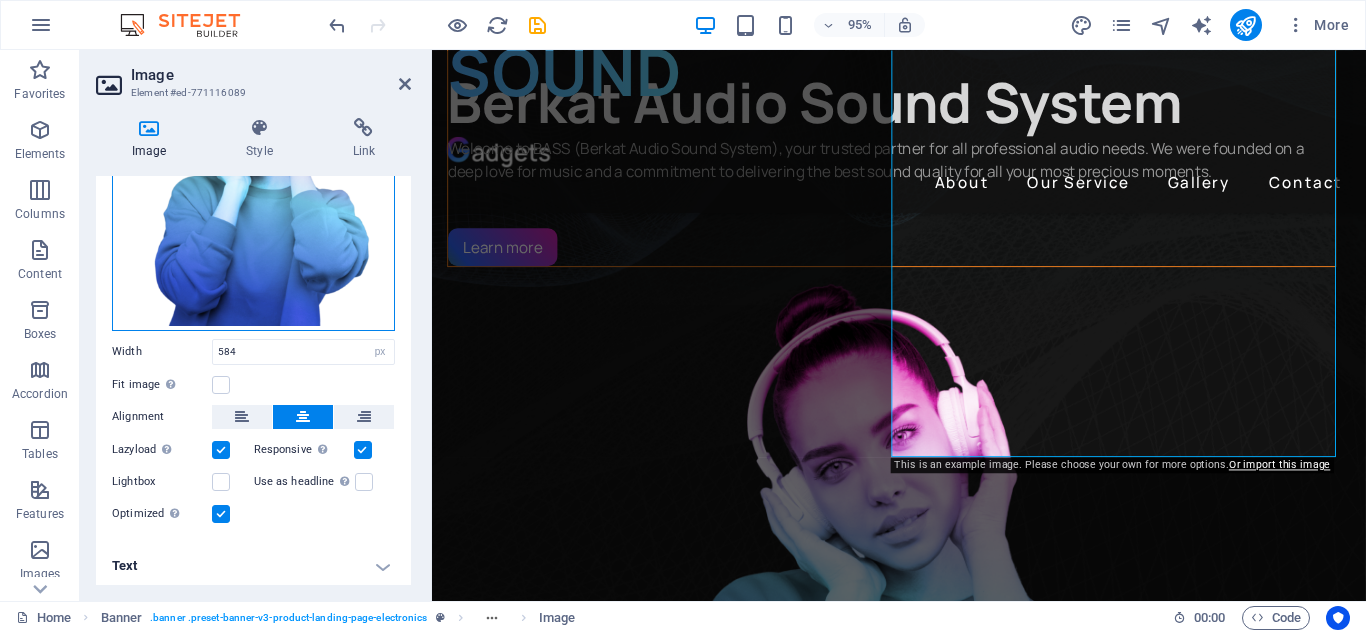 click on "Drag files here, click to choose files or select files from Files or our free stock photos & videos" at bounding box center [253, 182] 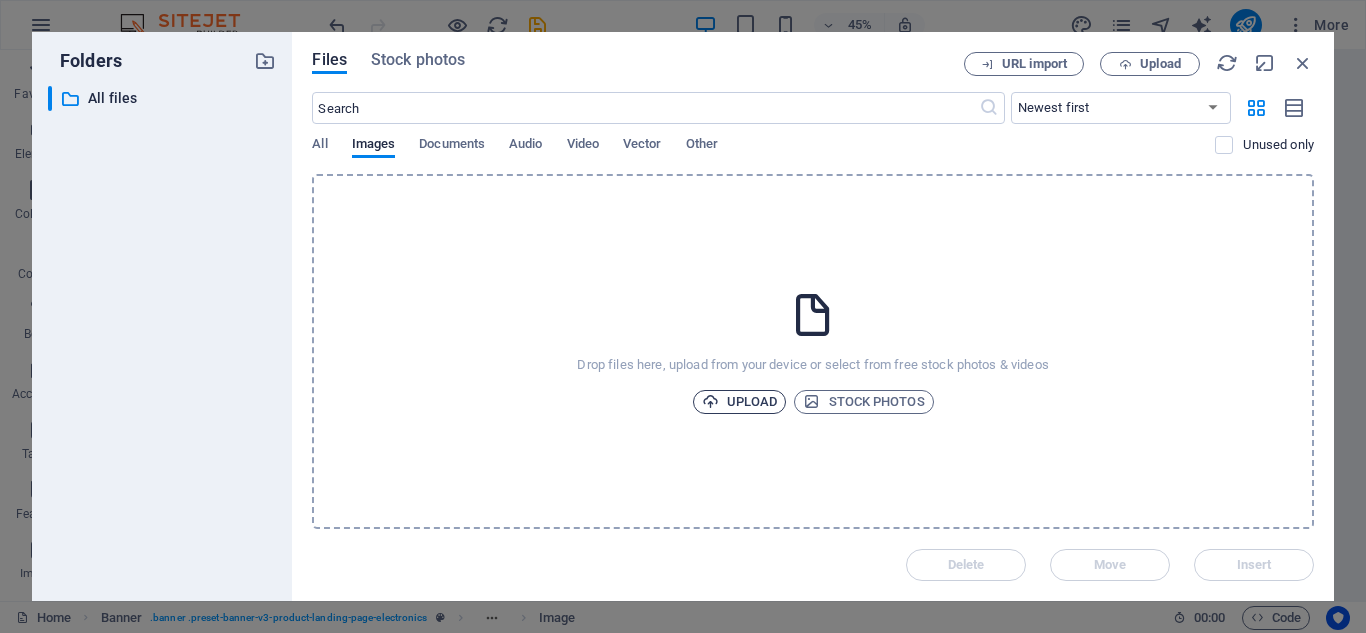 click on "Upload" at bounding box center (740, 402) 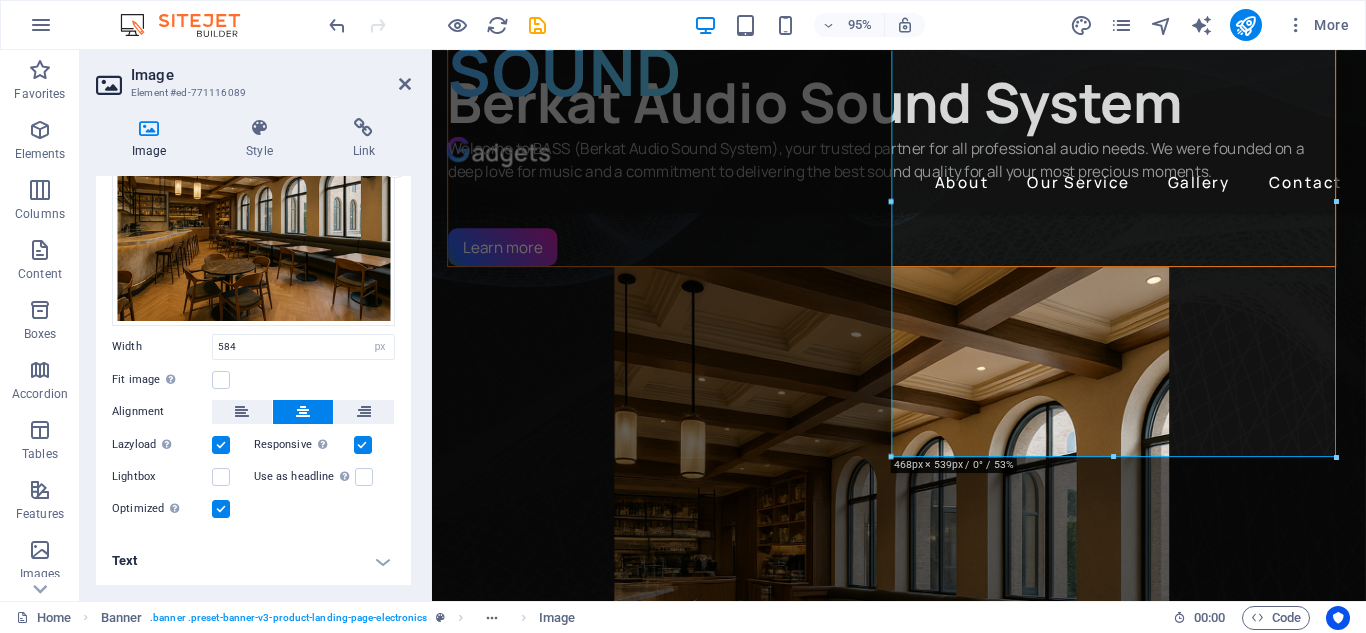 scroll, scrollTop: 92, scrollLeft: 0, axis: vertical 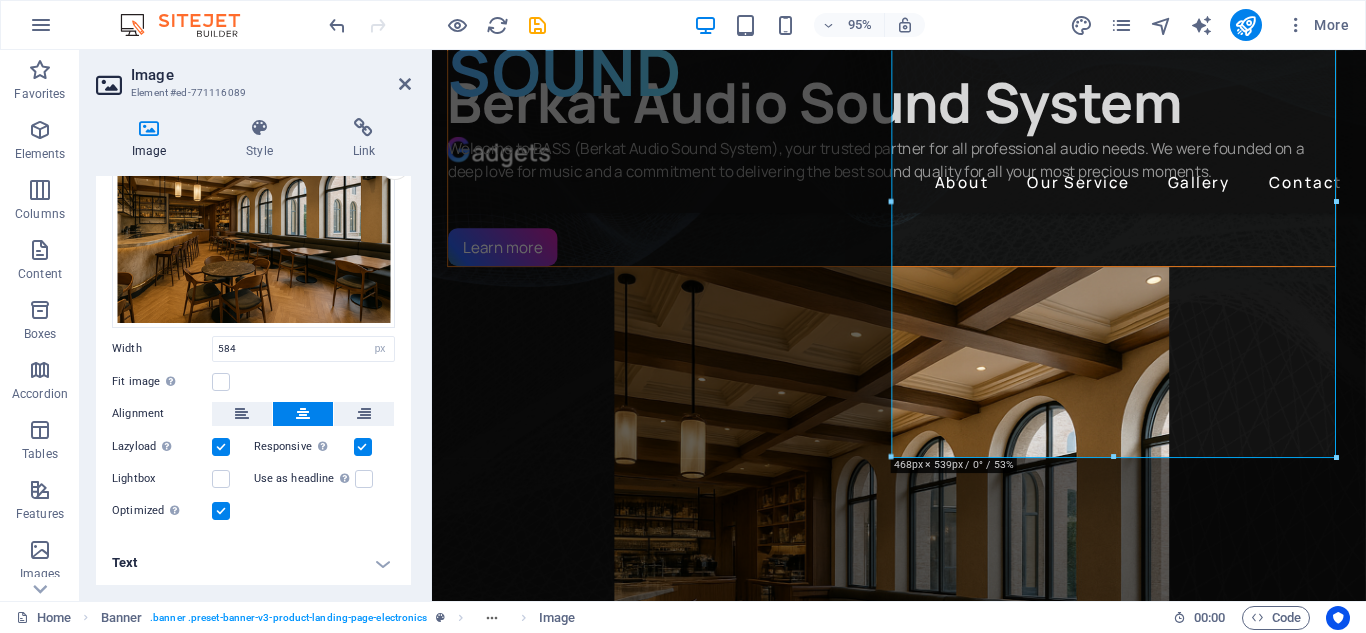 drag, startPoint x: 406, startPoint y: 481, endPoint x: 431, endPoint y: 572, distance: 94.371605 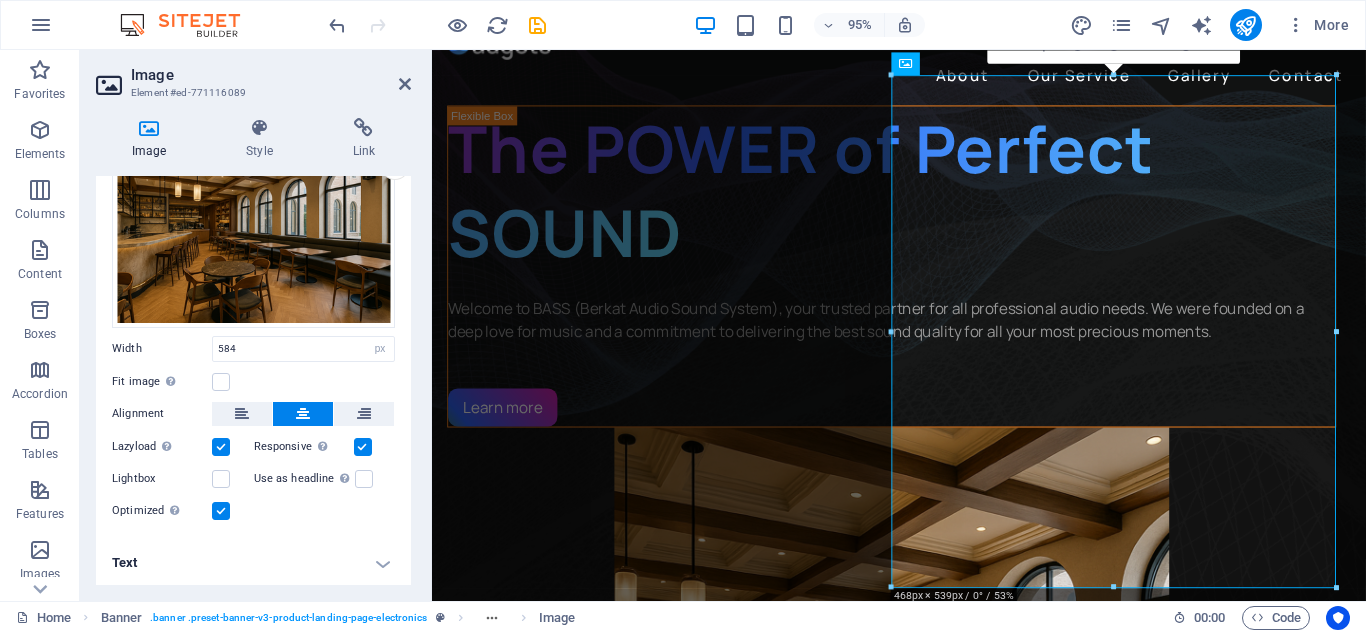 scroll, scrollTop: 0, scrollLeft: 0, axis: both 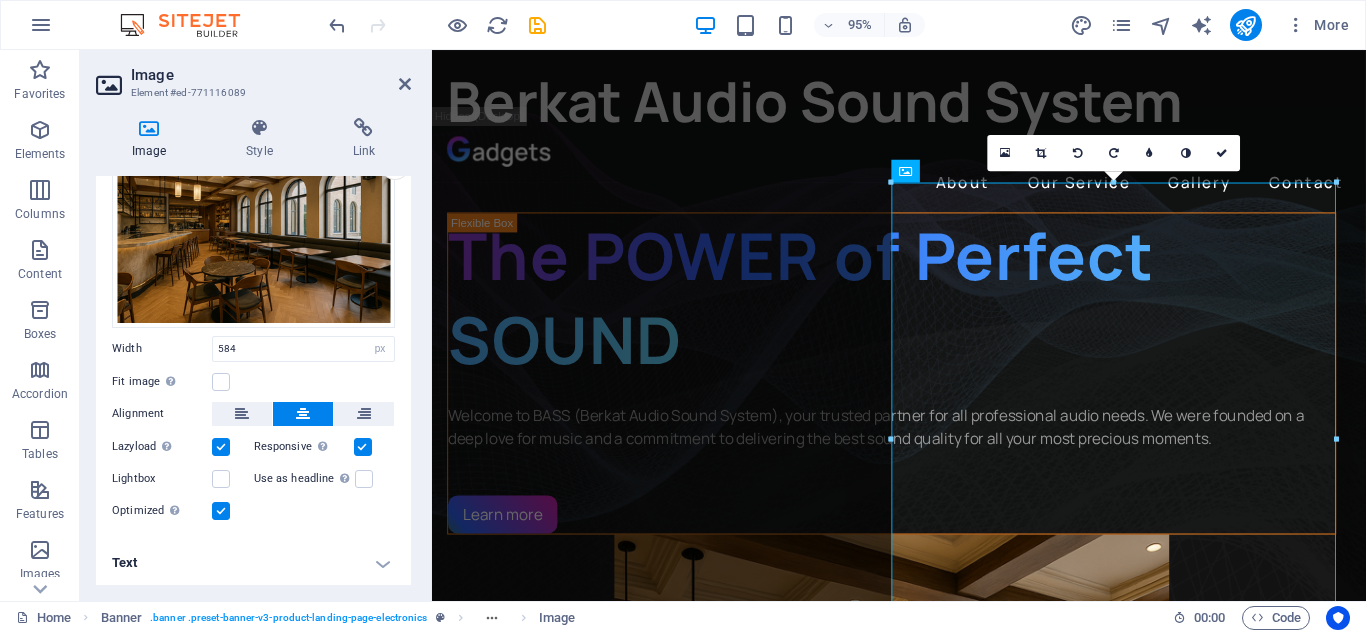 drag, startPoint x: 407, startPoint y: 290, endPoint x: 5, endPoint y: 403, distance: 417.57993 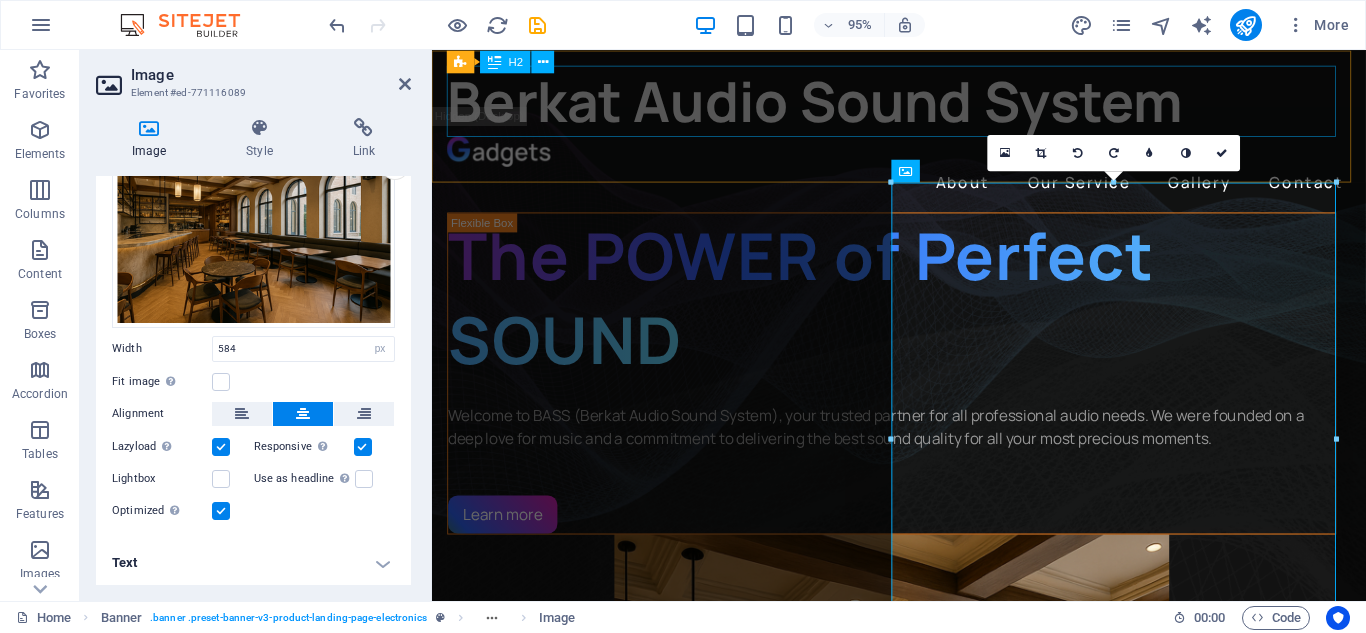 click on "Berkat Audio Sound System" at bounding box center (923, 103) 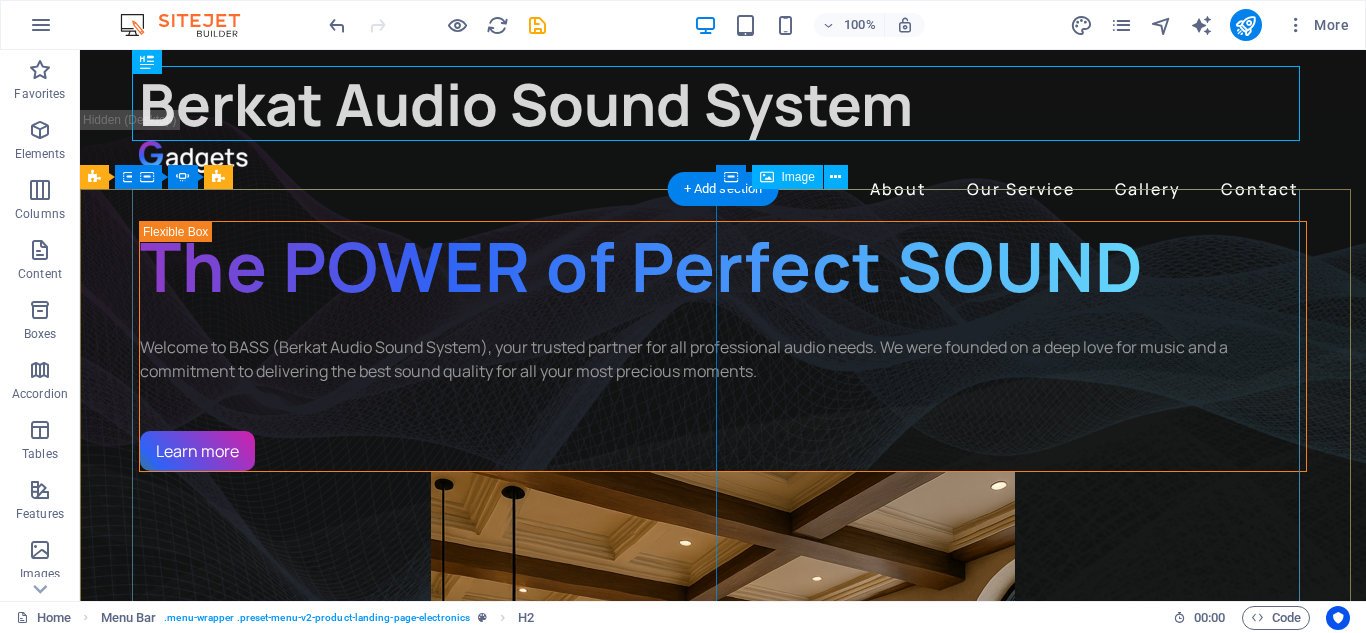 click at bounding box center [723, 809] 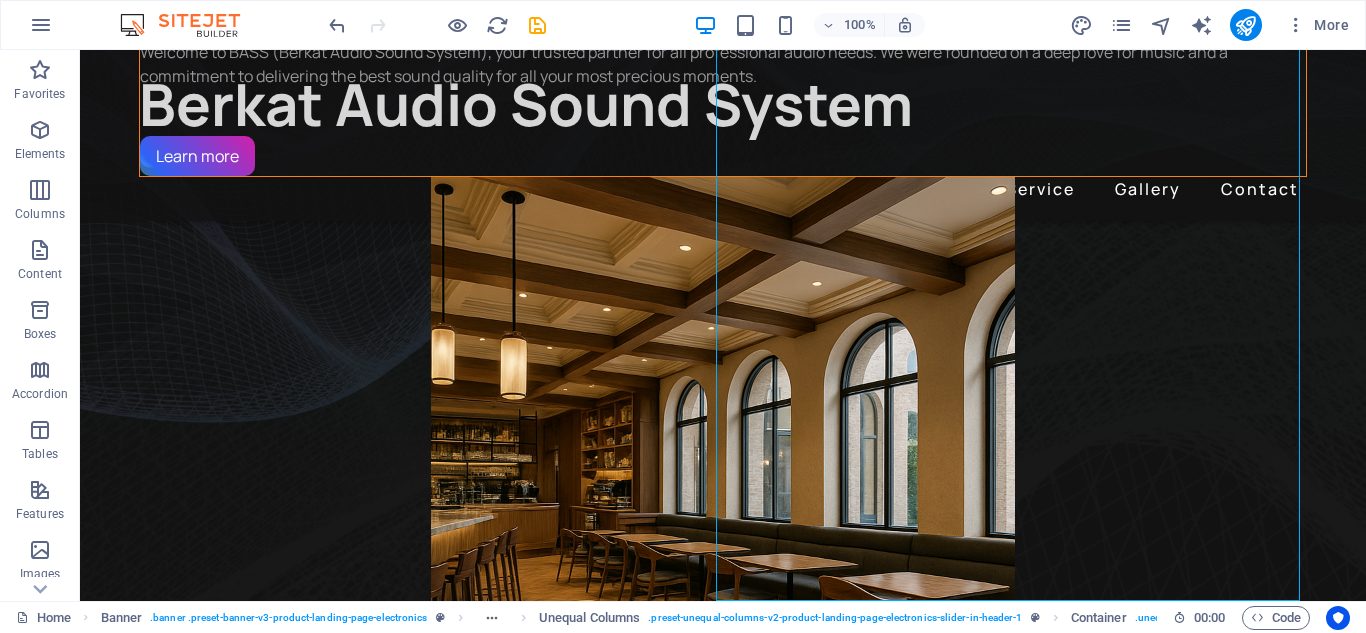 scroll, scrollTop: 0, scrollLeft: 0, axis: both 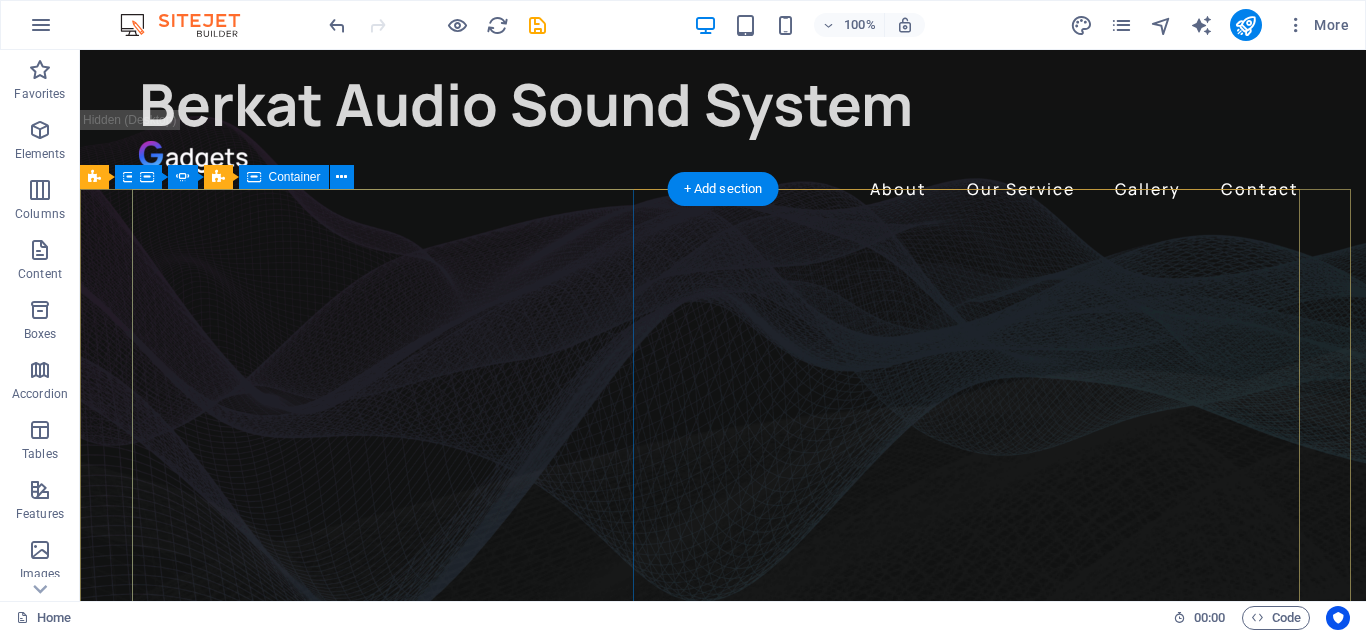 click on "Get lost in the studio sound Lorem ipsum dolor sit amet, consectetur adipiscing elit. Adipiscing ultricies risus, ornare mus id vulputate. Learn more" at bounding box center (-1613, 2994) 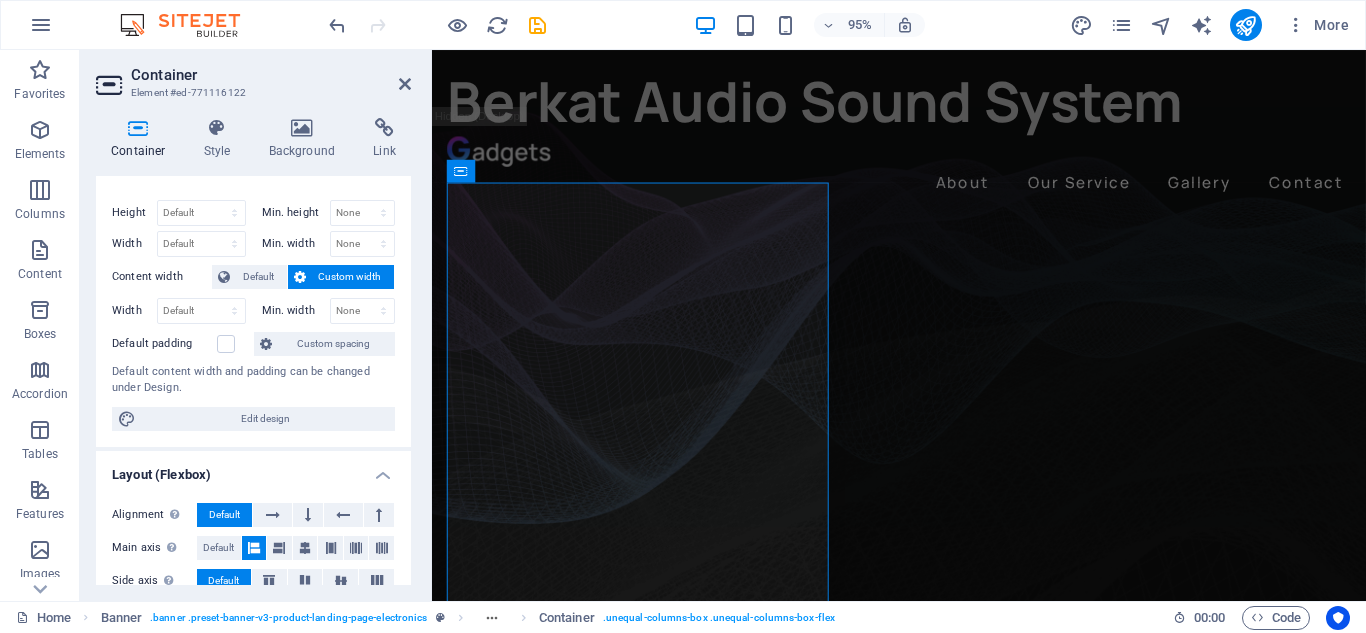 scroll, scrollTop: 0, scrollLeft: 0, axis: both 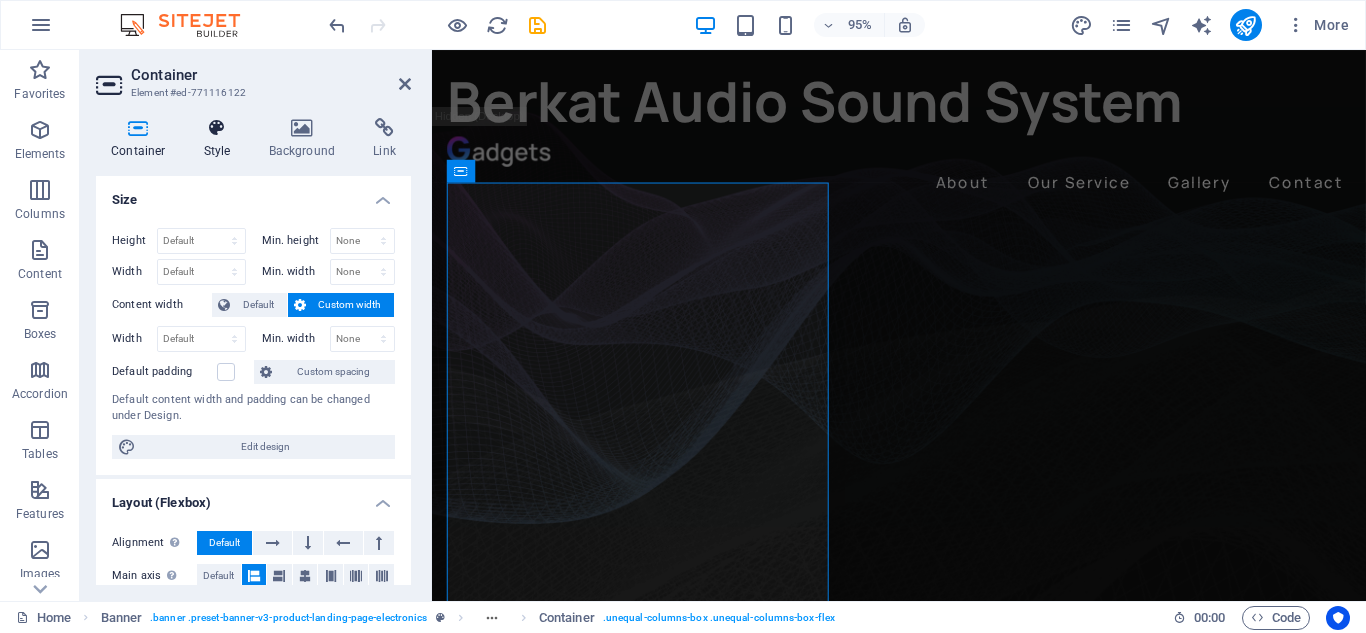 click at bounding box center (217, 128) 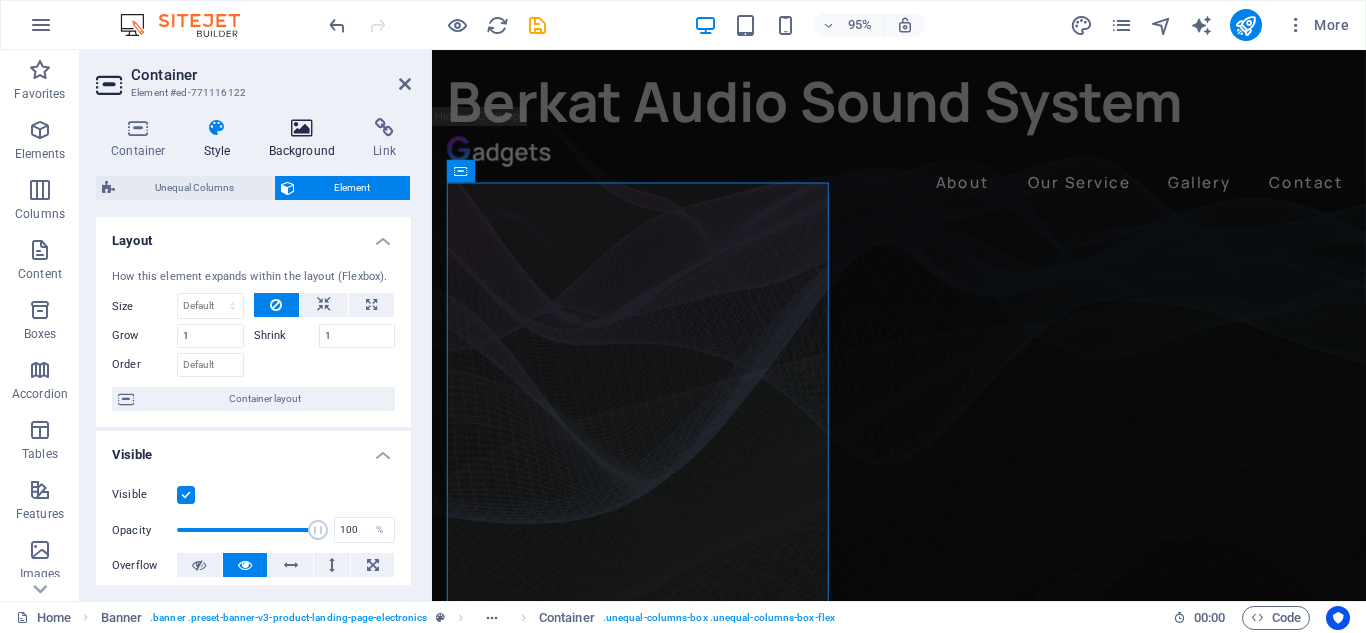click at bounding box center [302, 128] 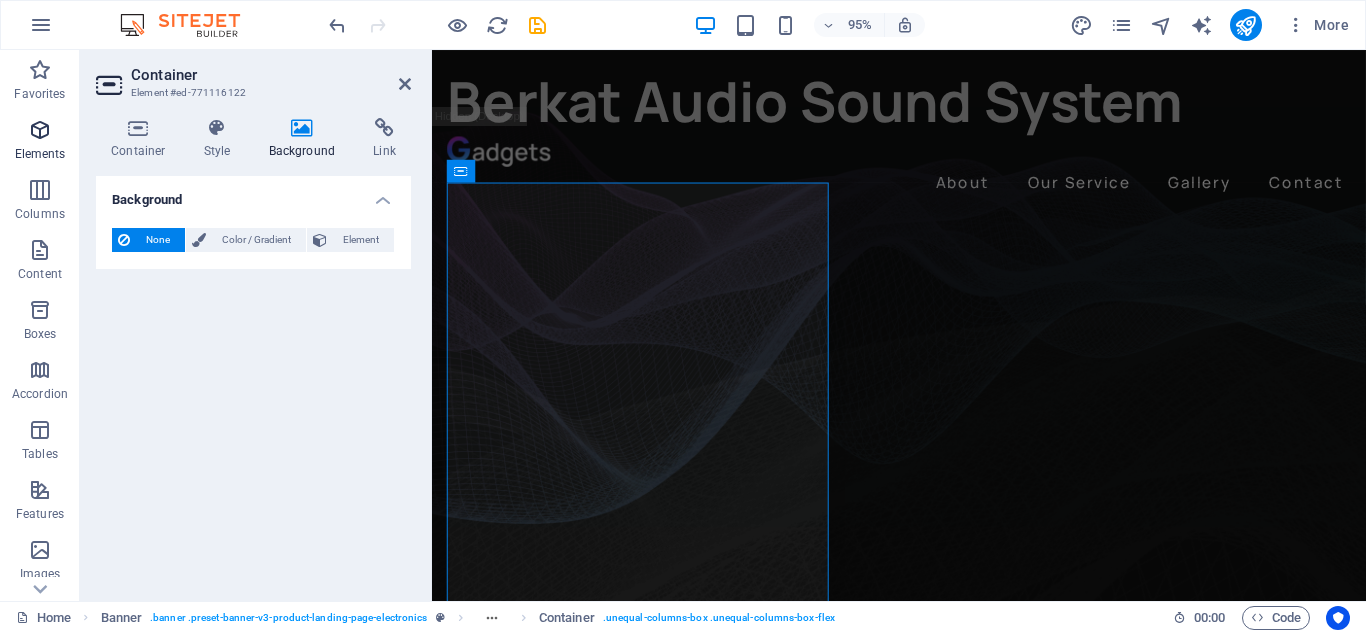 click on "Elements" at bounding box center [40, 142] 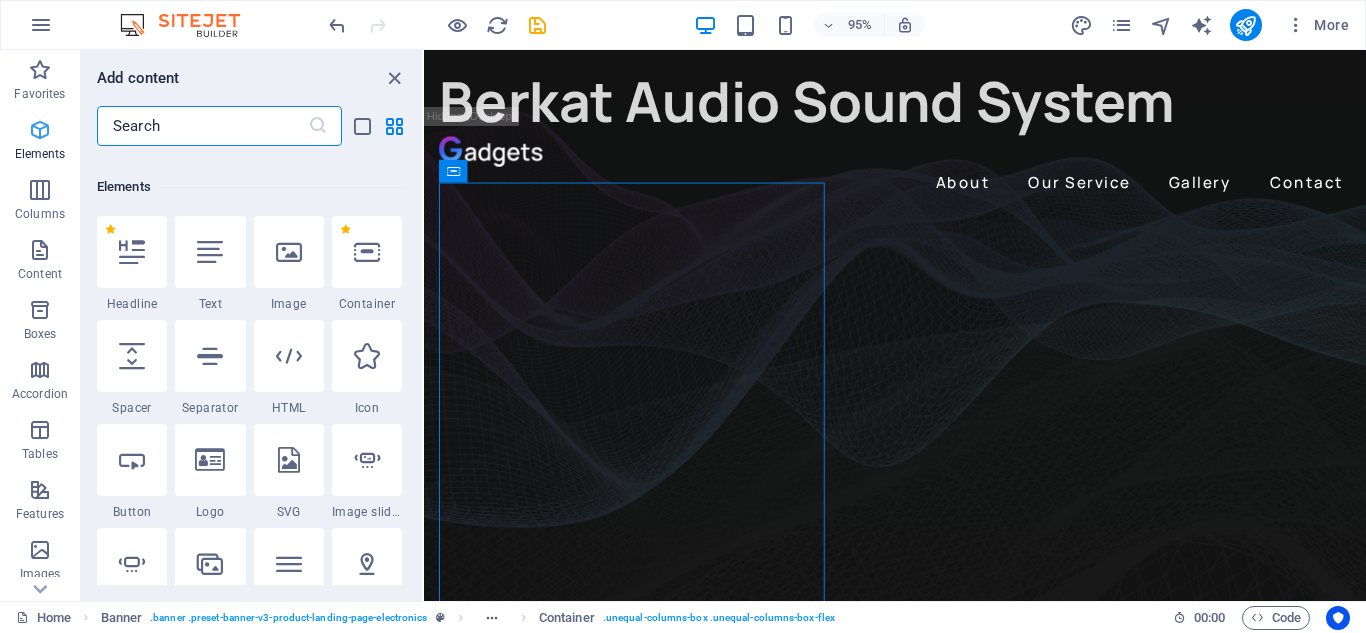 scroll, scrollTop: 213, scrollLeft: 0, axis: vertical 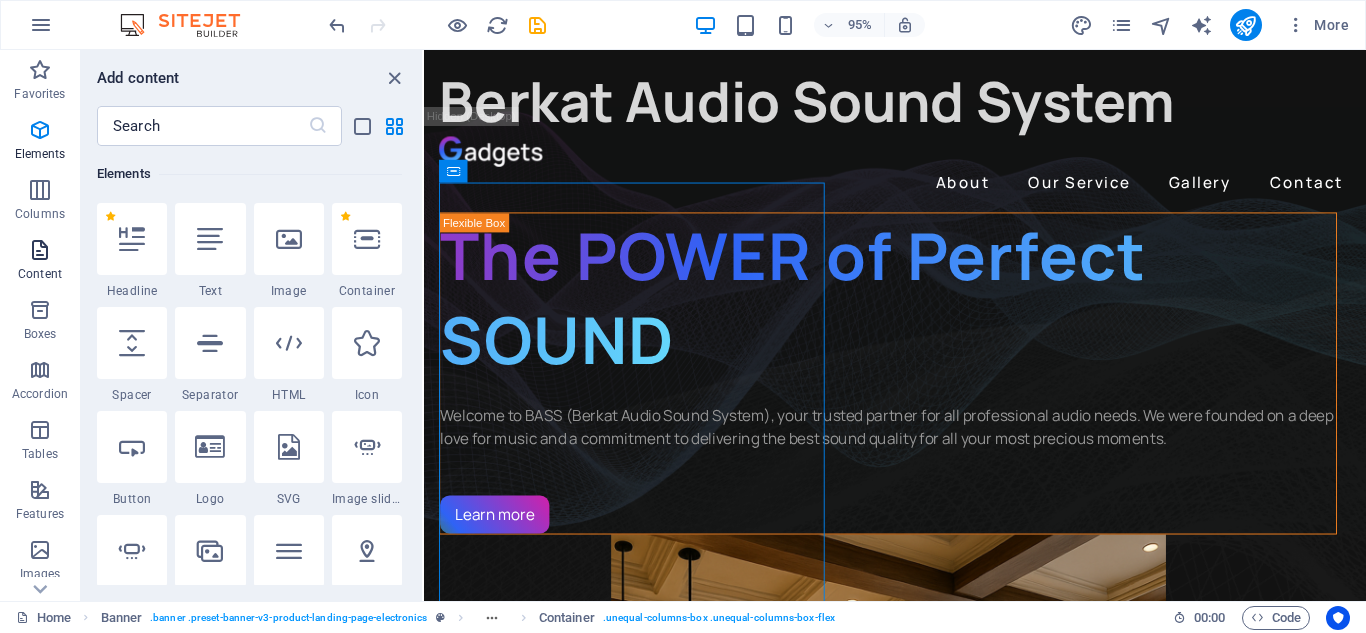 click on "Content" at bounding box center (40, 274) 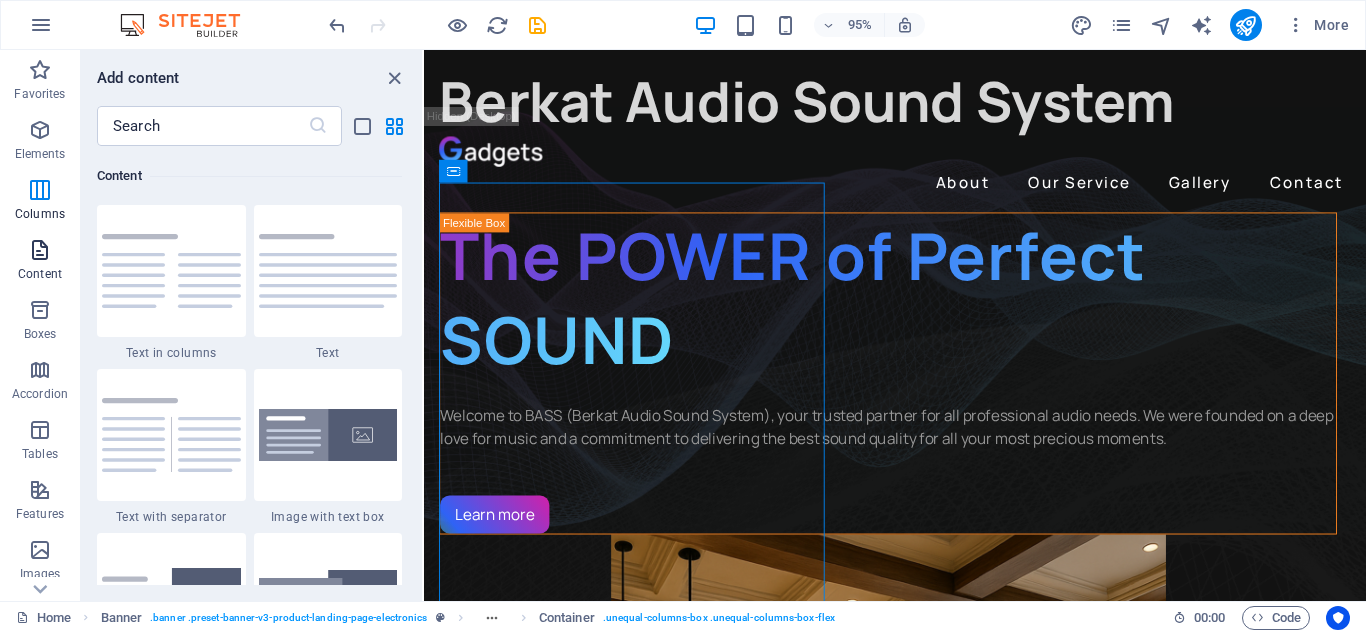 scroll, scrollTop: 3499, scrollLeft: 0, axis: vertical 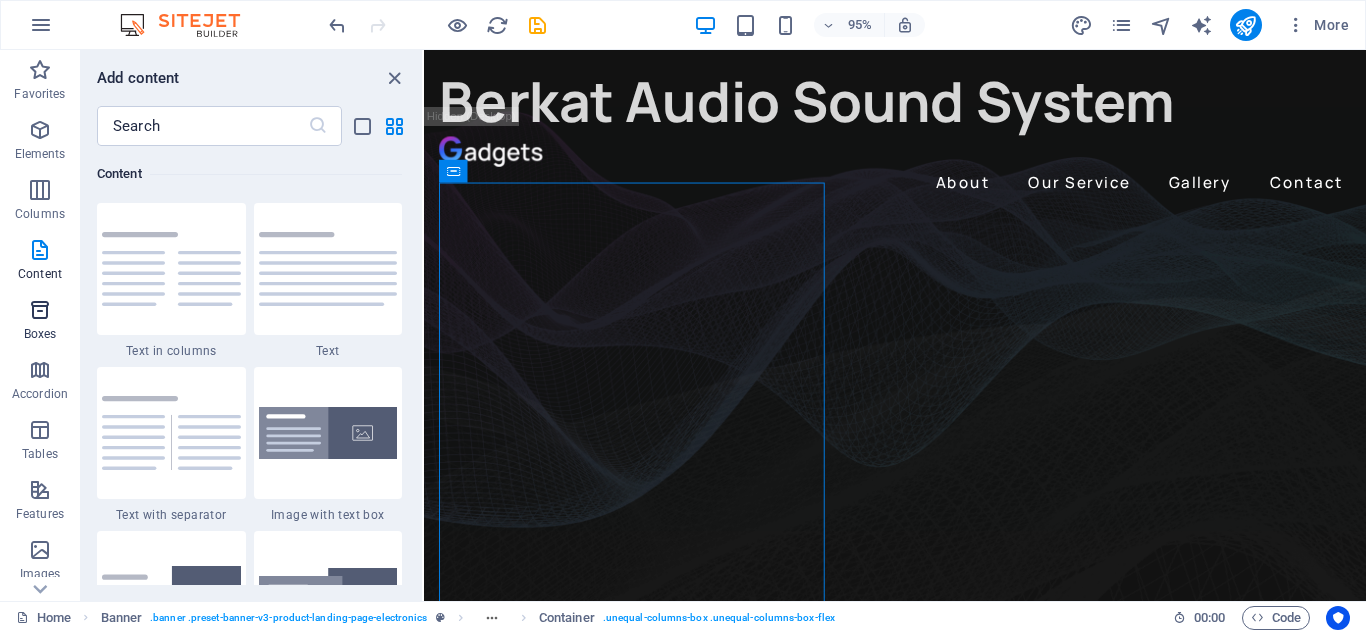 click at bounding box center [40, 310] 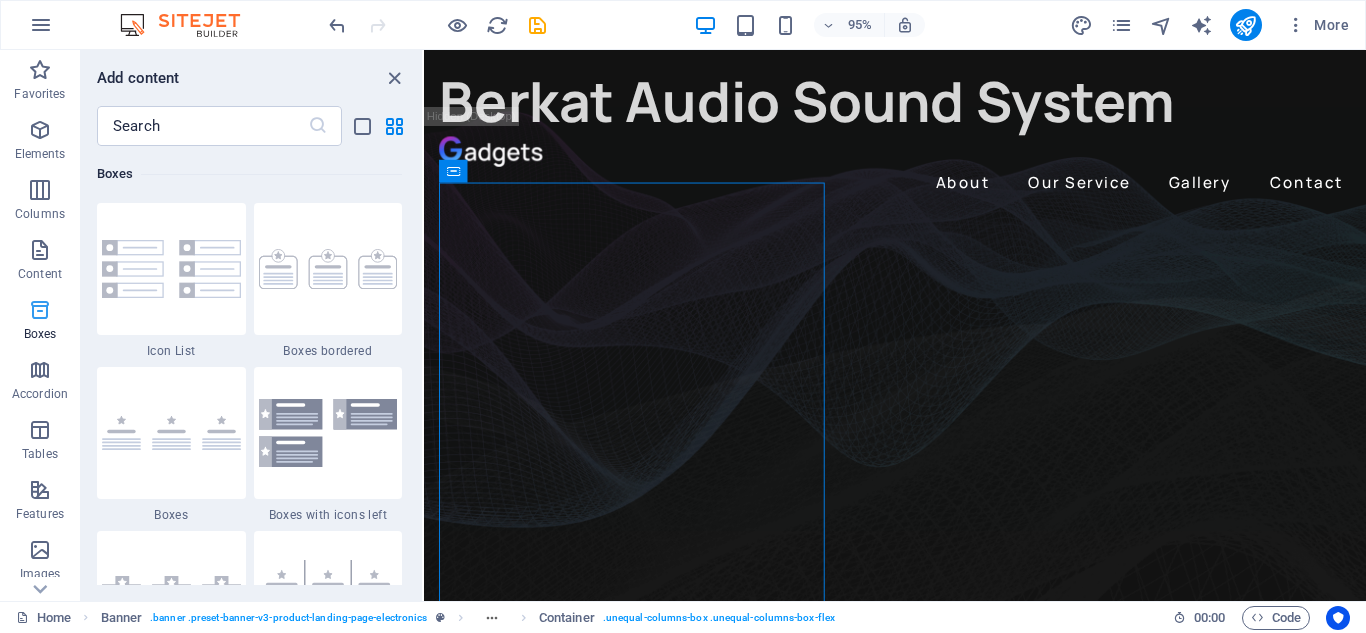 scroll, scrollTop: 5516, scrollLeft: 0, axis: vertical 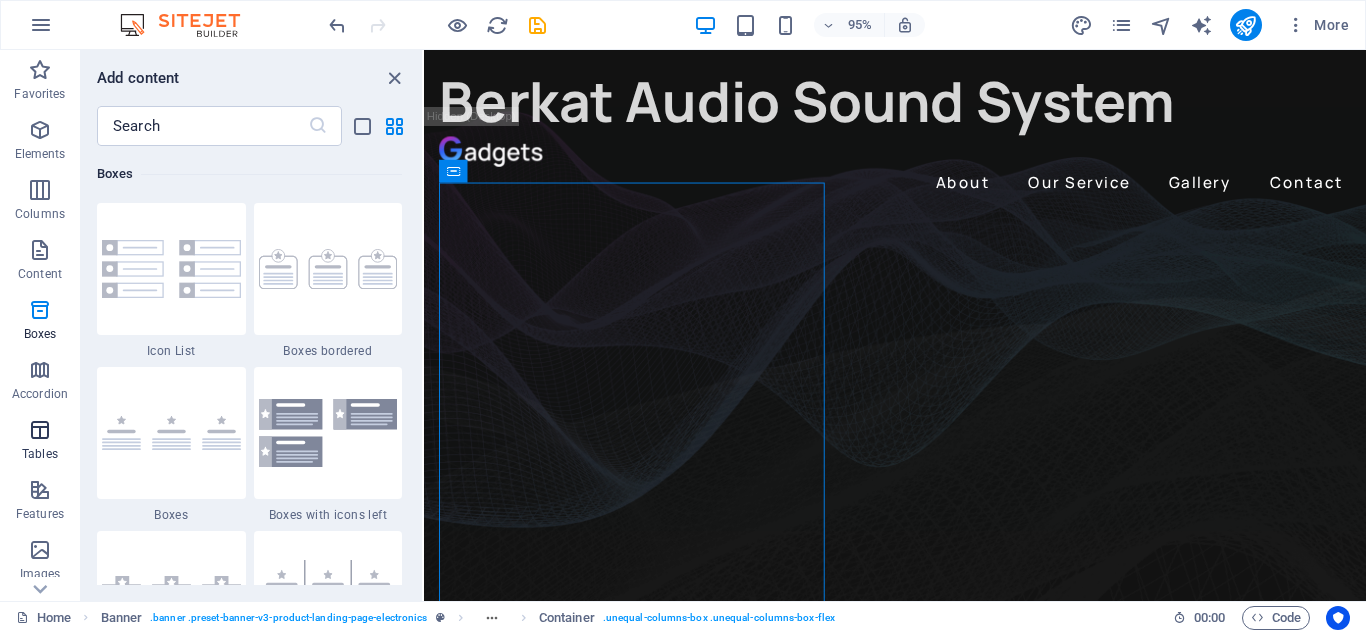 click on "Tables" at bounding box center [40, 440] 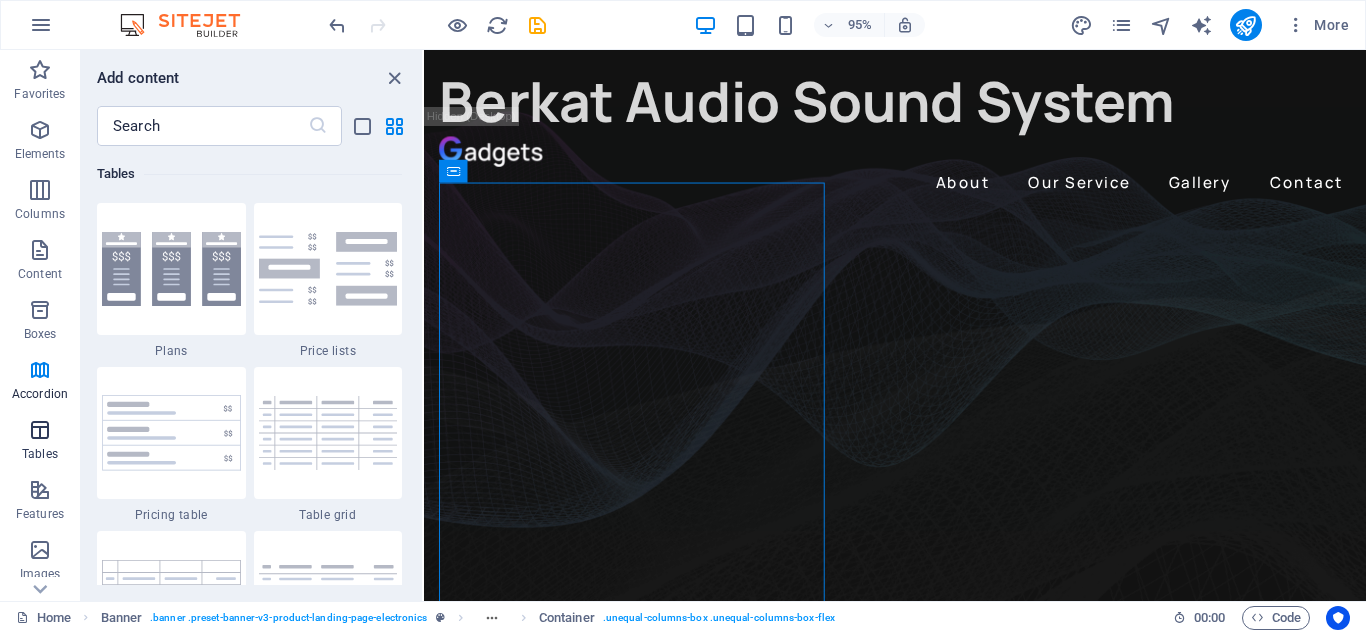 scroll, scrollTop: 6926, scrollLeft: 0, axis: vertical 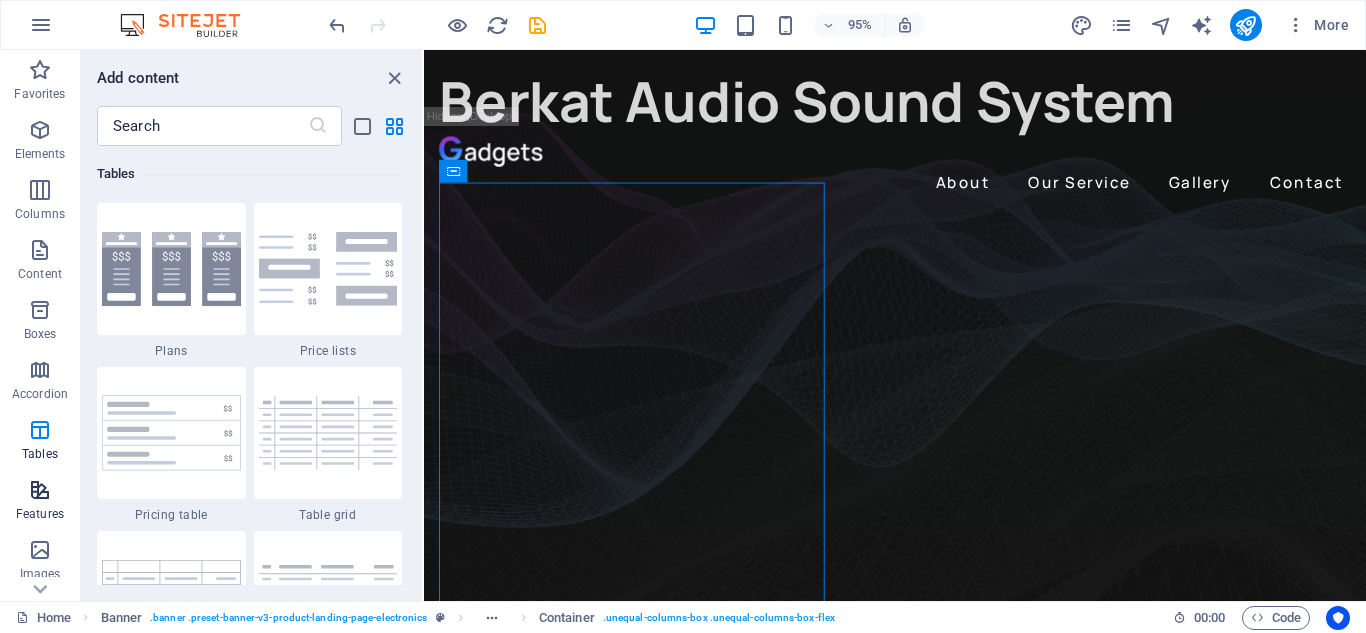 click on "Features" at bounding box center [40, 514] 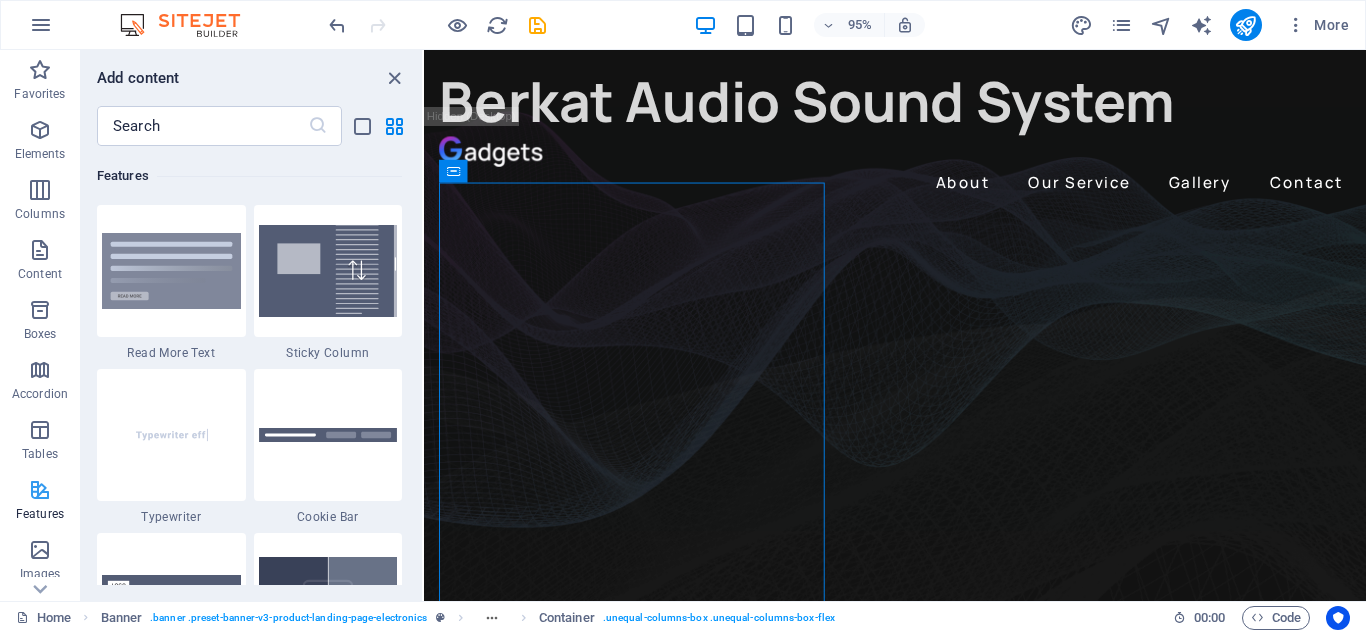 scroll, scrollTop: 7795, scrollLeft: 0, axis: vertical 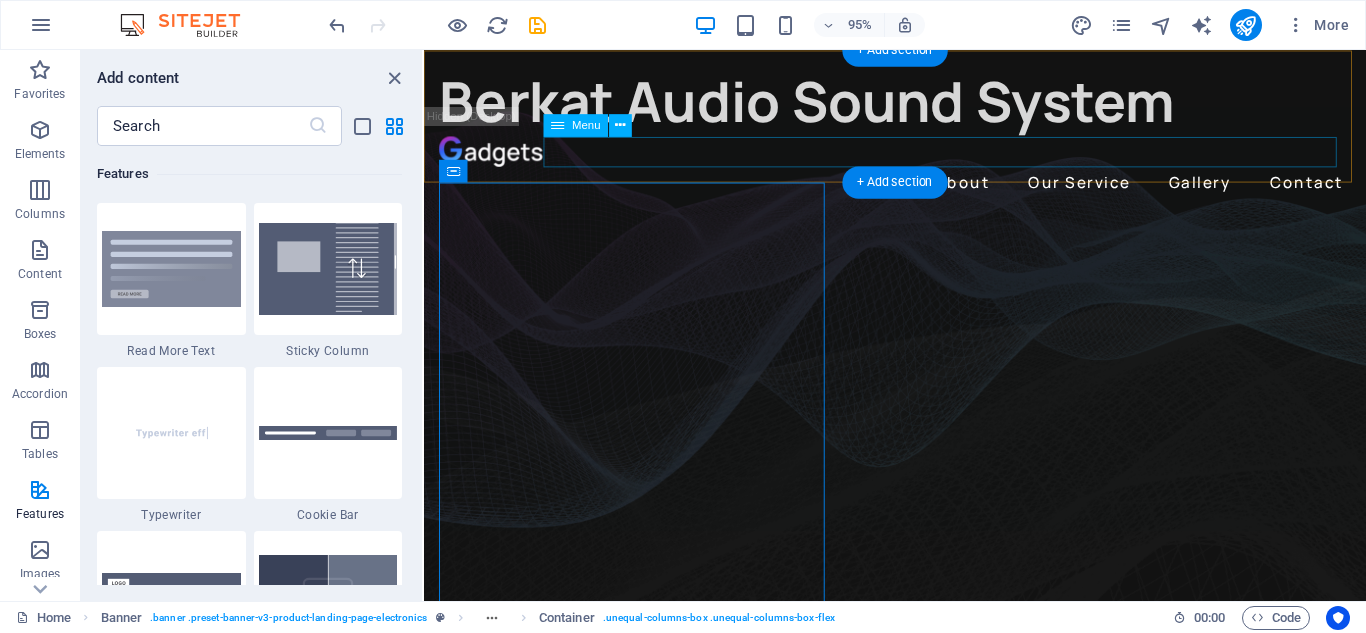 click on "About Our Service Gallery Contact" at bounding box center (920, 189) 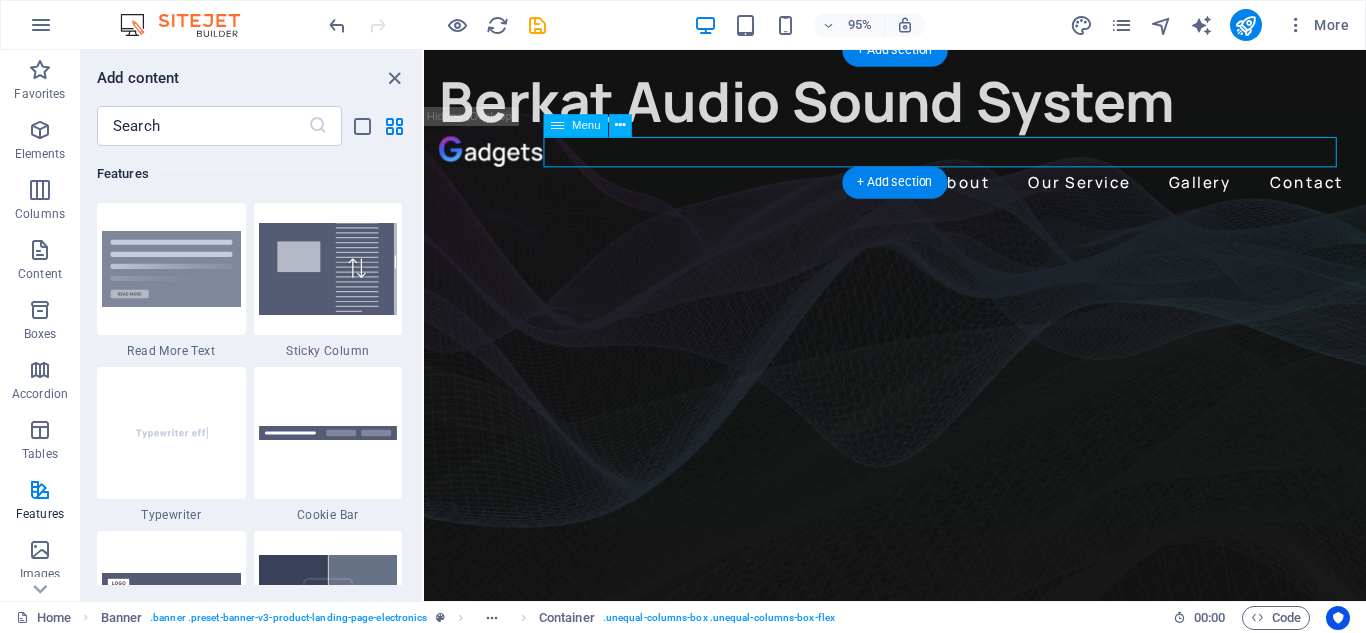 click on "About Our Service Gallery Contact" at bounding box center [920, 189] 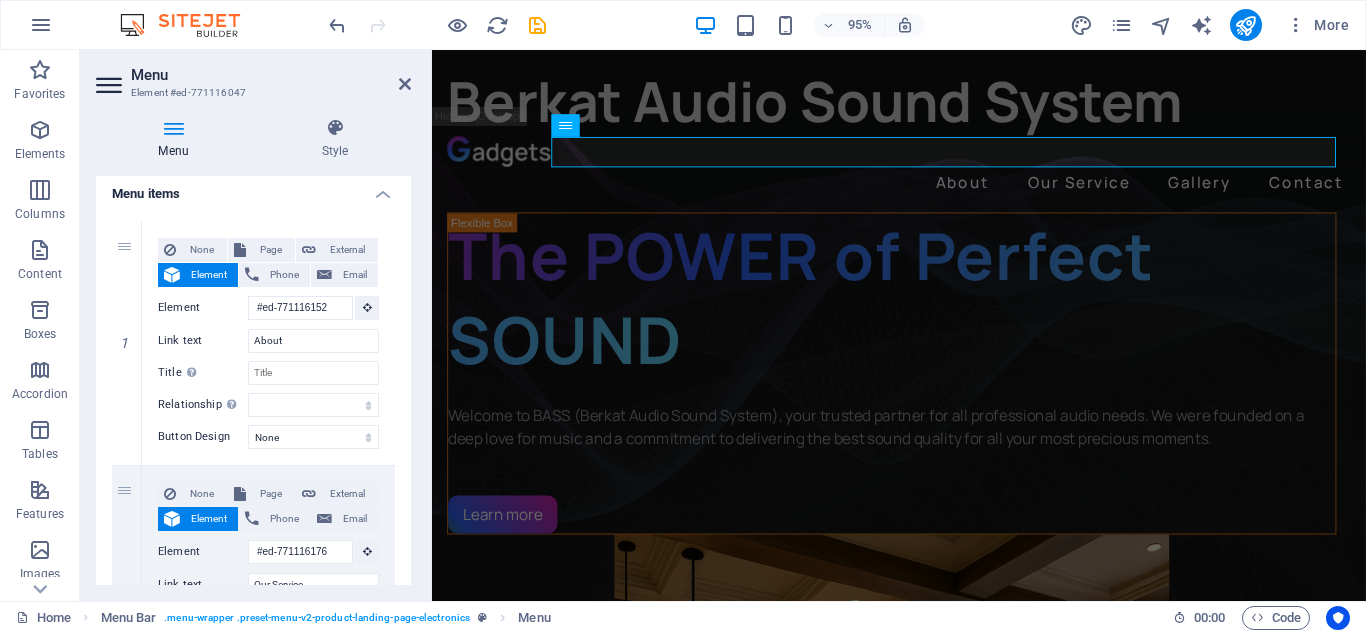 scroll, scrollTop: 75, scrollLeft: 0, axis: vertical 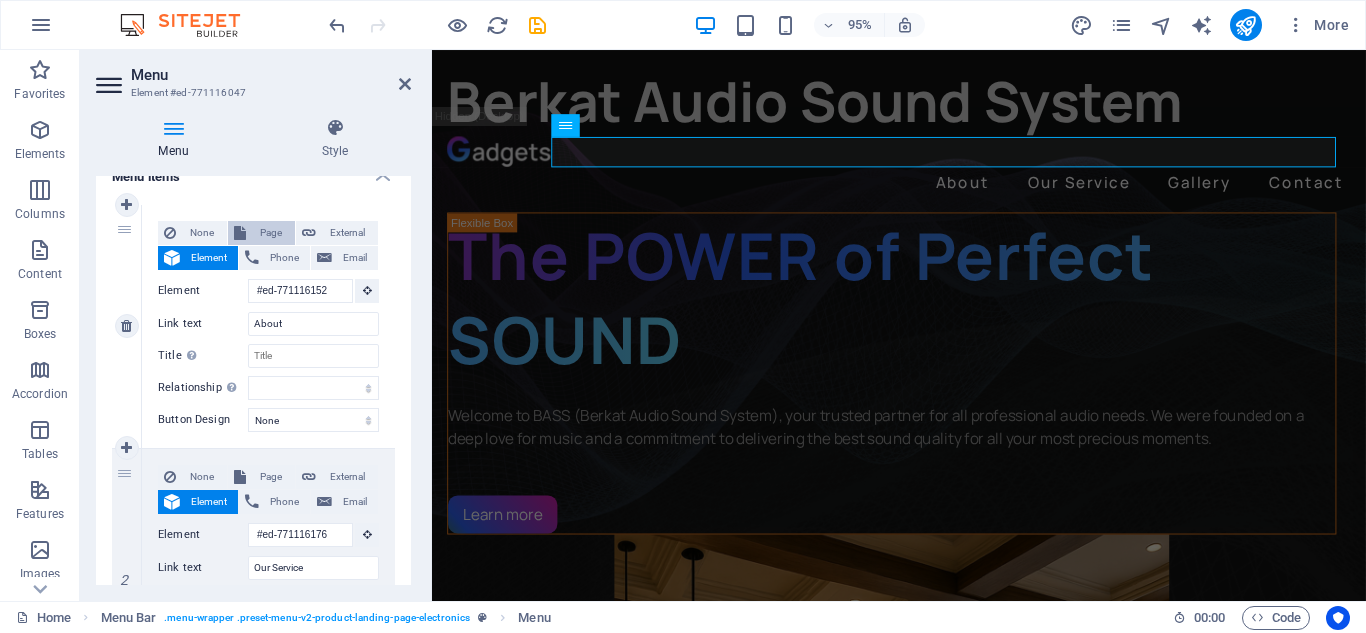 click on "Page" at bounding box center (270, 233) 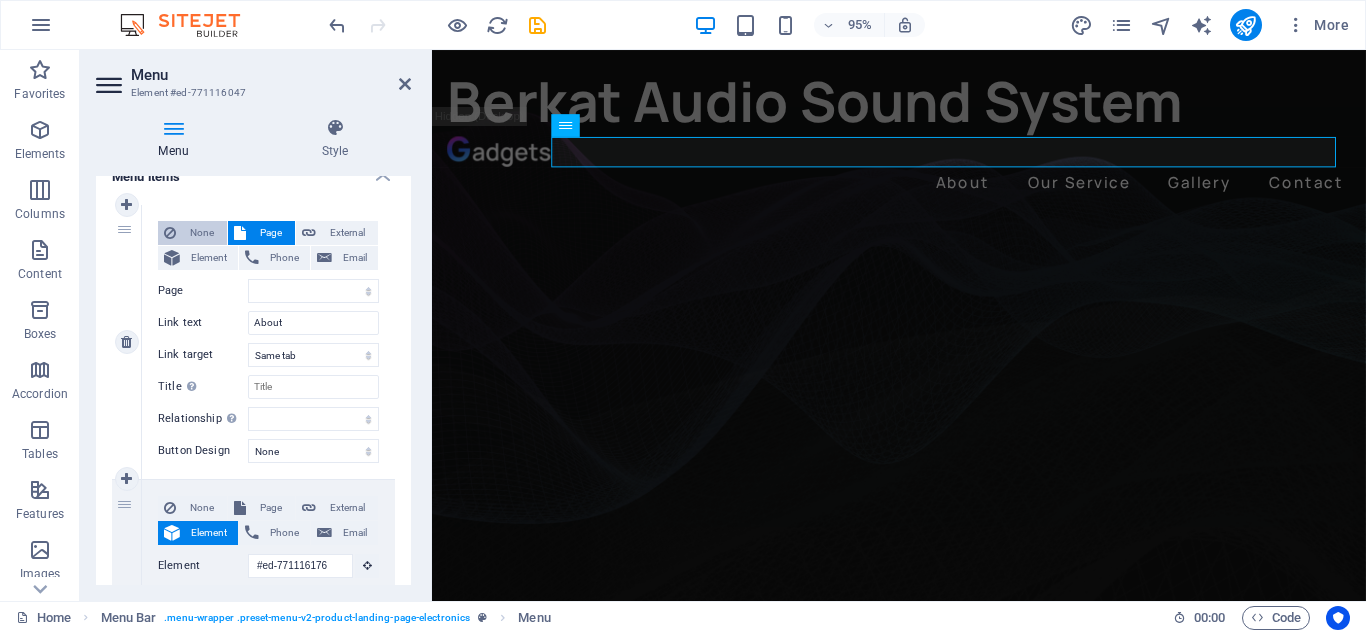 click on "None" at bounding box center (201, 233) 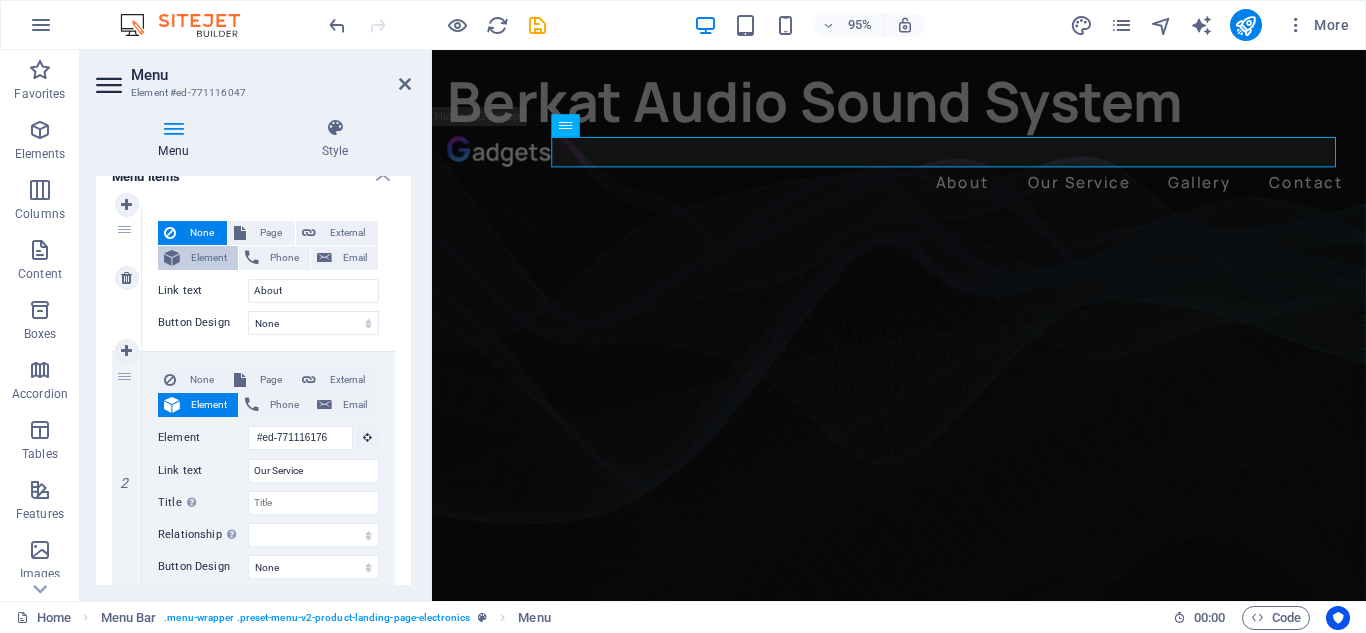 click on "Element" at bounding box center [209, 258] 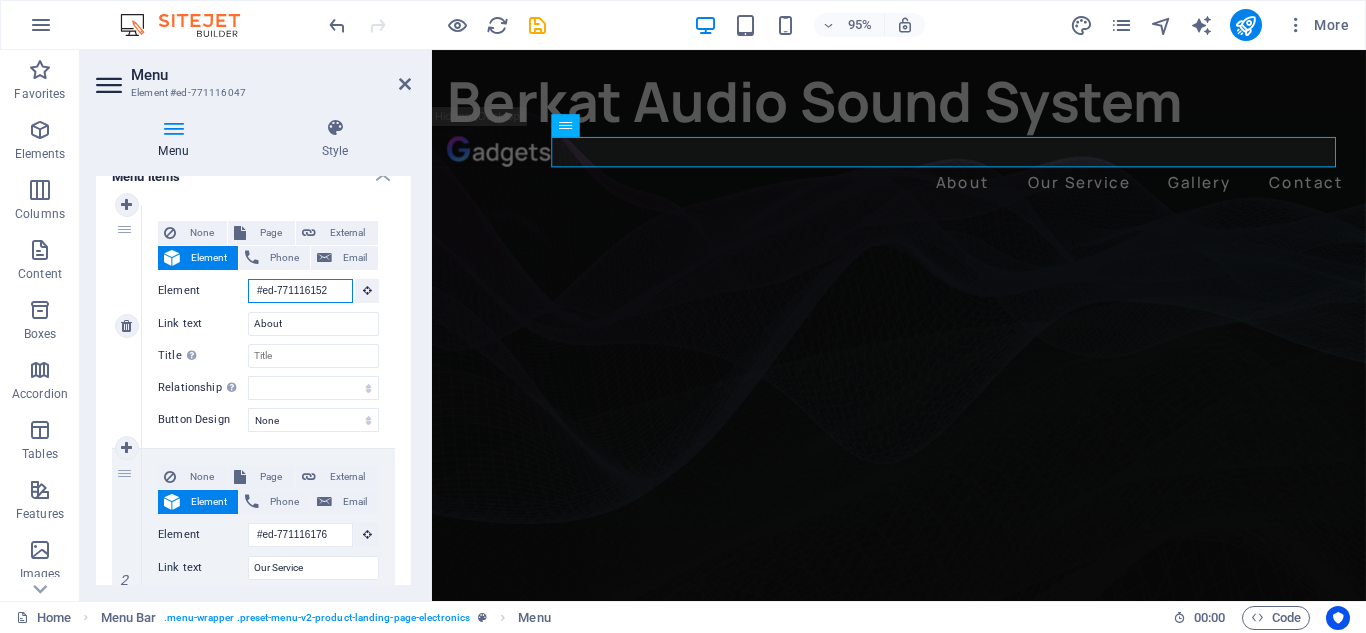 scroll, scrollTop: 0, scrollLeft: 2, axis: horizontal 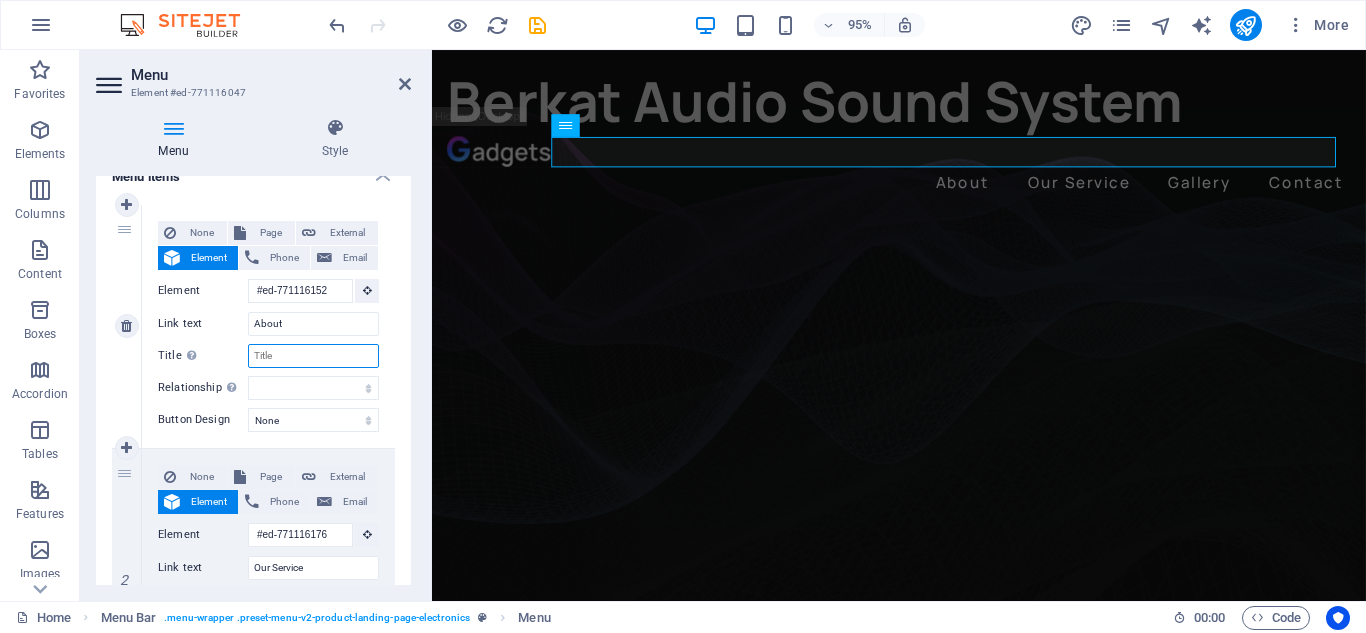 click on "Title Additional link description, should not be the same as the link text. The title is most often shown as a tooltip text when the mouse moves over the element. Leave empty if uncertain." at bounding box center [313, 356] 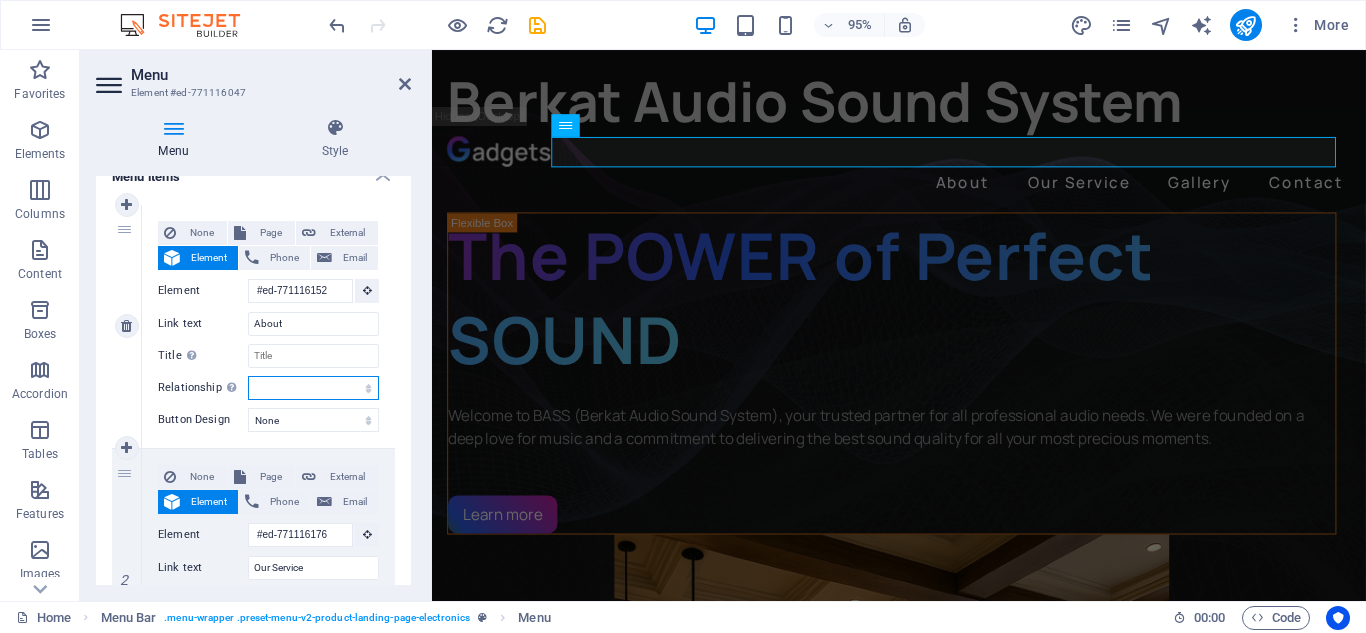 click on "alternate author bookmark external help license next nofollow noreferrer noopener prev search tag" at bounding box center [313, 388] 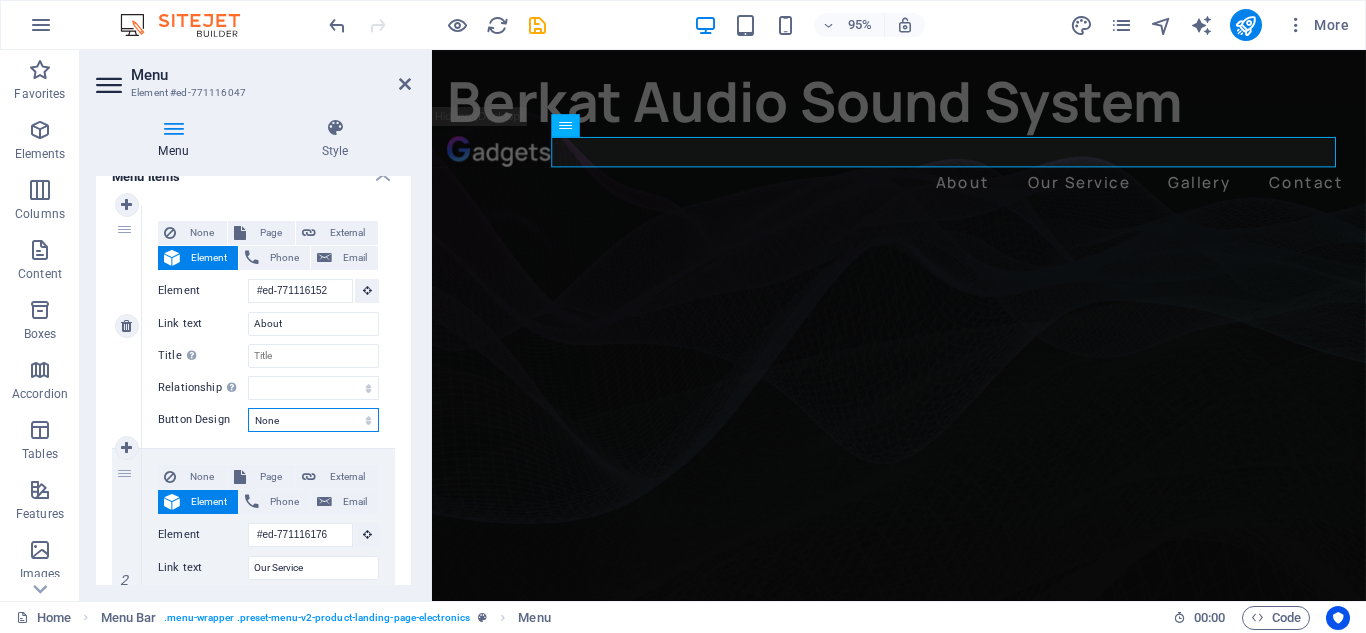 click on "None Default Primary Secondary" at bounding box center (313, 420) 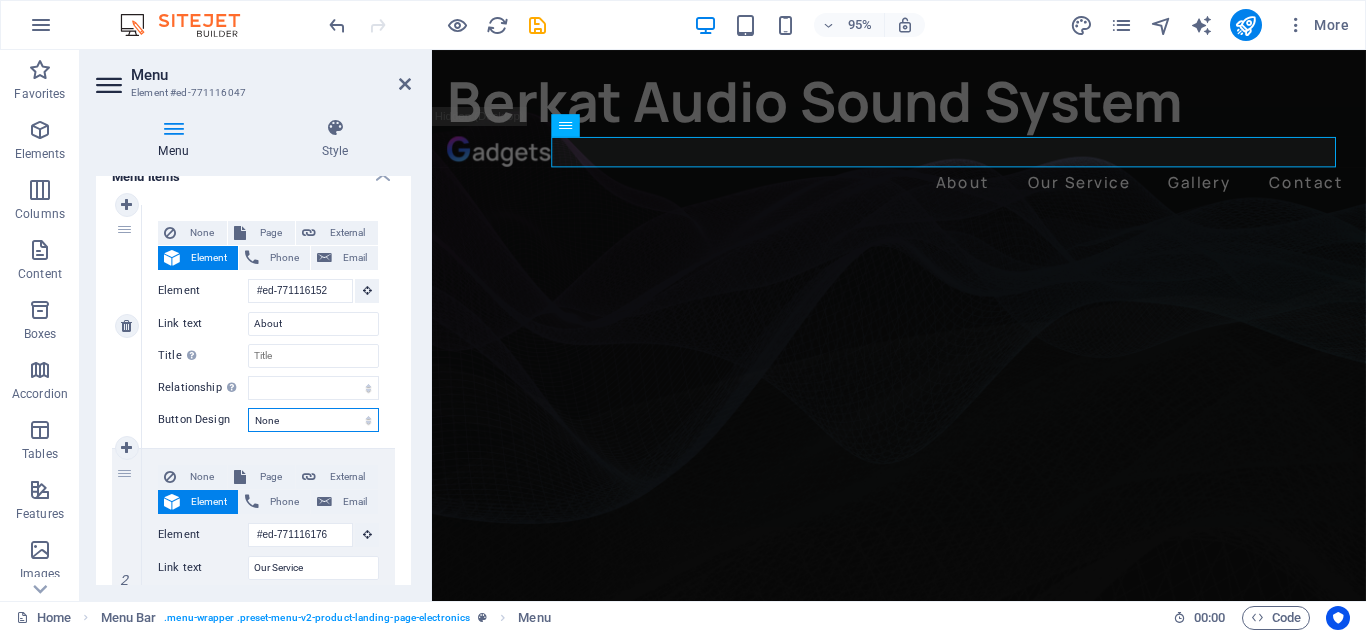 click on "None Default Primary Secondary" at bounding box center (313, 420) 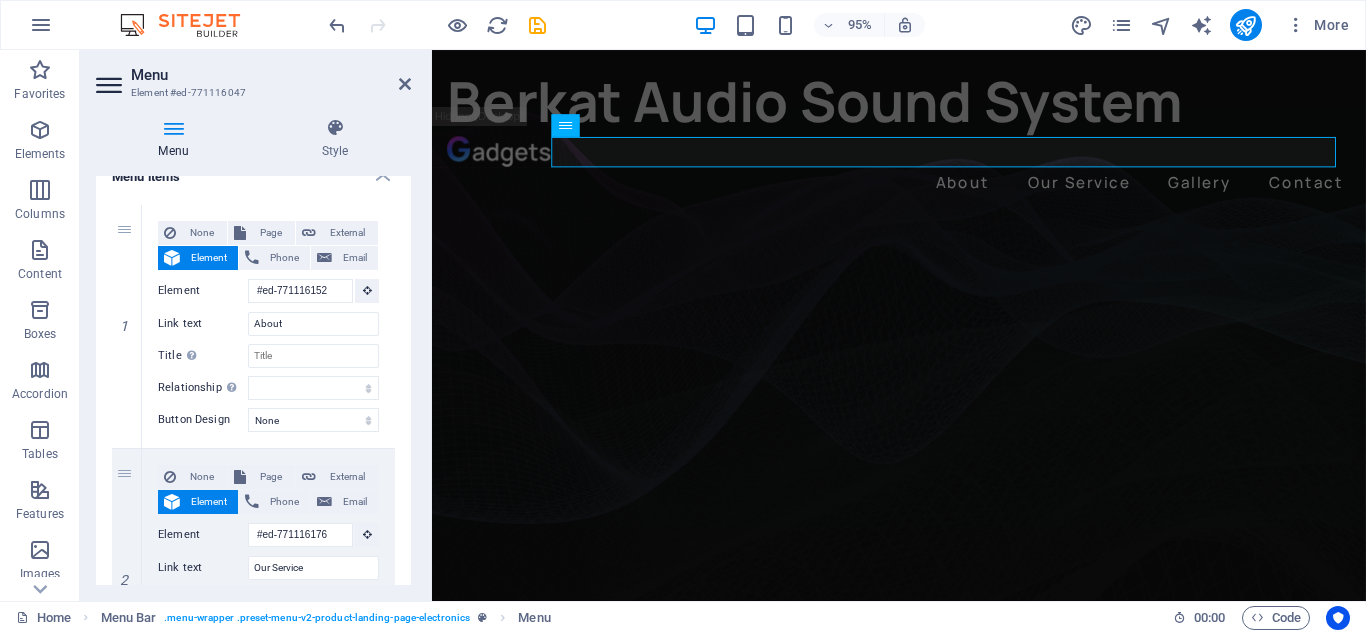 drag, startPoint x: 411, startPoint y: 301, endPoint x: 409, endPoint y: 334, distance: 33.06055 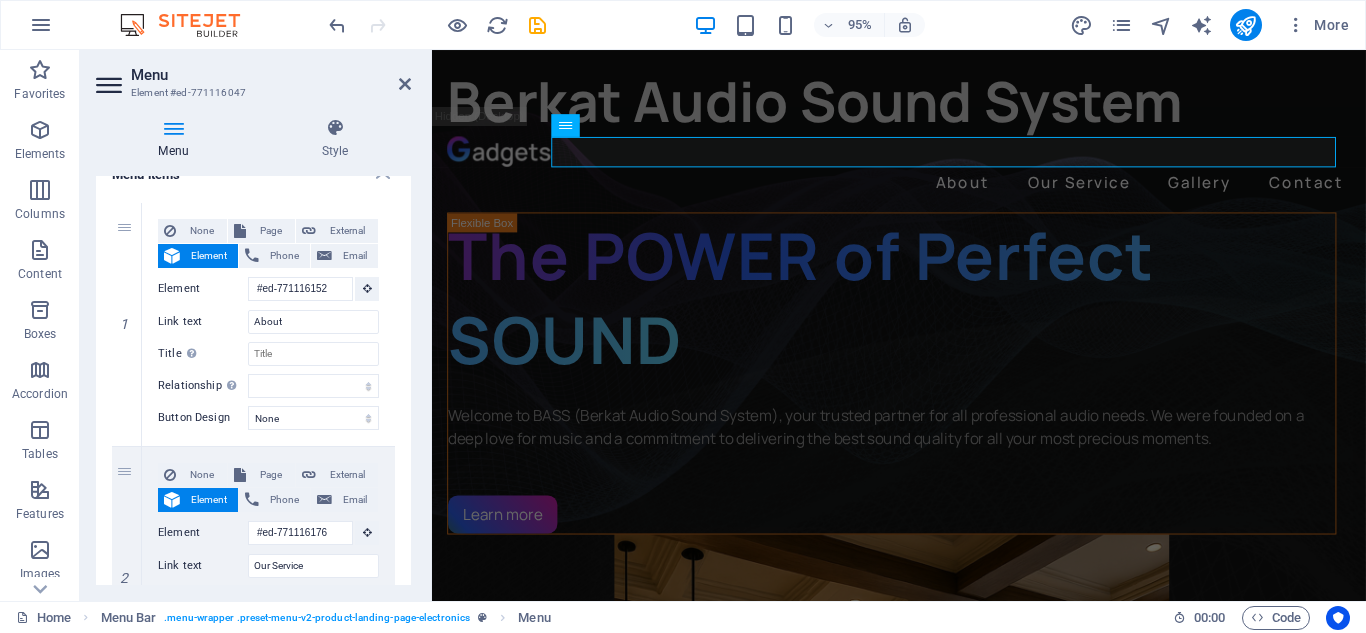 scroll, scrollTop: 0, scrollLeft: 0, axis: both 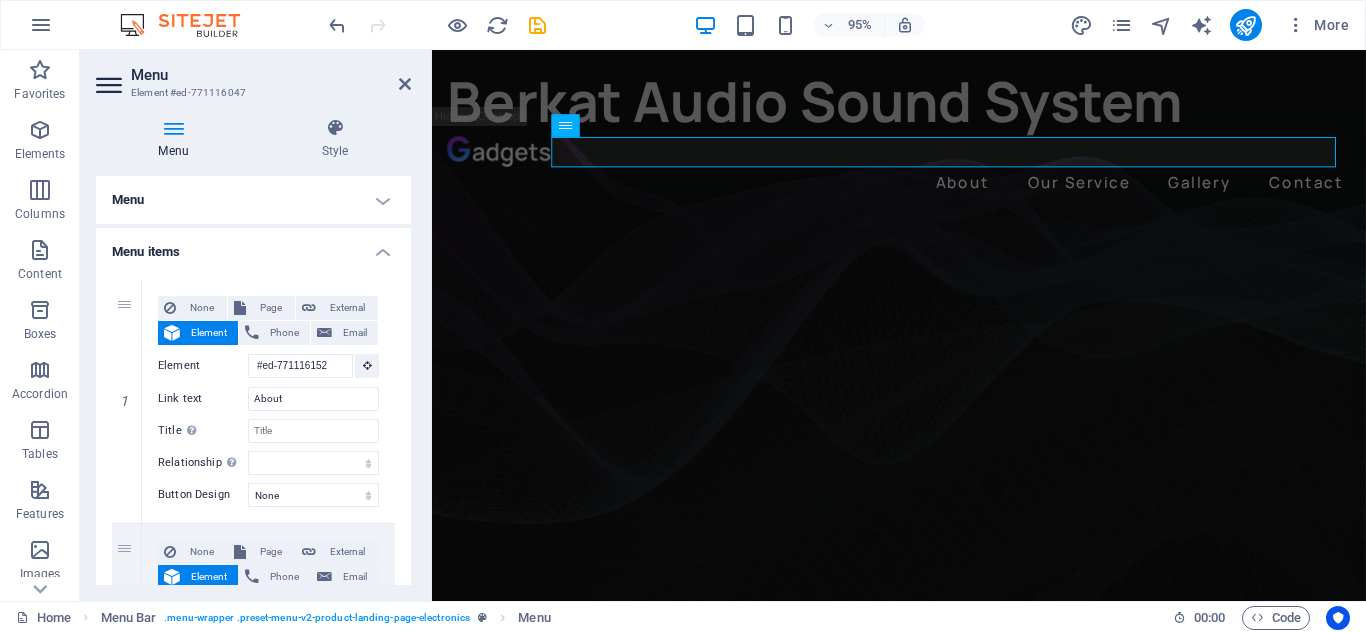 click on "Menu Style Menu Auto Custom Create custom menu items for this menu. Recommended for one-page websites. Manage pages Menu items 1 None Page External Element Phone Email Page Home Subpage Legal Notice Privacy Element #ed-771116152
URL Phone Email Link text About Link target New tab Same tab Overlay Title Additional link description, should not be the same as the link text. The title is most often shown as a tooltip text when the mouse moves over the element. Leave empty if uncertain. Relationship Sets the  relationship of this link to the link target . For example, the value "nofollow" instructs search engines not to follow the link. Can be left empty. alternate author bookmark external help license next nofollow noreferrer noopener prev search tag Button Design None Default Primary Secondary 2 None Page External Element Phone Email Page Home Subpage Legal Notice Privacy Element #ed-771116176
URL Phone Email Link text Our Service Link target New tab Same tab Title" at bounding box center (253, 351) 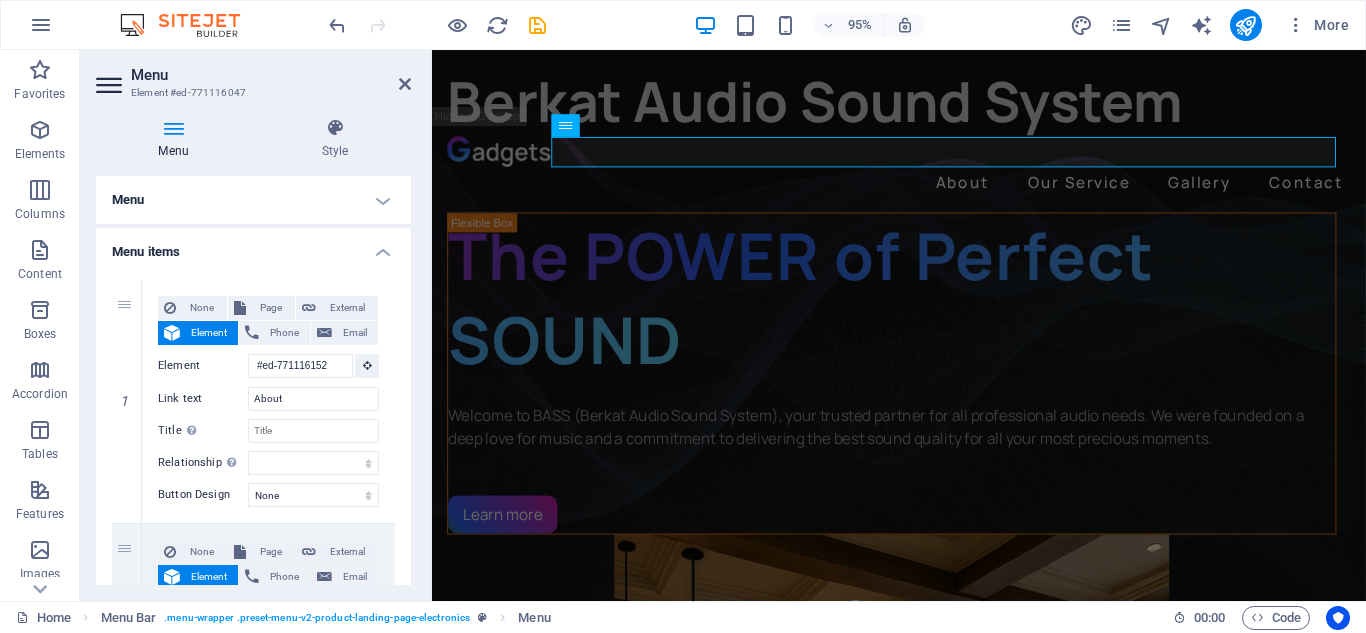 click on "Menu Style Menu Auto Custom Create custom menu items for this menu. Recommended for one-page websites. Manage pages Menu items 1 None Page External Element Phone Email Page Home Subpage Legal Notice Privacy Element #ed-771116152
URL Phone Email Link text About Link target New tab Same tab Overlay Title Additional link description, should not be the same as the link text. The title is most often shown as a tooltip text when the mouse moves over the element. Leave empty if uncertain. Relationship Sets the  relationship of this link to the link target . For example, the value "nofollow" instructs search engines not to follow the link. Can be left empty. alternate author bookmark external help license next nofollow noreferrer noopener prev search tag Button Design None Default Primary Secondary 2 None Page External Element Phone Email Page Home Subpage Legal Notice Privacy Element #ed-771116176
URL Phone Email Link text Our Service Link target New tab Same tab Title" at bounding box center [253, 351] 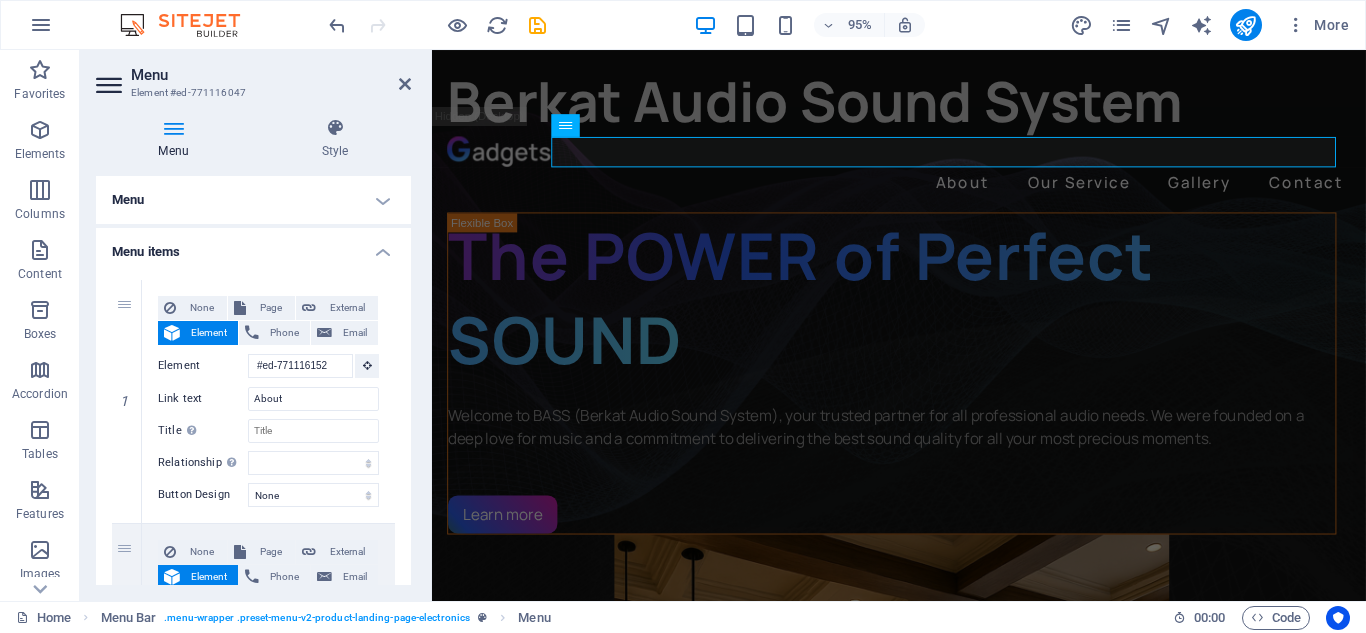 drag, startPoint x: 411, startPoint y: 291, endPoint x: 411, endPoint y: 306, distance: 15 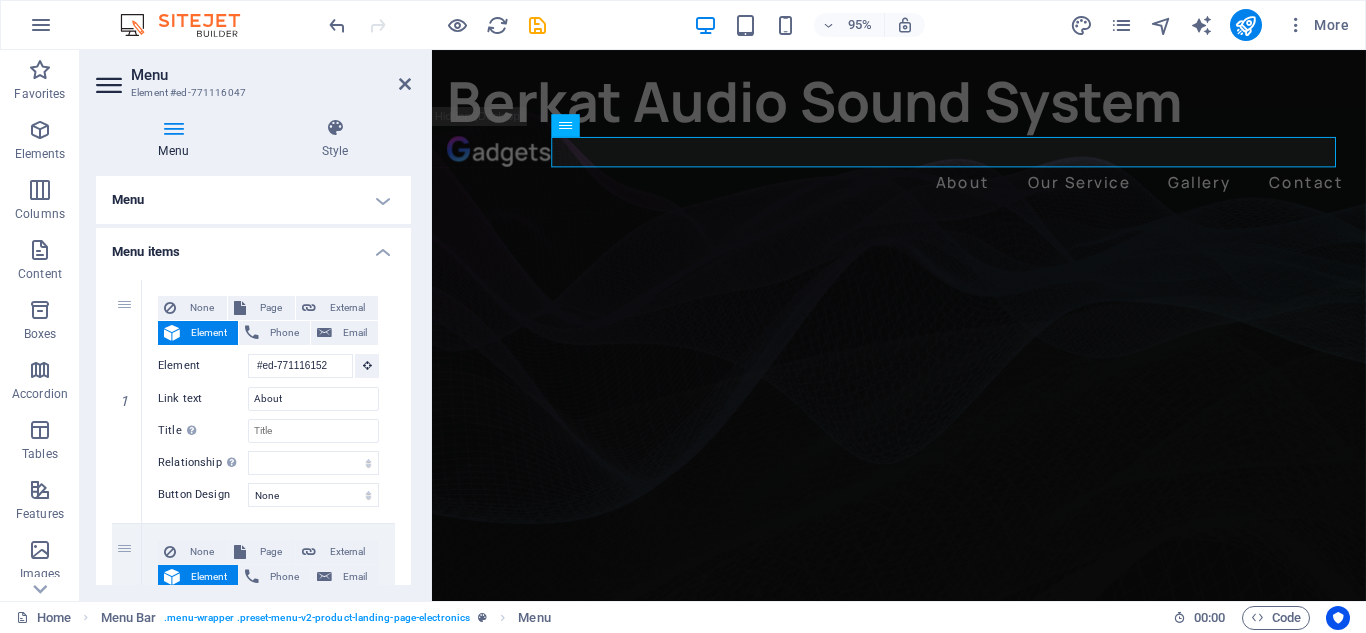 drag, startPoint x: 411, startPoint y: 306, endPoint x: 410, endPoint y: 318, distance: 12.0415945 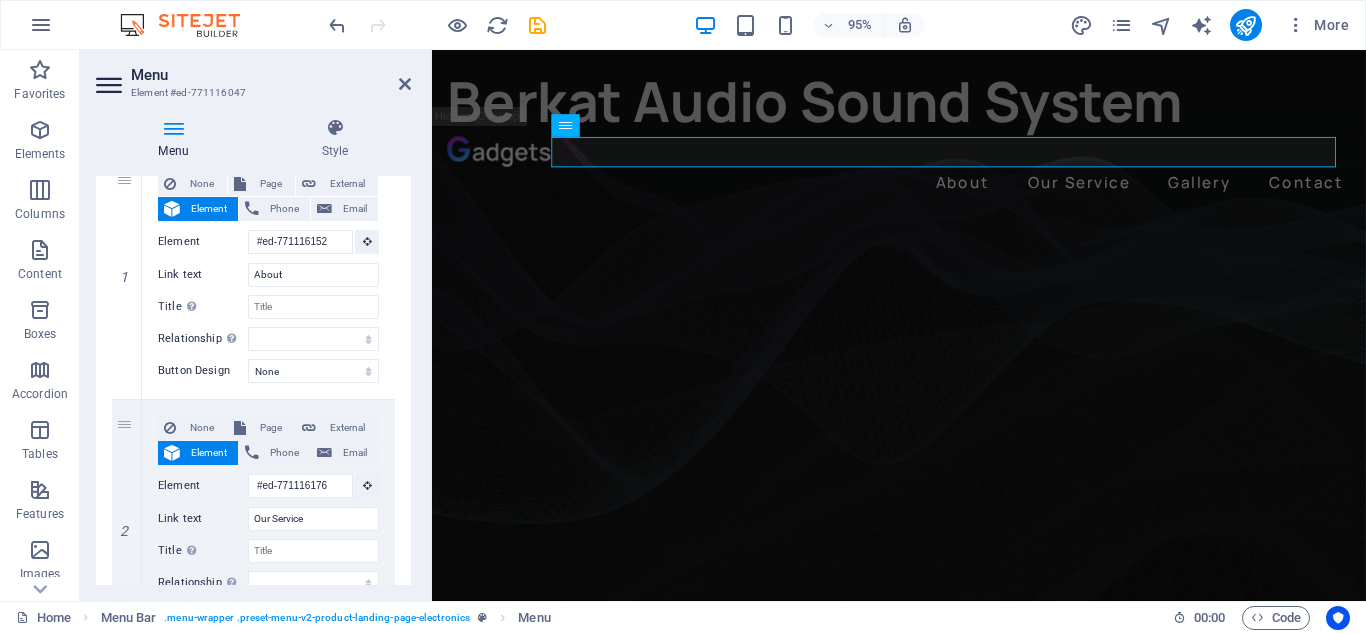 scroll, scrollTop: 153, scrollLeft: 0, axis: vertical 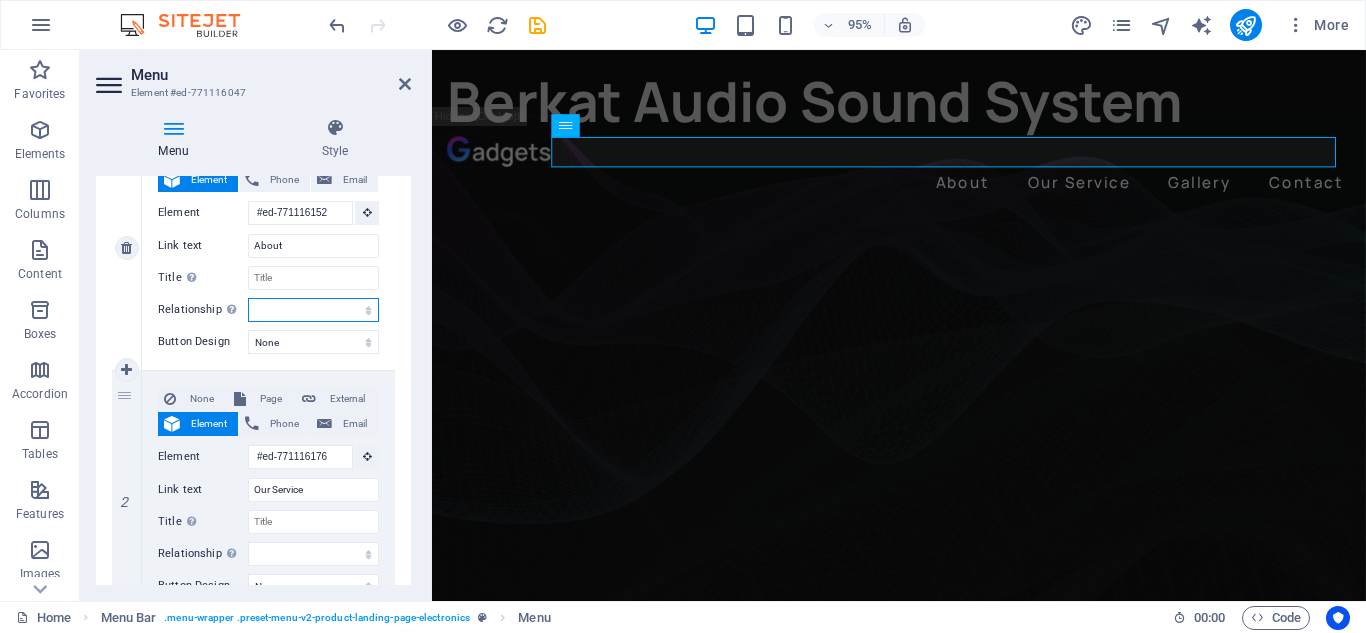 click on "alternate author bookmark external help license next nofollow noreferrer noopener prev search tag" at bounding box center [313, 310] 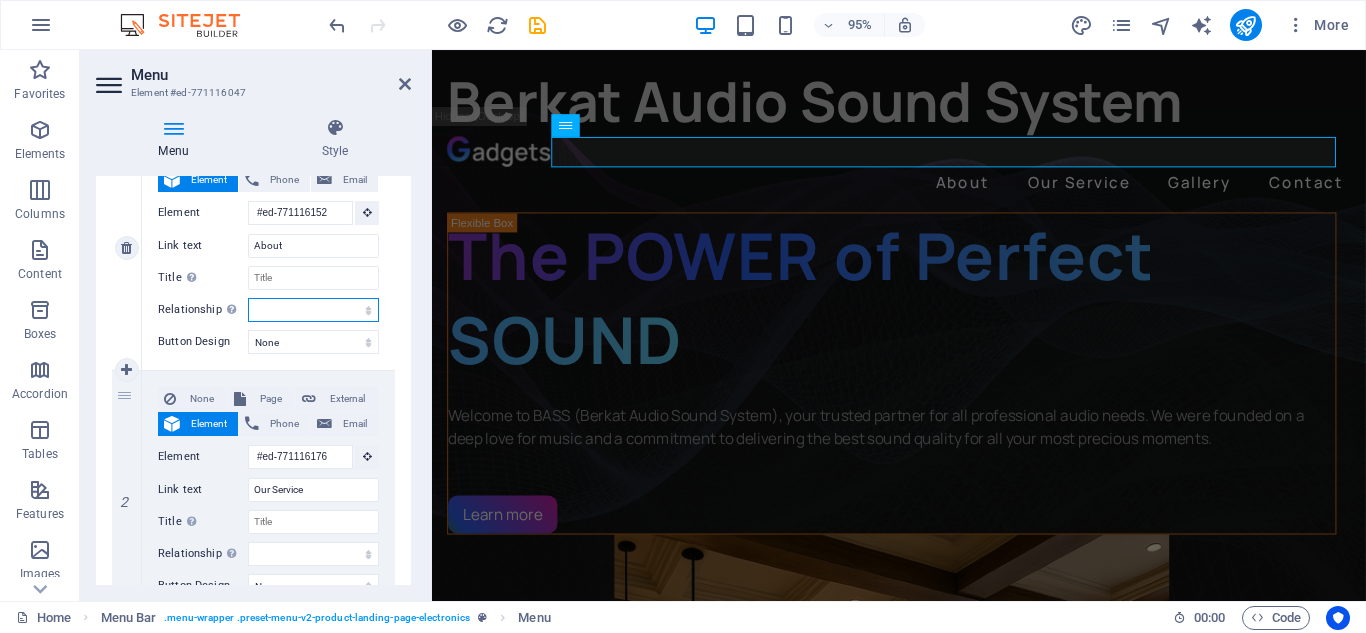 select on "search" 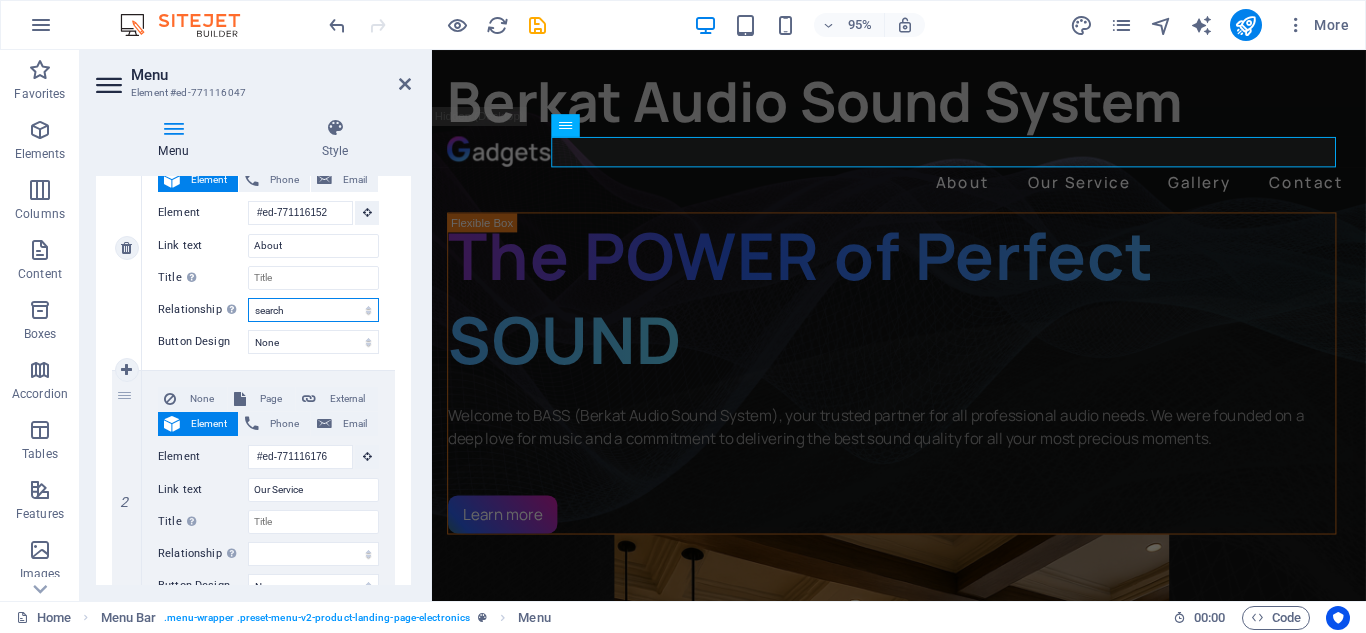 click on "alternate author bookmark external help license next nofollow noreferrer noopener prev search tag" at bounding box center [313, 310] 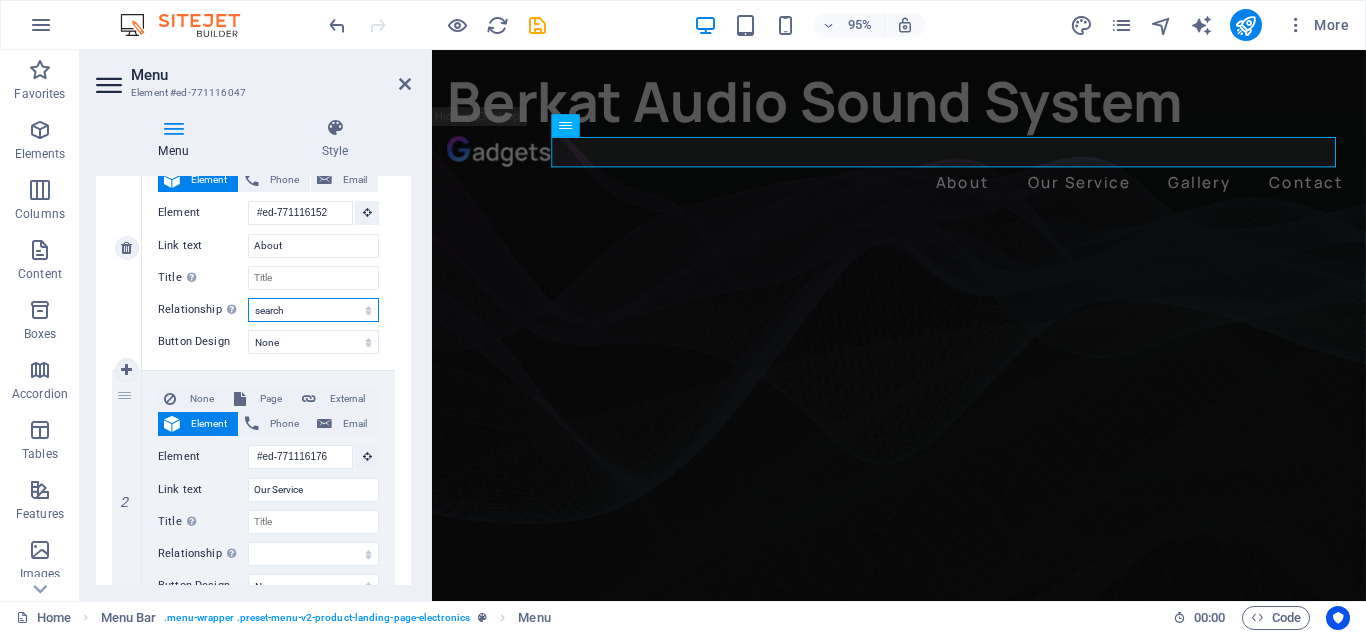 click on "alternate author bookmark external help license next nofollow noreferrer noopener prev search tag" at bounding box center [313, 310] 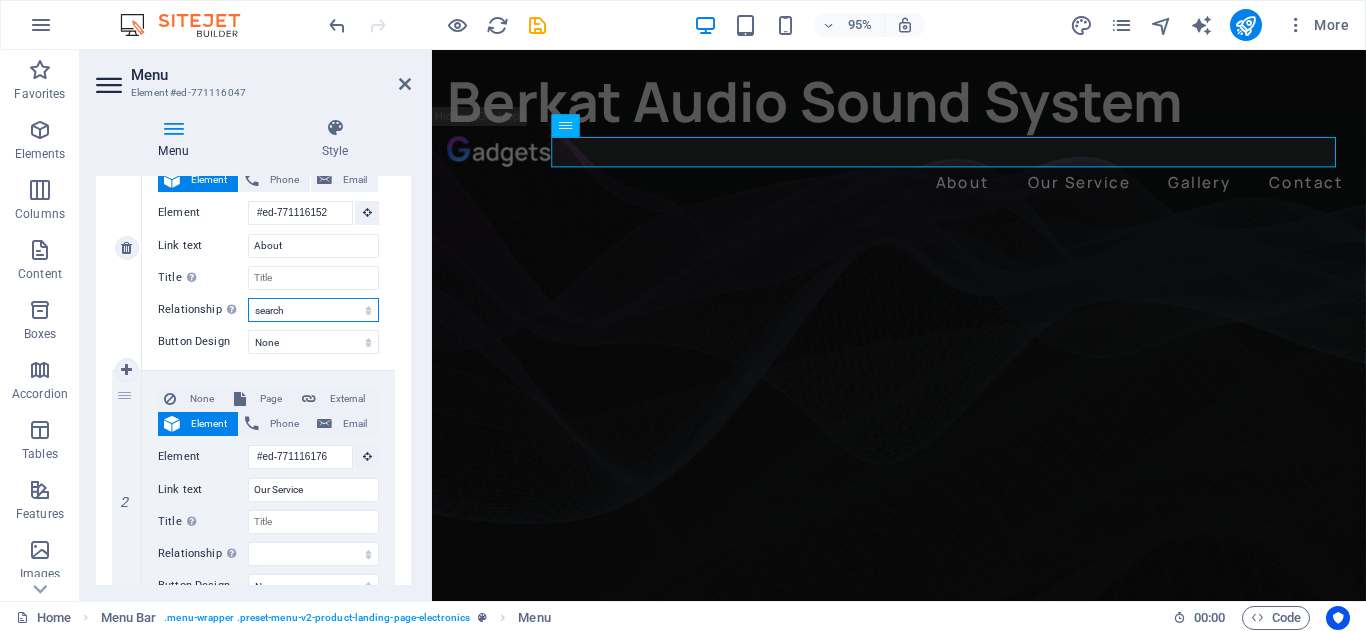 select 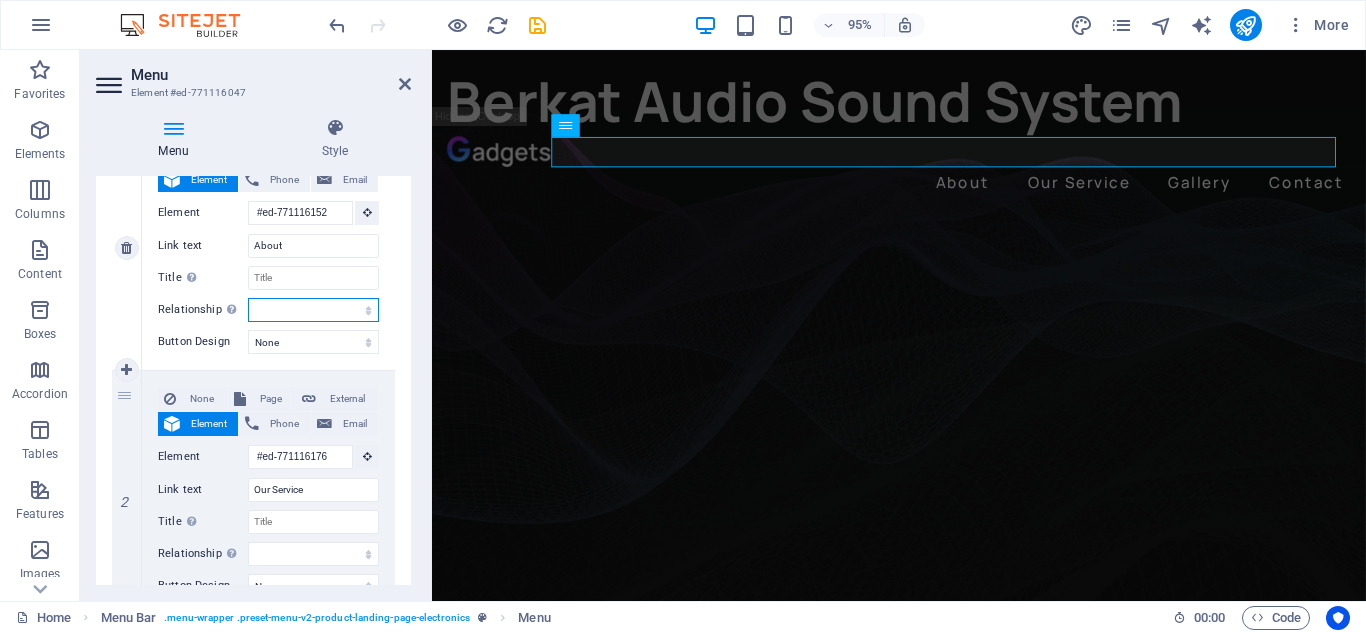 click on "alternate author bookmark external help license next nofollow noreferrer noopener prev search tag" at bounding box center (313, 310) 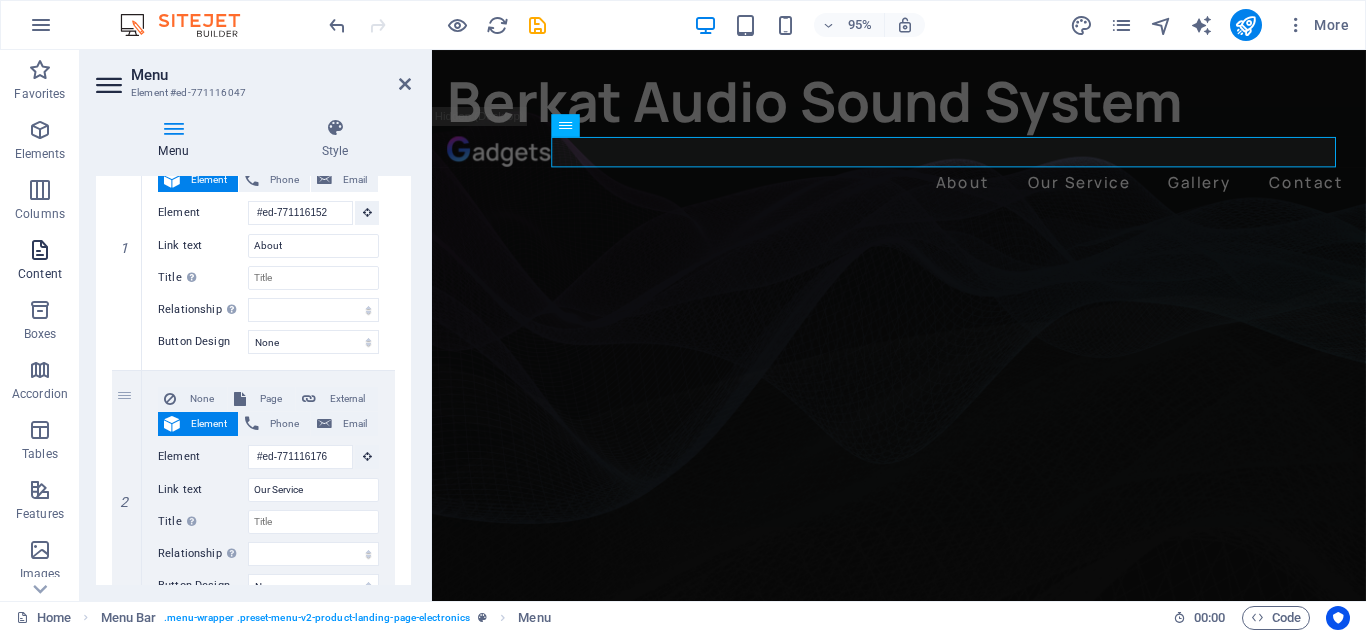 click at bounding box center (40, 250) 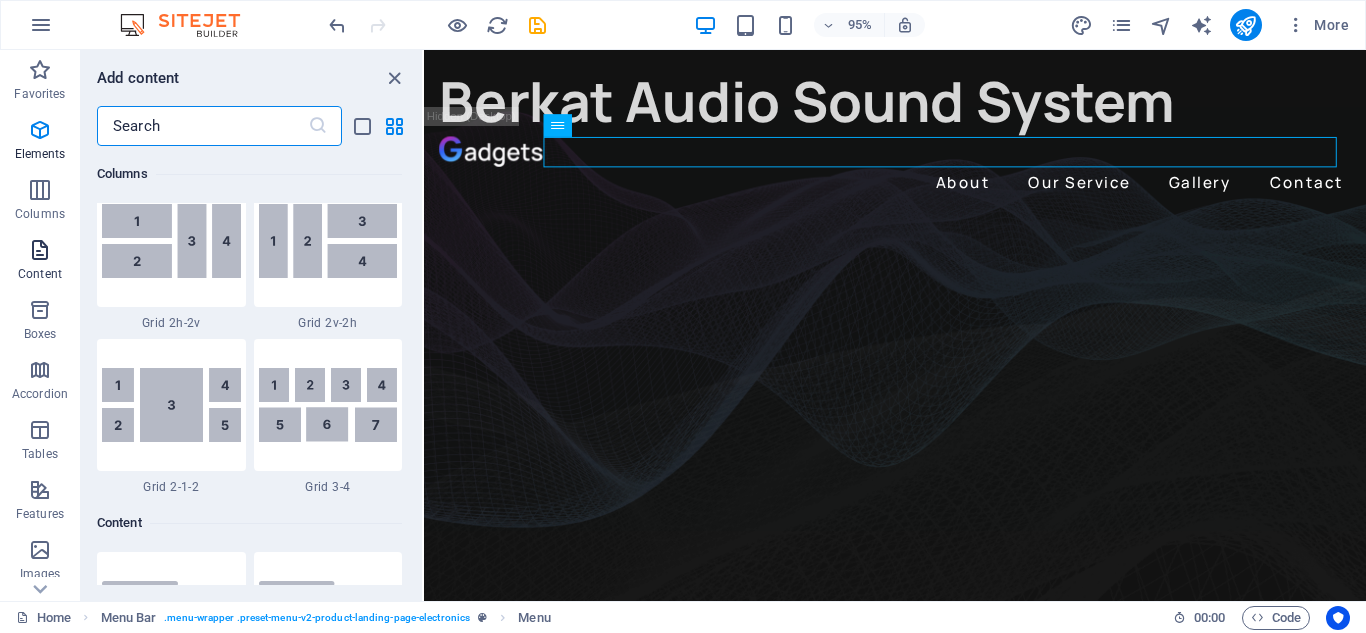 scroll, scrollTop: 3499, scrollLeft: 0, axis: vertical 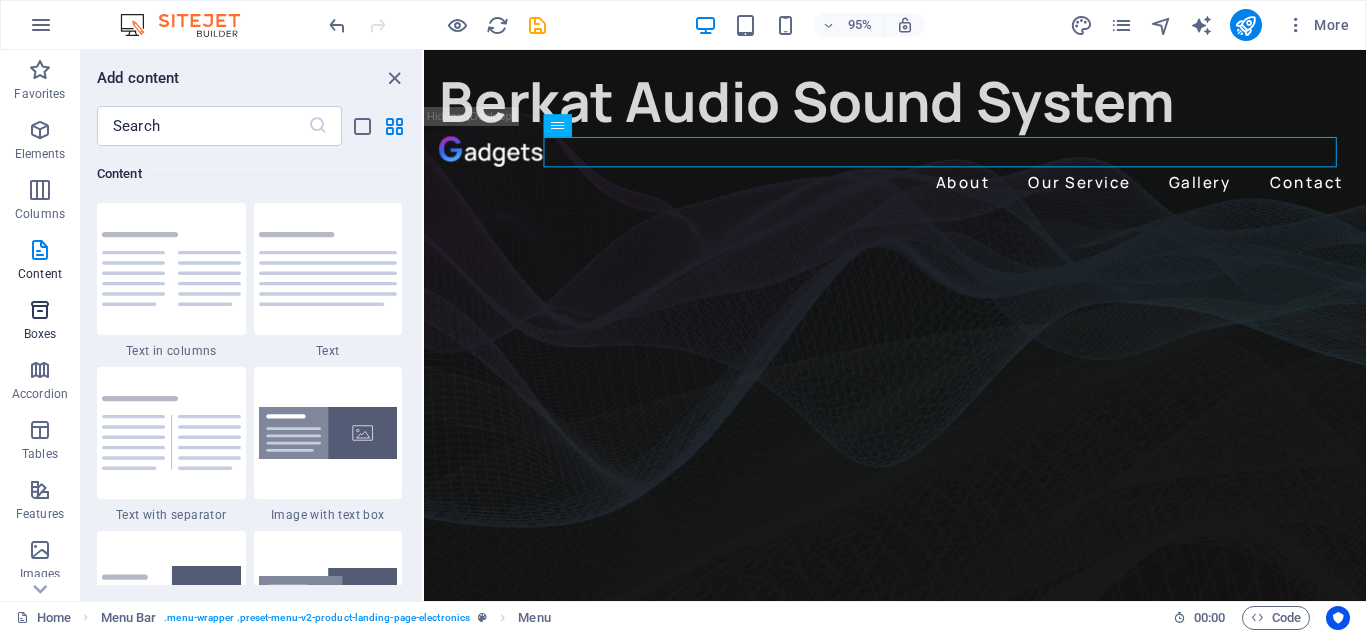 click on "Boxes" at bounding box center [40, 322] 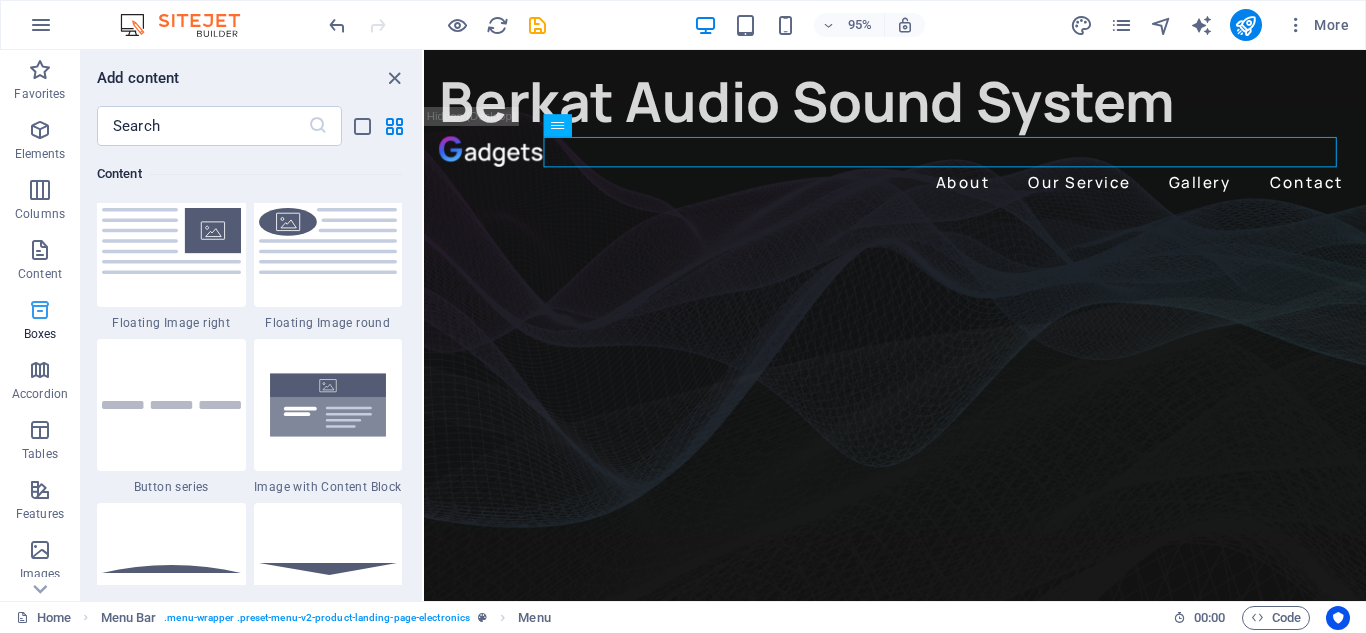 scroll, scrollTop: 5516, scrollLeft: 0, axis: vertical 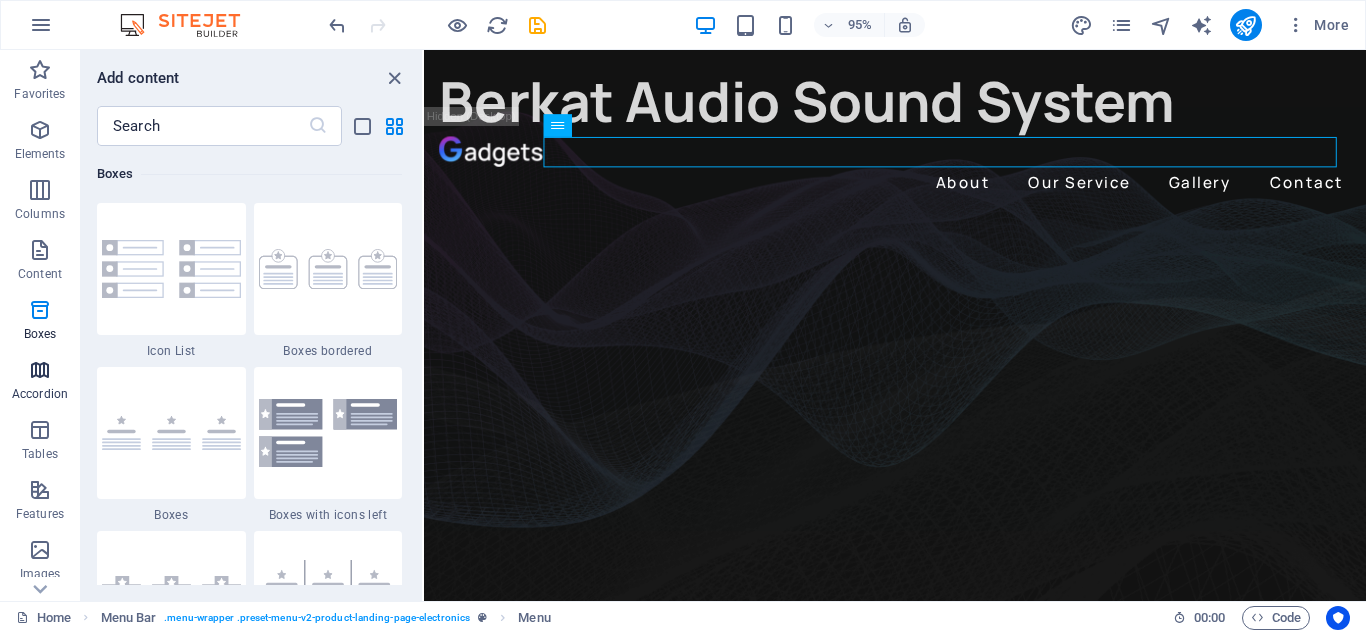 click at bounding box center (40, 370) 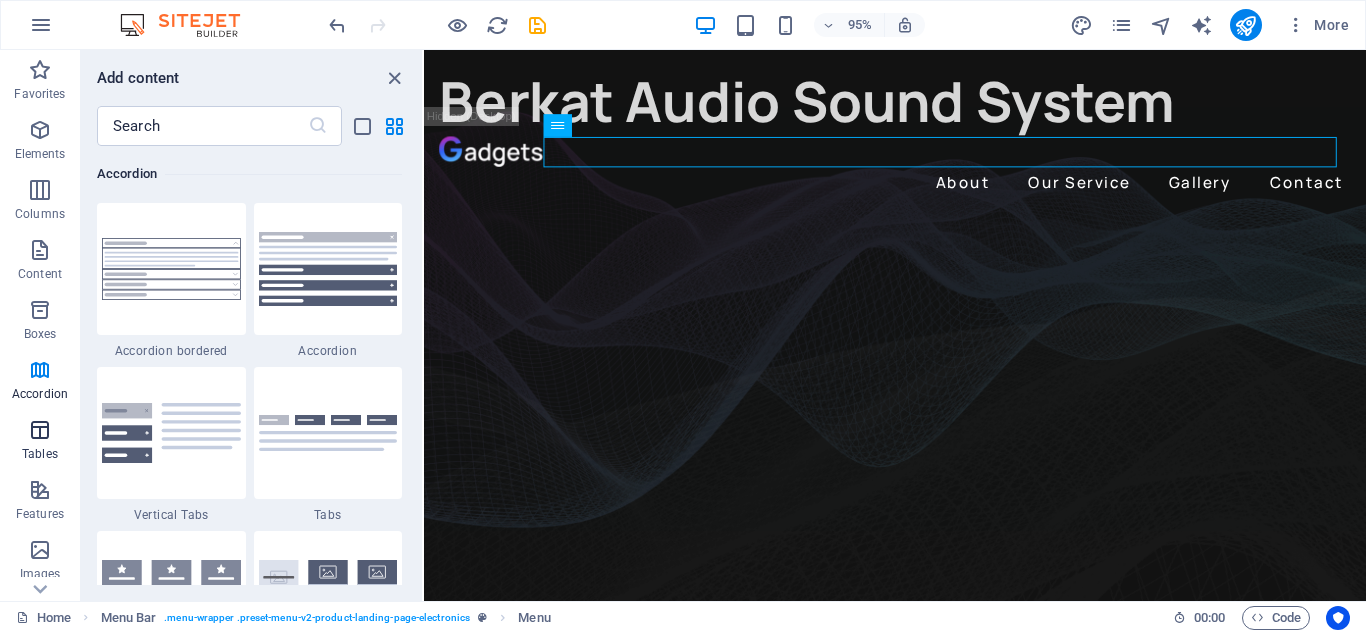 click on "Tables" at bounding box center [40, 454] 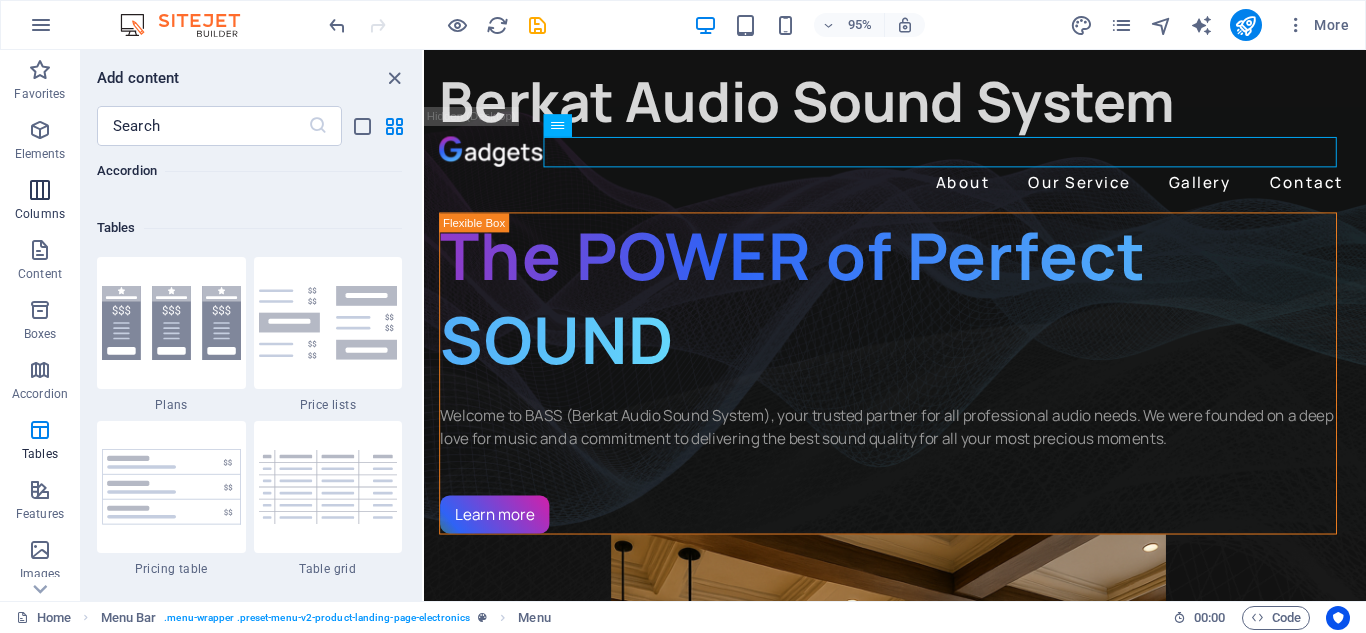 scroll, scrollTop: 6926, scrollLeft: 0, axis: vertical 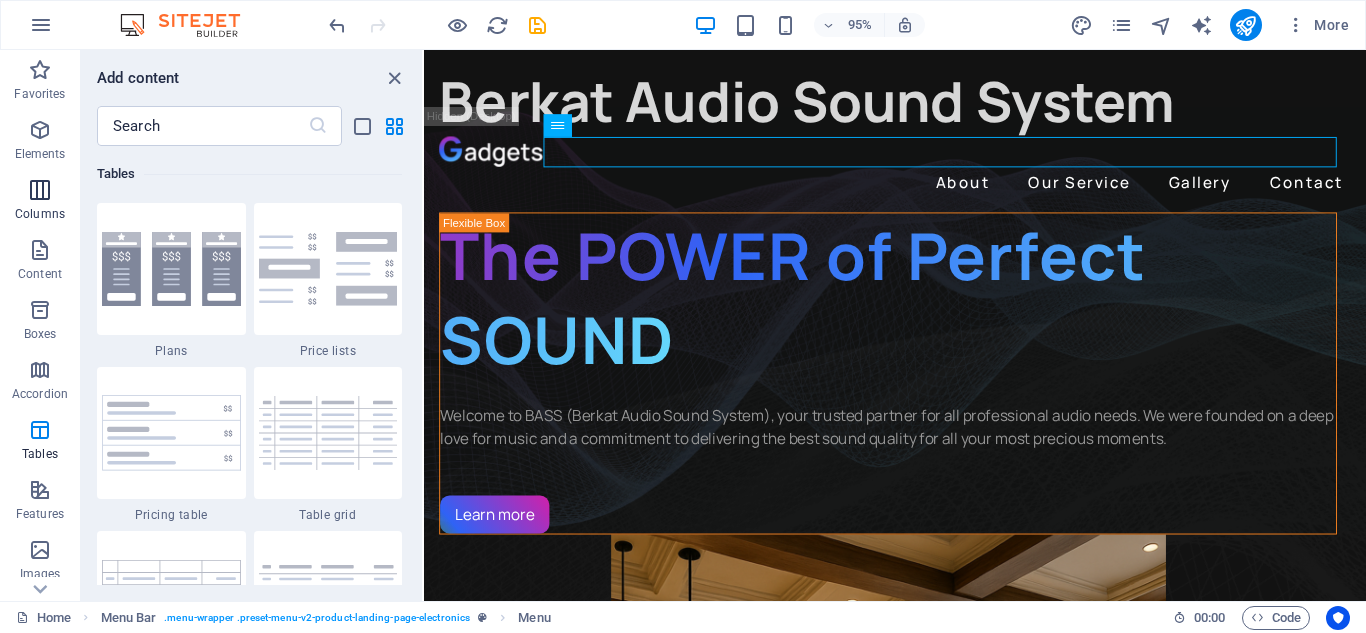 click at bounding box center (40, 190) 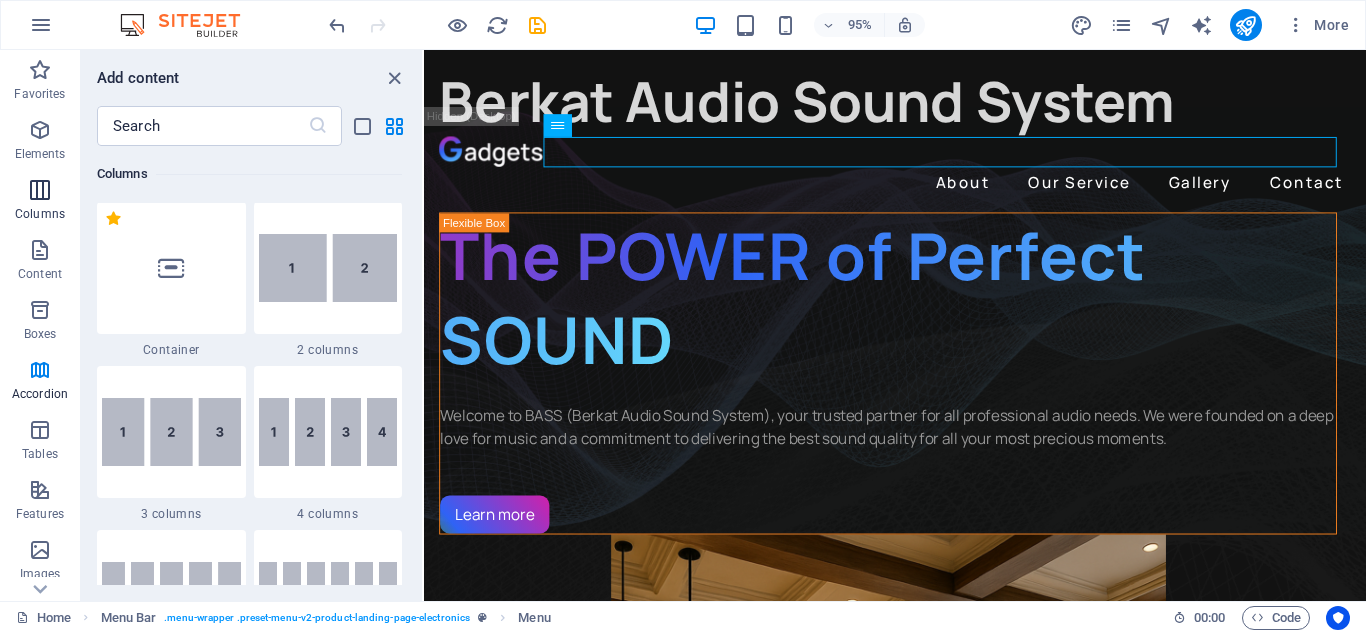 scroll, scrollTop: 990, scrollLeft: 0, axis: vertical 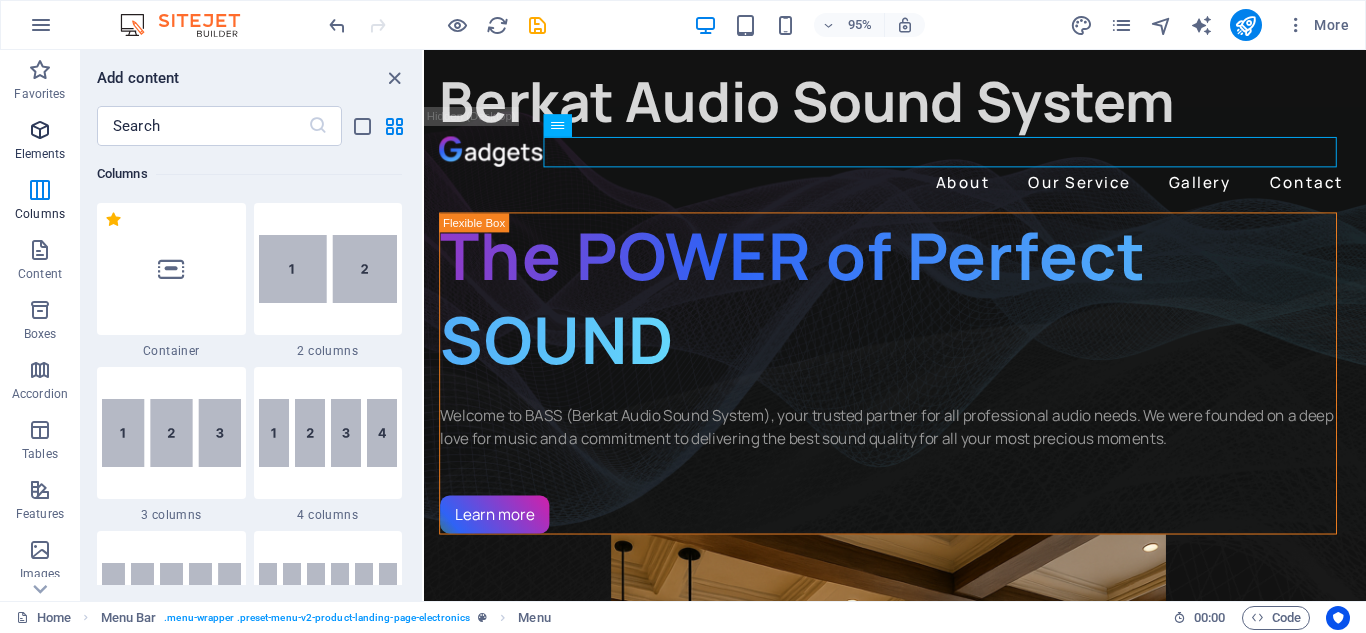 click at bounding box center [40, 130] 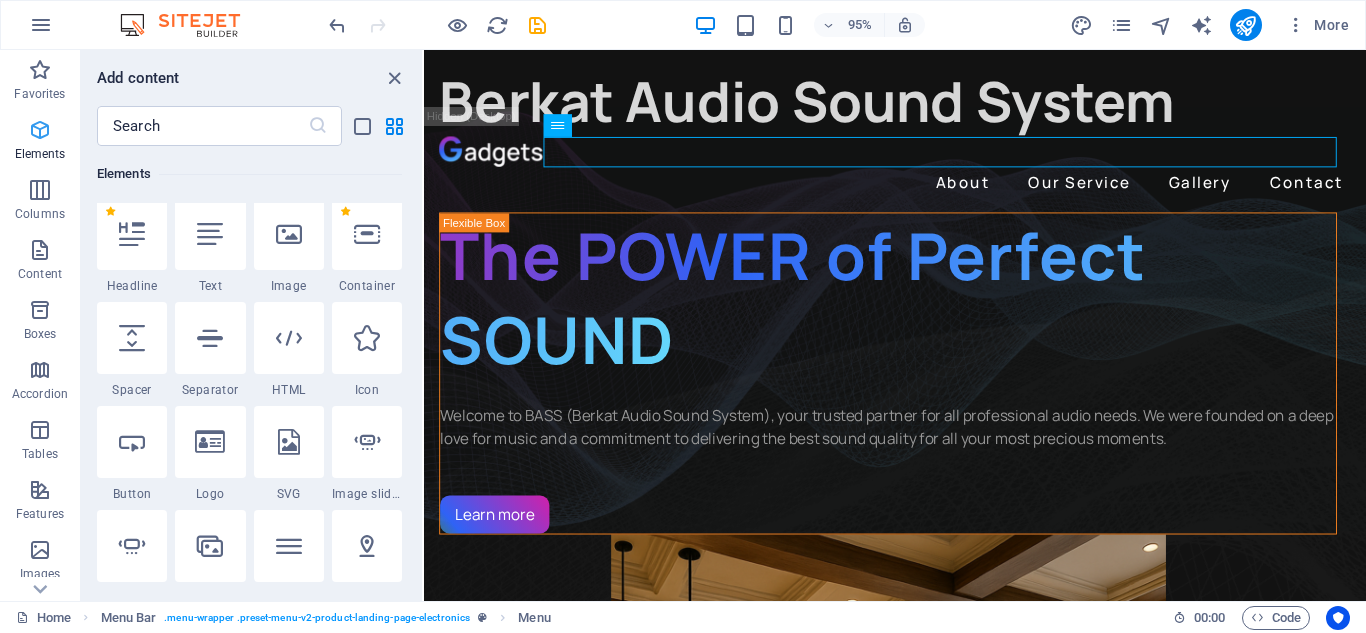 scroll, scrollTop: 213, scrollLeft: 0, axis: vertical 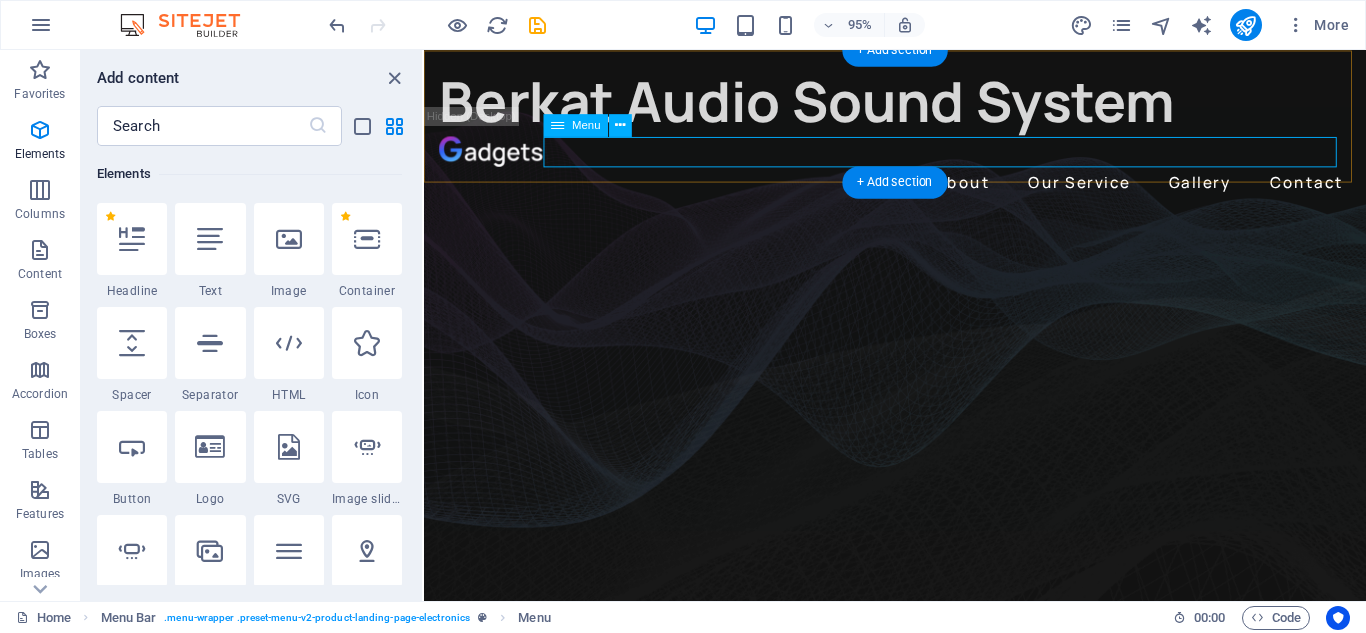 click on "About Our Service Gallery Contact" at bounding box center [920, 189] 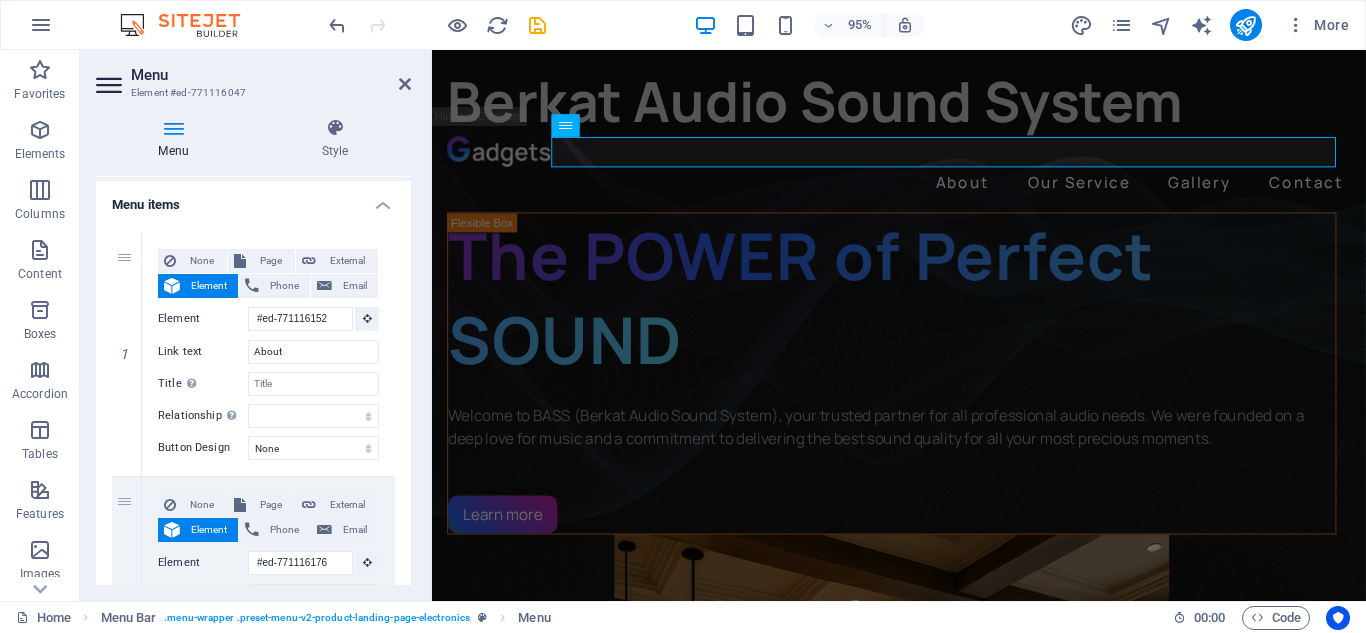 scroll, scrollTop: 50, scrollLeft: 0, axis: vertical 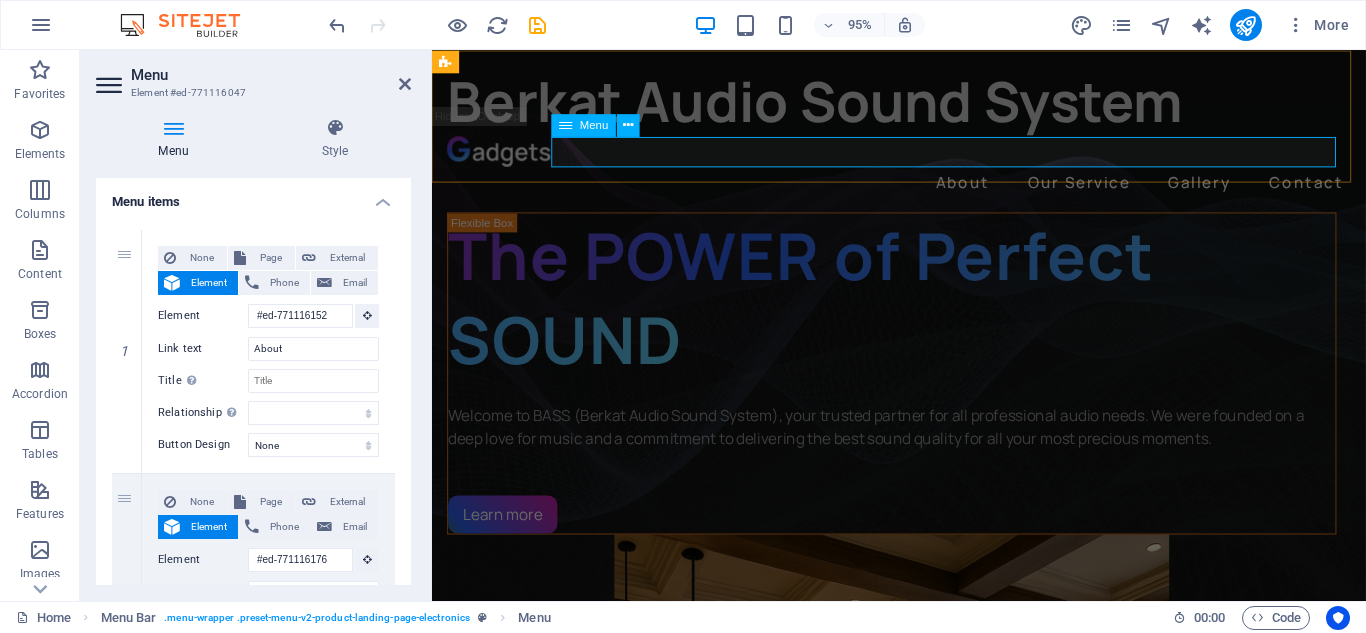 click on "About Our Service Gallery Contact" at bounding box center (923, 189) 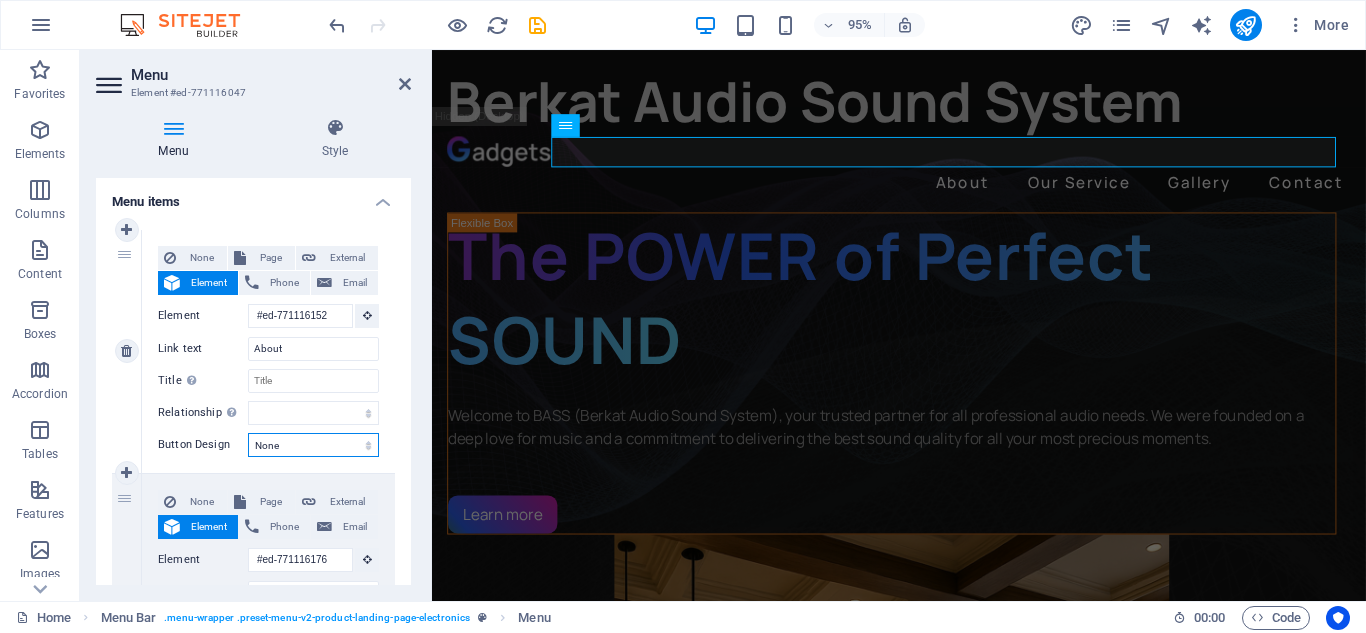 click on "None Default Primary Secondary" at bounding box center [313, 445] 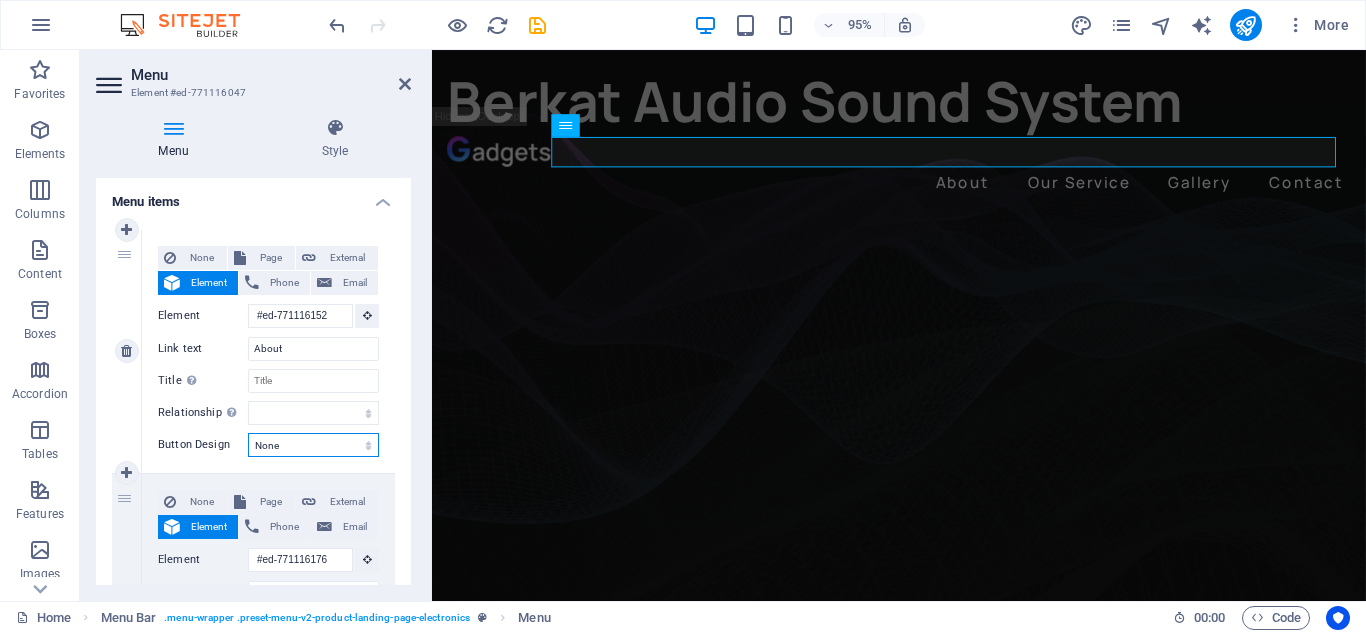 select on "default" 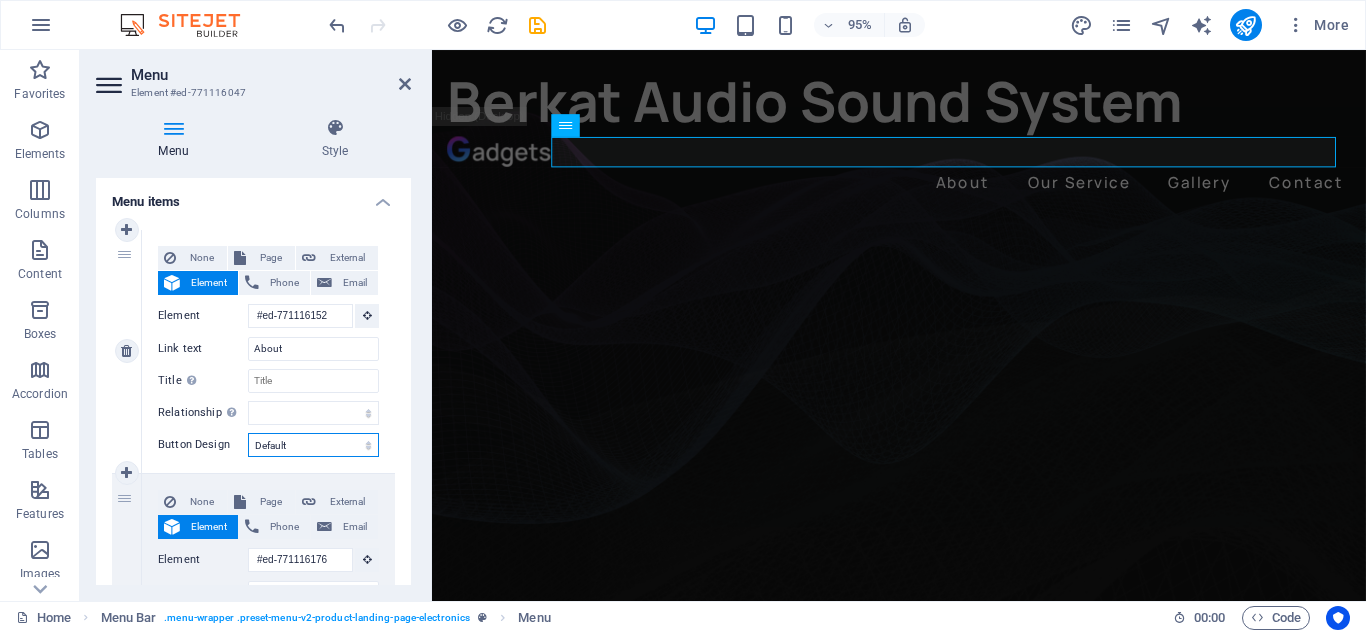 click on "None Default Primary Secondary" at bounding box center (313, 445) 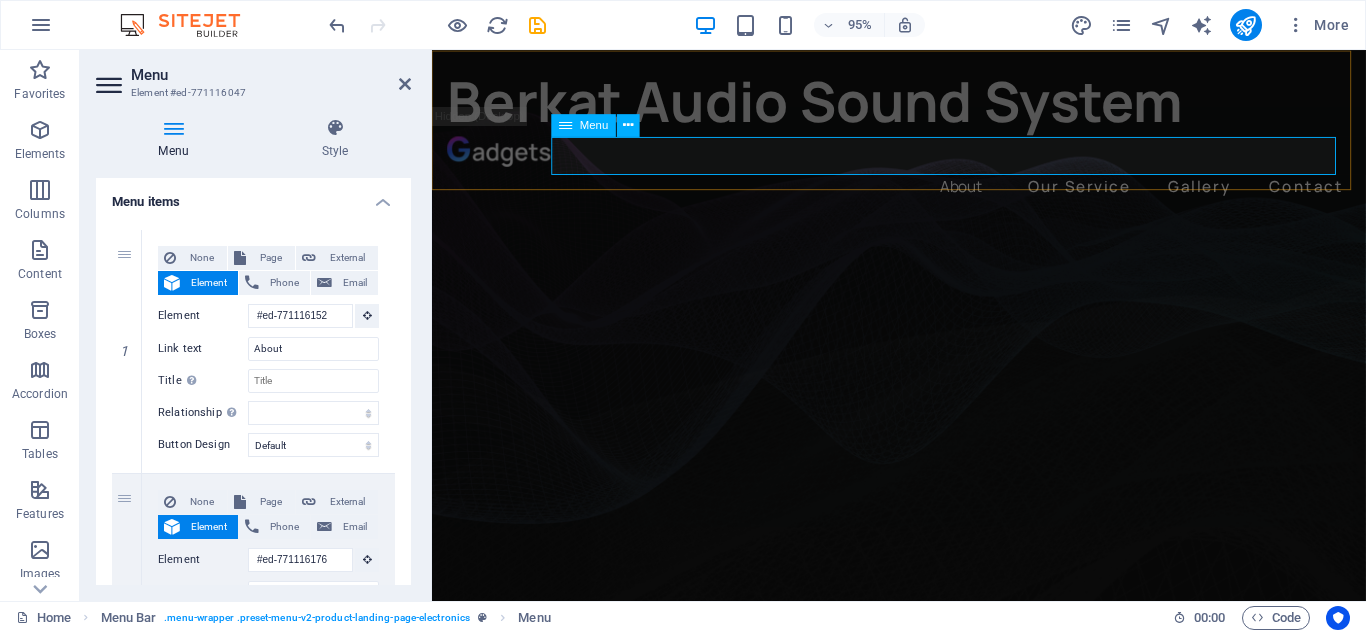 click on "About Our Service Gallery Contact" at bounding box center (923, 193) 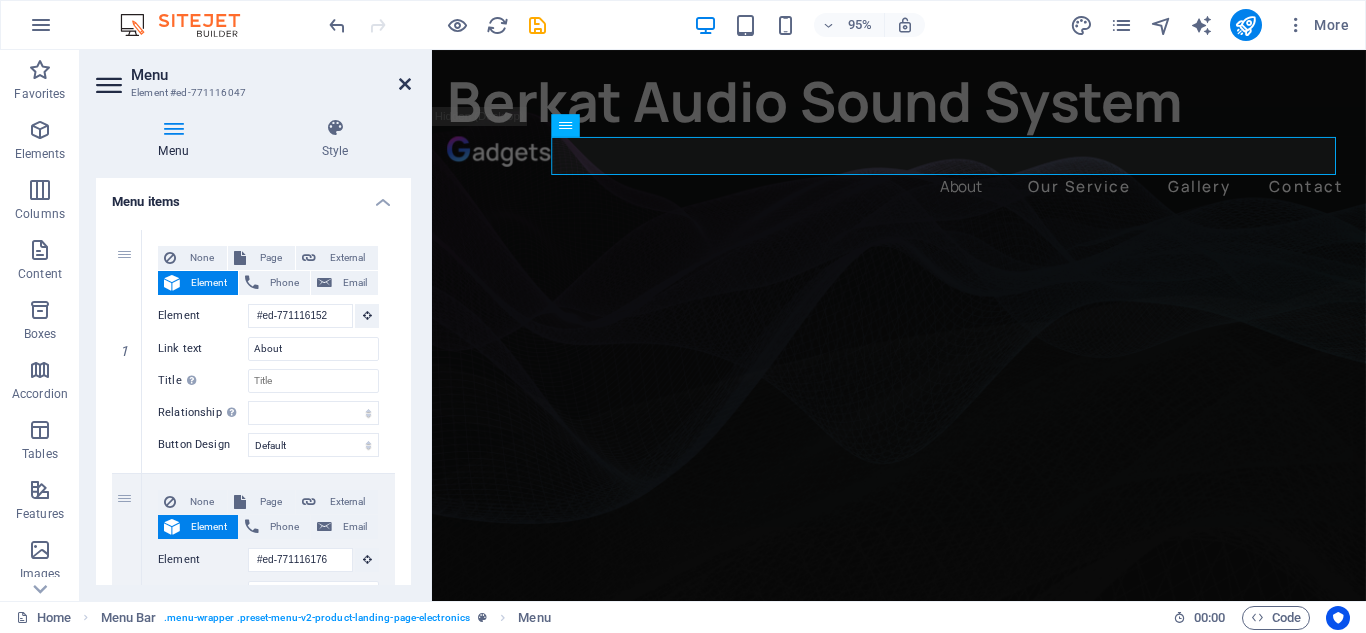click at bounding box center (405, 84) 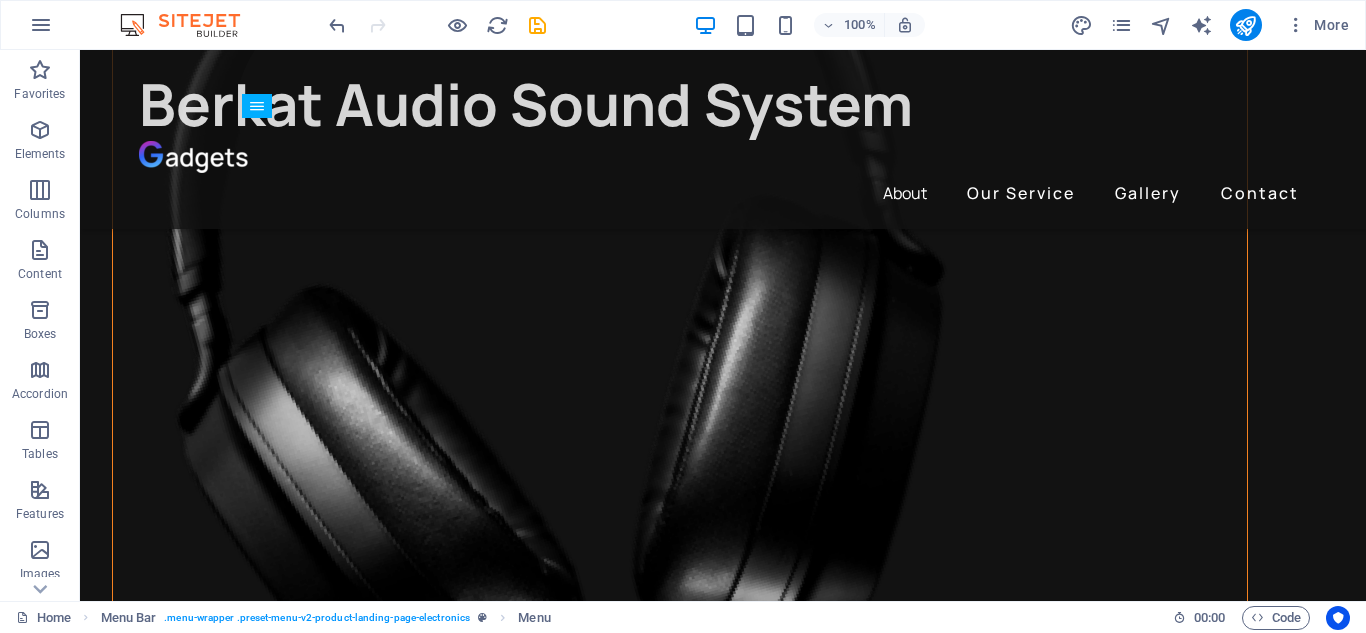 scroll, scrollTop: 5007, scrollLeft: 0, axis: vertical 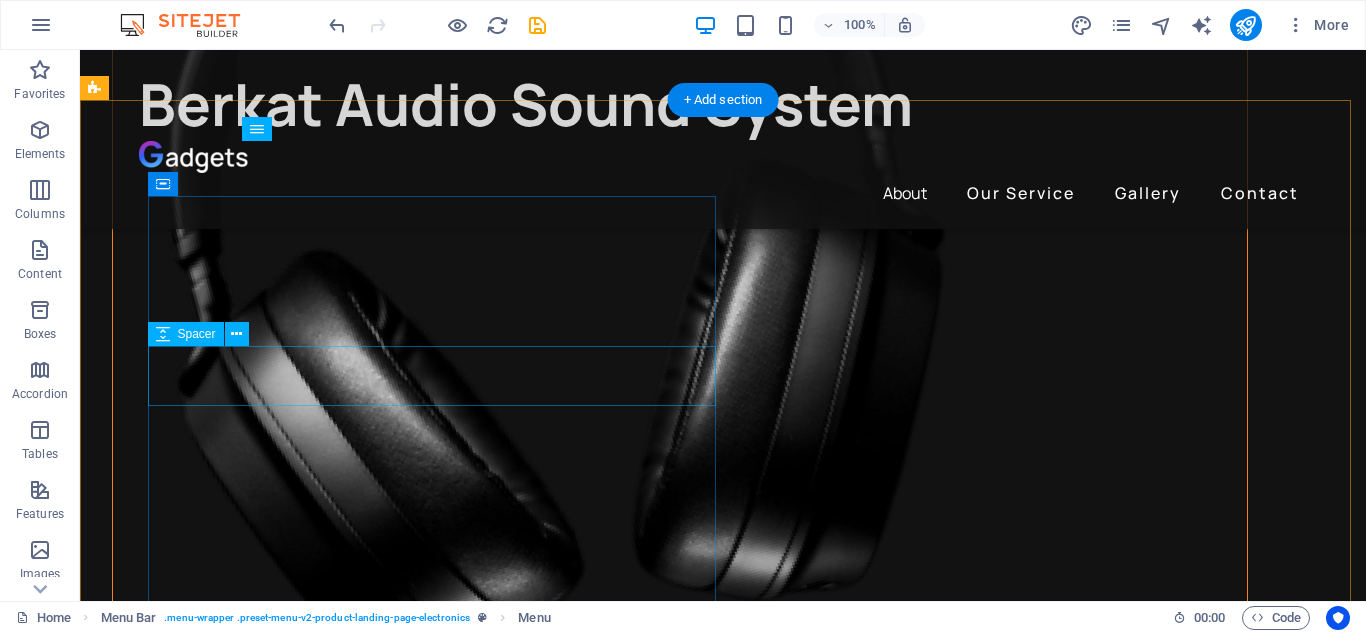 click at bounding box center (396, 13320) 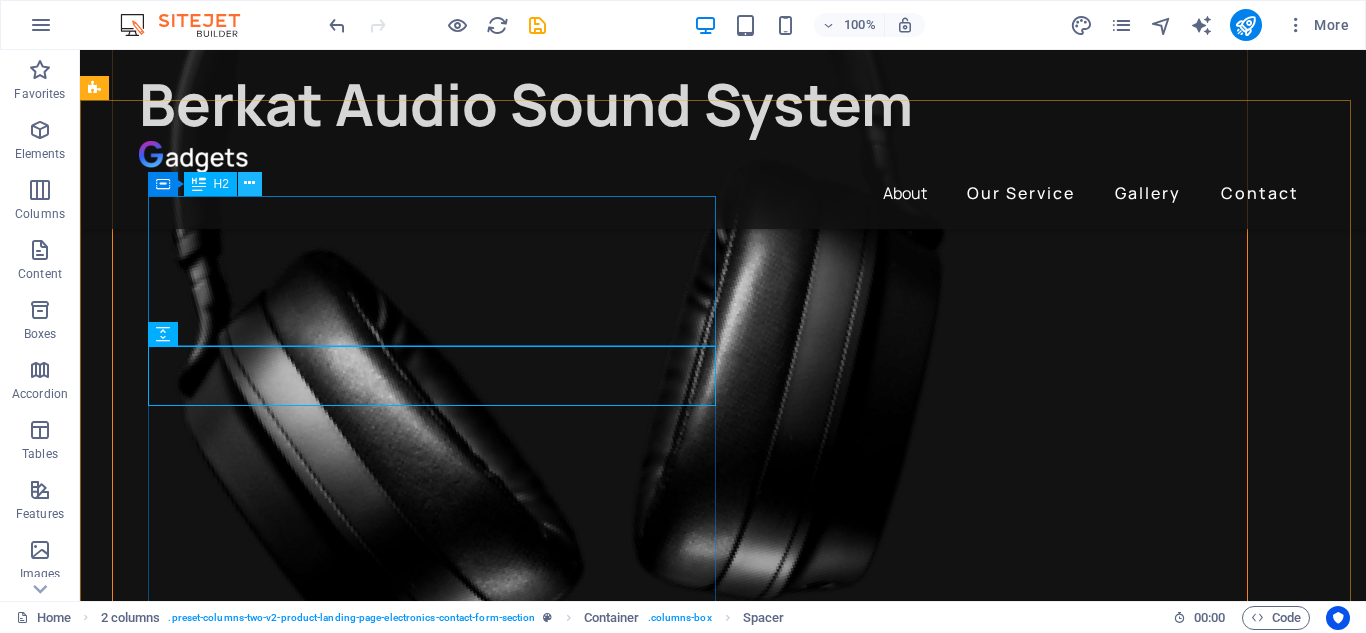 click at bounding box center (250, 184) 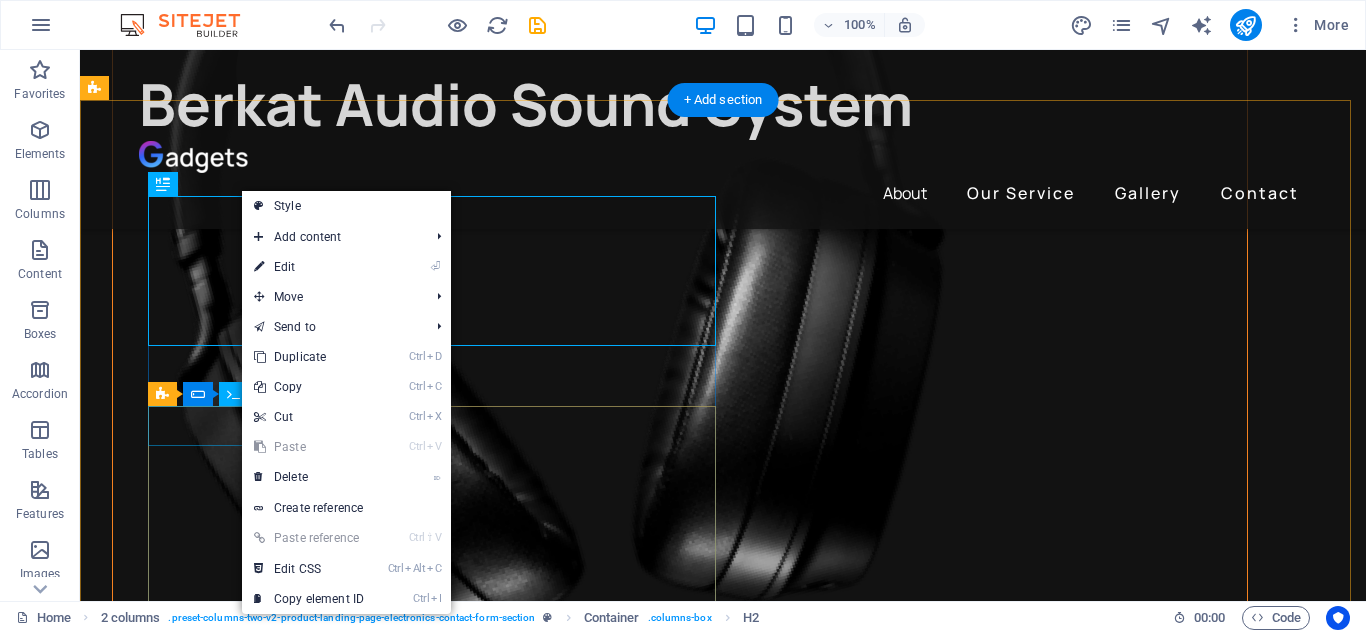 click at bounding box center (250, 13371) 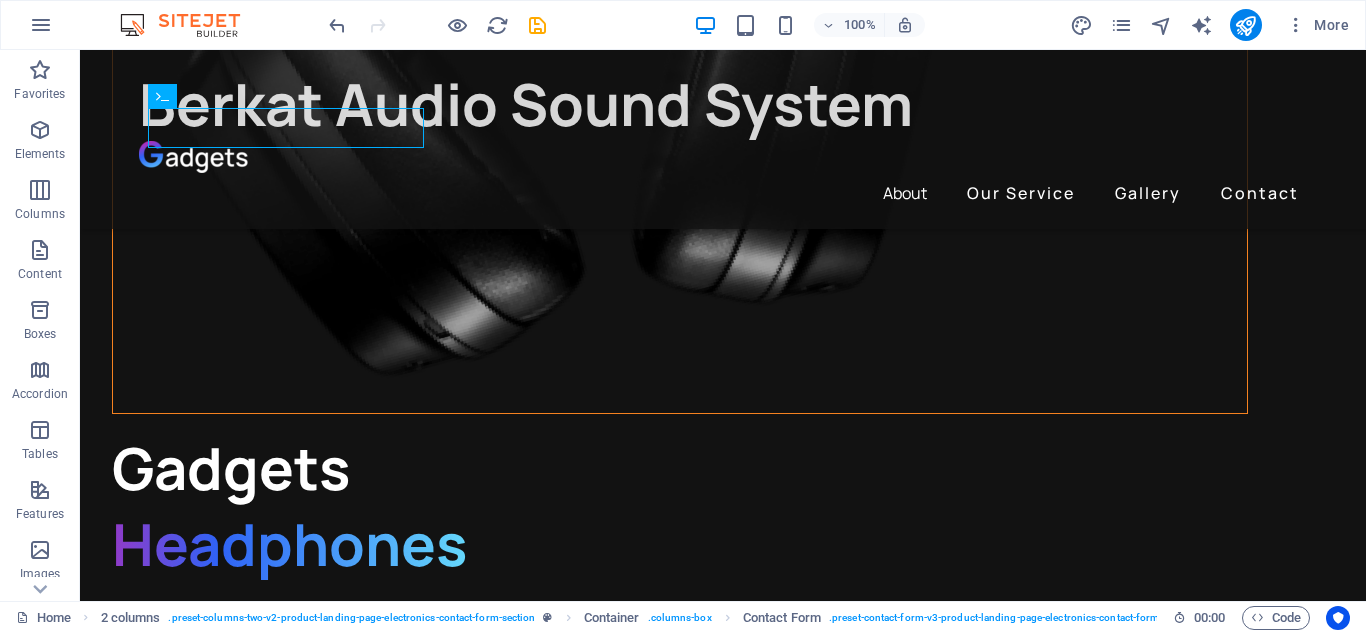 scroll, scrollTop: 5591, scrollLeft: 0, axis: vertical 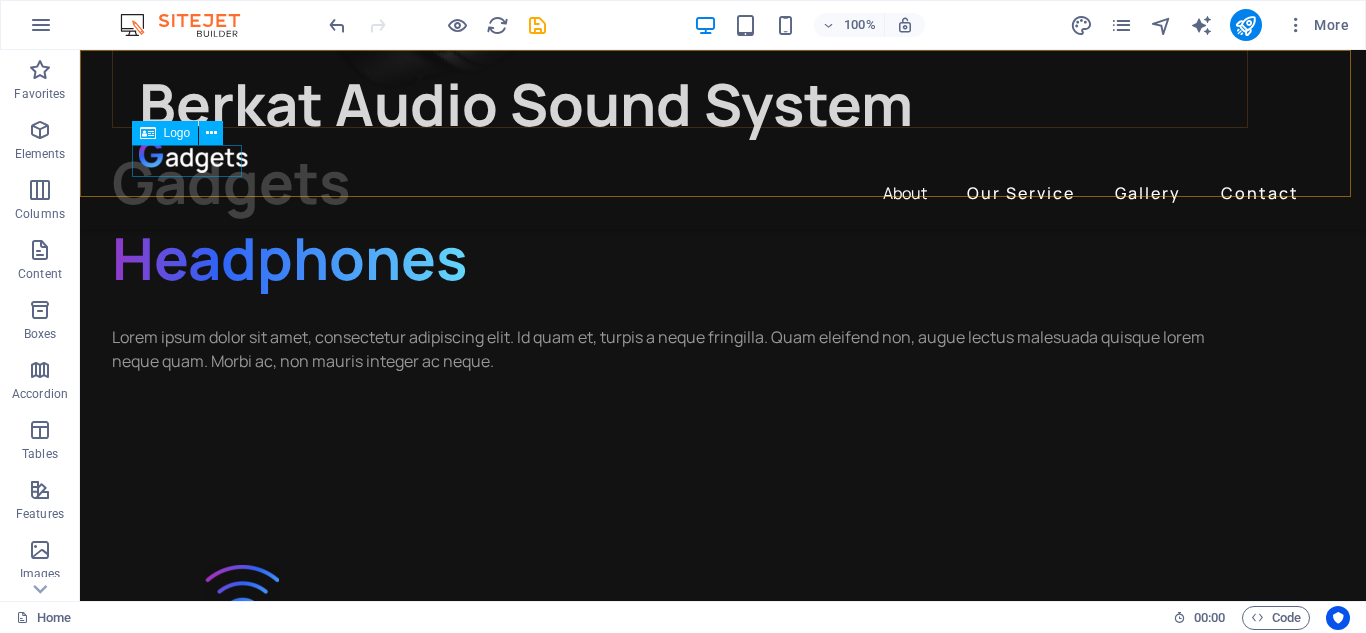 click at bounding box center [723, 157] 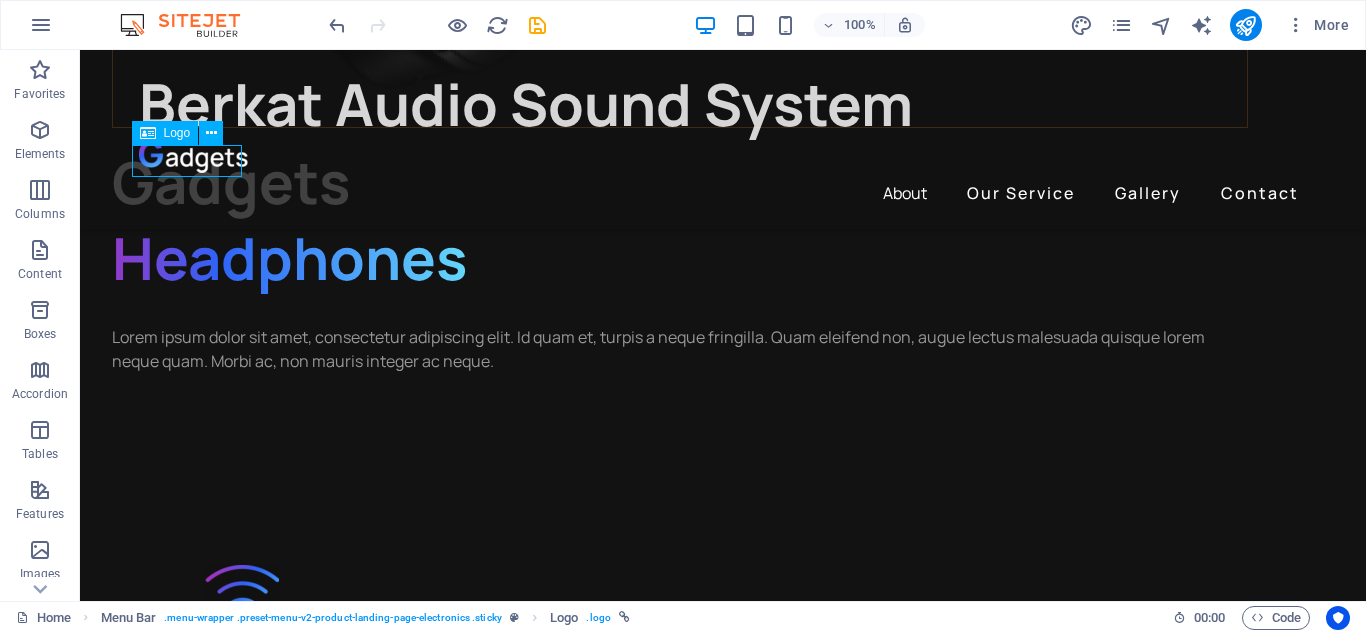click at bounding box center (723, 157) 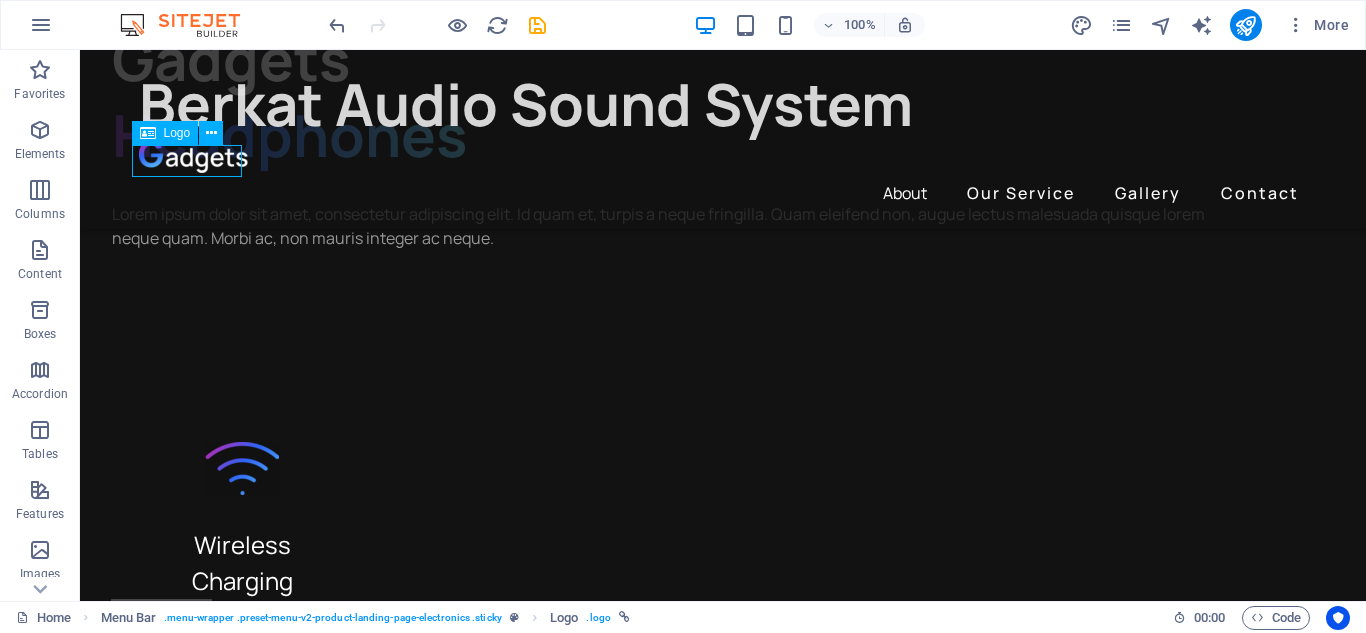 select on "px" 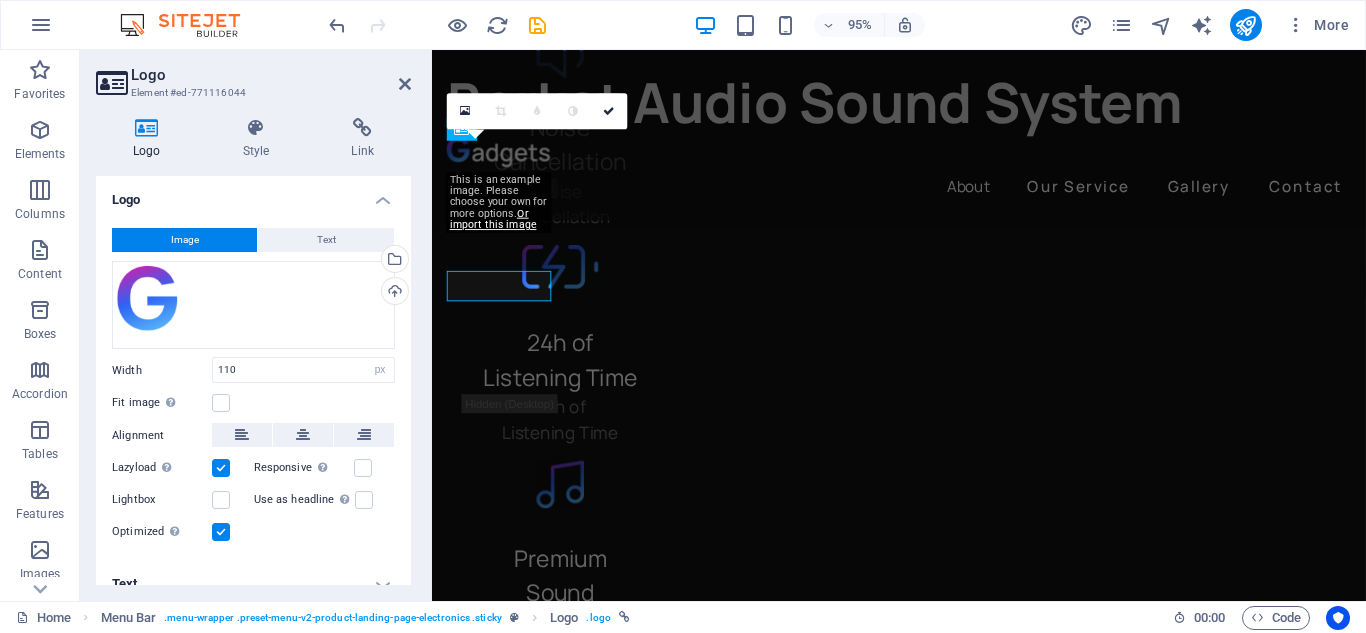 scroll, scrollTop: 5577, scrollLeft: 0, axis: vertical 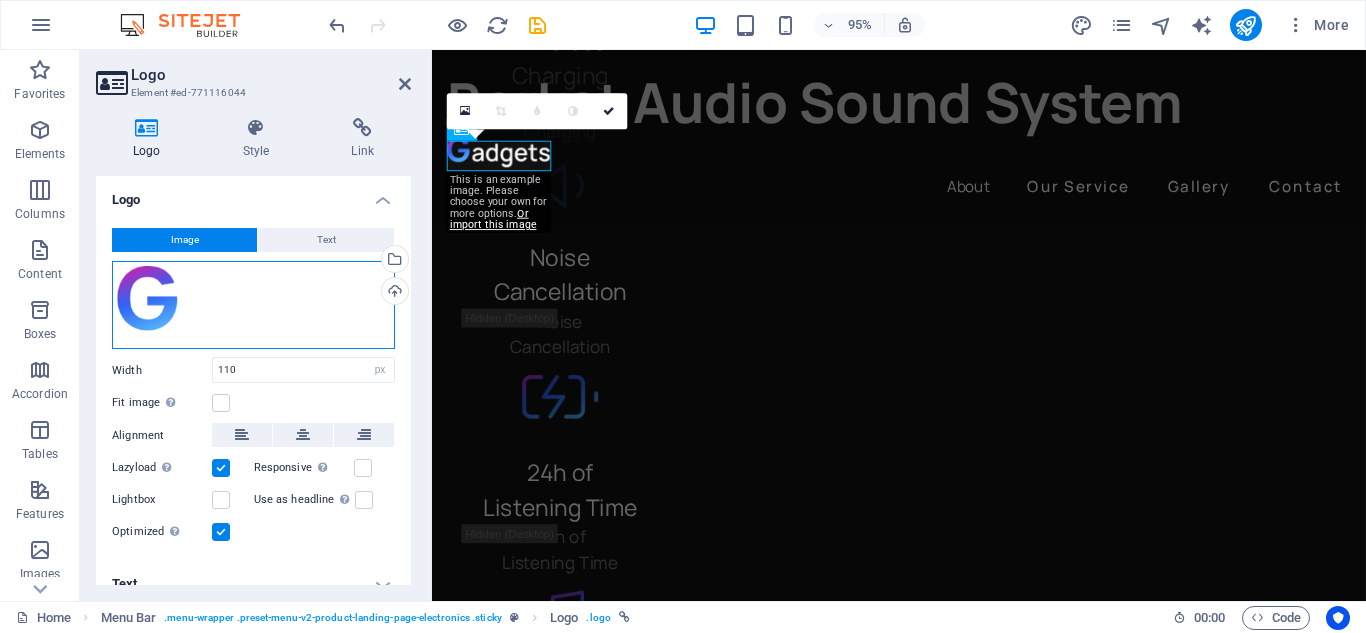 click on "Drag files here, click to choose files or select files from Files or our free stock photos & videos" at bounding box center (253, 305) 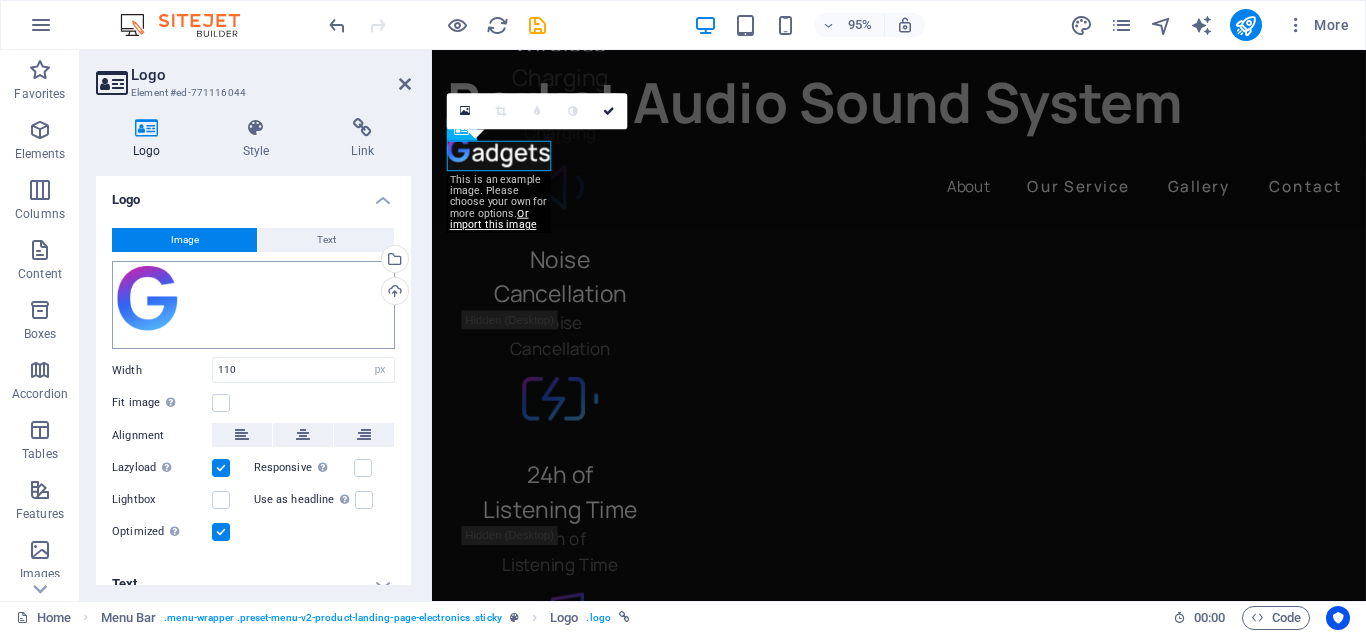 scroll, scrollTop: 5350, scrollLeft: 0, axis: vertical 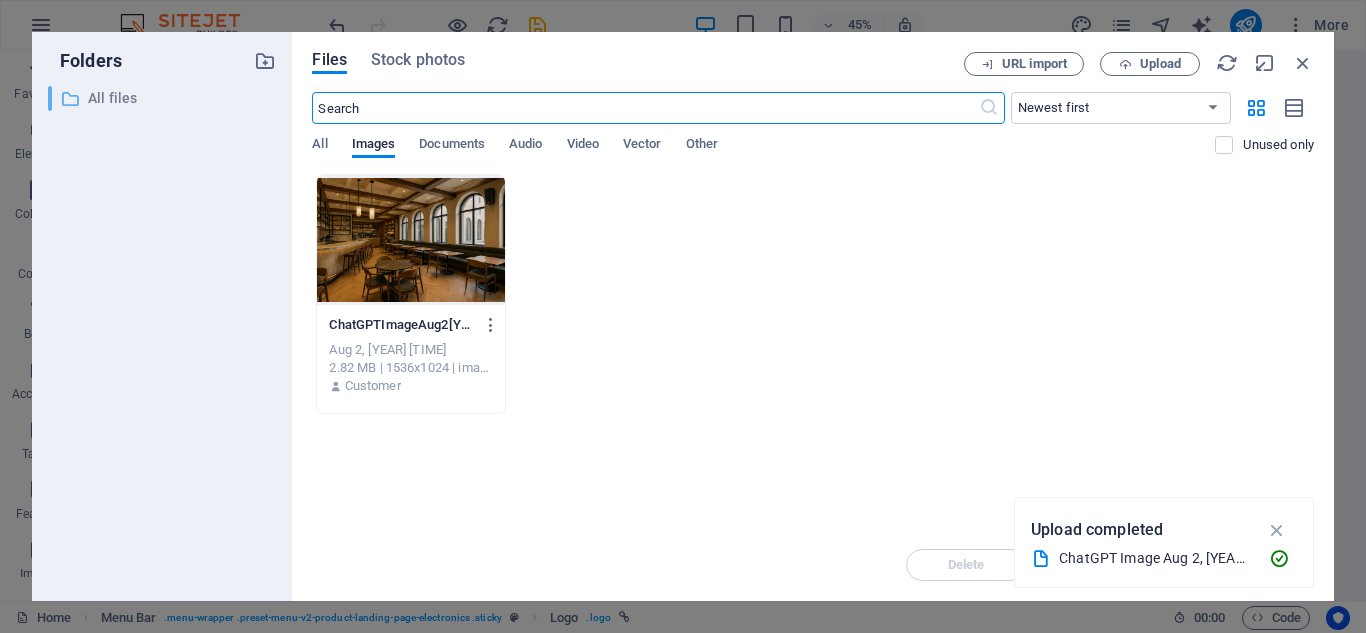 click on "​ All files All files" at bounding box center [144, 98] 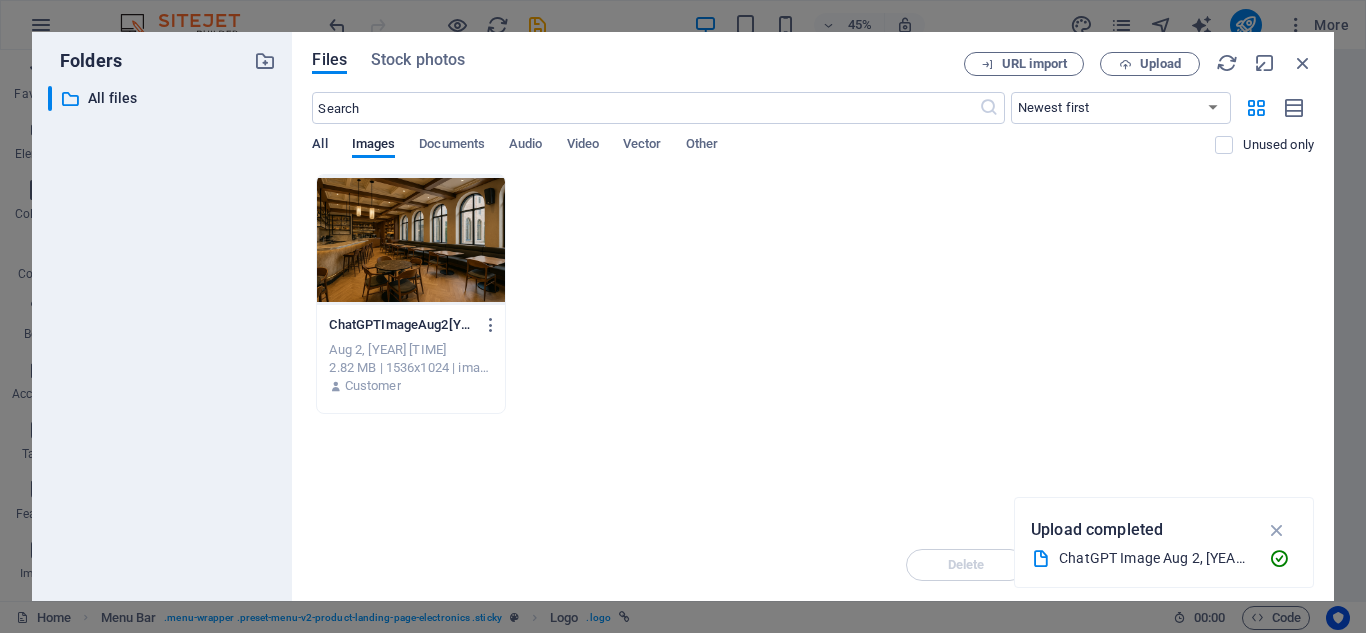 click on "All" at bounding box center [319, 146] 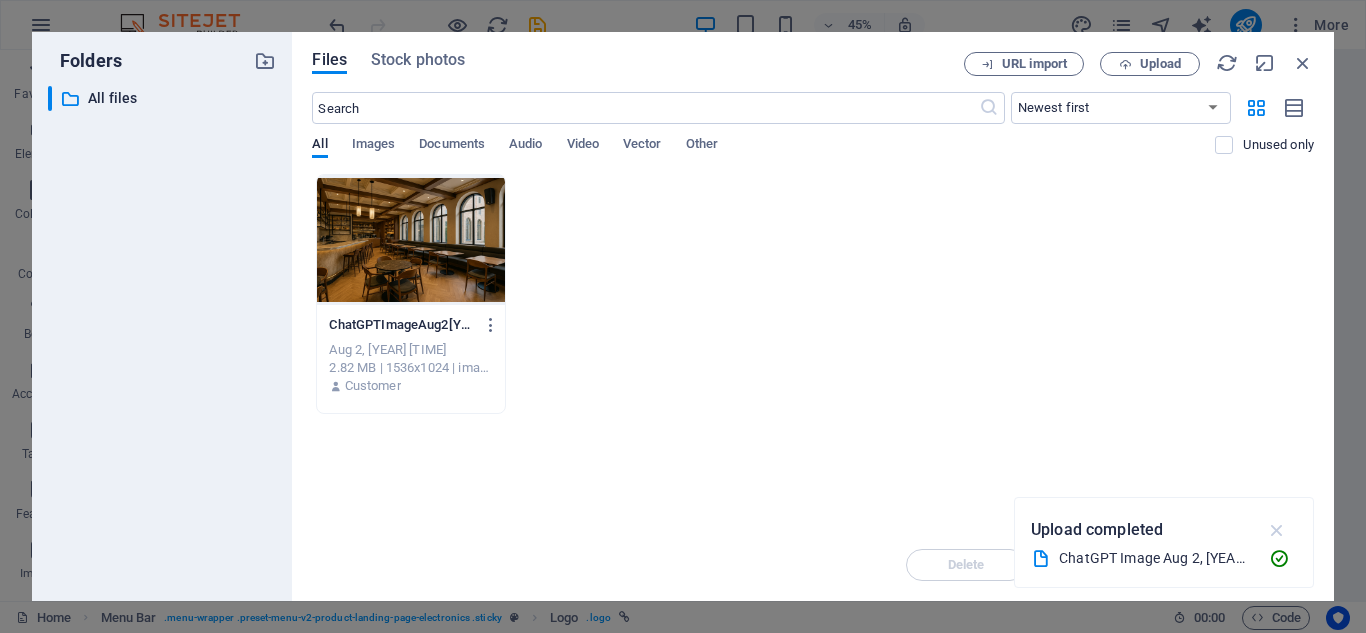 click at bounding box center [1277, 530] 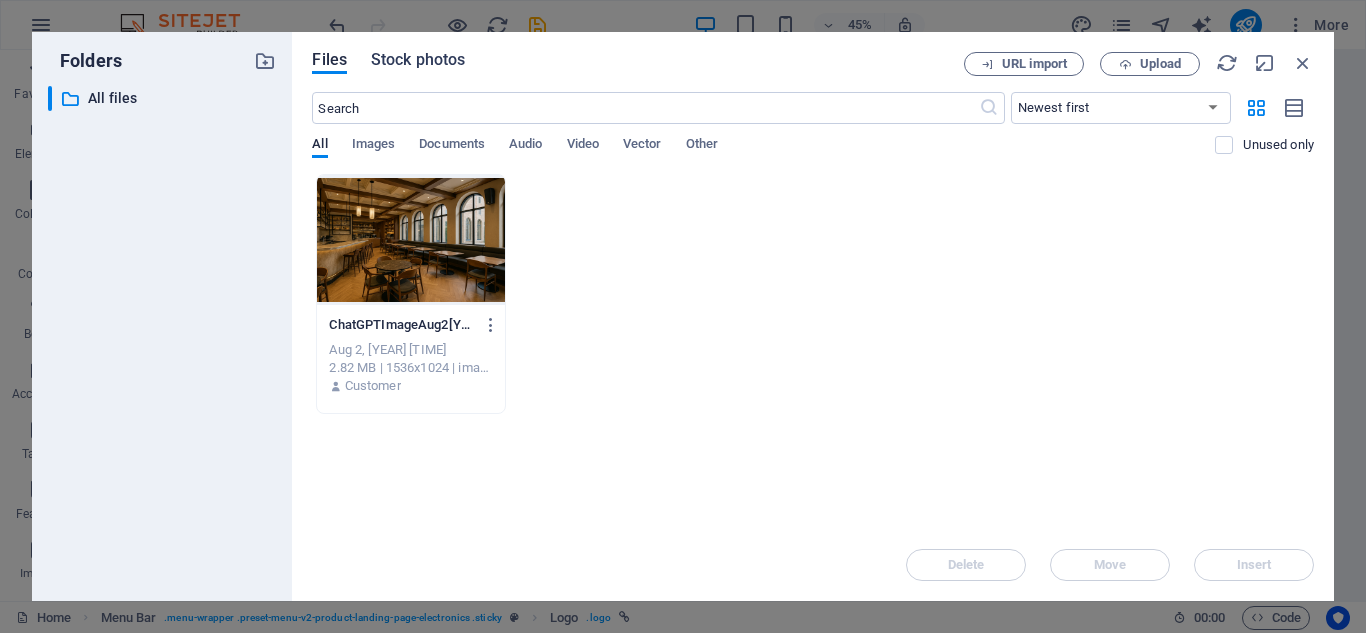 click on "Stock photos" at bounding box center [418, 60] 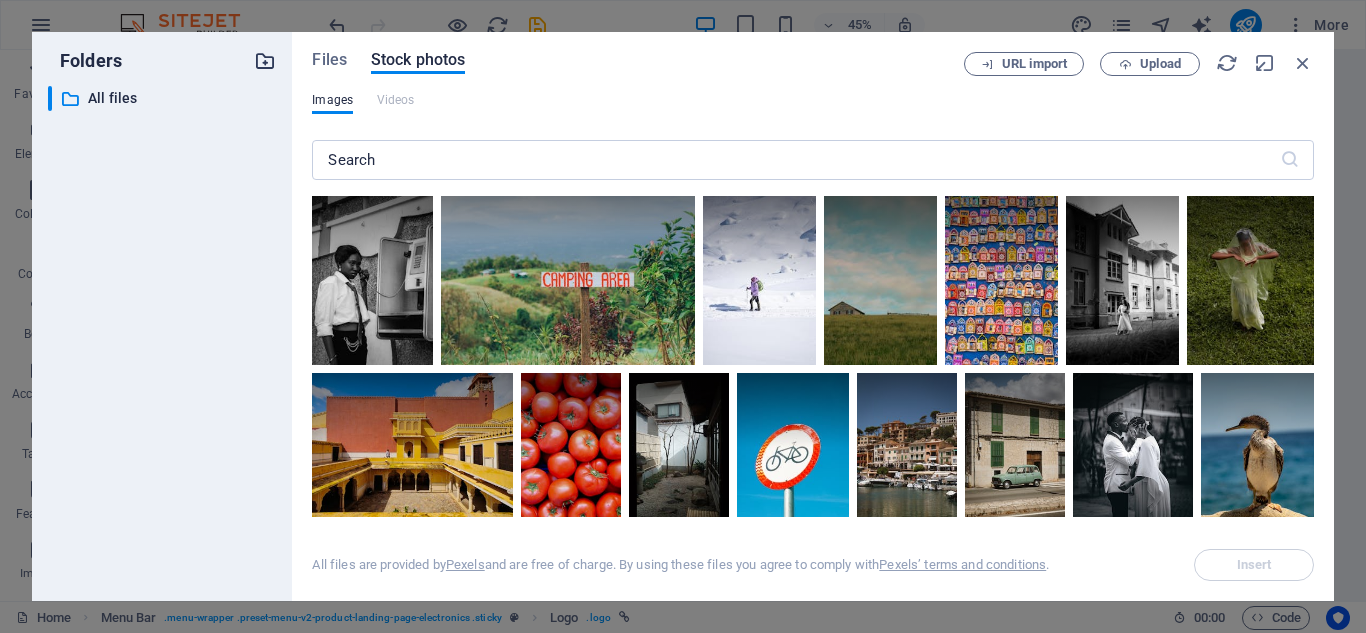 click on "Folders ​ All files All files" at bounding box center (162, 316) 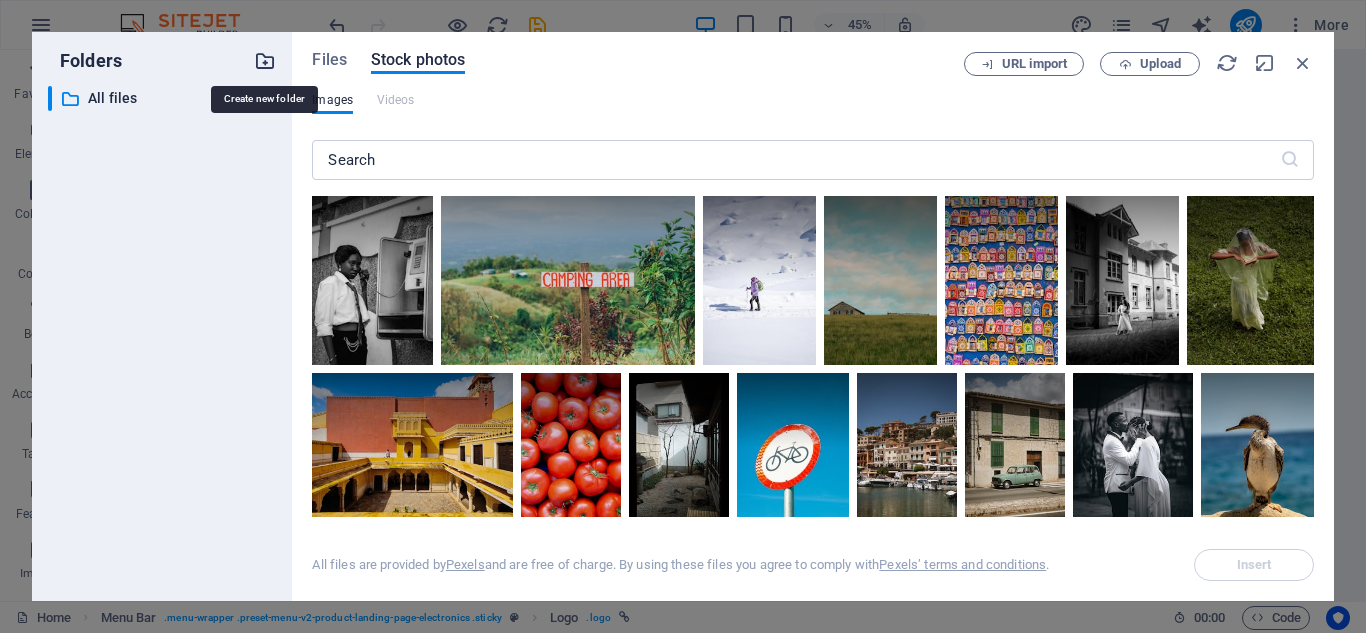 click at bounding box center [265, 61] 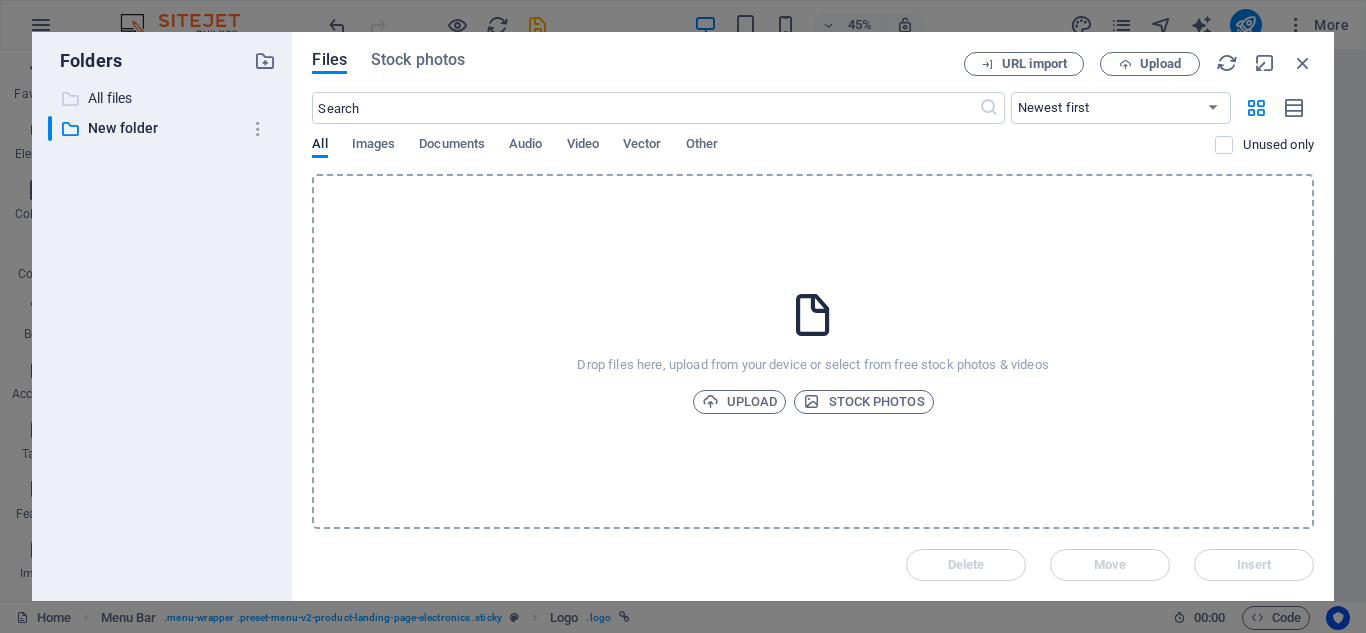 click on "All files" at bounding box center [164, 98] 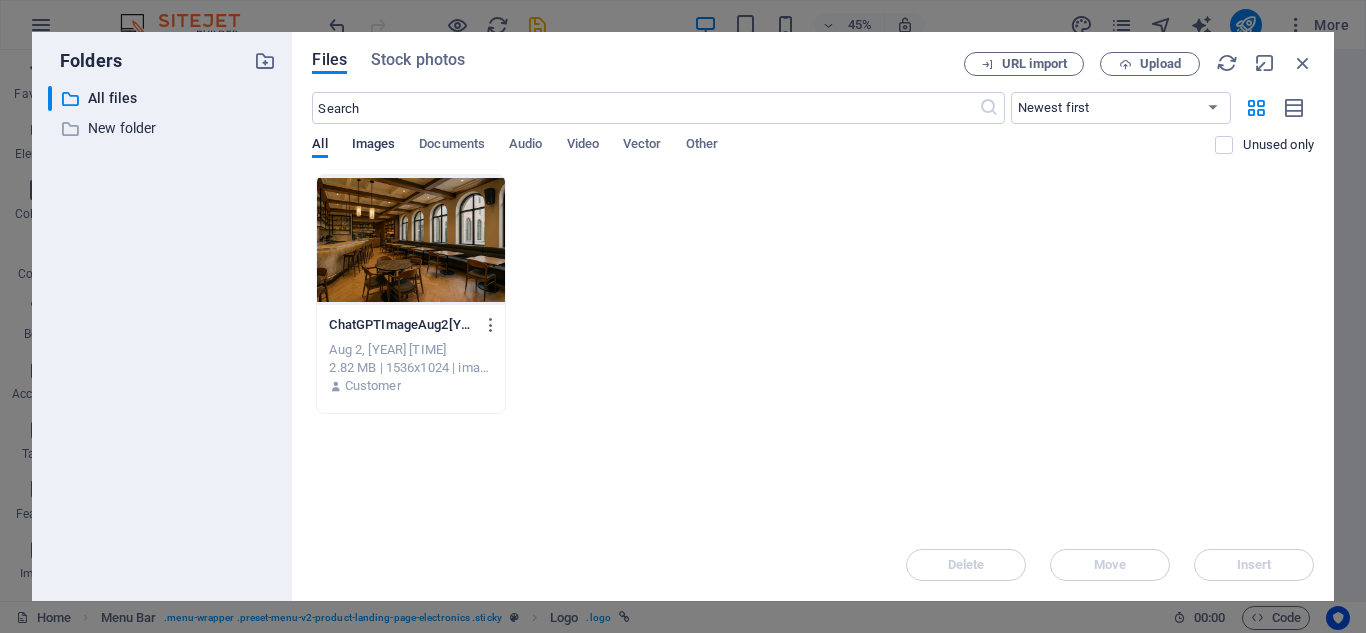 click on "Images" at bounding box center [374, 146] 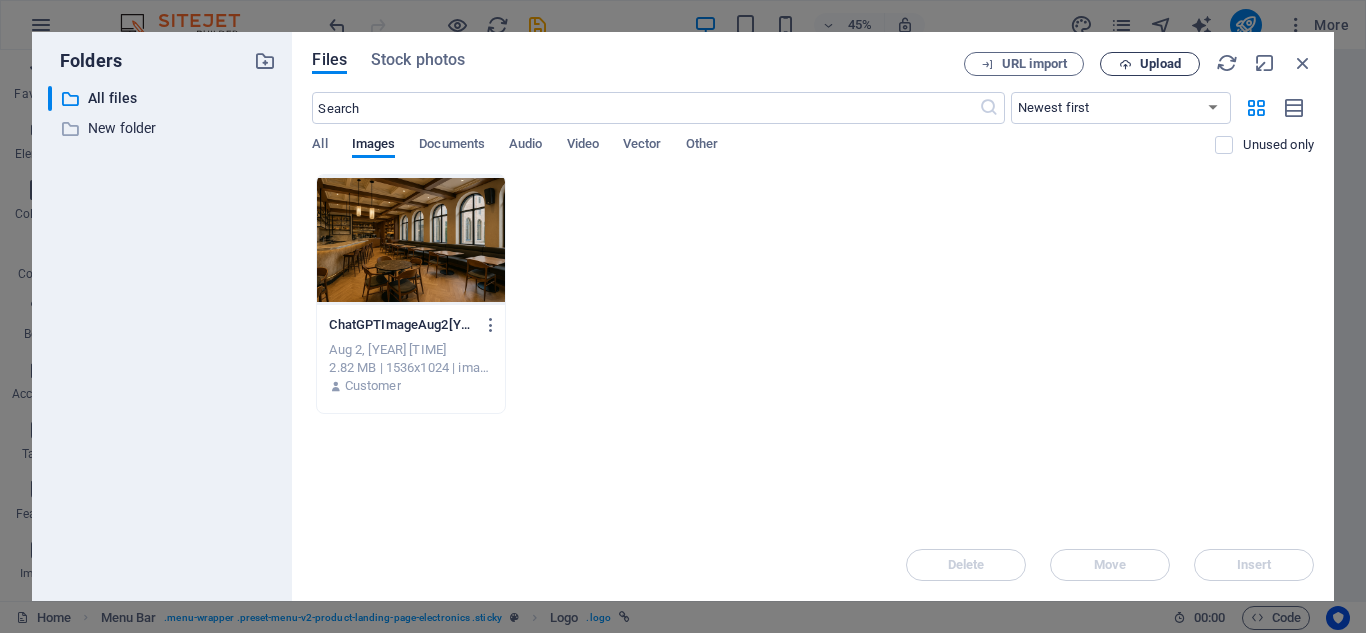 click on "Upload" at bounding box center (1160, 64) 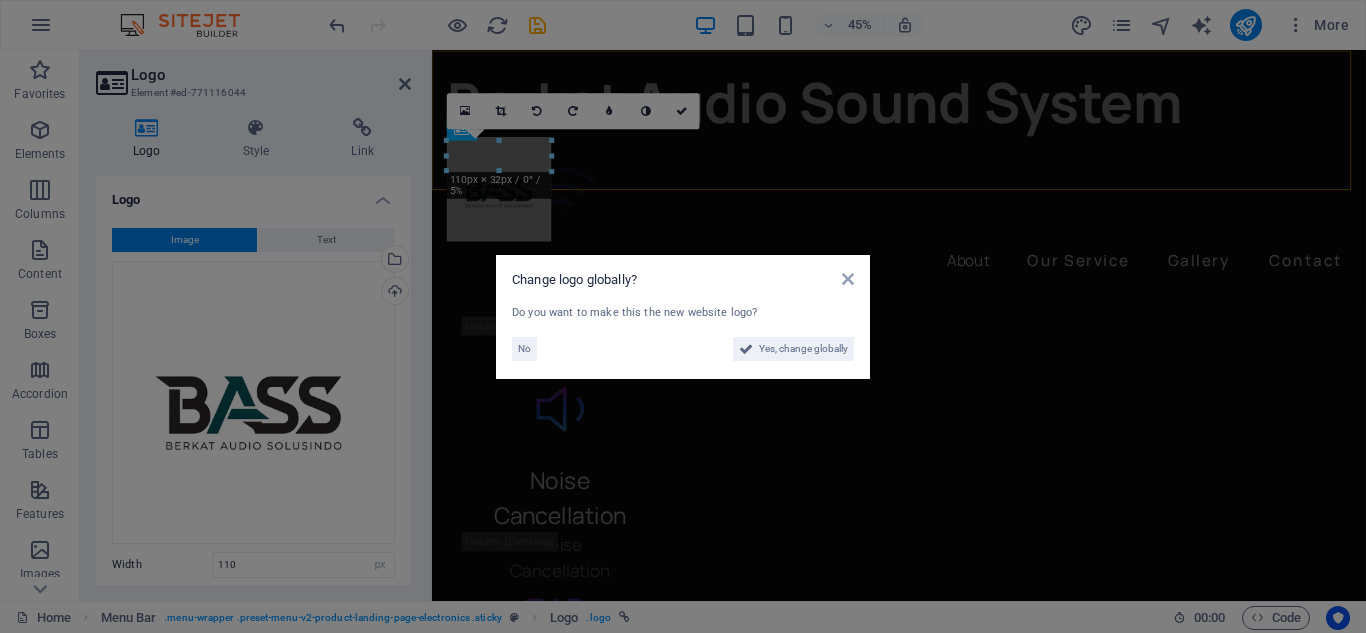 scroll, scrollTop: 5577, scrollLeft: 0, axis: vertical 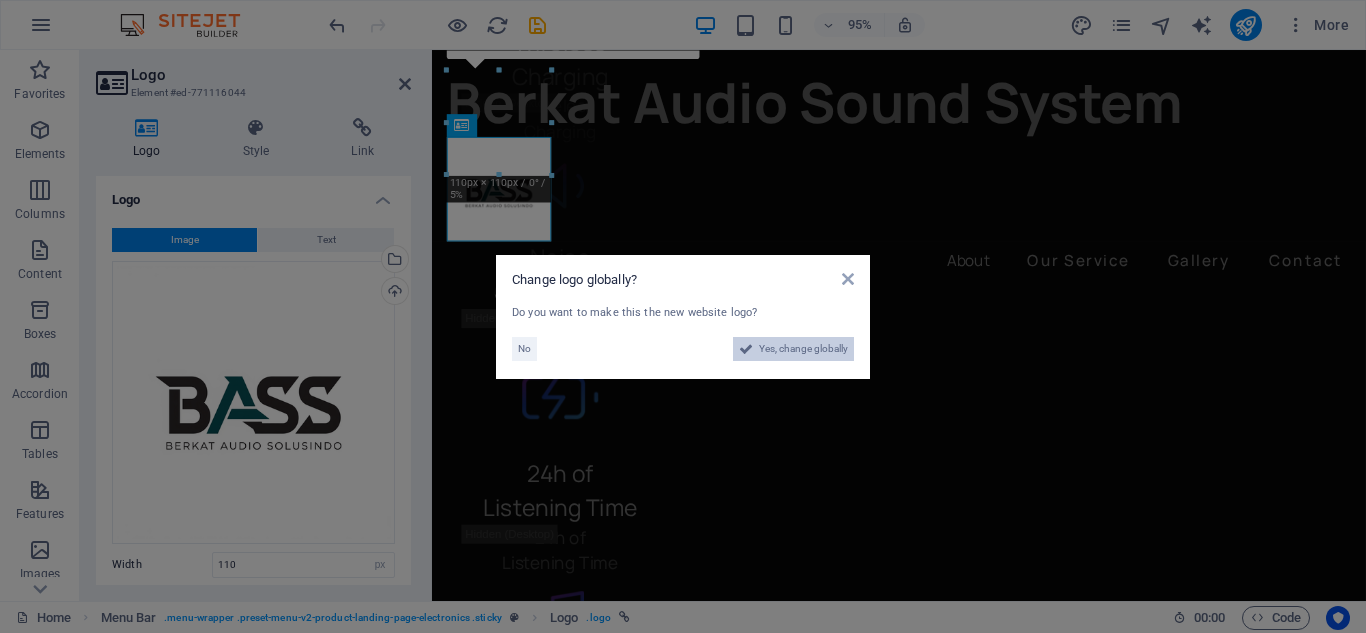 click on "Yes, change globally" at bounding box center [803, 349] 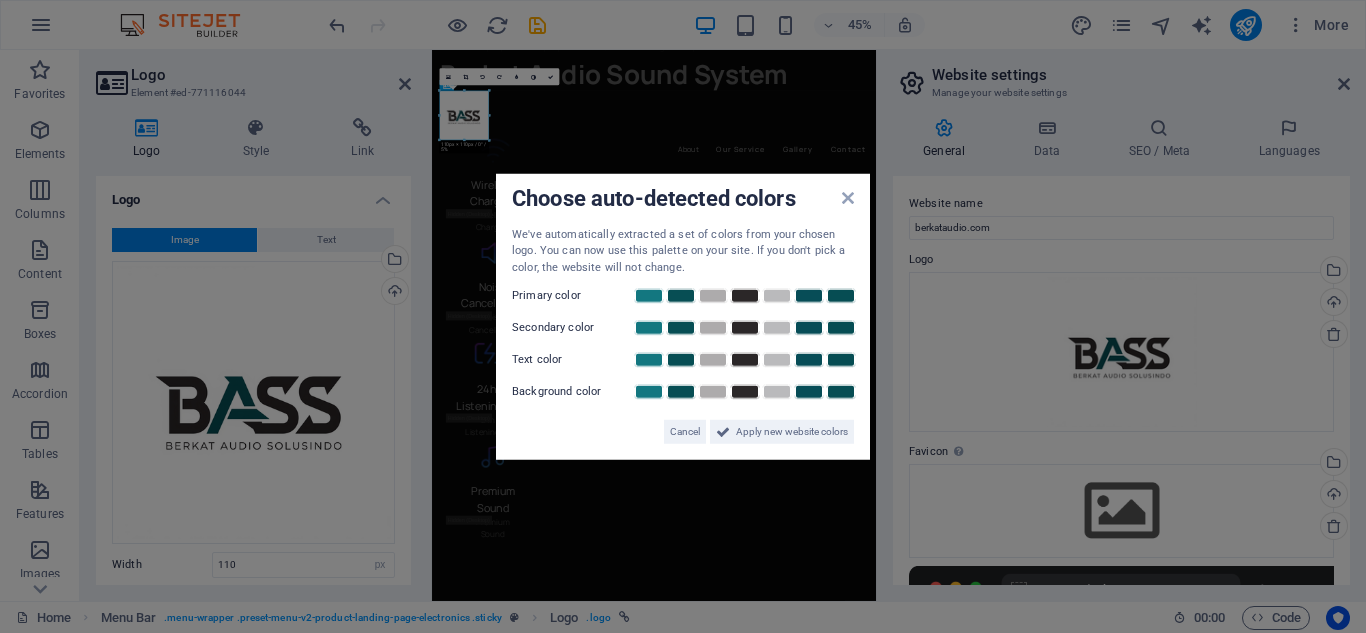 scroll, scrollTop: 5418, scrollLeft: 0, axis: vertical 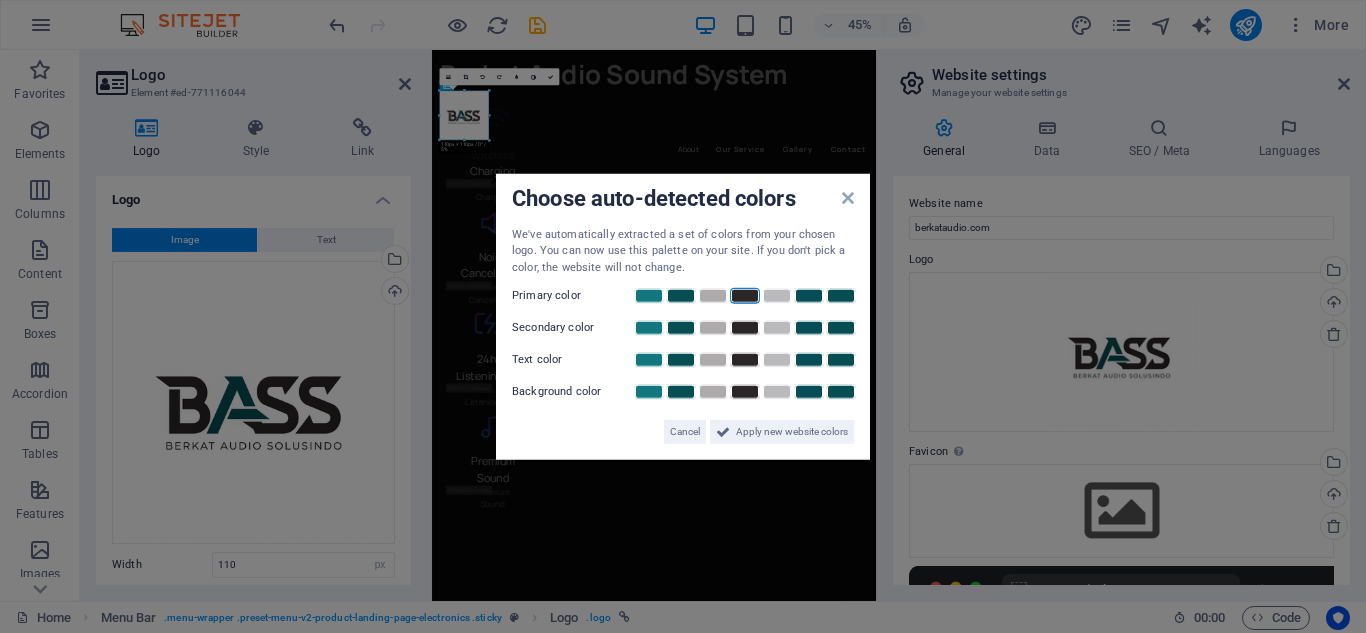 click at bounding box center [745, 296] 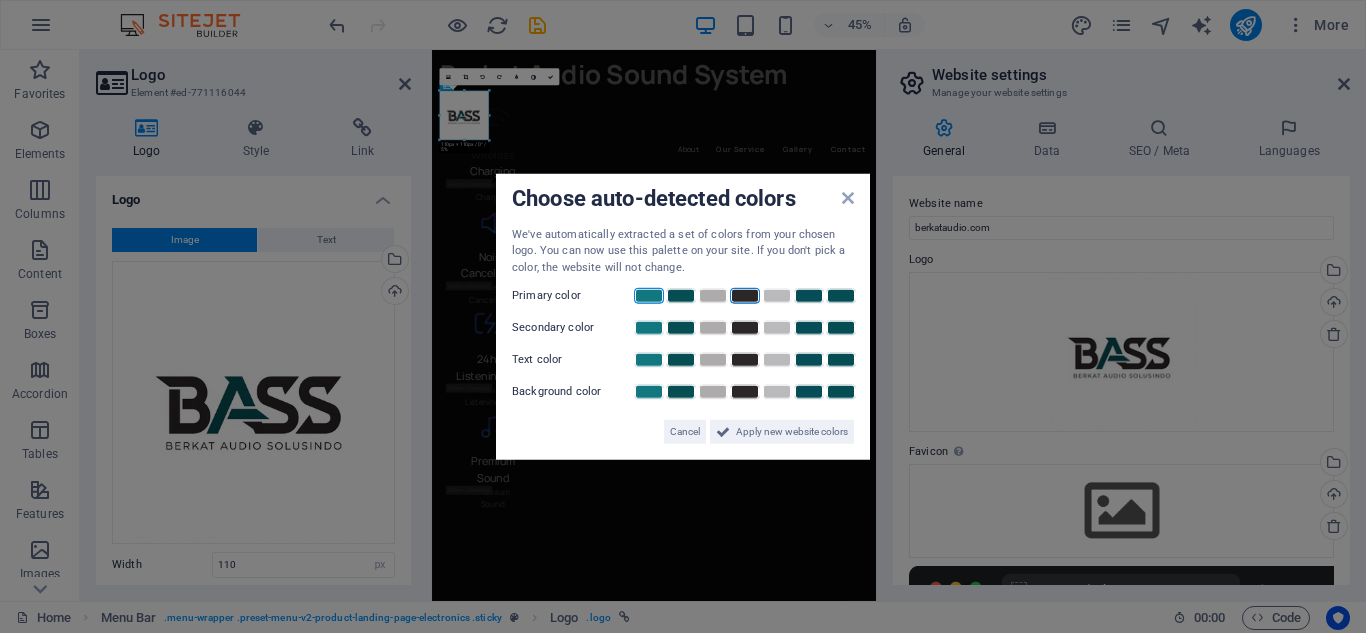 click at bounding box center (649, 296) 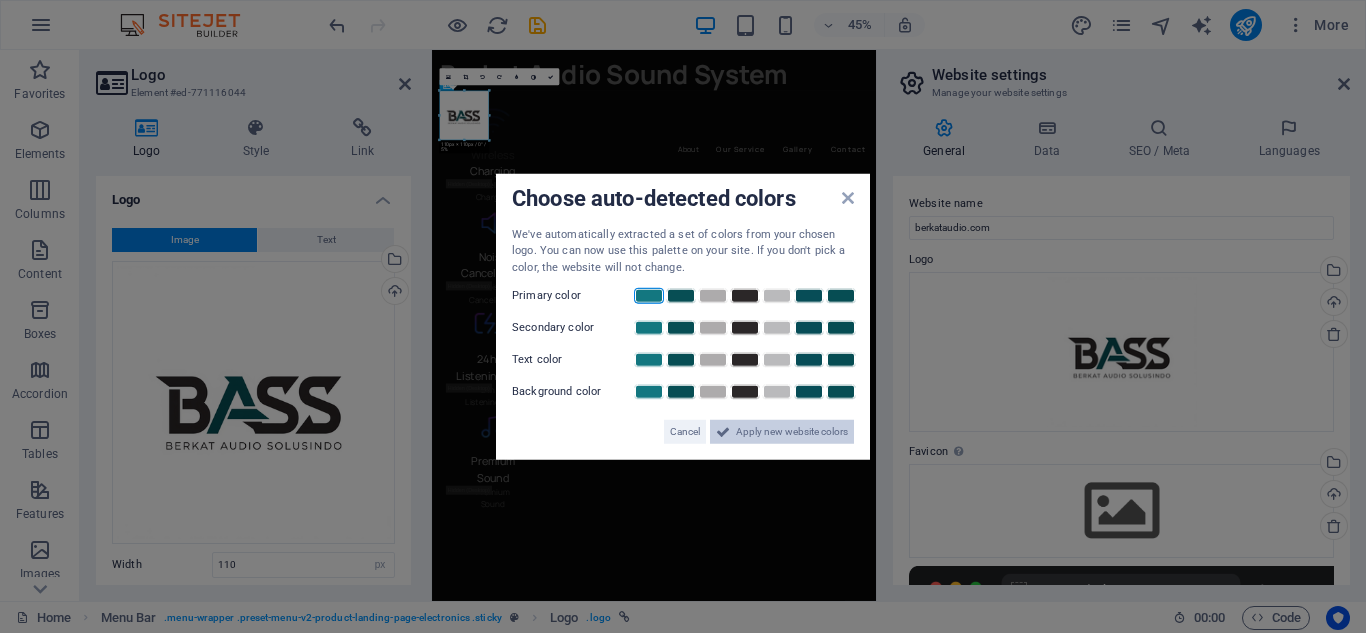 click on "Apply new website colors" at bounding box center (792, 432) 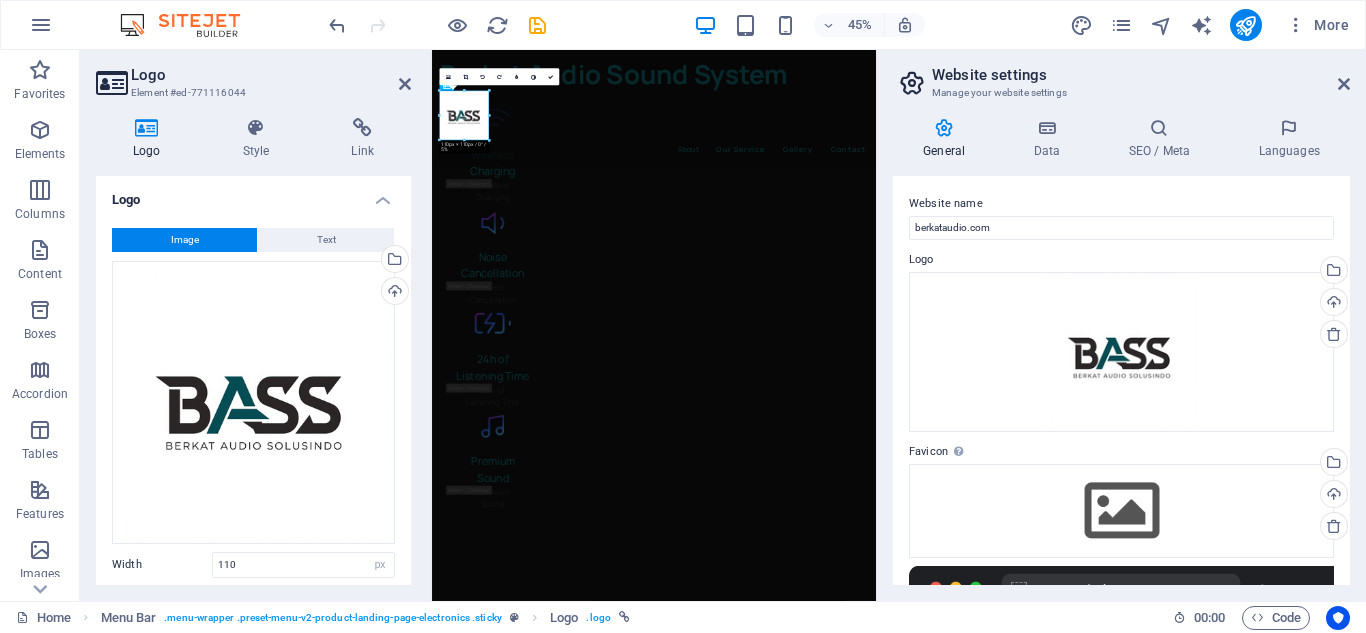 drag, startPoint x: 1345, startPoint y: 317, endPoint x: 1365, endPoint y: 443, distance: 127.57743 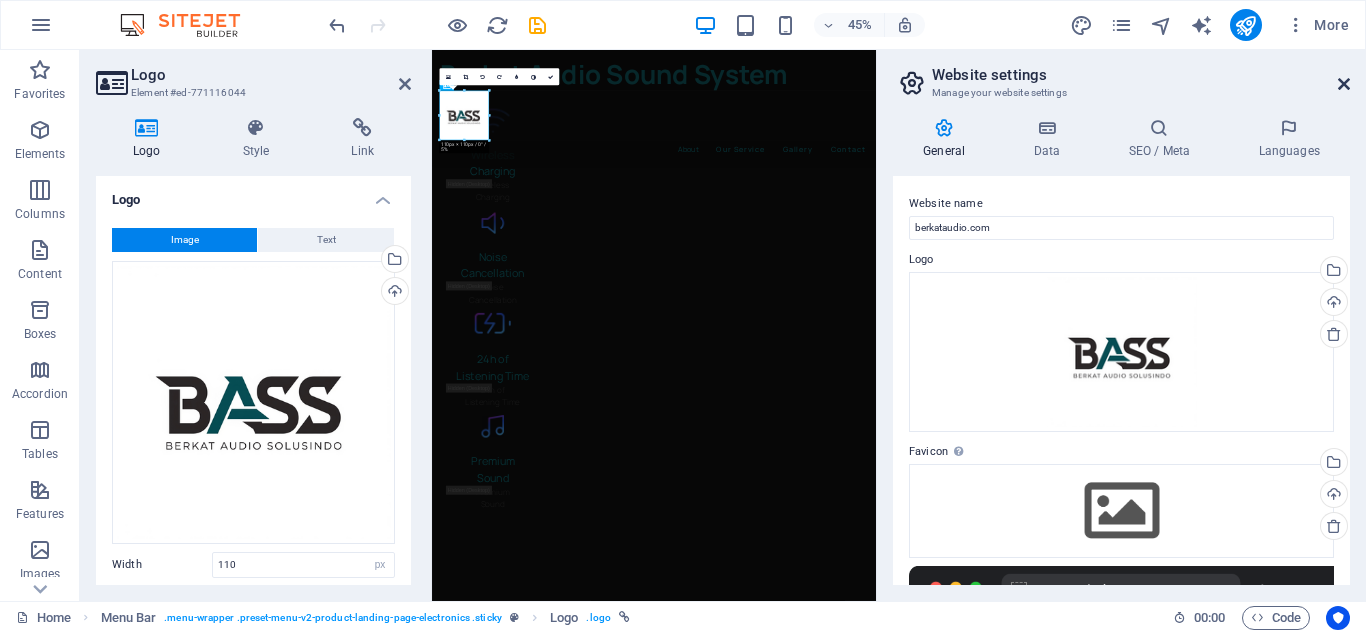 click on "Website settings Manage your website settings General Data SEO / Meta Languages Website name berkataudio.com Logo Drag files here, click to choose files or select files from Files or our free stock photos & videos Select files from the file manager, stock photos, or upload file(s) Upload Favicon Set the favicon of your website here. A favicon is a small icon shown in the browser tab next to your website title. It helps visitors identify your website. Drag files here, click to choose files or select files from Files or our free stock photos & videos Select files from the file manager, stock photos, or upload file(s) Upload Preview Image (Open Graph) This image will be shown when the website is shared on social networks Drag files here, click to choose files or select files from Files or our free stock photos & videos Select files from the file manager, stock photos, or upload file(s) Upload Contact data for this website. This can be used everywhere on the website and will help update automatically. Company [CITY]" at bounding box center [1121, 325] 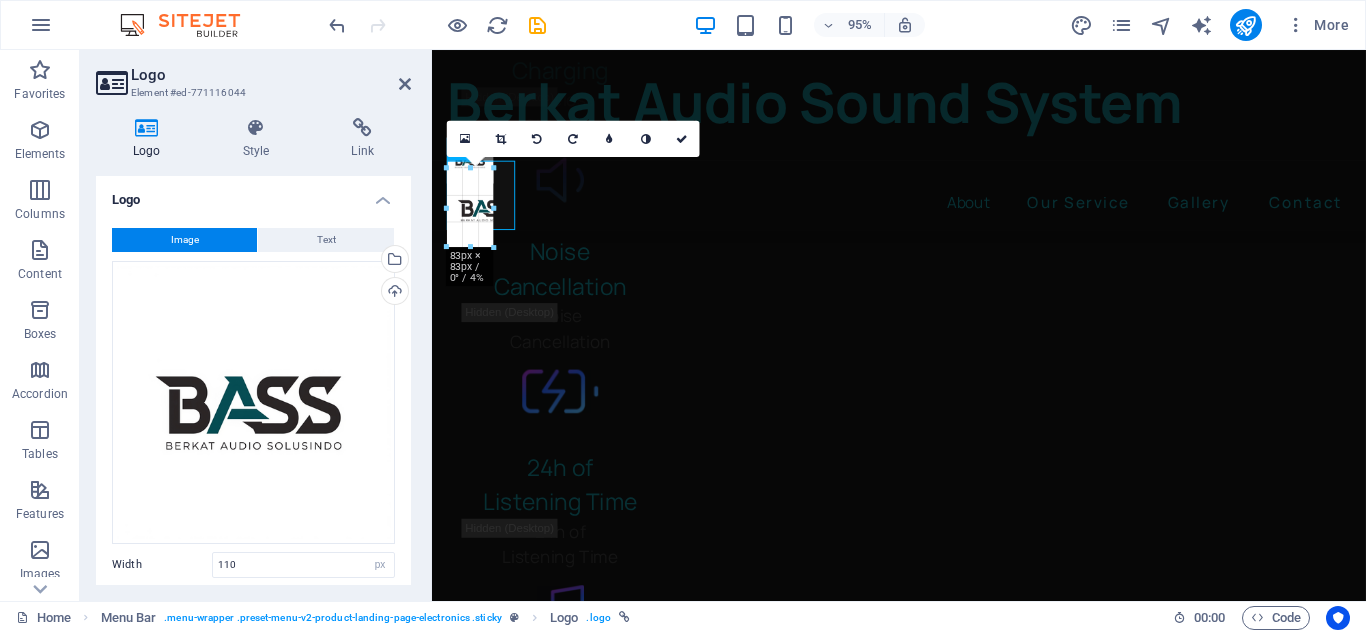 scroll, scrollTop: 5586, scrollLeft: 0, axis: vertical 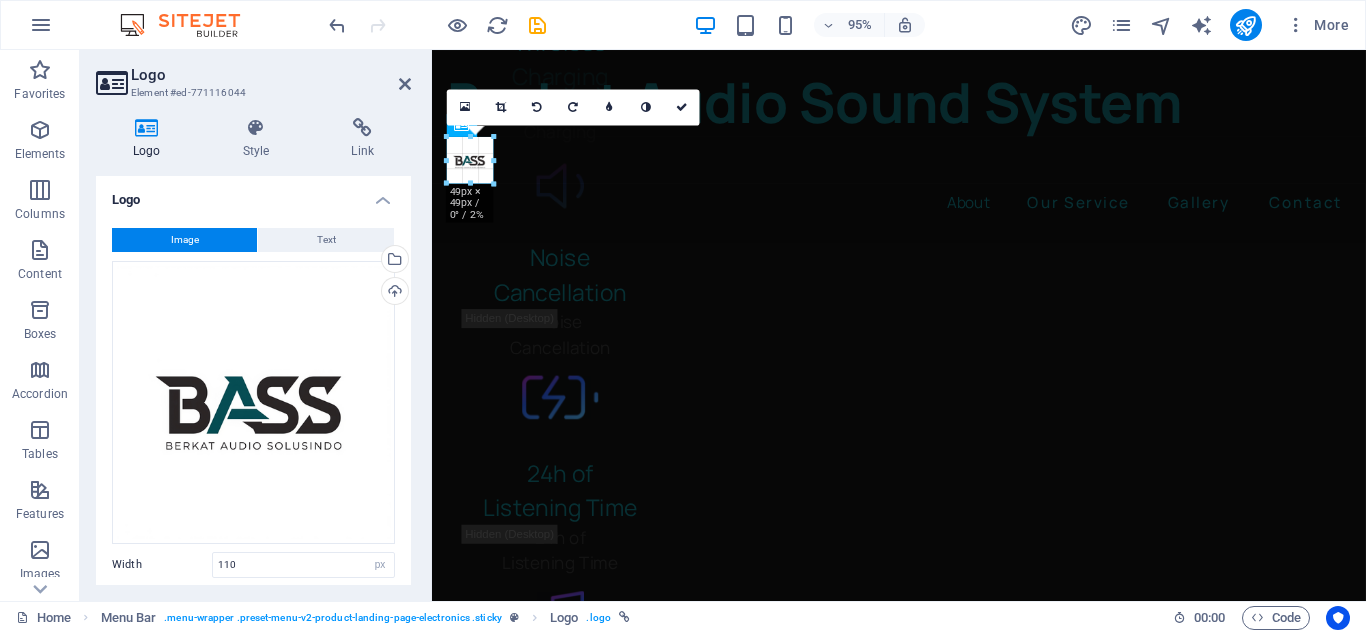 drag, startPoint x: 497, startPoint y: 239, endPoint x: 520, endPoint y: 183, distance: 60.53924 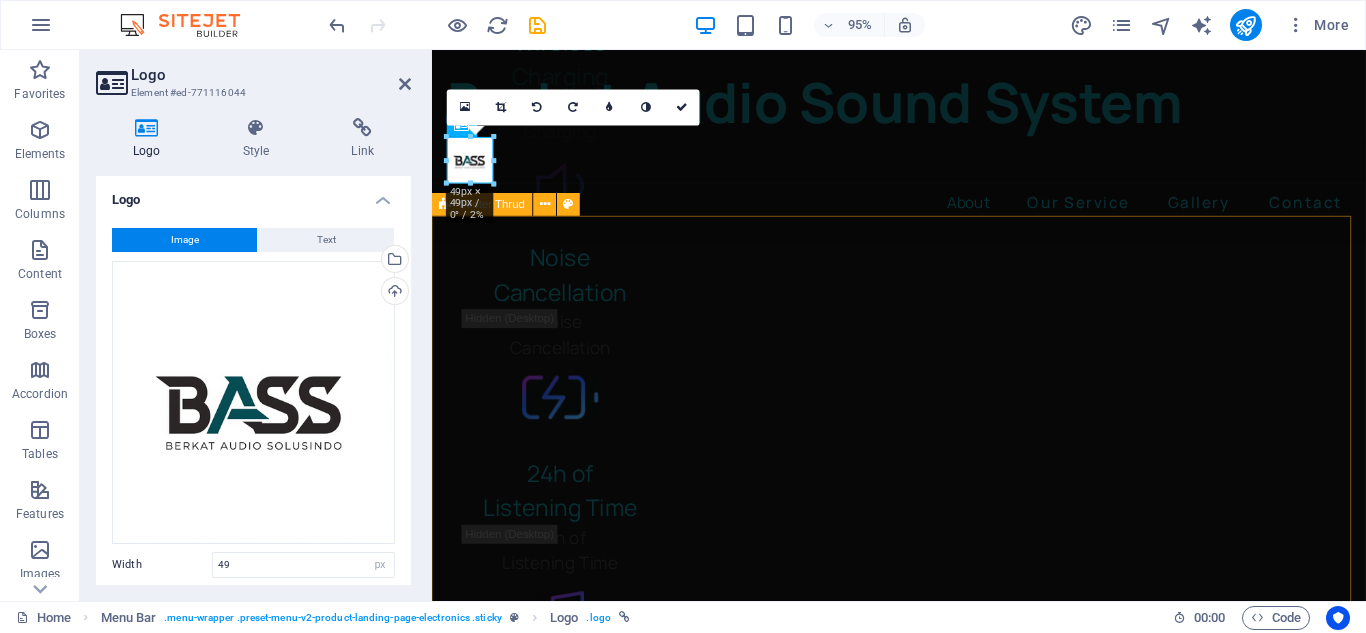 click on "Lorem ipsum dolor sit amet, consectetur adipiscing elit. Eu felis gravida a, gravida tortor sit venenatis. About Benefit Characteristics Testimonials Contact Mail Us: [EMAIL] Call Us: [PHONE] [STREET], [CITY], [POSTAL_CODE]
[YEAR] Gadgets. All rights reserved [YEAR] Gadgets. All rights reserved" at bounding box center (923, 12194) 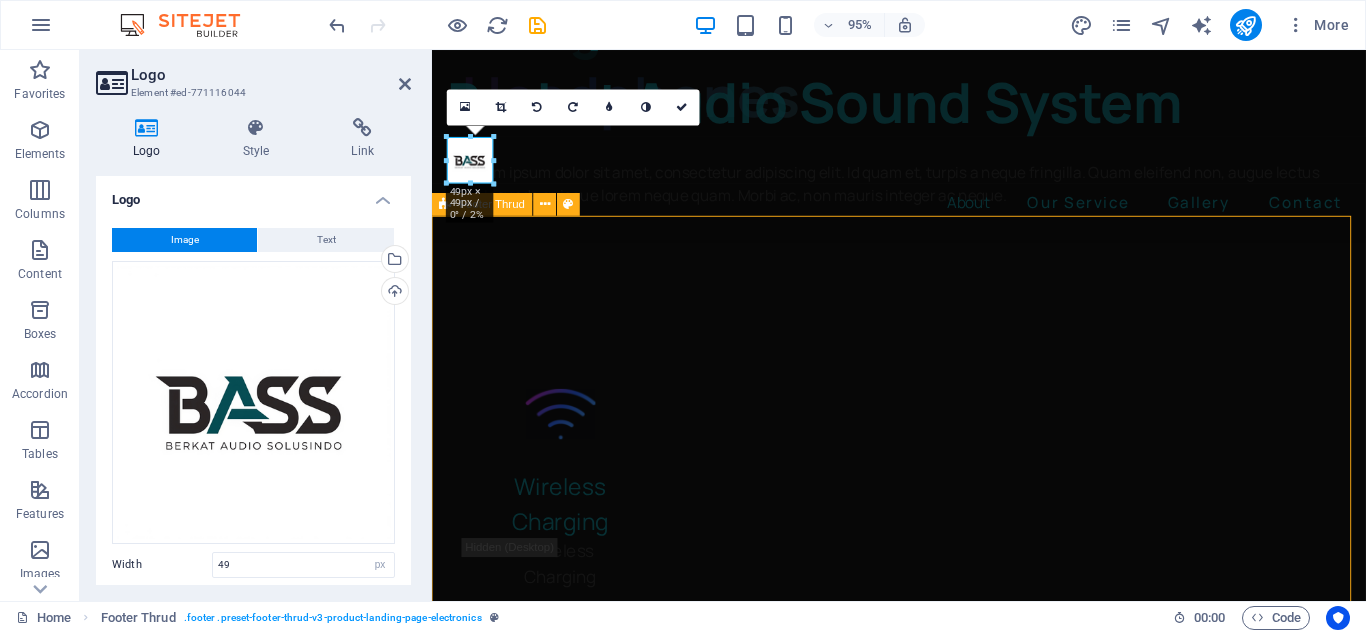 scroll, scrollTop: 5600, scrollLeft: 0, axis: vertical 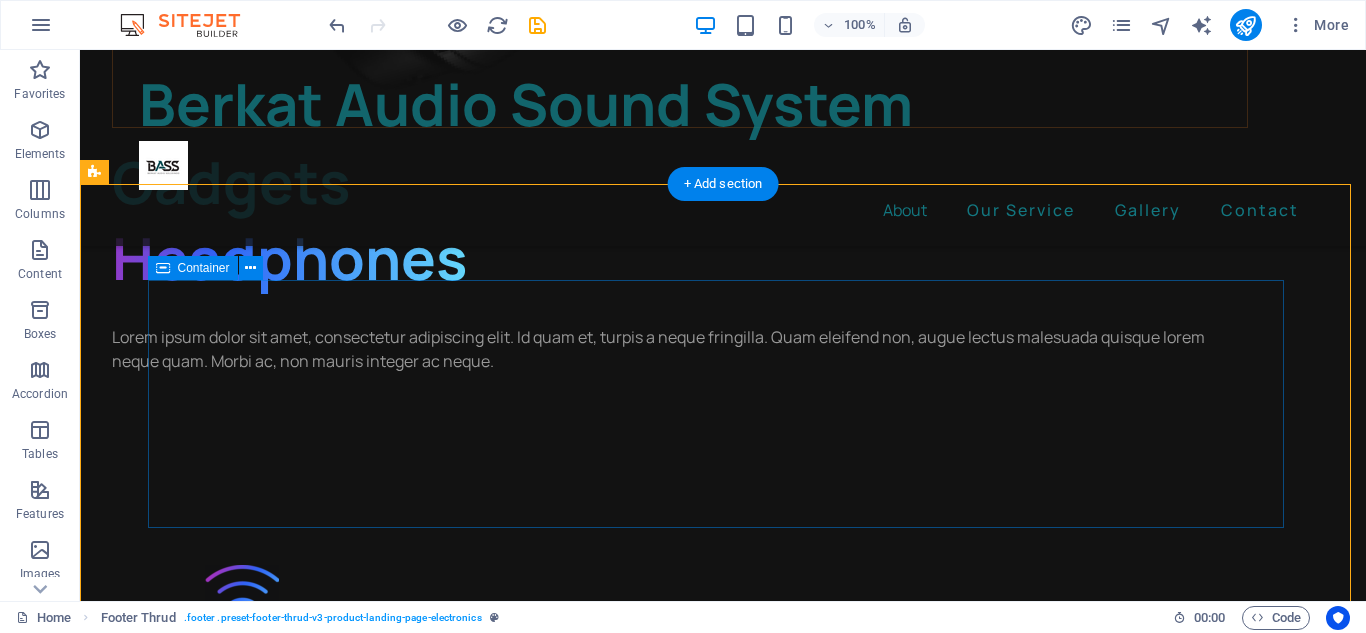 click on "Lorem ipsum dolor sit amet, consectetur adipiscing elit. Eu felis gravida a, gravida tortor sit venenatis. About Benefit Characteristics Testimonials Contact Mail Us:  9c3da27d75bd7efd835233ba0bc75e@cpanel.local Call Us:  0123 - 456789 [STREET] ,  [CITY],   12345" at bounding box center [723, 13879] 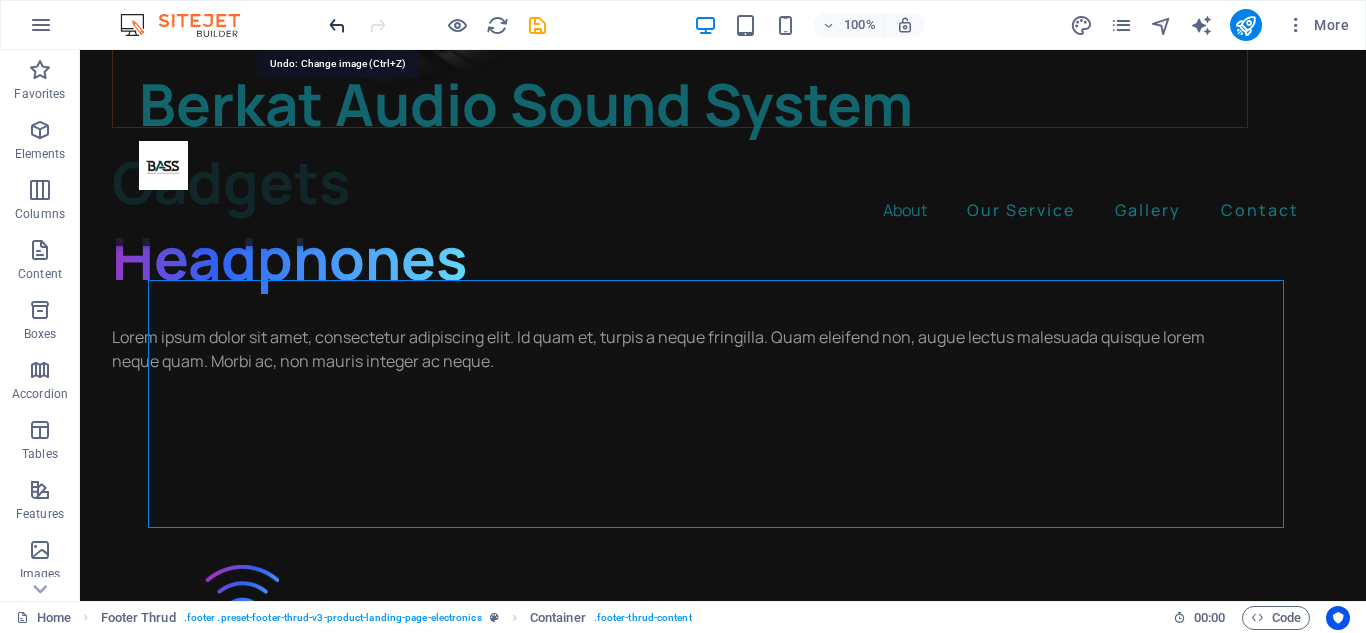 click at bounding box center [337, 25] 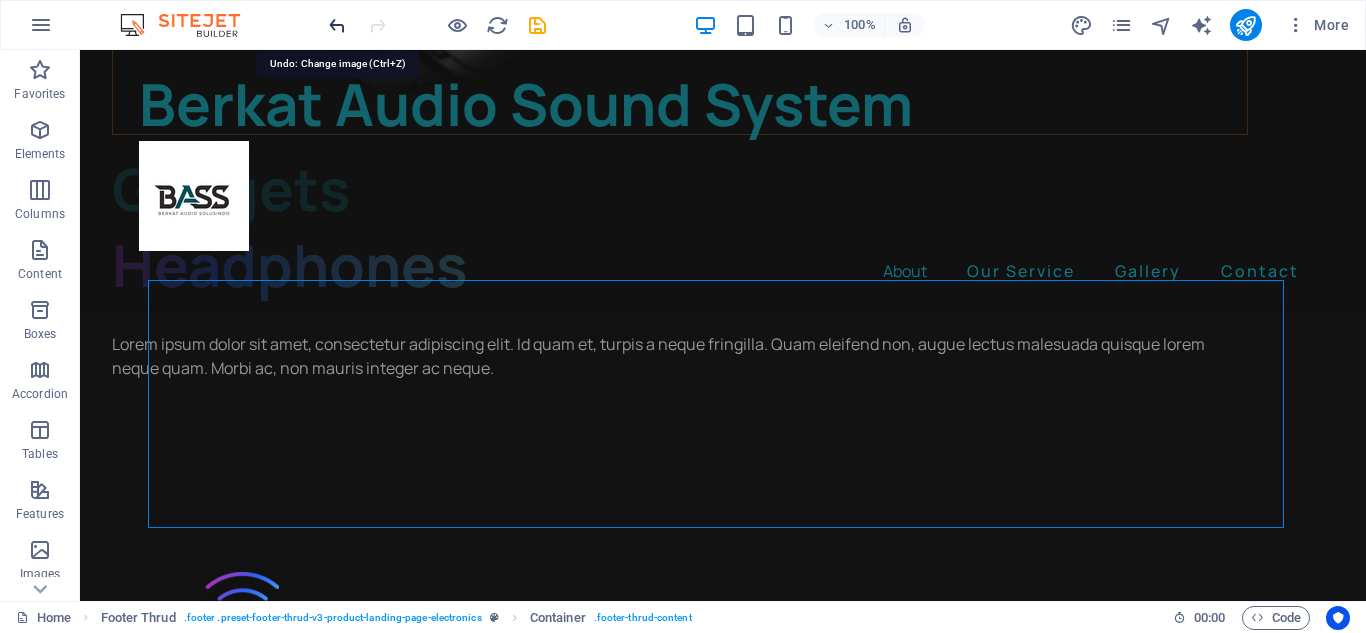 scroll, scrollTop: 5661, scrollLeft: 0, axis: vertical 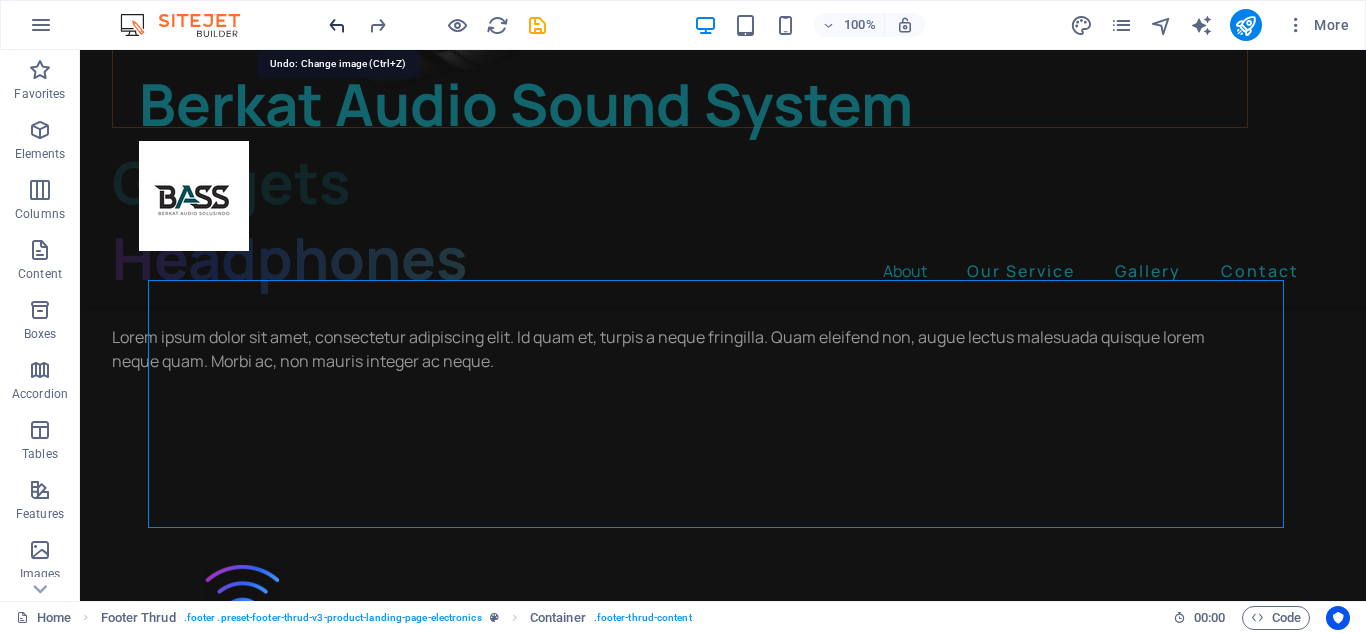 click at bounding box center (337, 25) 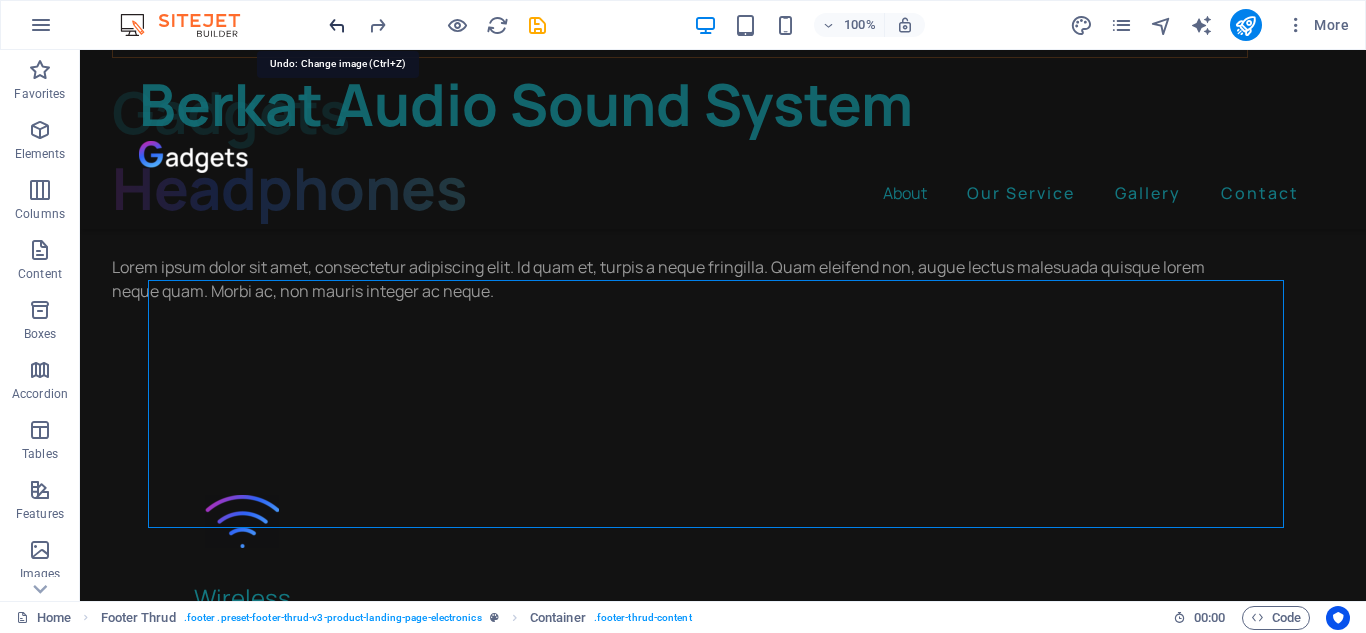 scroll, scrollTop: 5591, scrollLeft: 0, axis: vertical 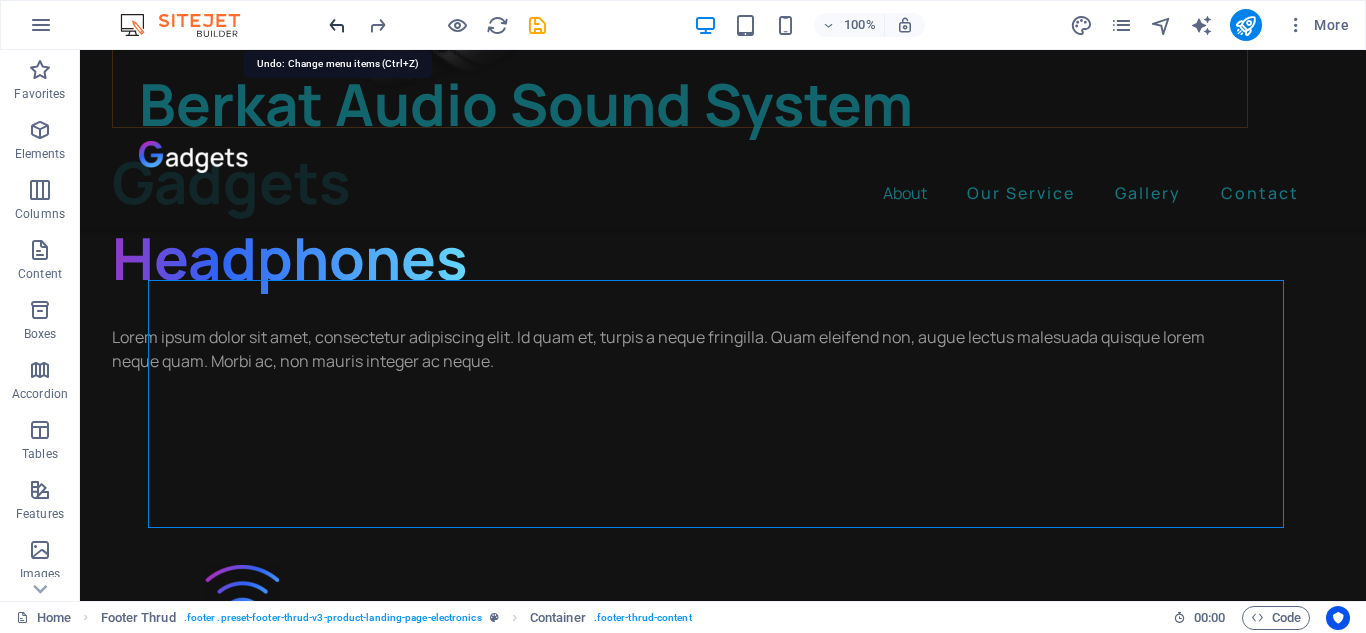 click at bounding box center [337, 25] 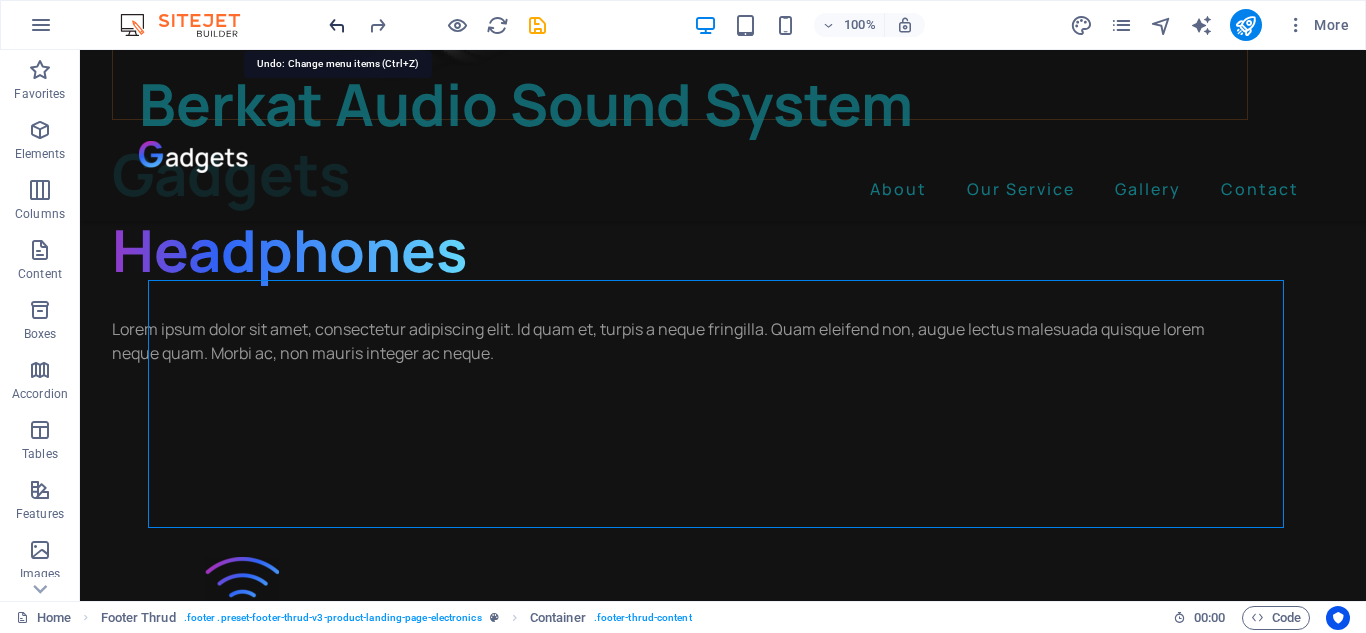 scroll, scrollTop: 5583, scrollLeft: 0, axis: vertical 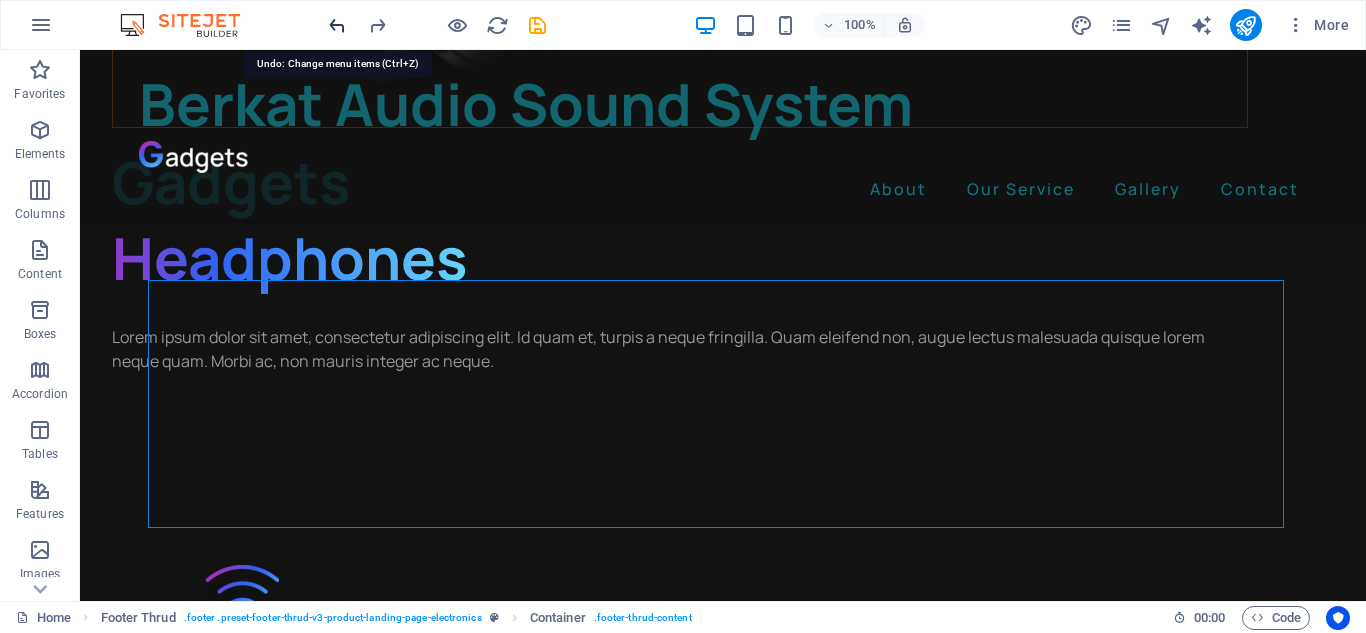 click at bounding box center [337, 25] 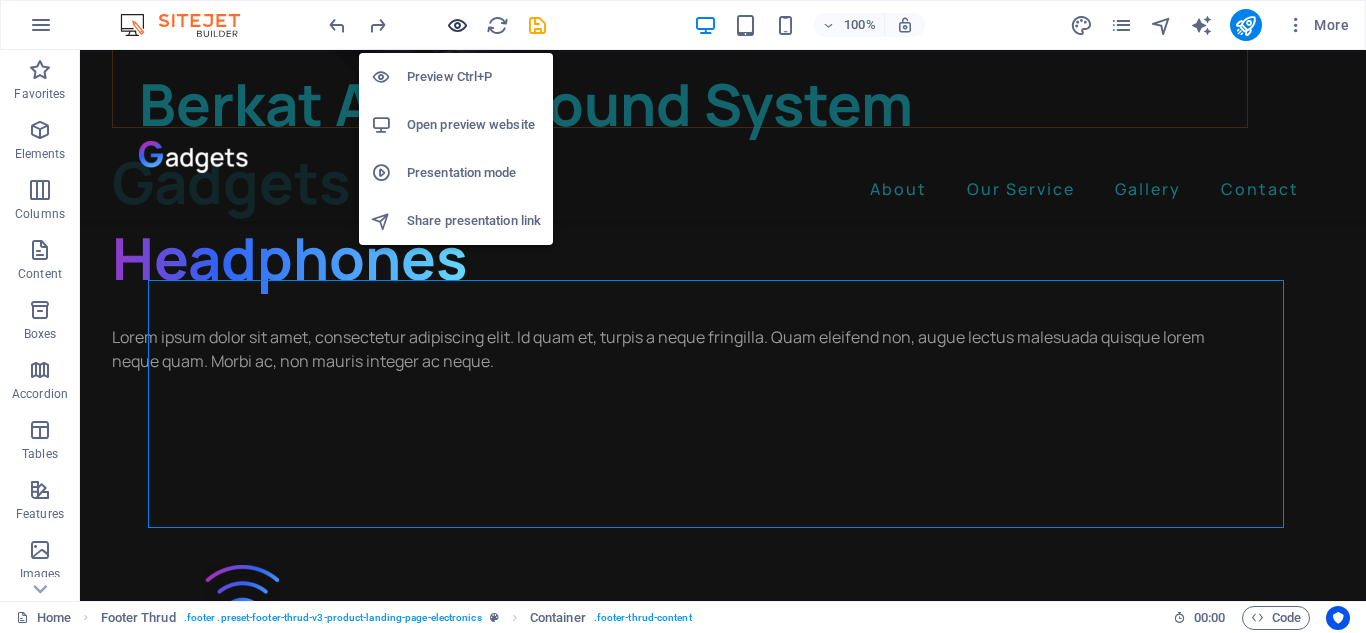 click at bounding box center (457, 25) 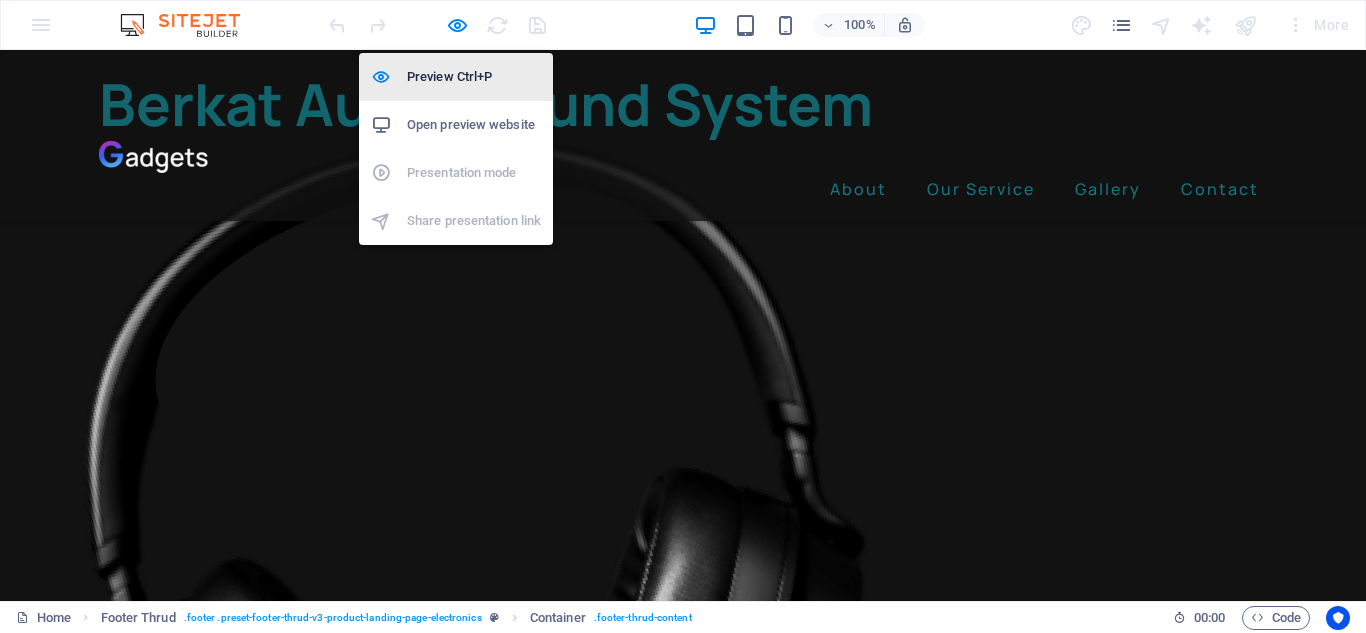 scroll, scrollTop: 4654, scrollLeft: 0, axis: vertical 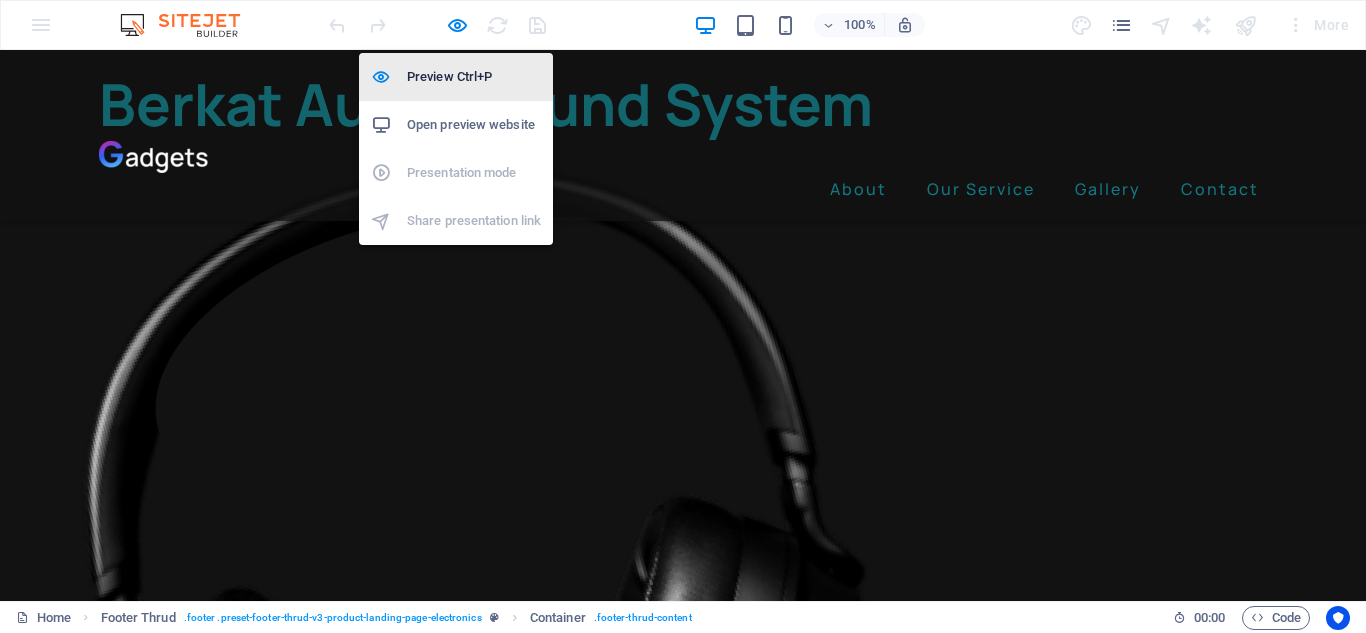 click on "Preview Ctrl+P" at bounding box center (474, 77) 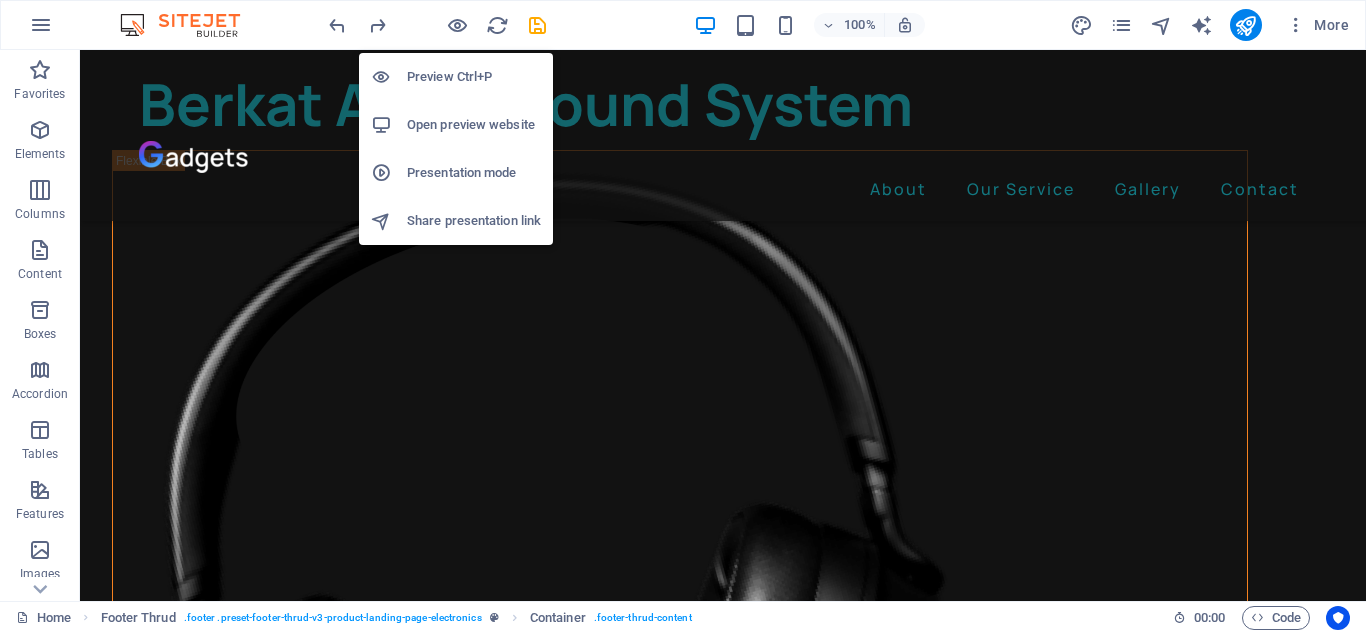 scroll, scrollTop: 5583, scrollLeft: 0, axis: vertical 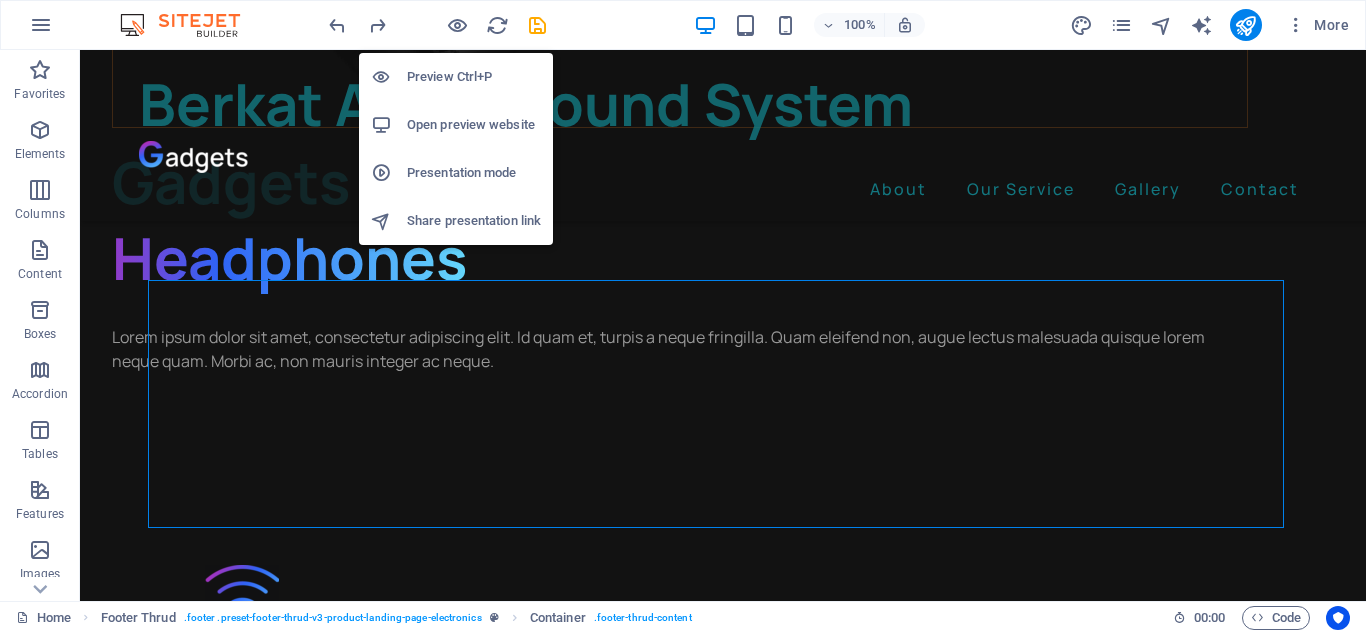 click on "Open preview website" at bounding box center (474, 125) 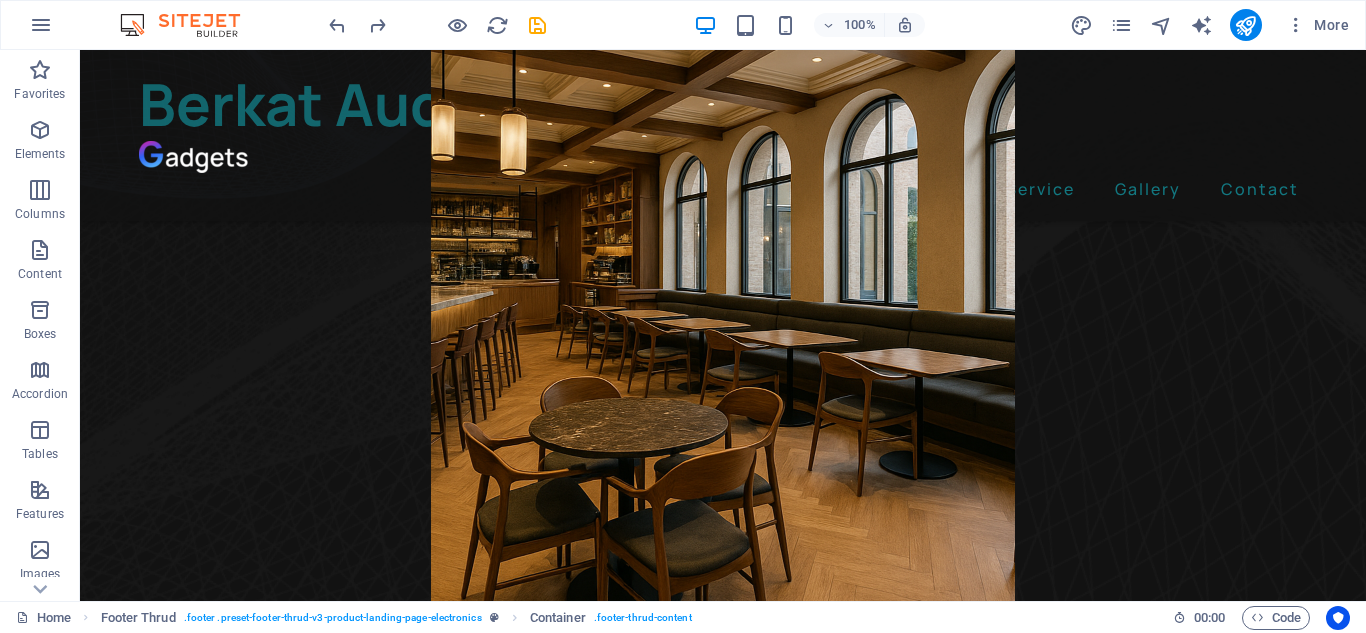 scroll, scrollTop: 0, scrollLeft: 0, axis: both 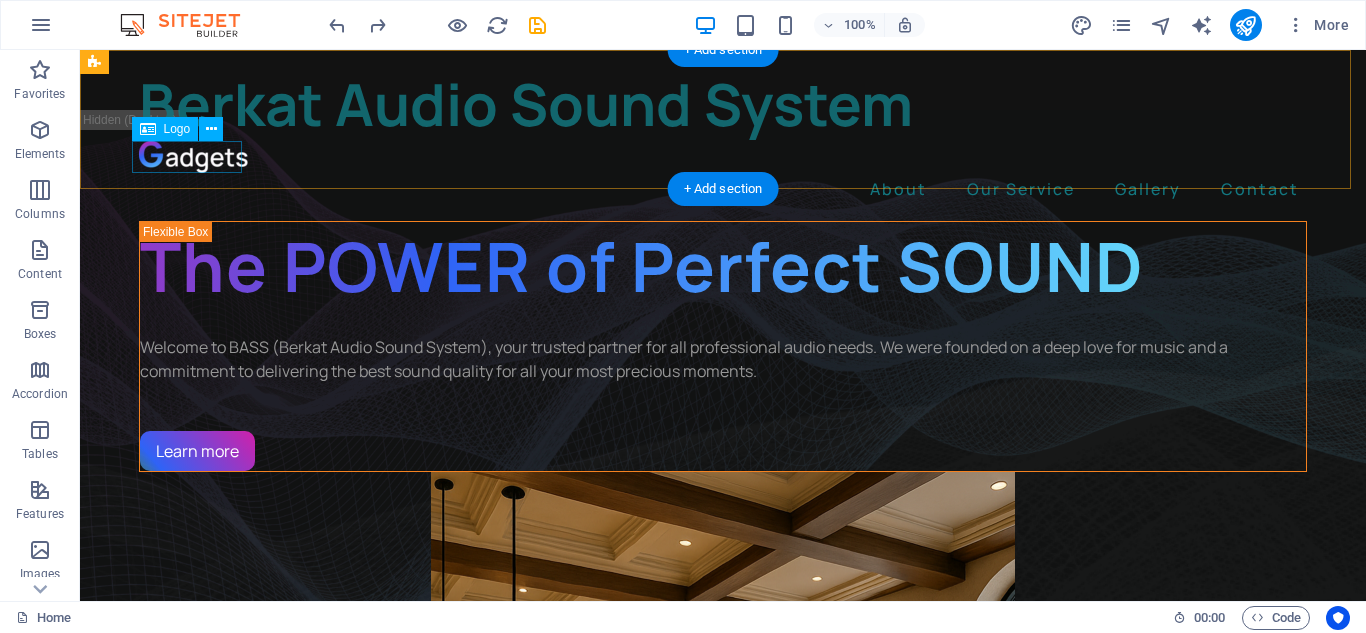 click at bounding box center [723, 157] 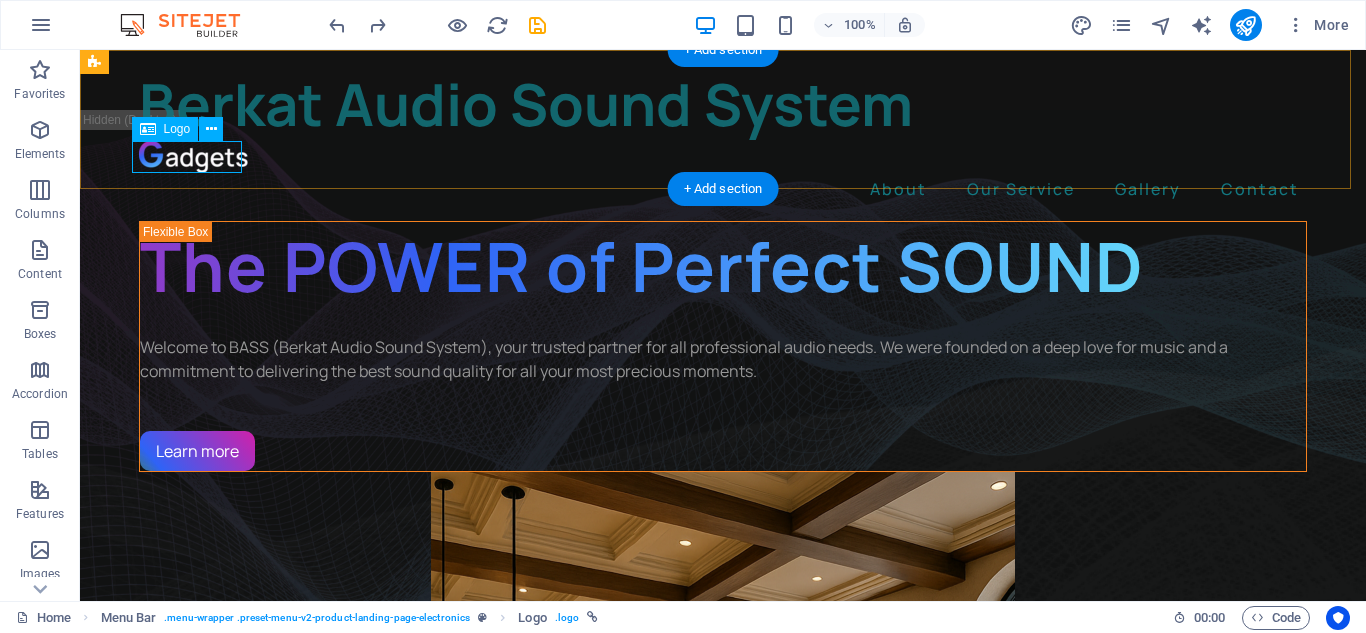 click at bounding box center [723, 157] 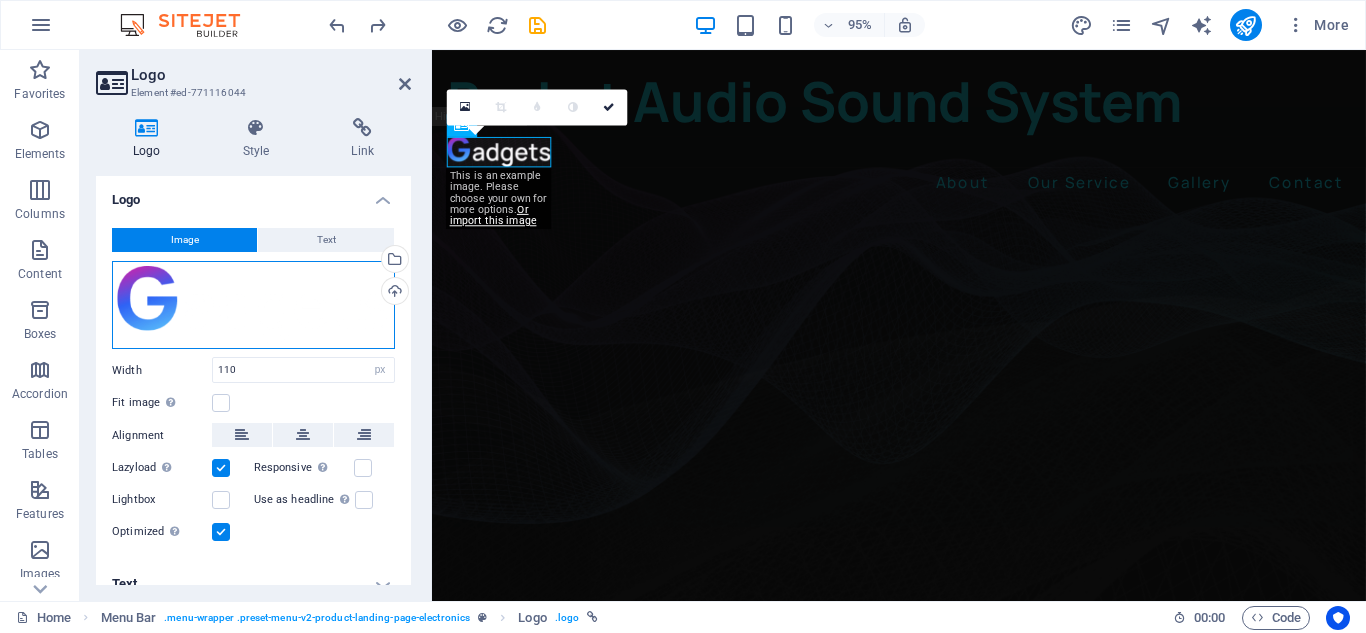 click on "Drag files here, click to choose files or select files from Files or our free stock photos & videos" at bounding box center (253, 305) 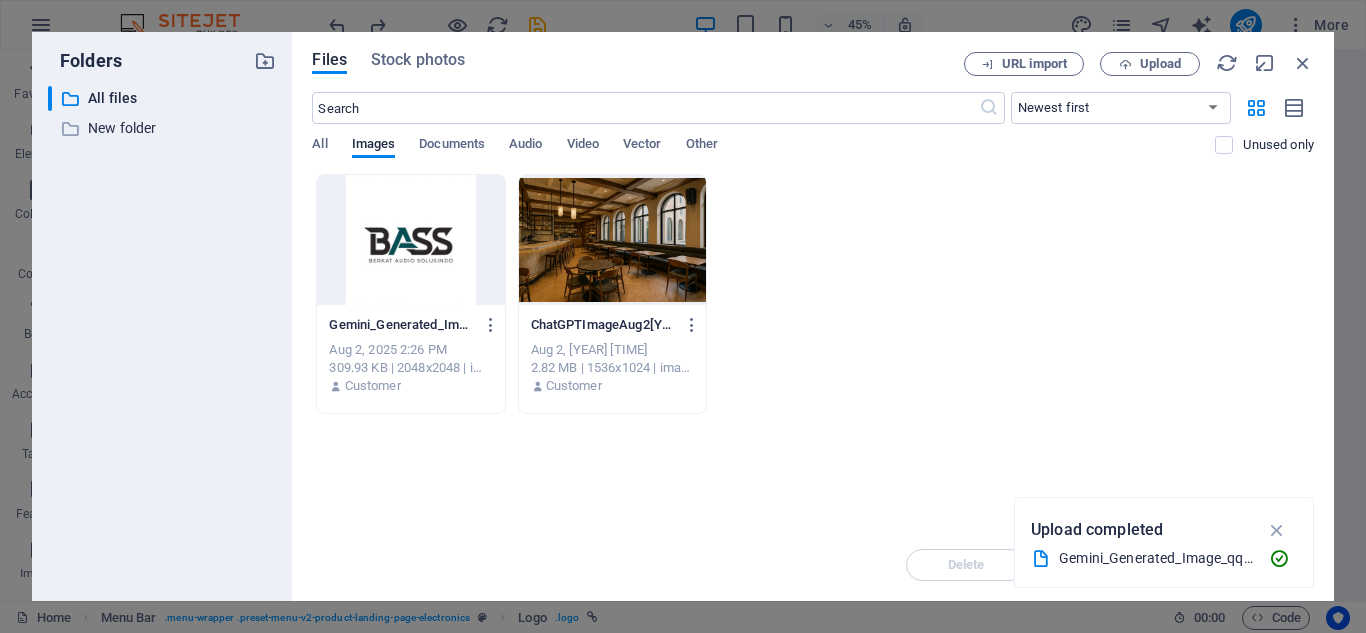click at bounding box center [410, 240] 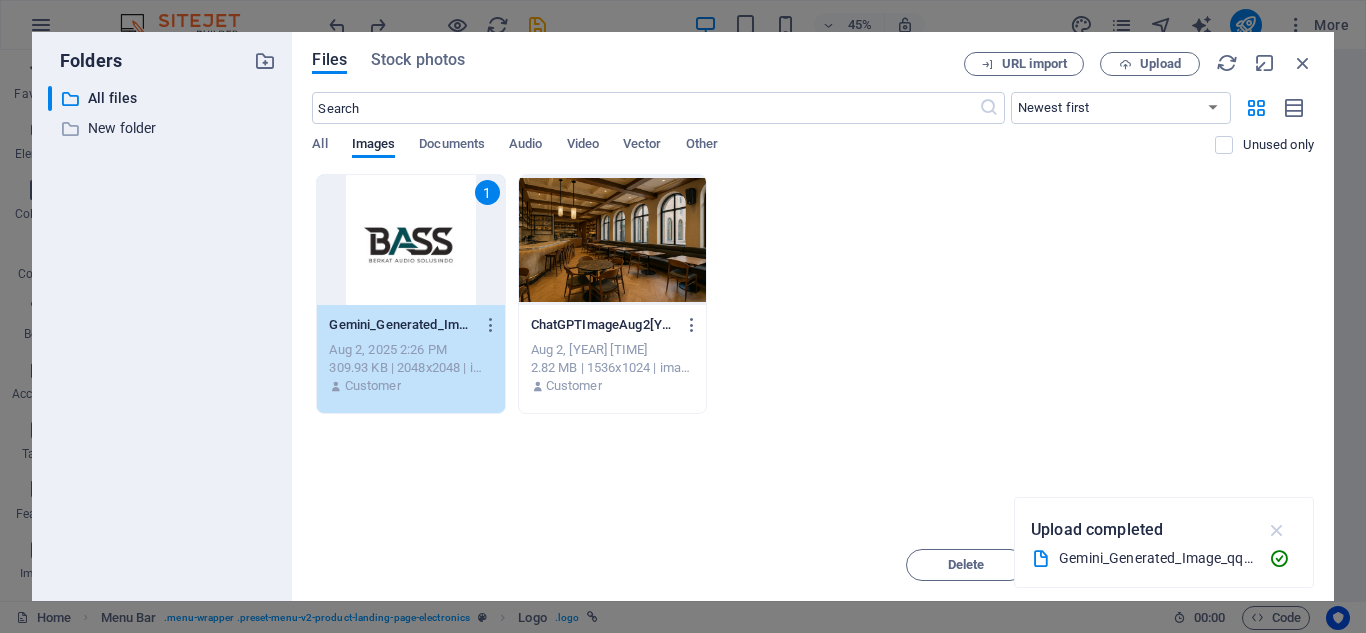 click at bounding box center (1277, 530) 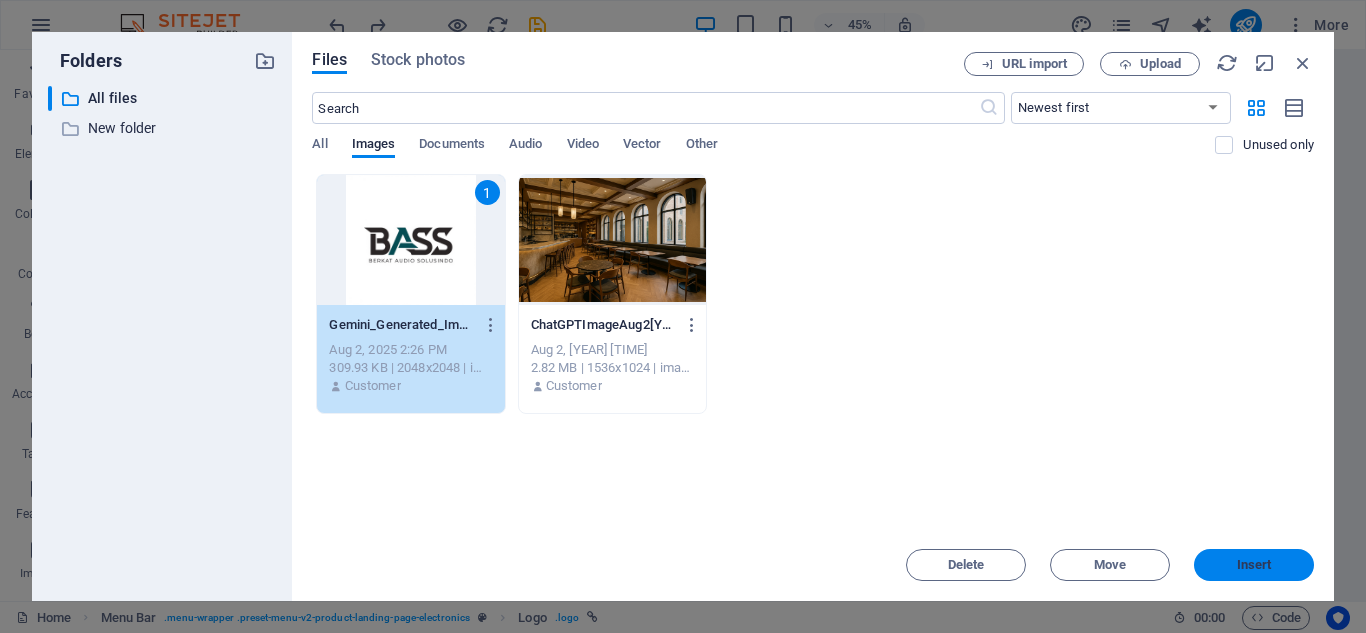 click on "Insert" at bounding box center (1254, 565) 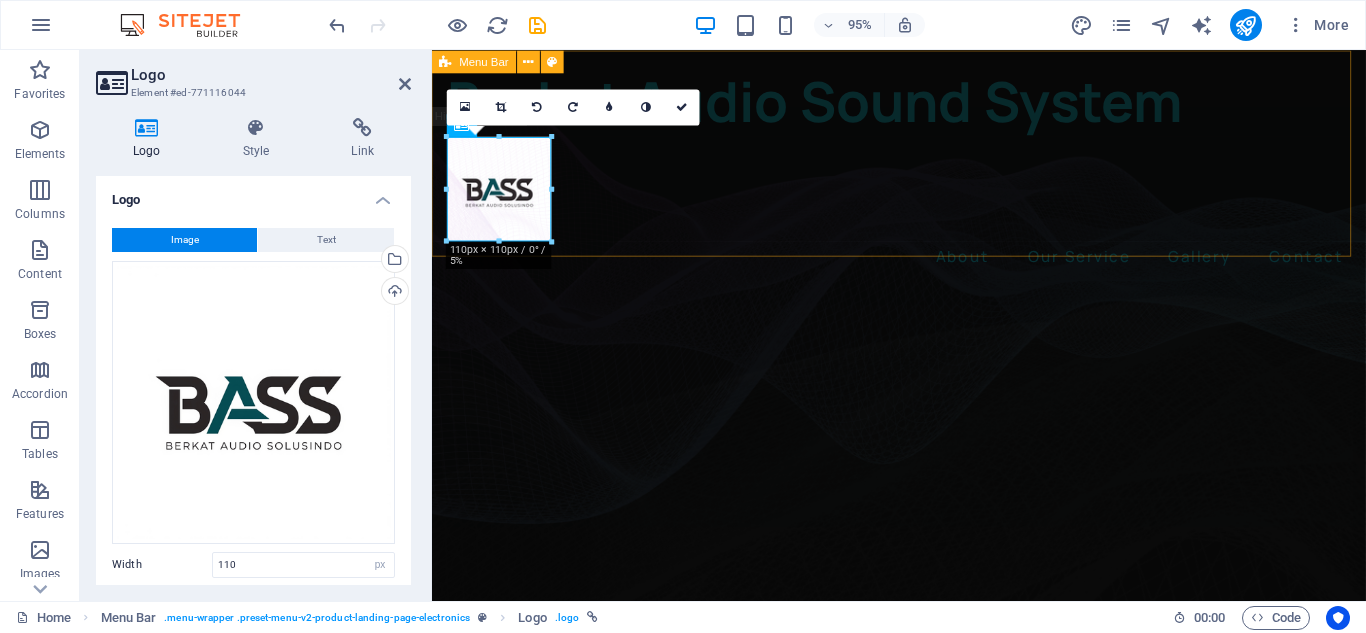 click on "Berkat Audio Sound System About Our Service Gallery Contact" at bounding box center [923, 174] 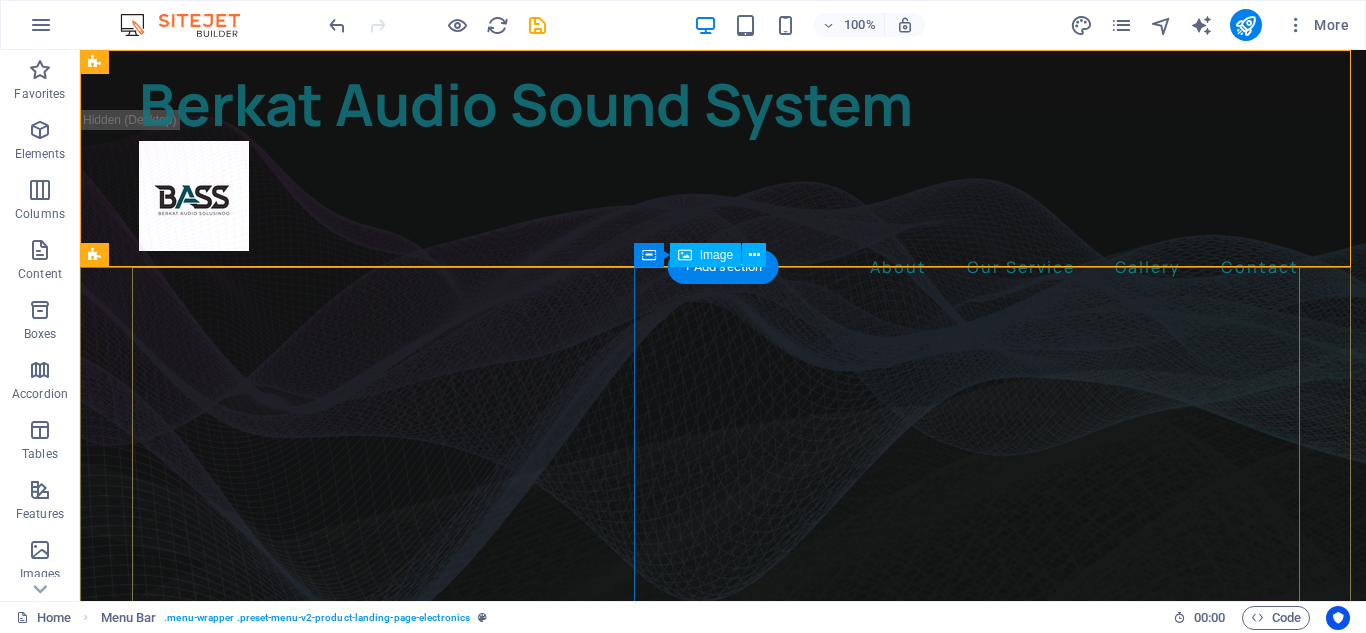 click at bounding box center [-1613, 3730] 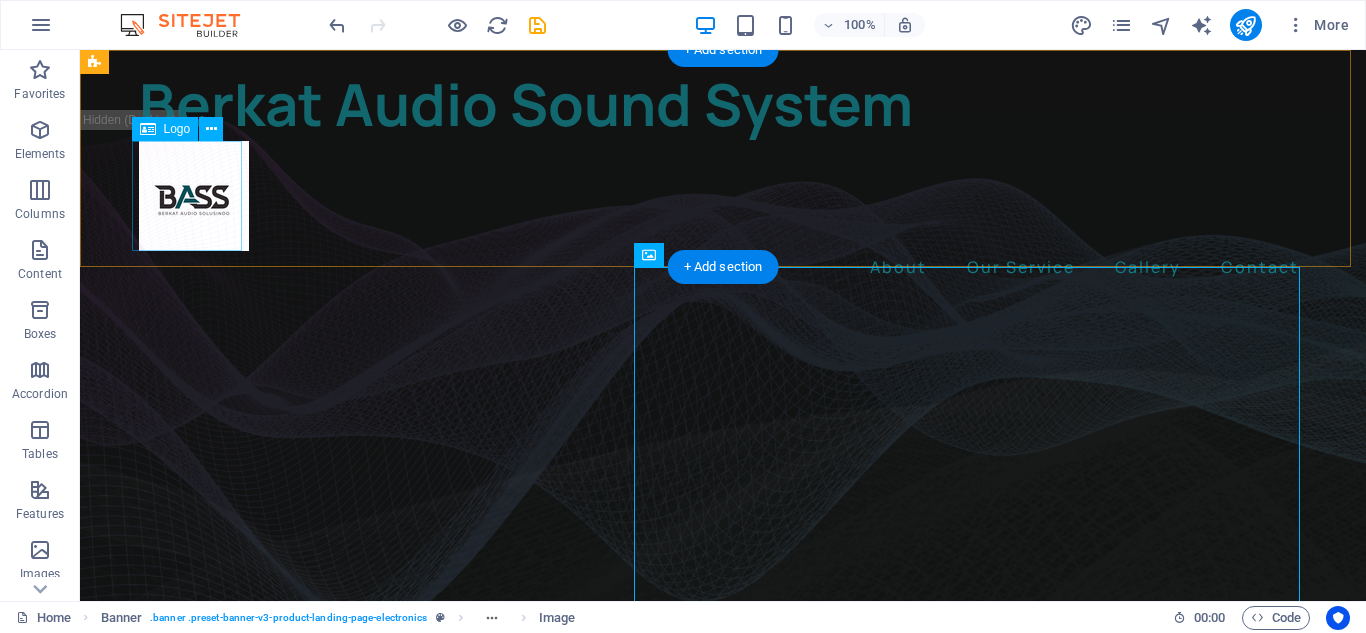 click at bounding box center (723, 196) 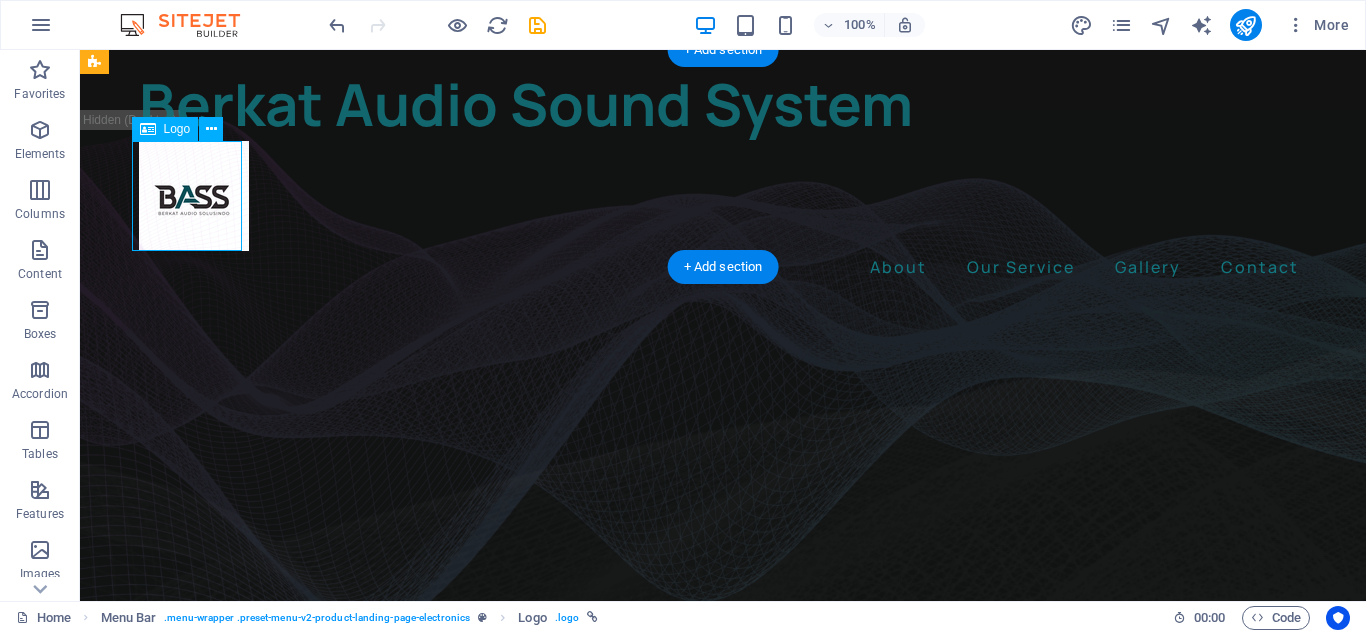 click at bounding box center [723, 196] 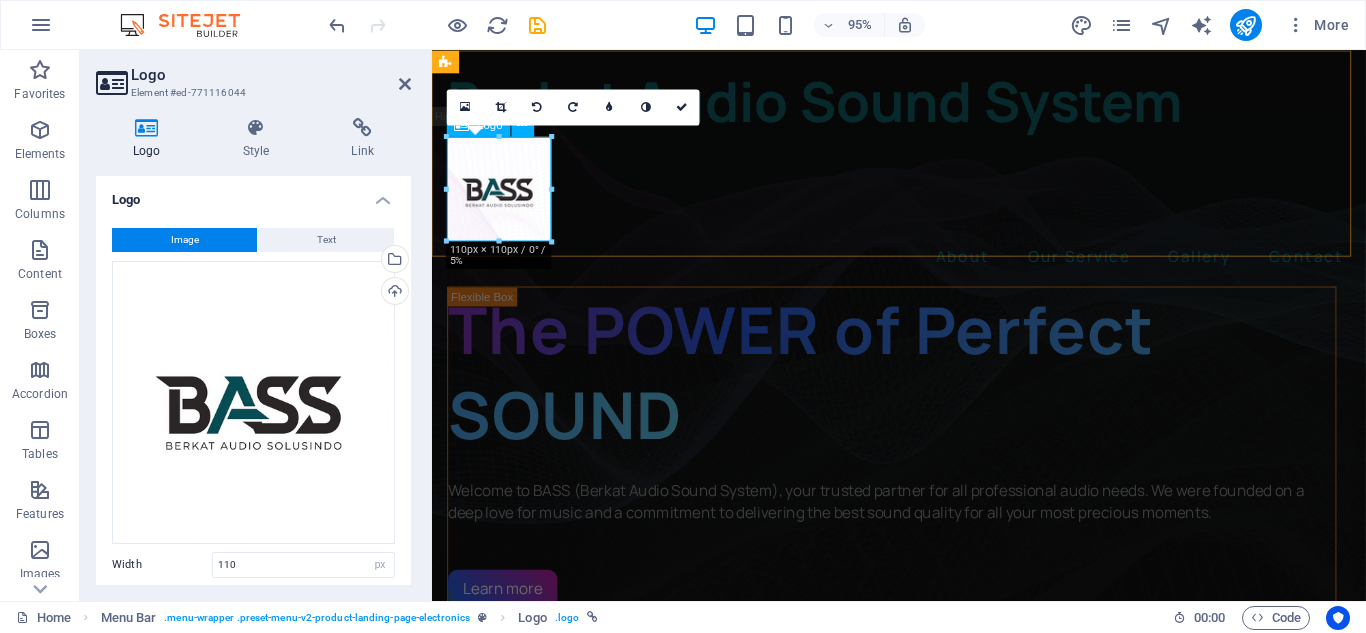 drag, startPoint x: 501, startPoint y: 256, endPoint x: 507, endPoint y: 199, distance: 57.31492 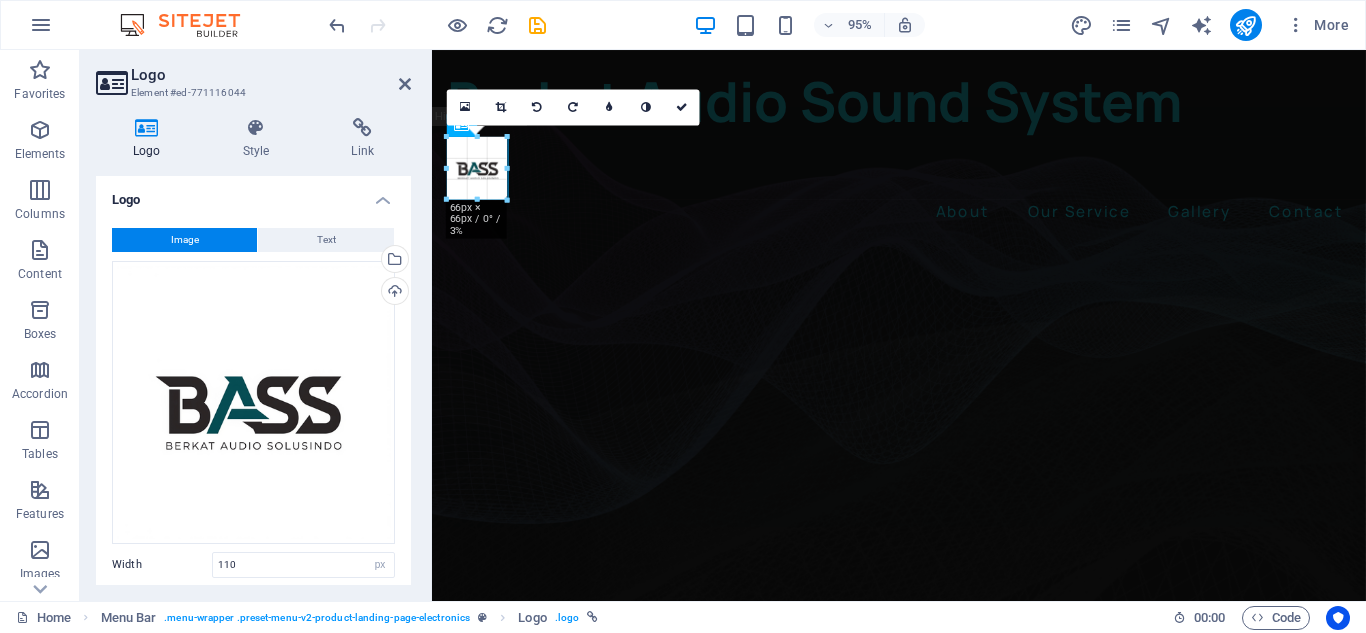 drag, startPoint x: 496, startPoint y: 243, endPoint x: 496, endPoint y: 194, distance: 49 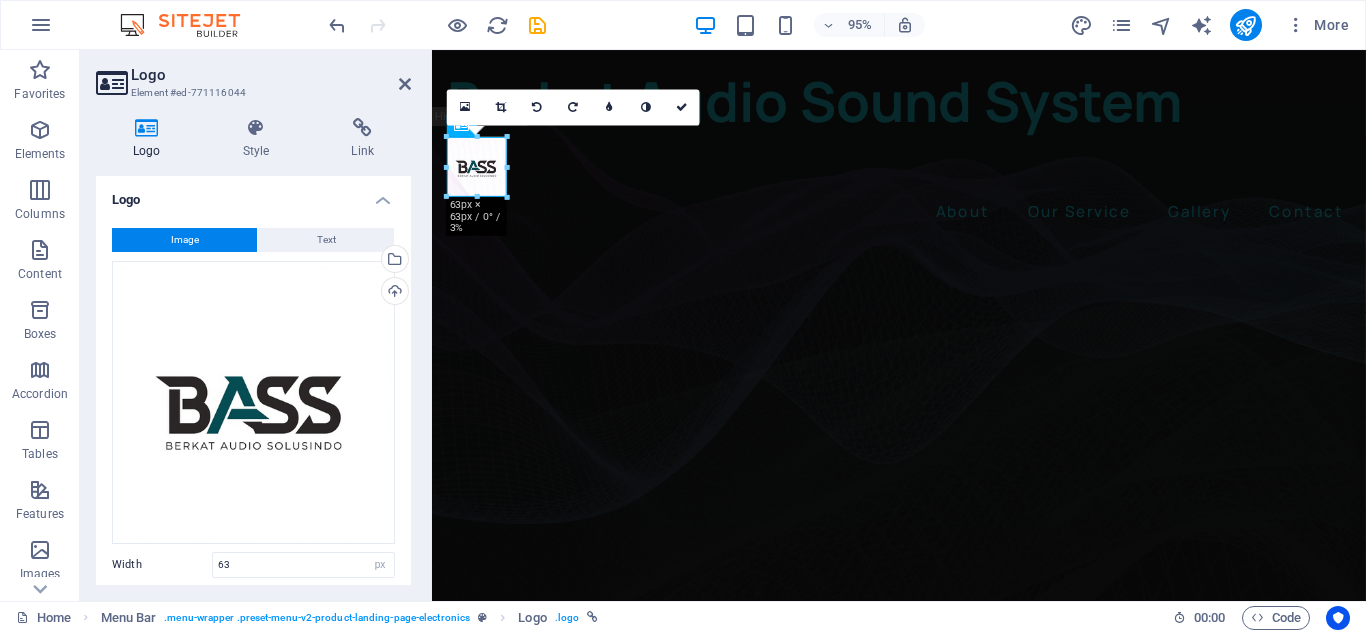 type on "63" 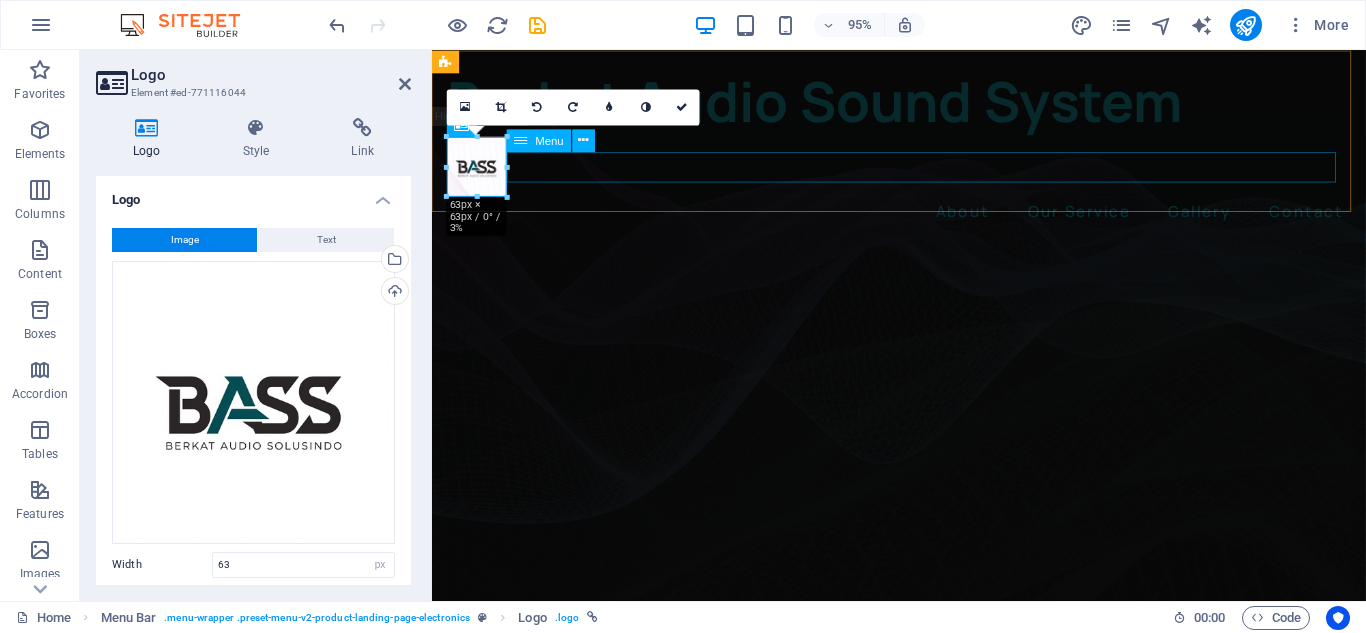 click on "About Our Service Gallery Contact" at bounding box center (923, 220) 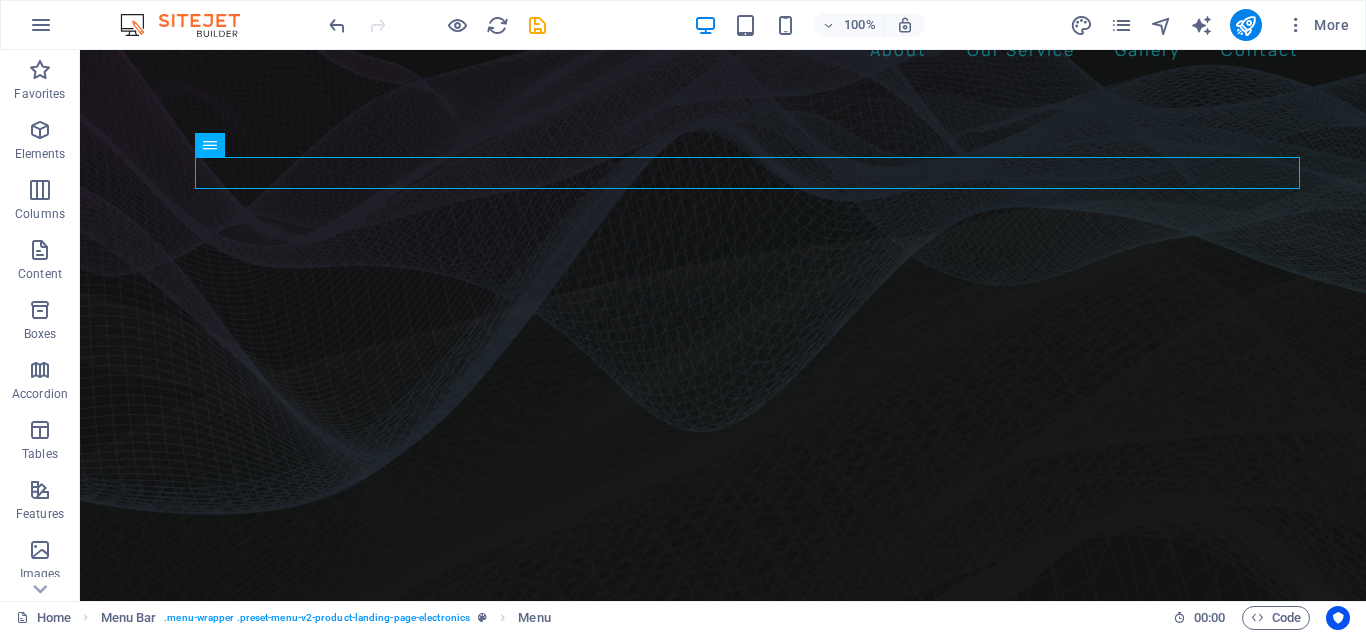 scroll, scrollTop: 109, scrollLeft: 0, axis: vertical 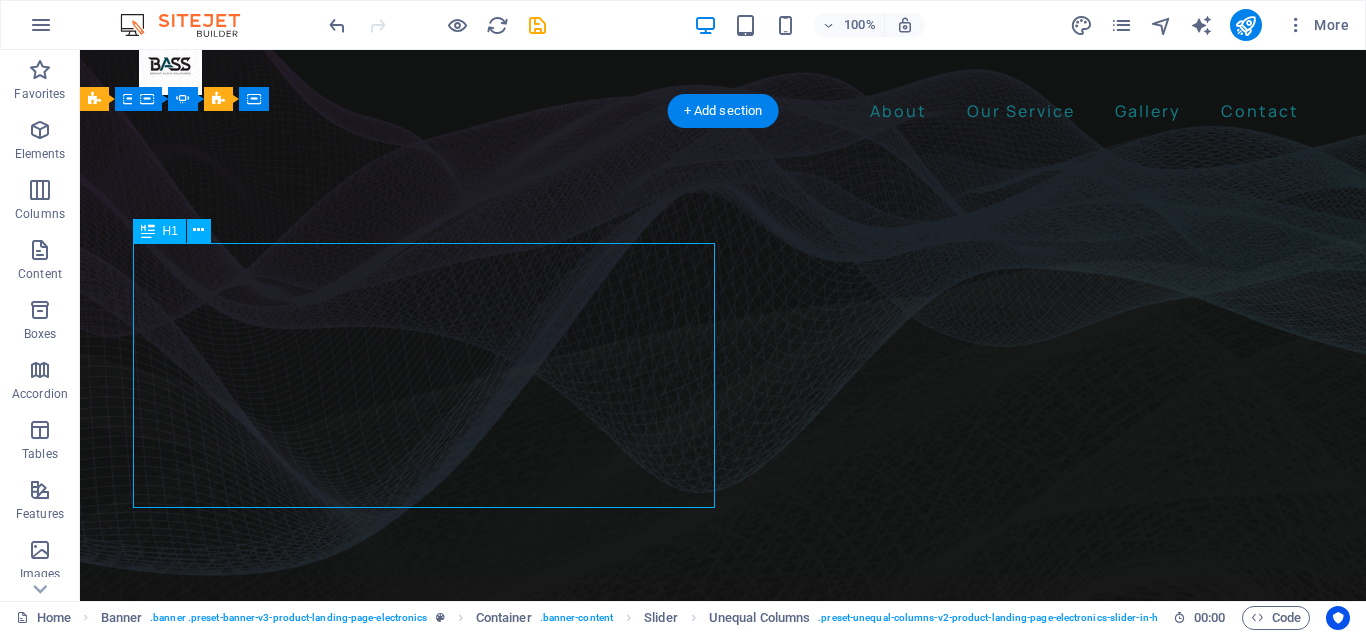 drag, startPoint x: 690, startPoint y: 468, endPoint x: 218, endPoint y: 323, distance: 493.7702 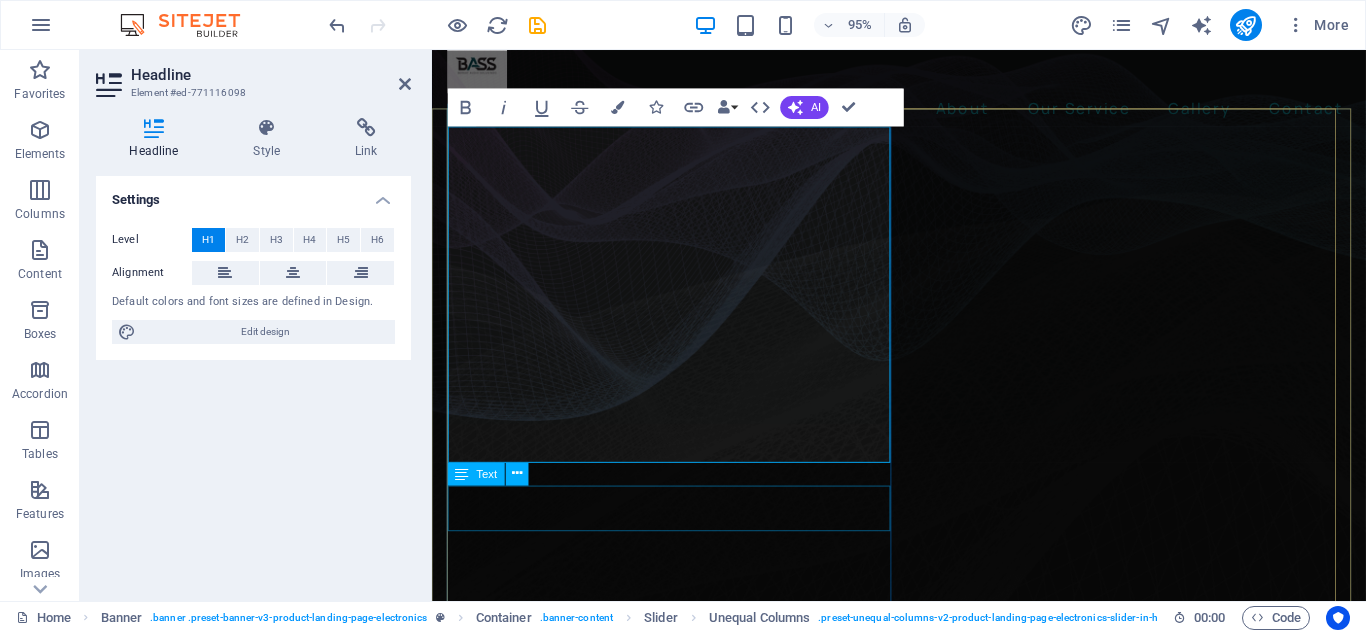 click on "Lorem ipsum dolor sit amet, consectetur adipiscing elit. Adipiscing ultricies risus, ornare mus id vulputate." at bounding box center (-20, 1369) 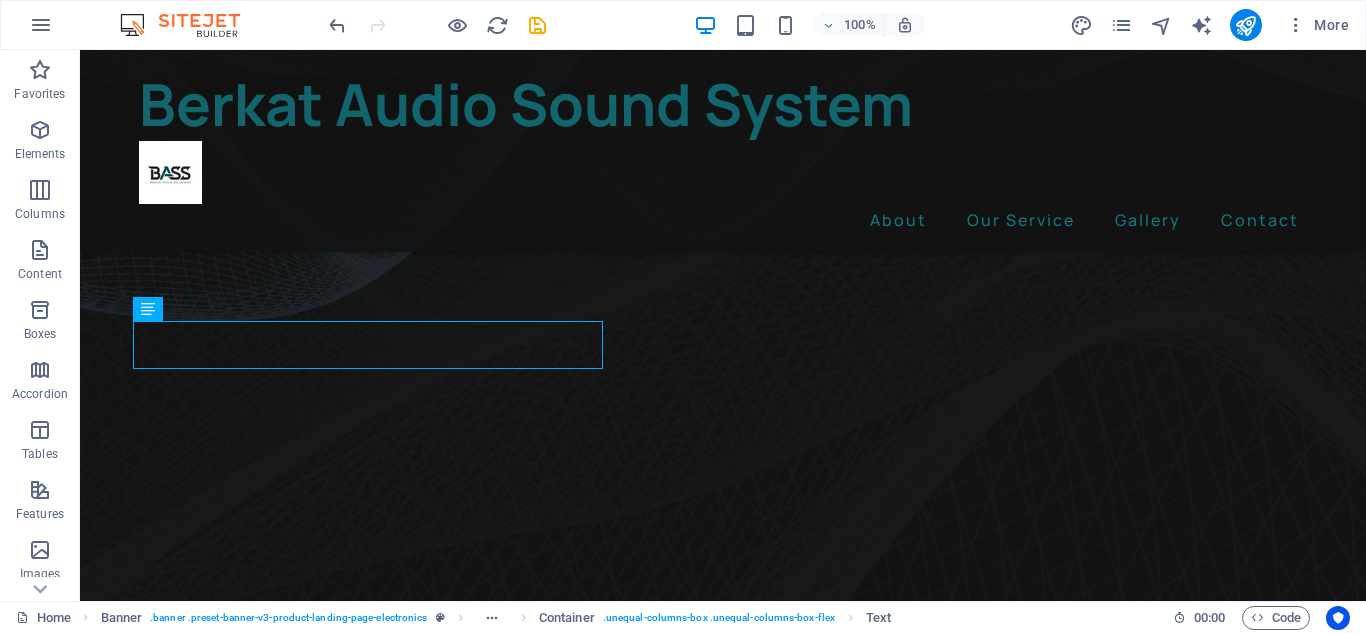 scroll, scrollTop: 364, scrollLeft: 0, axis: vertical 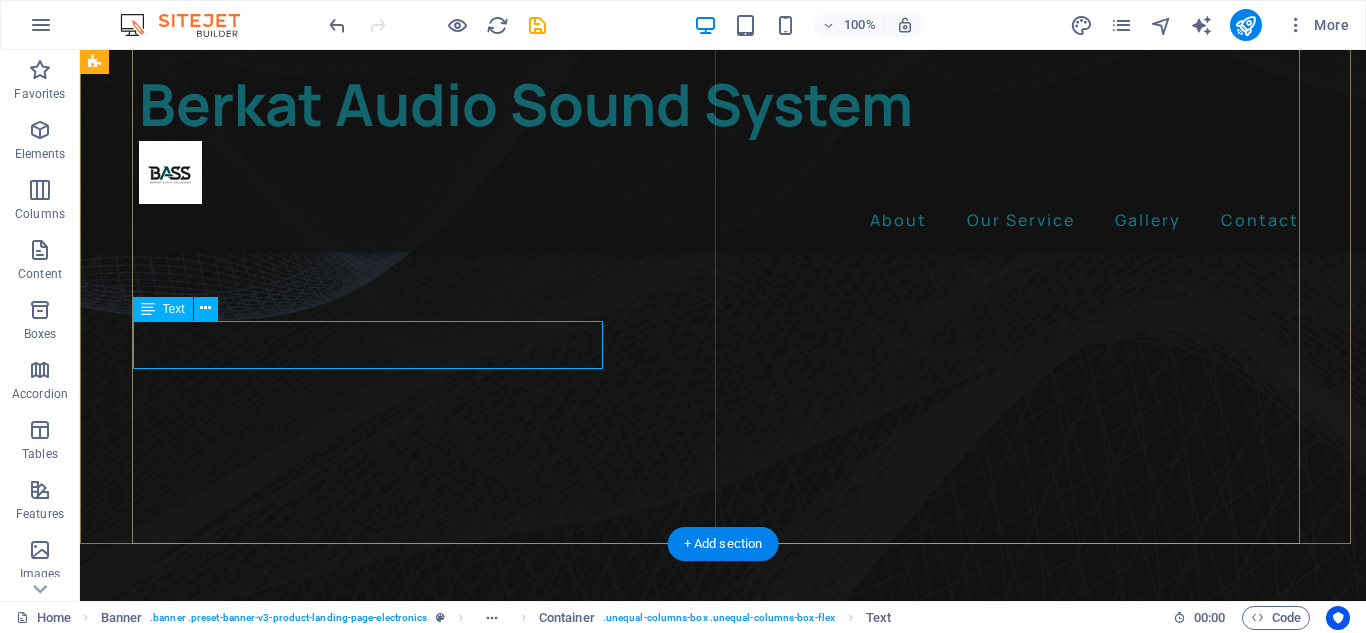 click on "Lorem ipsum dolor sit amet, consectetur adipiscing elit. Adipiscing ultricies risus, ornare mus id vulputate." at bounding box center [-445, 994] 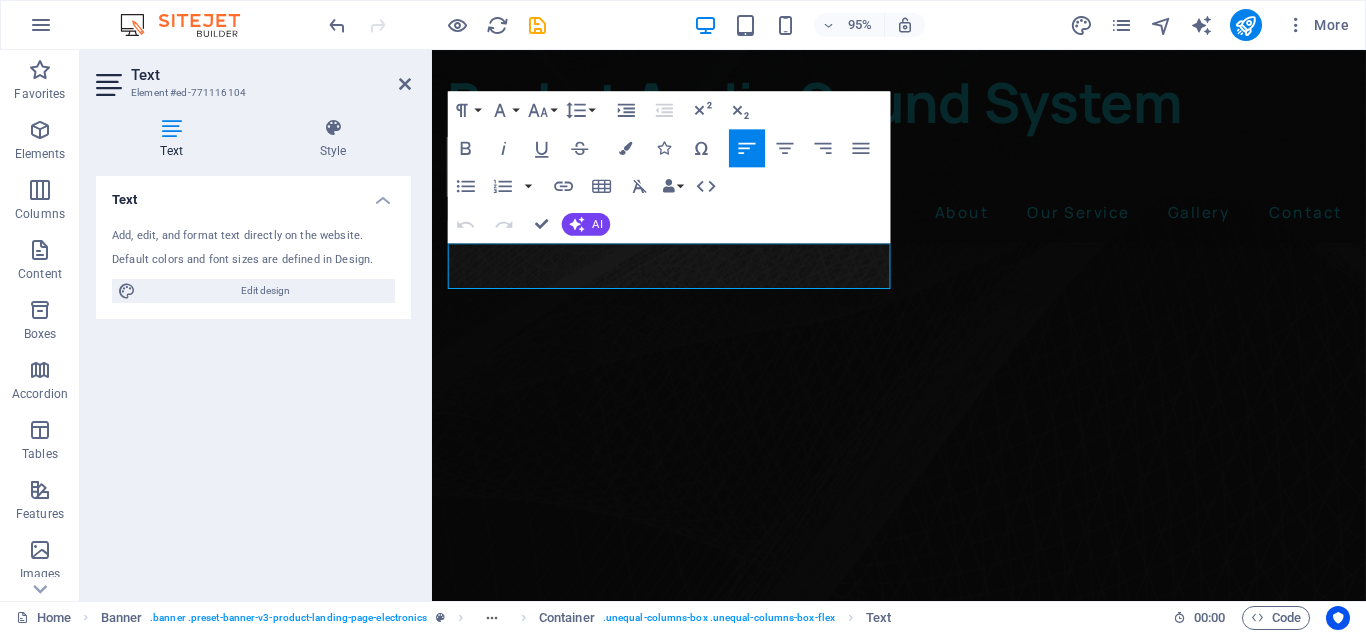 type 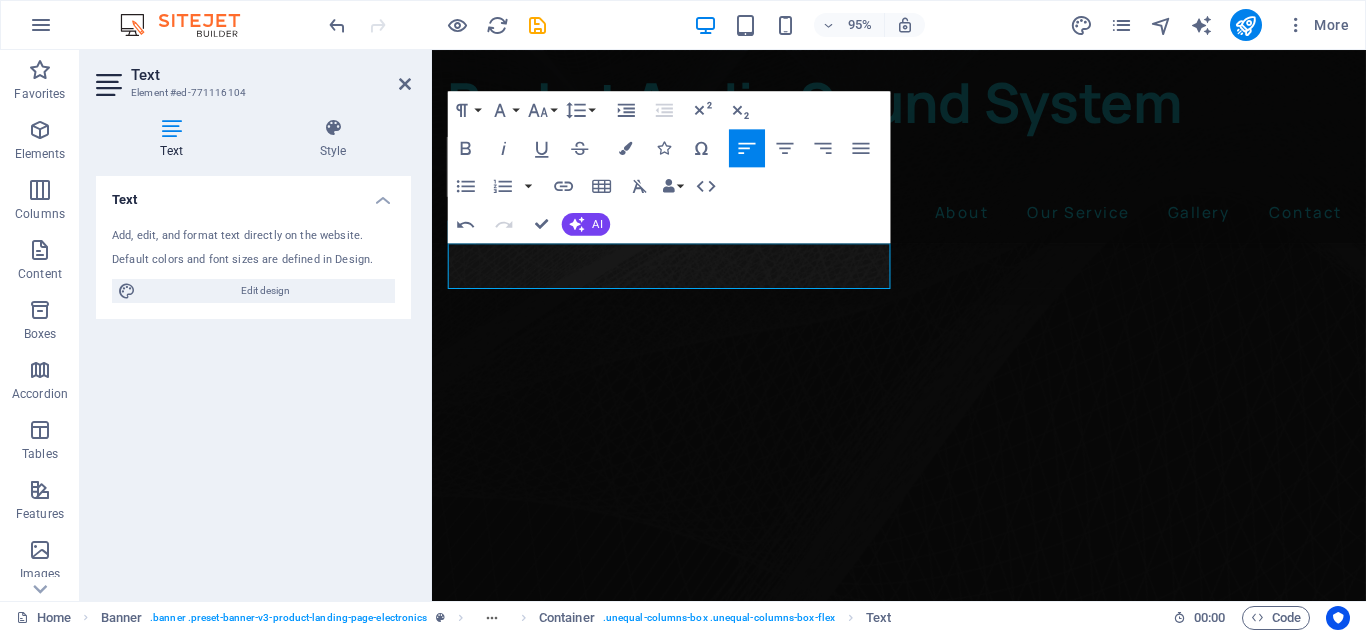 scroll, scrollTop: 376, scrollLeft: 0, axis: vertical 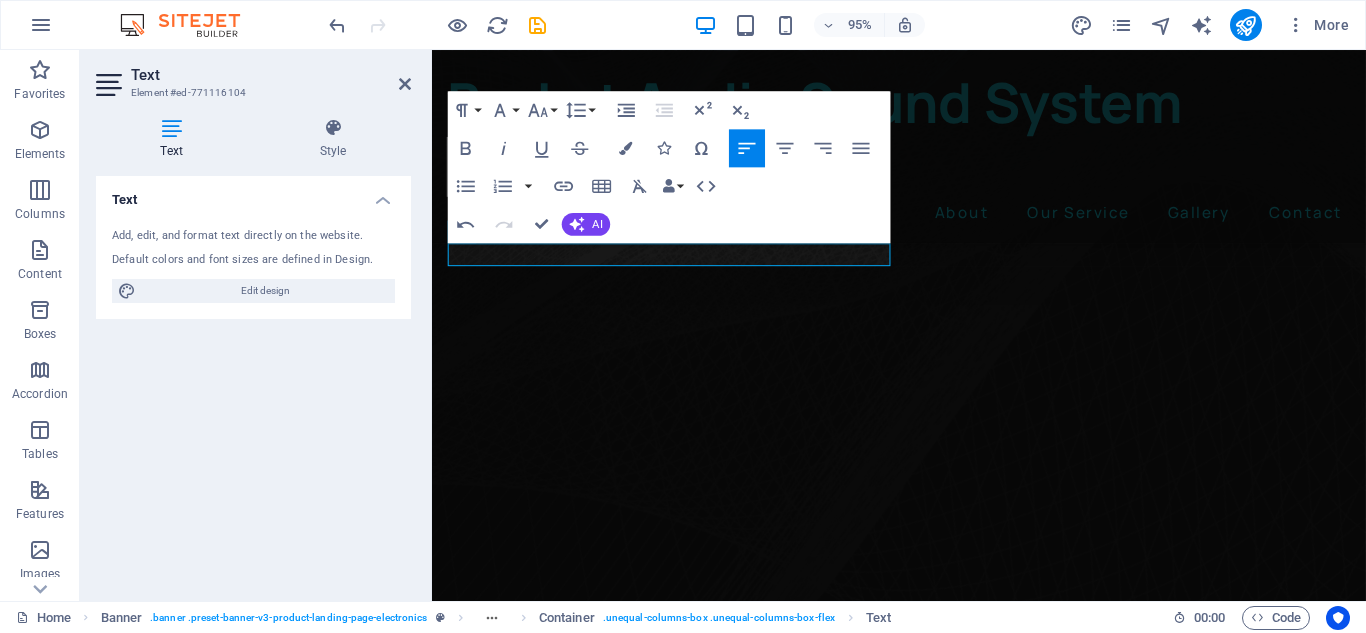 click at bounding box center (923, 3643) 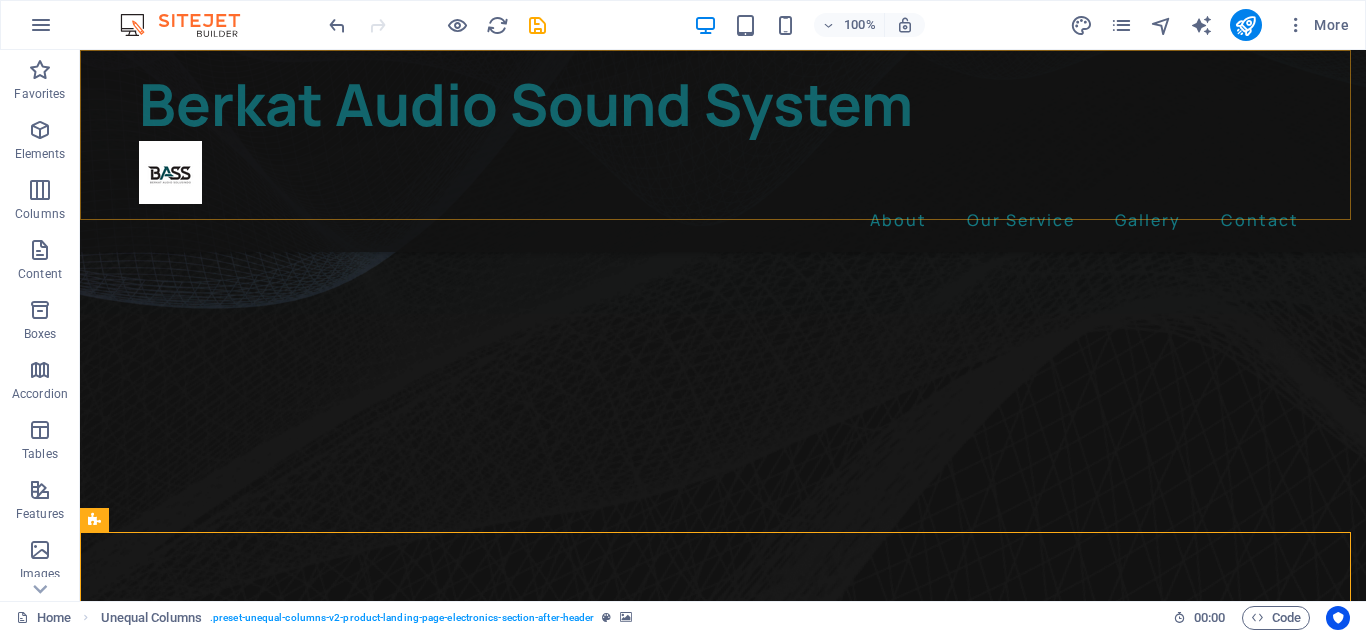 click on "Berkat Audio Sound System About Our Service Gallery Contact" at bounding box center [723, 151] 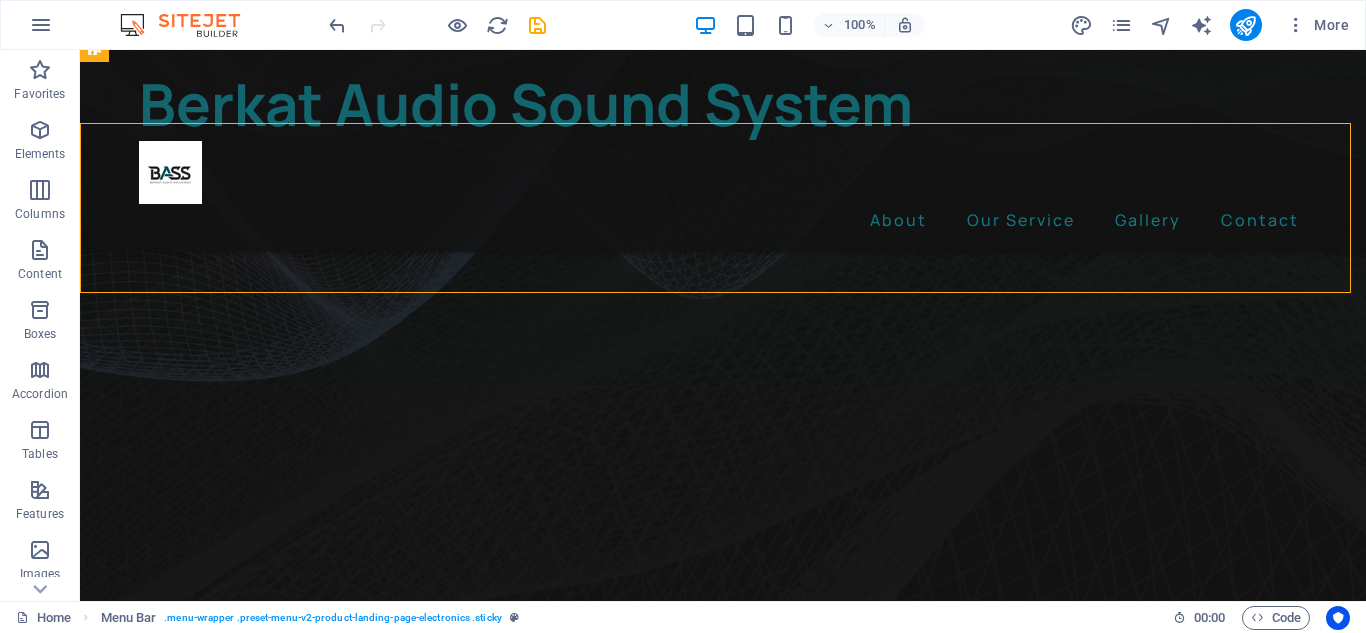 scroll, scrollTop: 267, scrollLeft: 0, axis: vertical 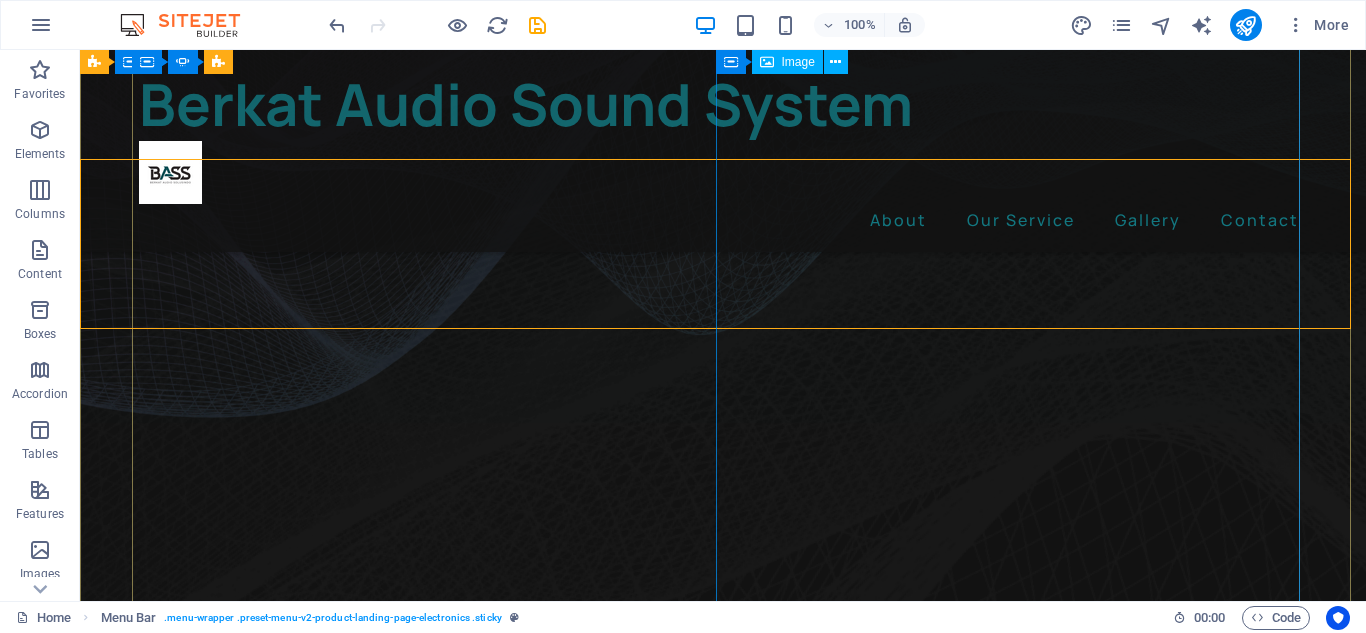click at bounding box center (-445, 1880) 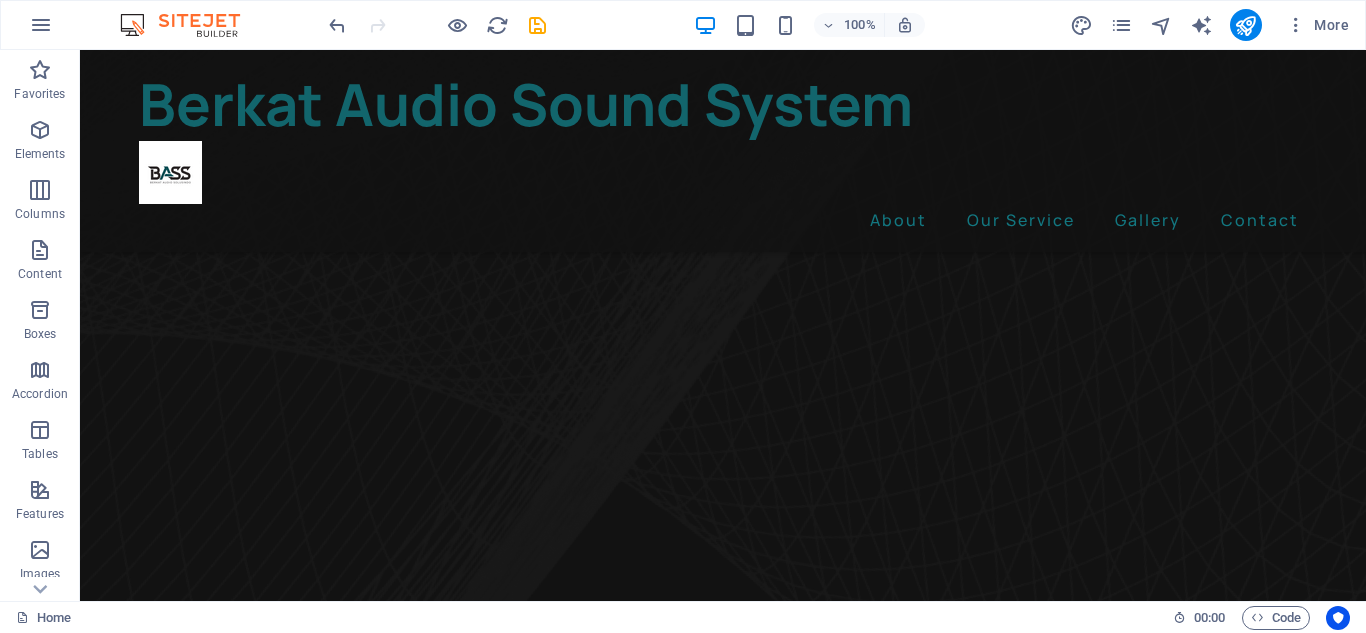 scroll, scrollTop: 0, scrollLeft: 0, axis: both 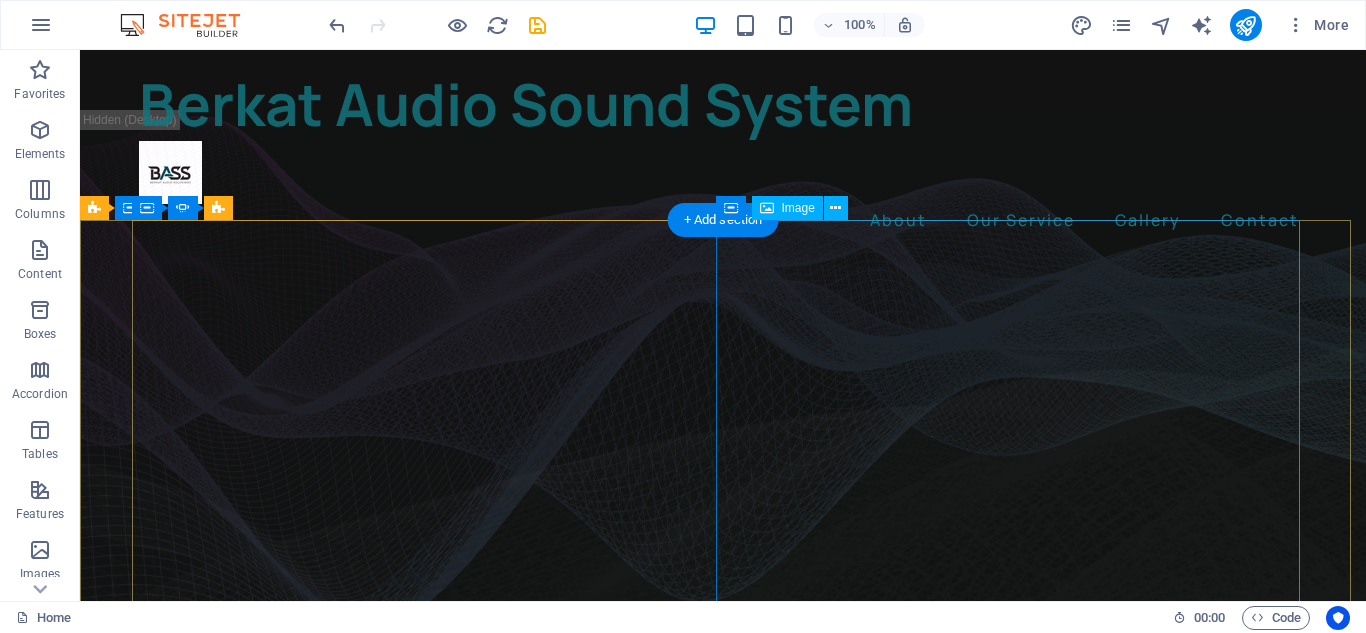 click at bounding box center [-445, 2179] 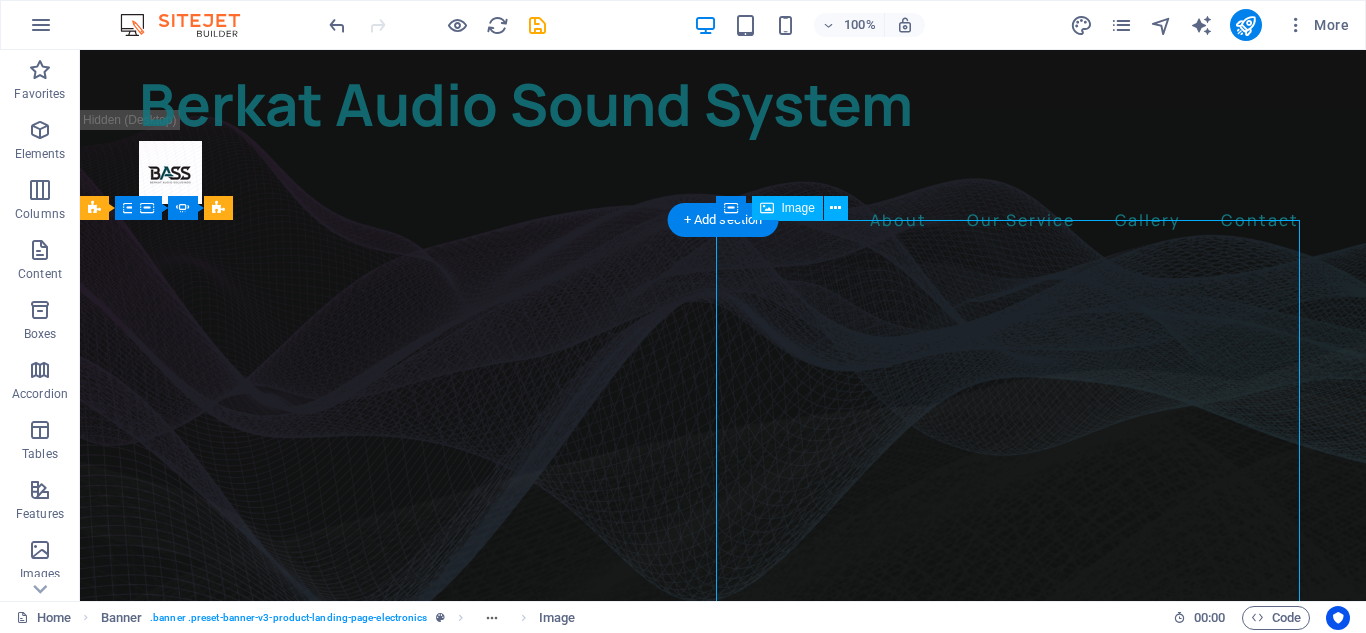 click at bounding box center [-445, 2179] 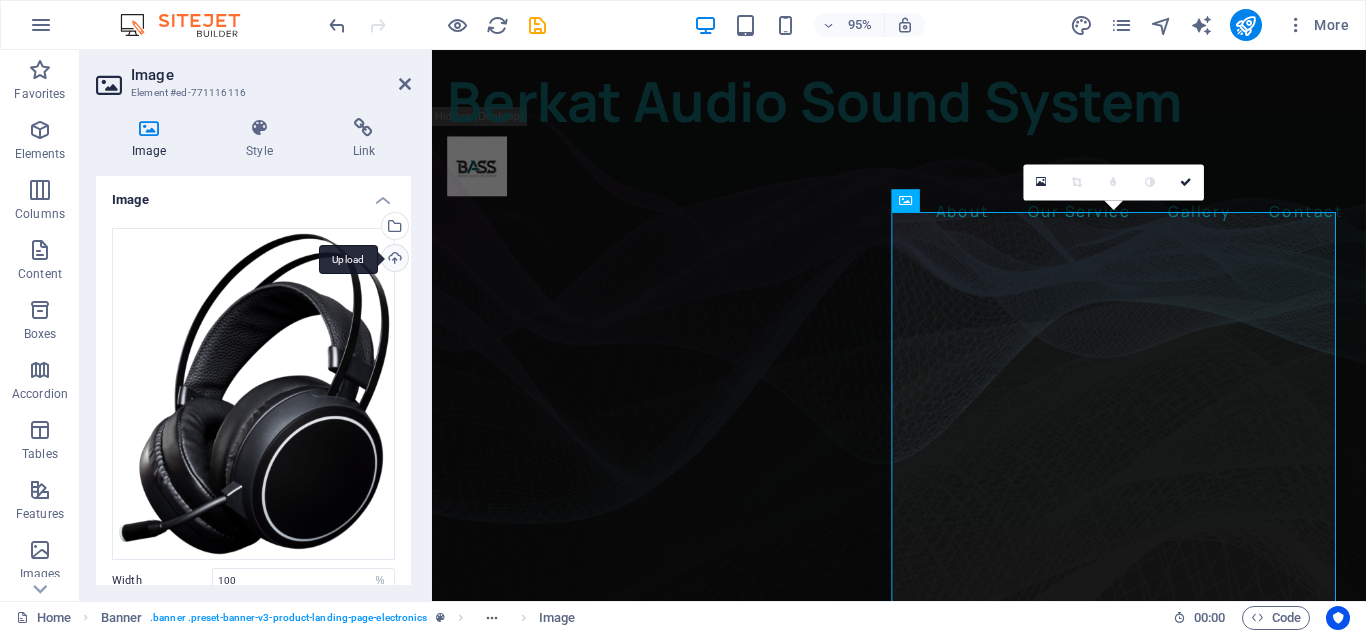 click on "Upload" at bounding box center (393, 260) 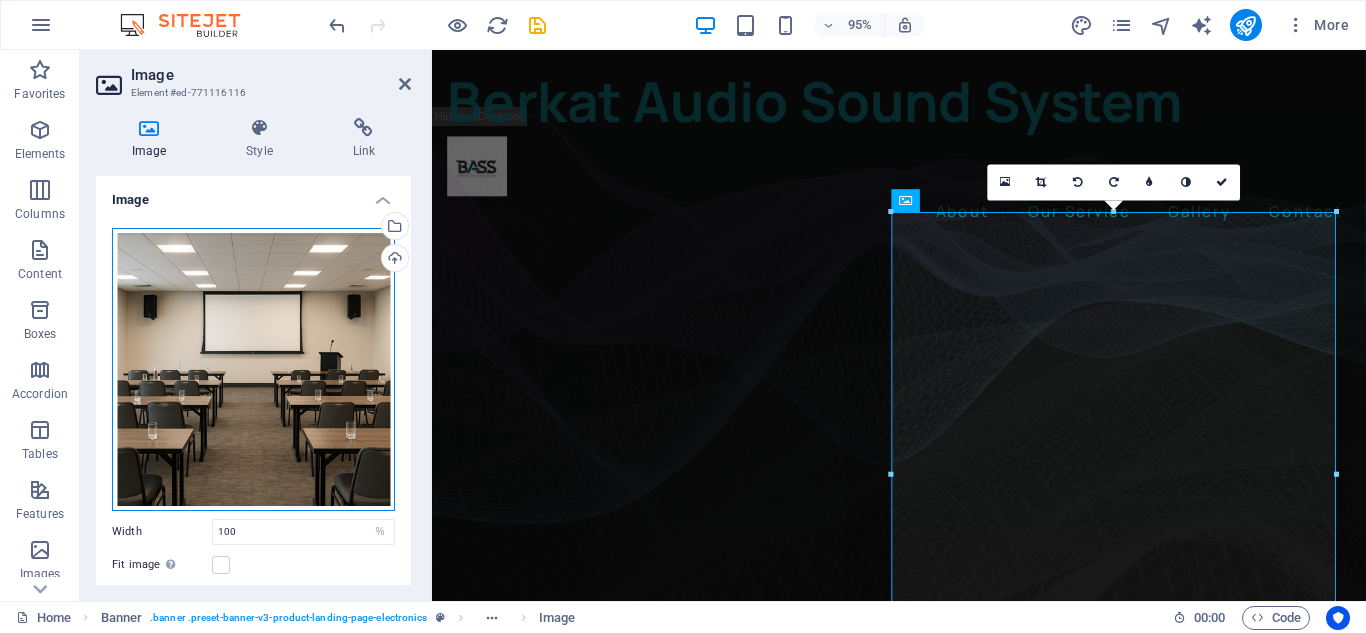 click on "Drag files here, click to choose files or select files from Files or our free stock photos & videos" at bounding box center [253, 369] 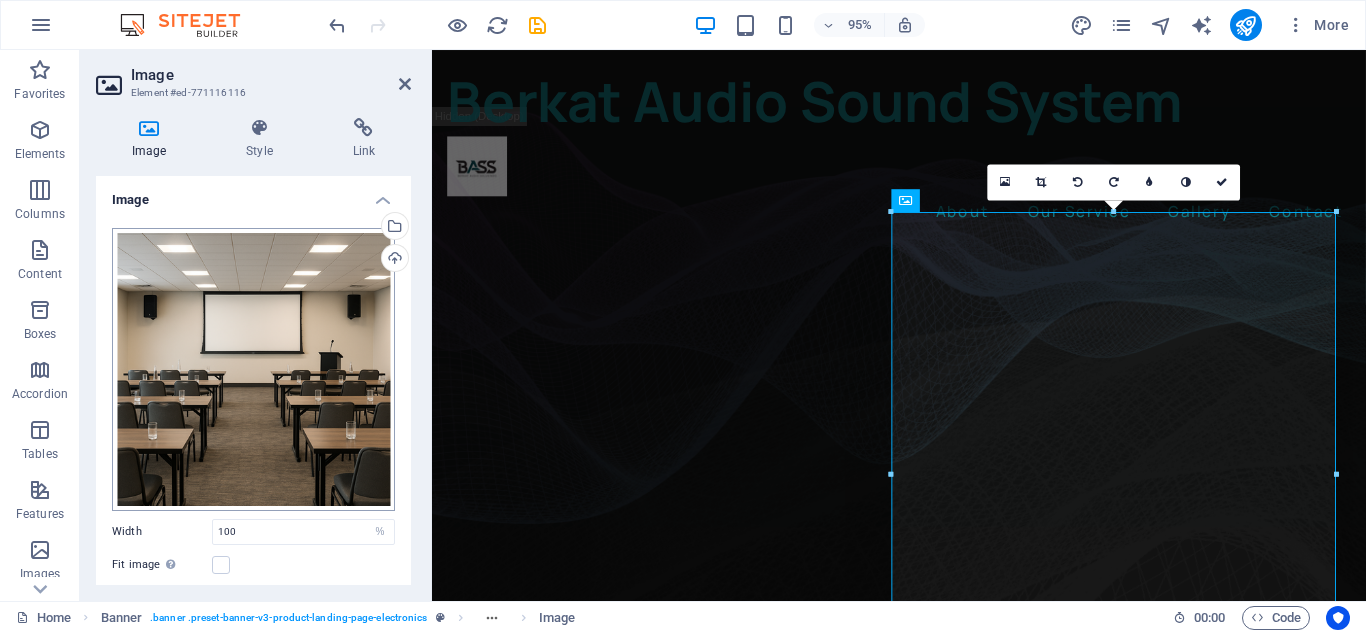 click on "berkataudio.com Home Favorites Elements Columns Content Boxes Accordion Tables Features Images Slider Header Footer Forms Marketing Collections Image Element #ed-771116116 Image Style Link Image Drag files here, click to choose files or select files from Files or our free stock photos & videos Select files from the file manager, stock photos, or upload file(s) Upload Width 100 Default auto px rem % em vh vw Fit image Automatically fit image to a fixed width and height Height Default auto px Alignment Lazyload Loading images after the page loads improves page speed. Responsive Automatically load retina image and smartphone optimized sizes. Lightbox Use as headline The image will be wrapped in an H1 headline tag. Useful for giving alternative text the weight of an H1 headline, e.g. for the logo. Leave unchecked if uncertain. Optimized Images are compressed to improve page speed. Position Direction Custom X offset 50 px rem % vh vw %" at bounding box center [683, 316] 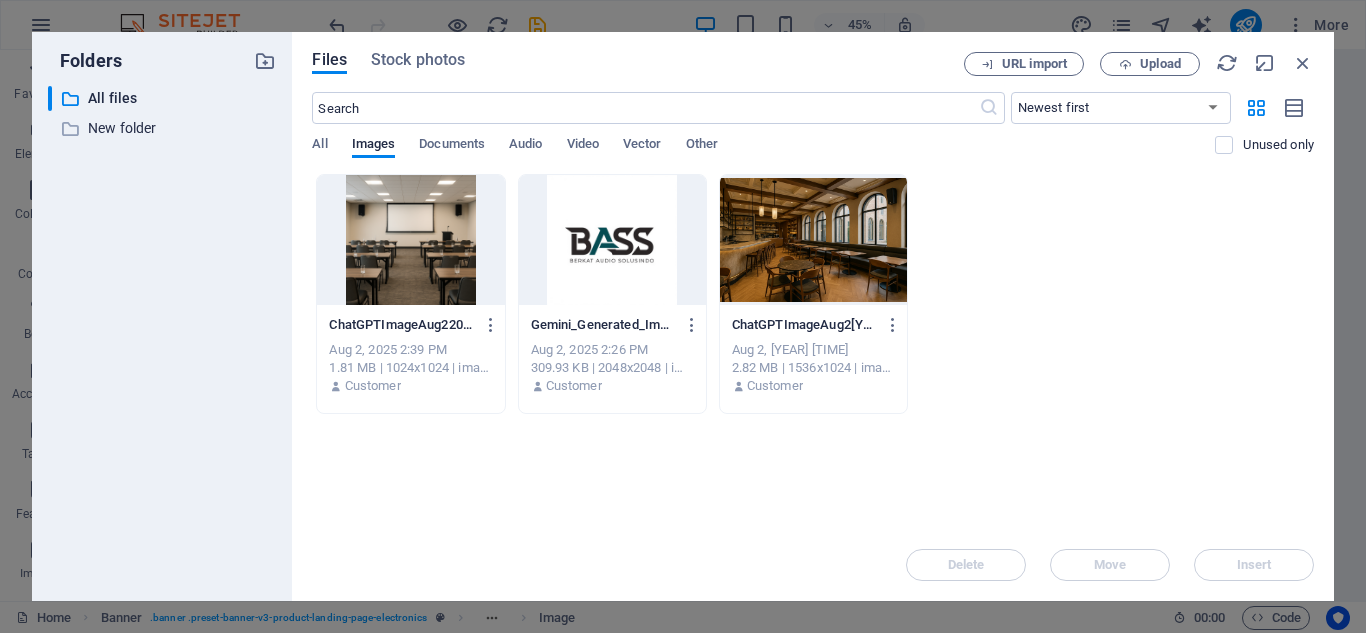 click at bounding box center [410, 240] 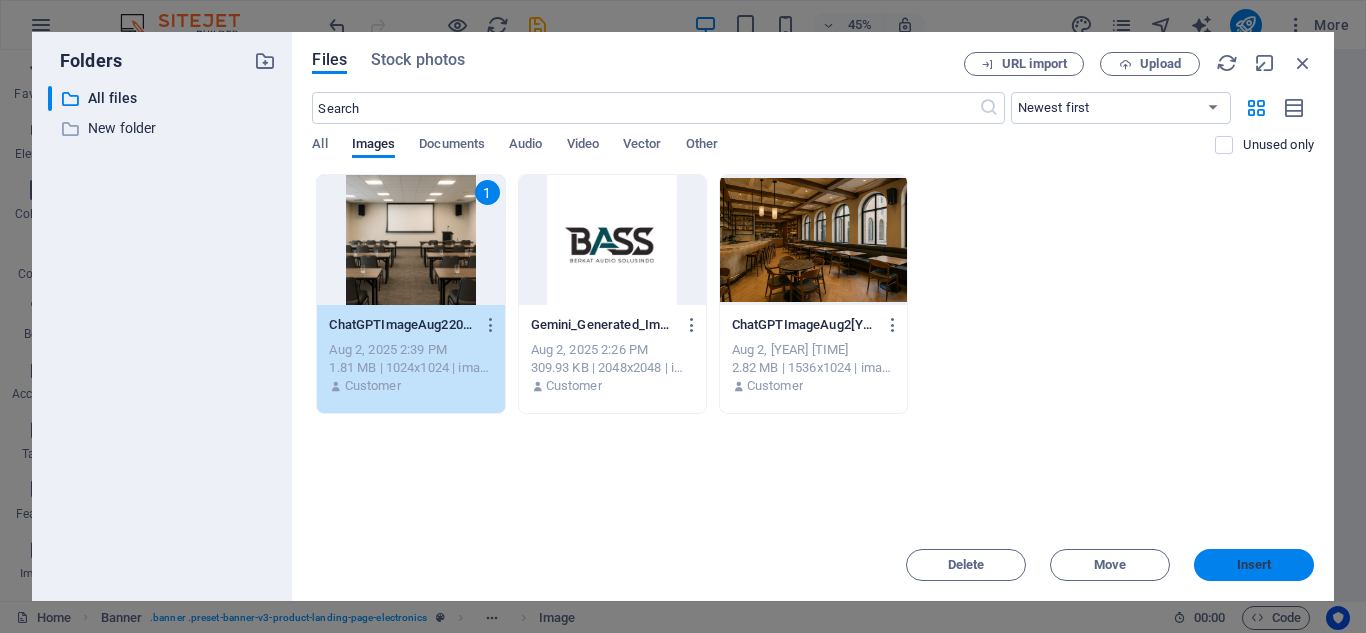 click on "Insert" at bounding box center (1254, 565) 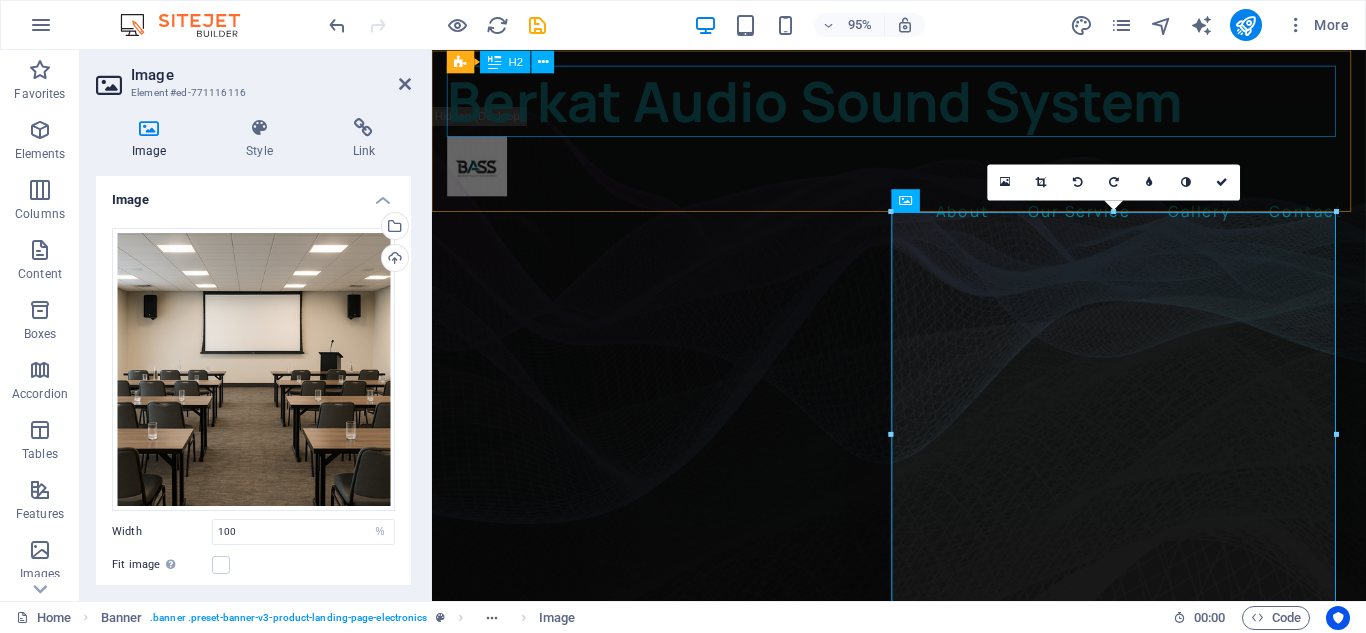 click on "Berkat Audio Sound System" at bounding box center (923, 103) 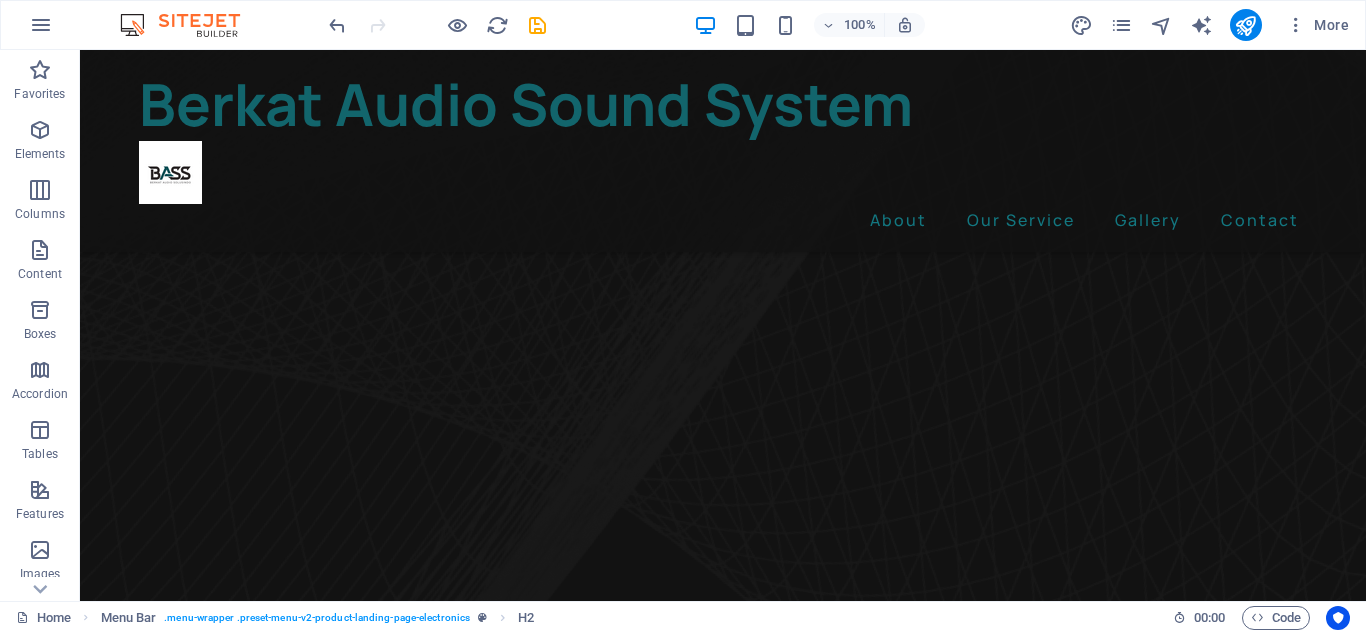 scroll, scrollTop: 774, scrollLeft: 0, axis: vertical 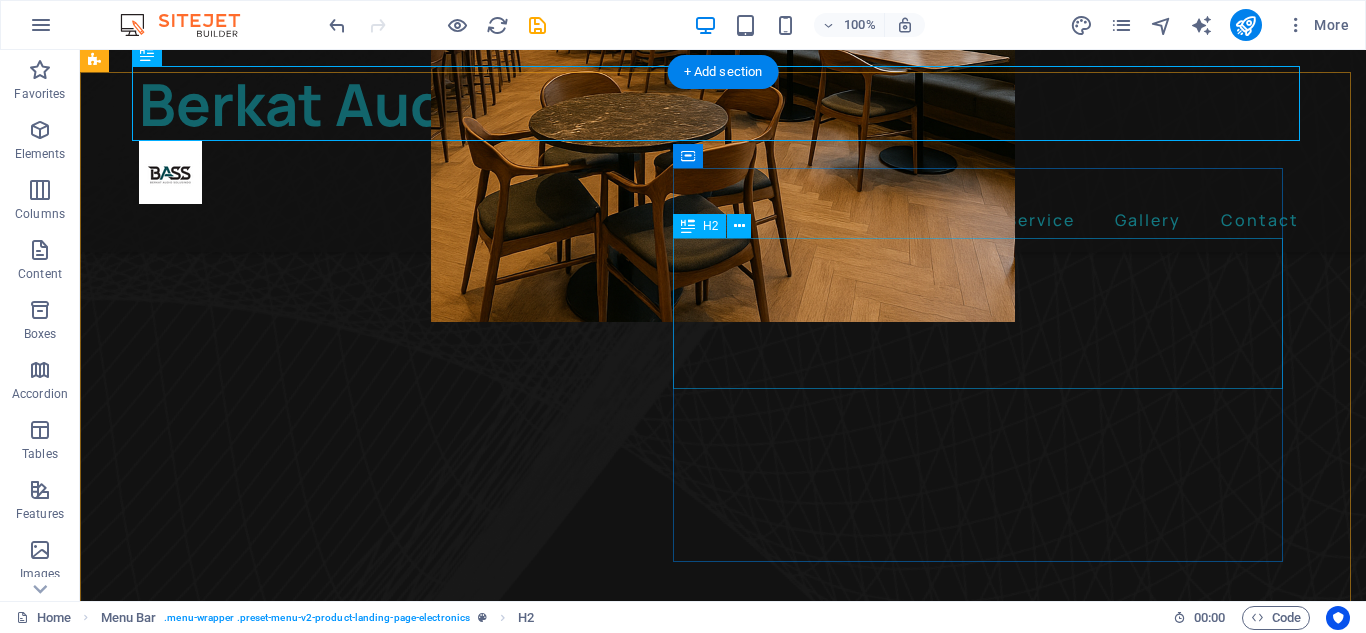 click on "Gadgets Headphones" at bounding box center (680, 4802) 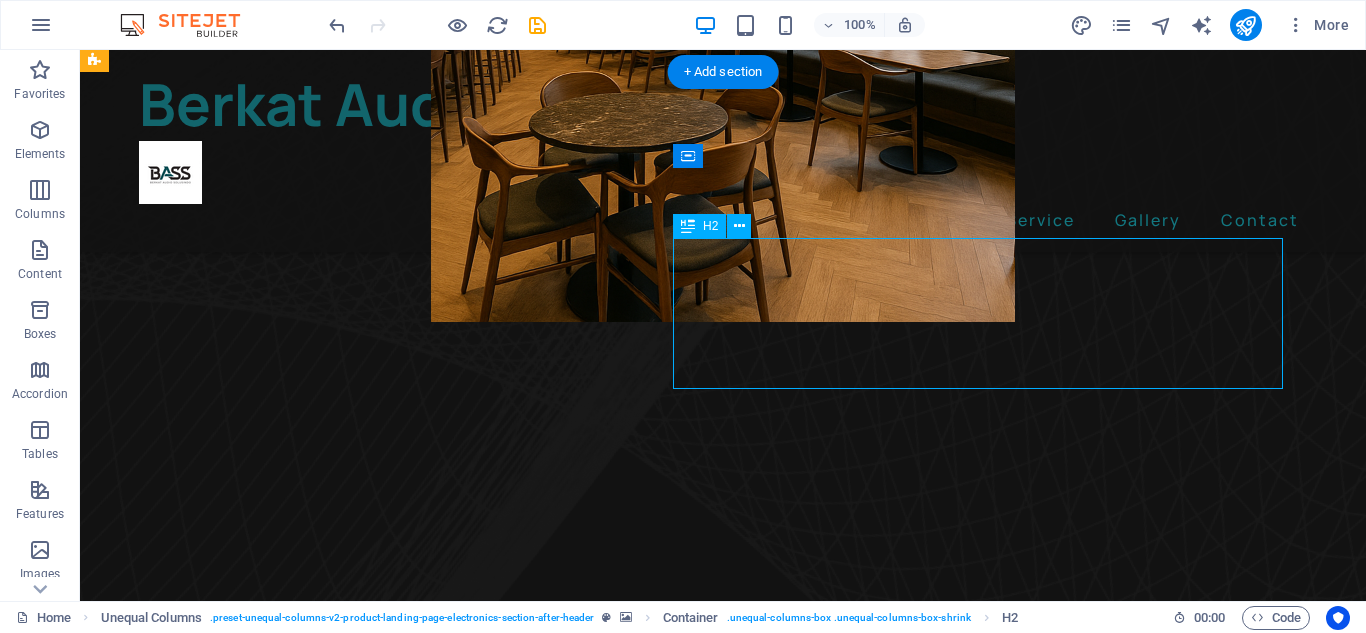 click on "Gadgets Headphones" at bounding box center (680, 4802) 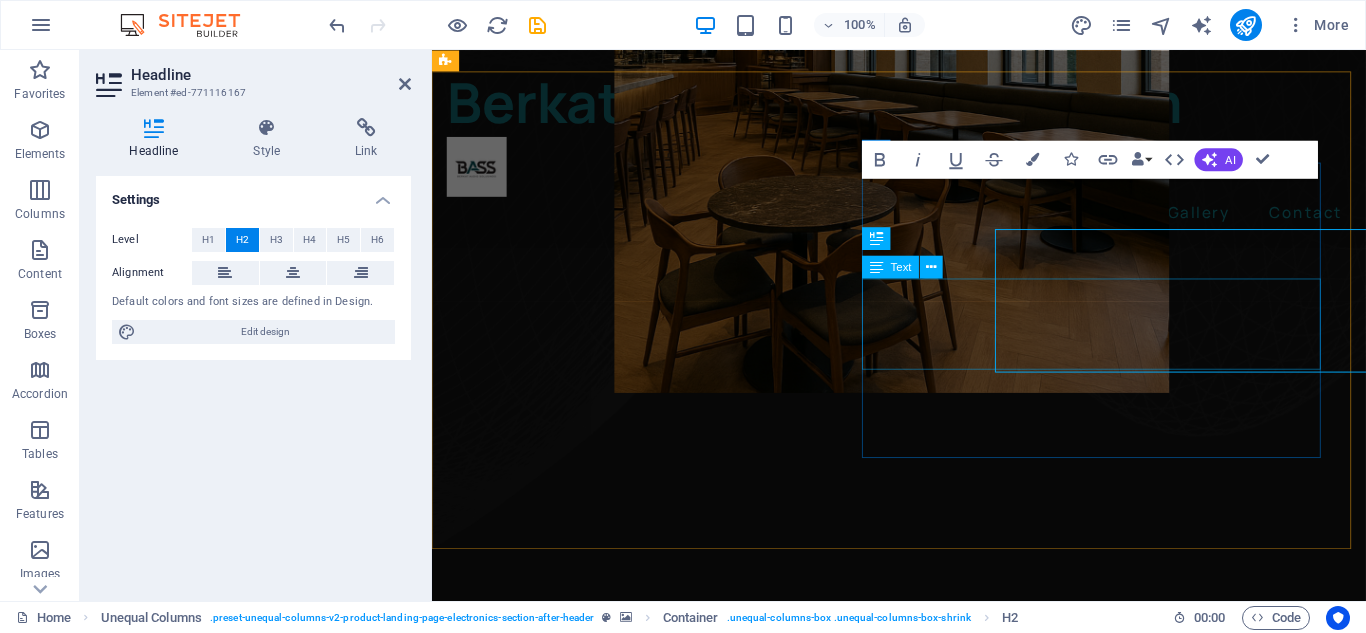 scroll, scrollTop: 688, scrollLeft: 0, axis: vertical 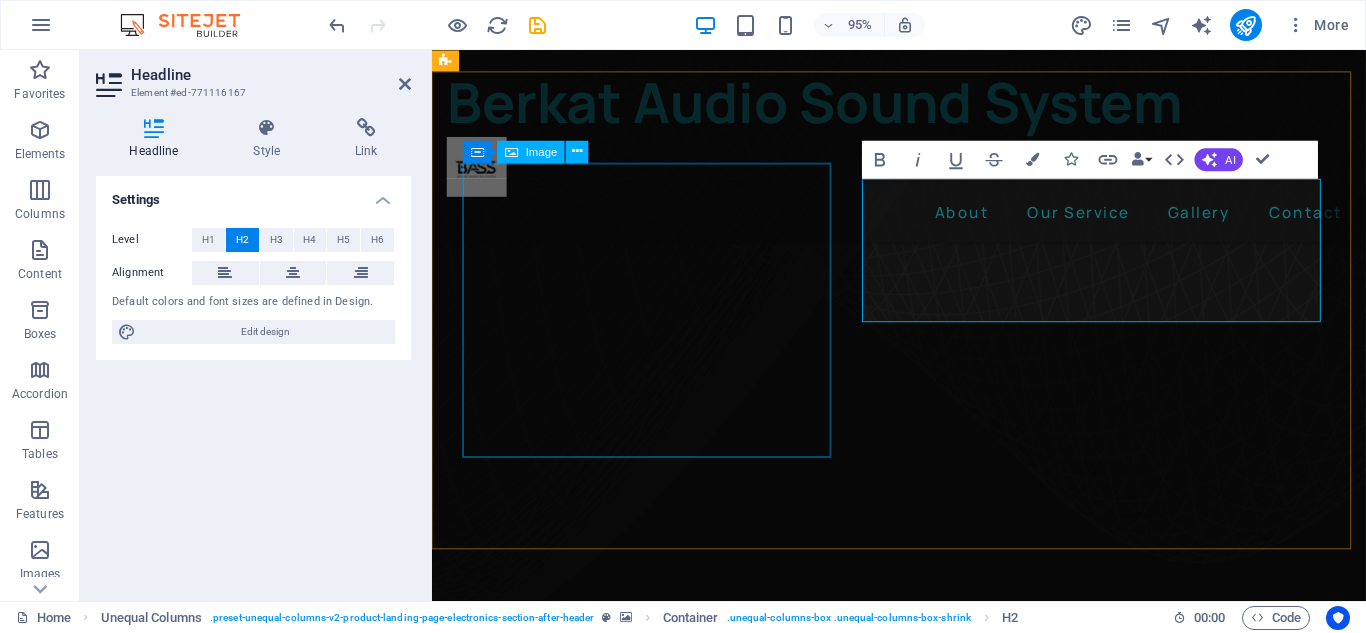 click at bounding box center (923, 3878) 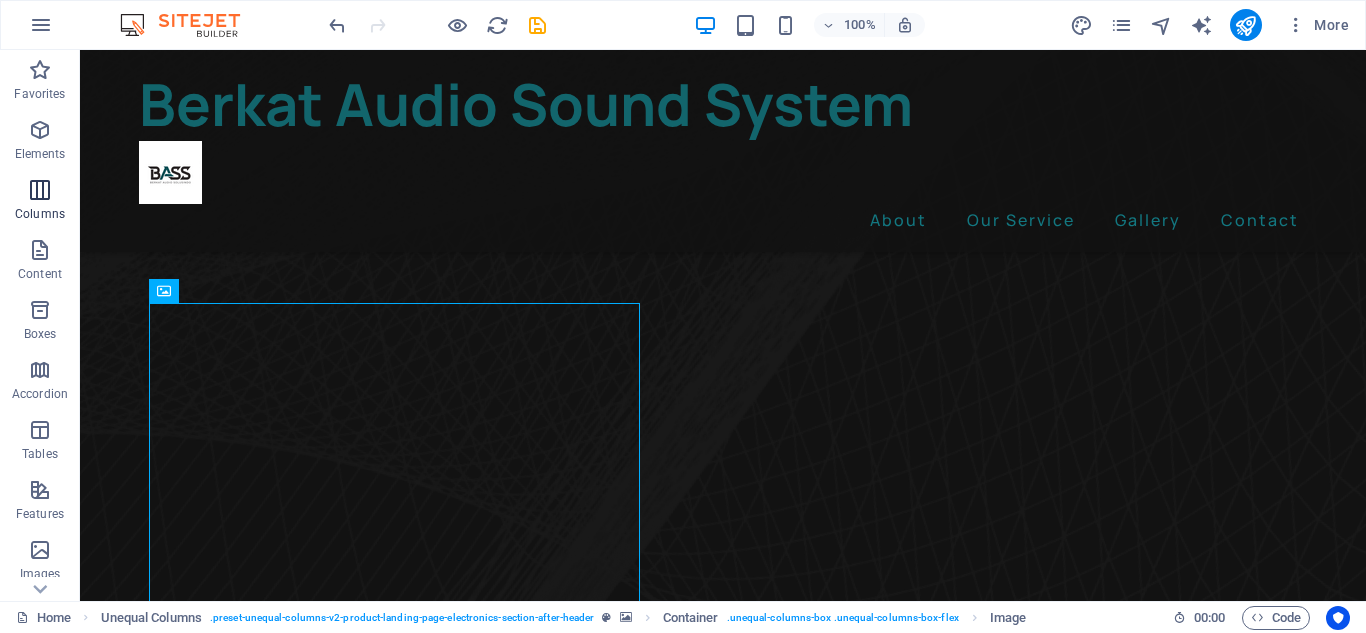 click on "Columns" at bounding box center [40, 214] 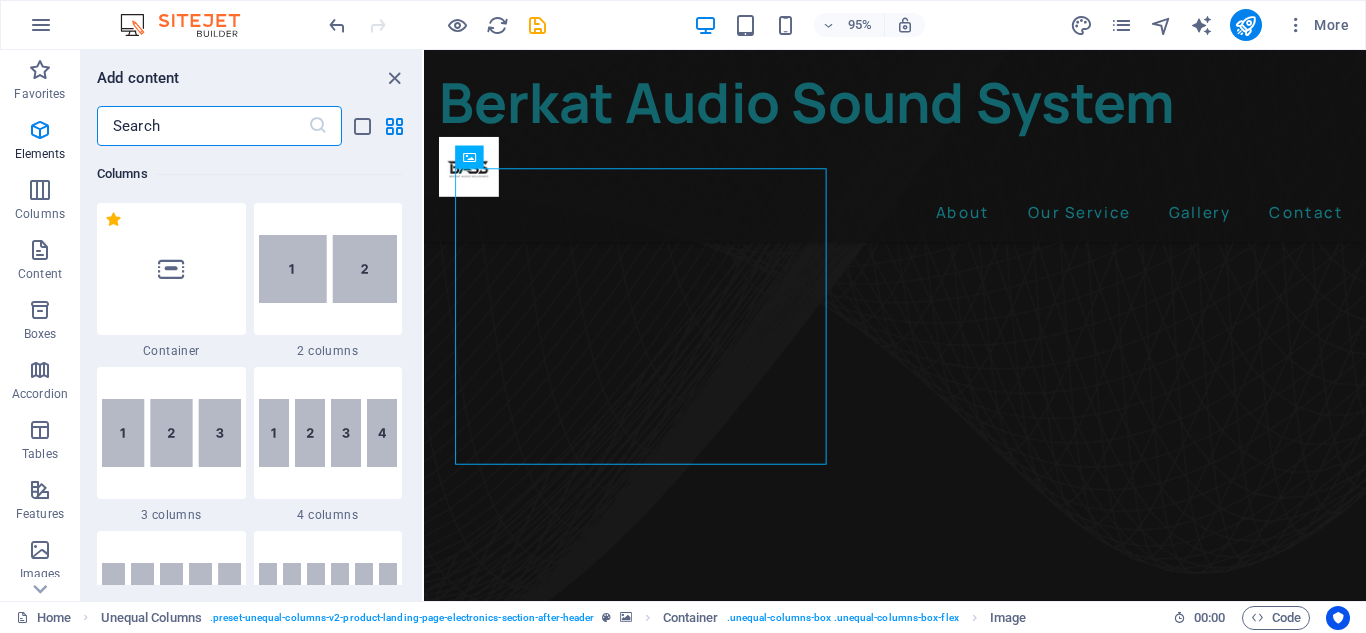 scroll, scrollTop: 990, scrollLeft: 0, axis: vertical 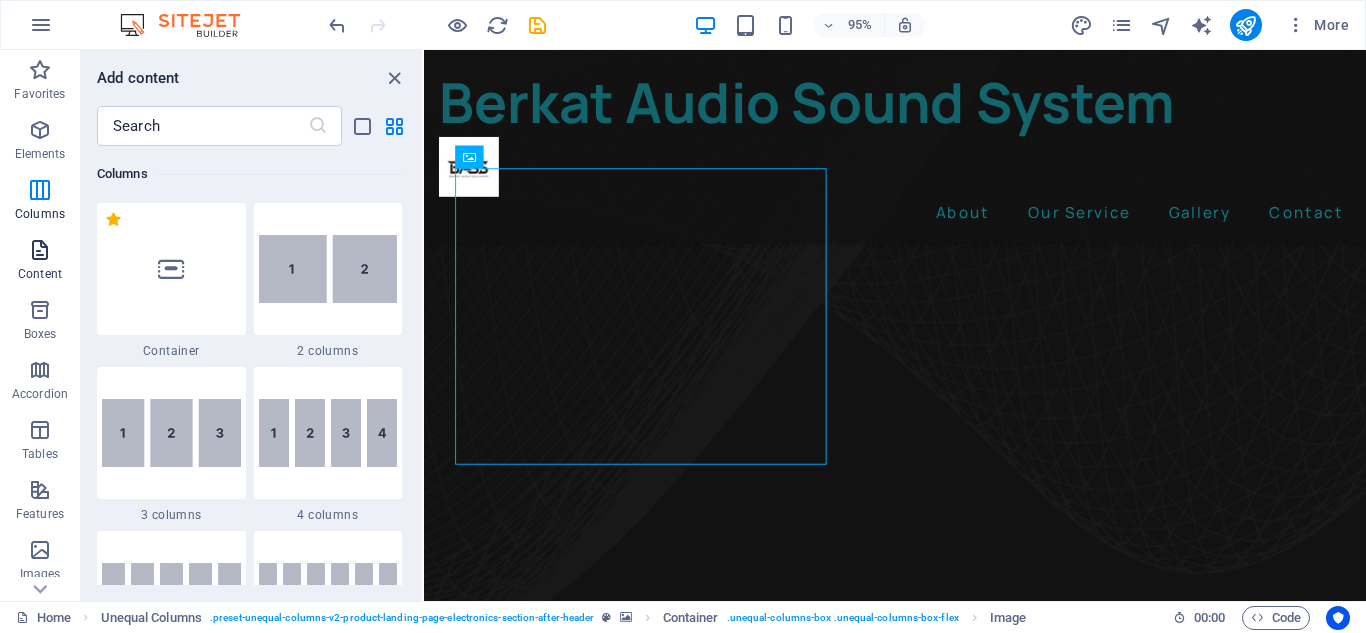 click at bounding box center [40, 250] 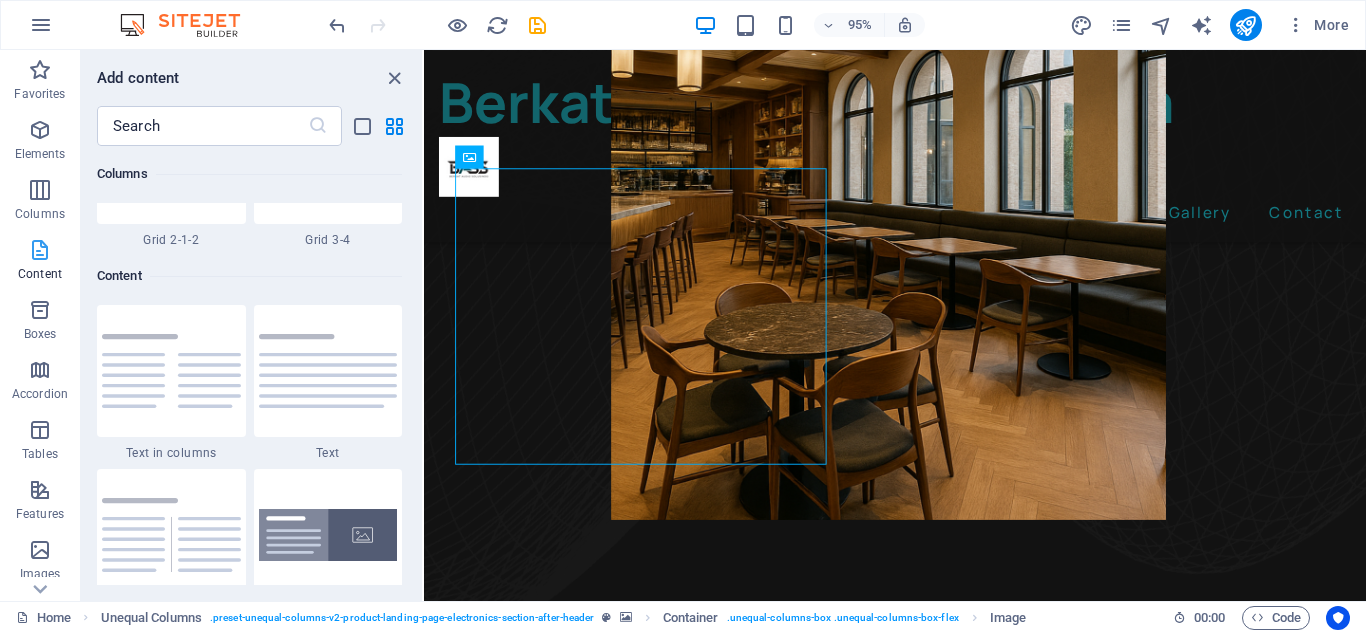 scroll, scrollTop: 3499, scrollLeft: 0, axis: vertical 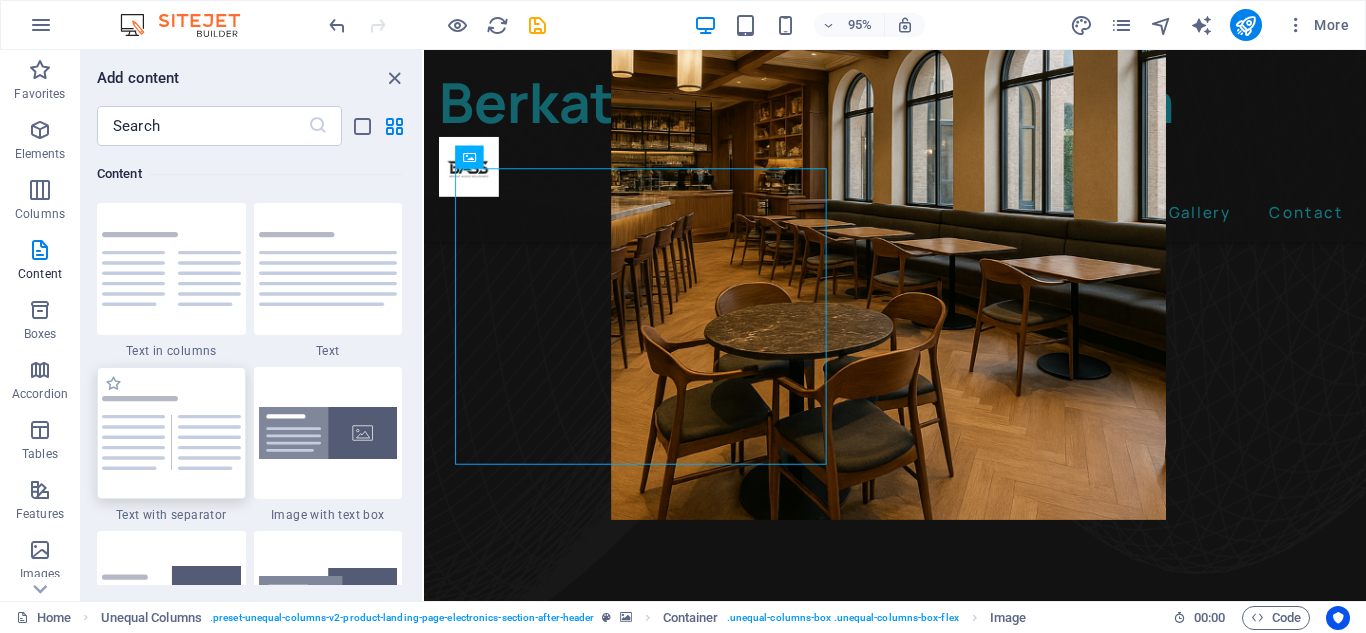 click at bounding box center [171, 433] 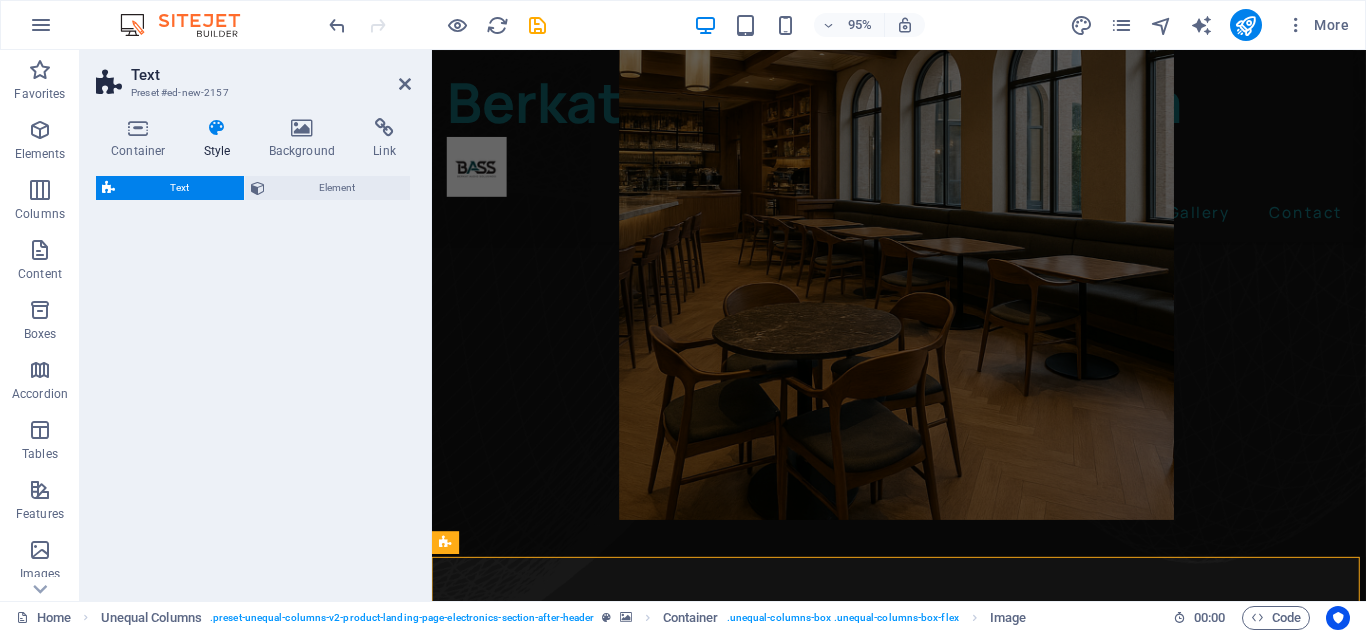 select on "rem" 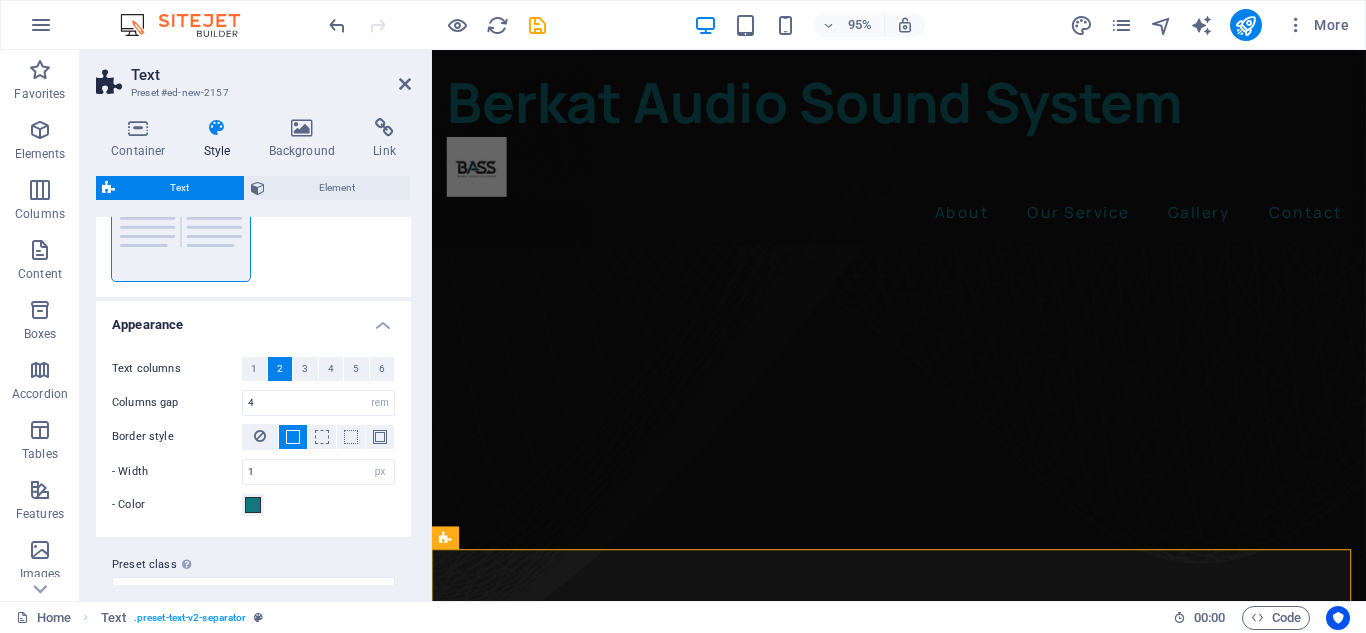 scroll, scrollTop: 292, scrollLeft: 0, axis: vertical 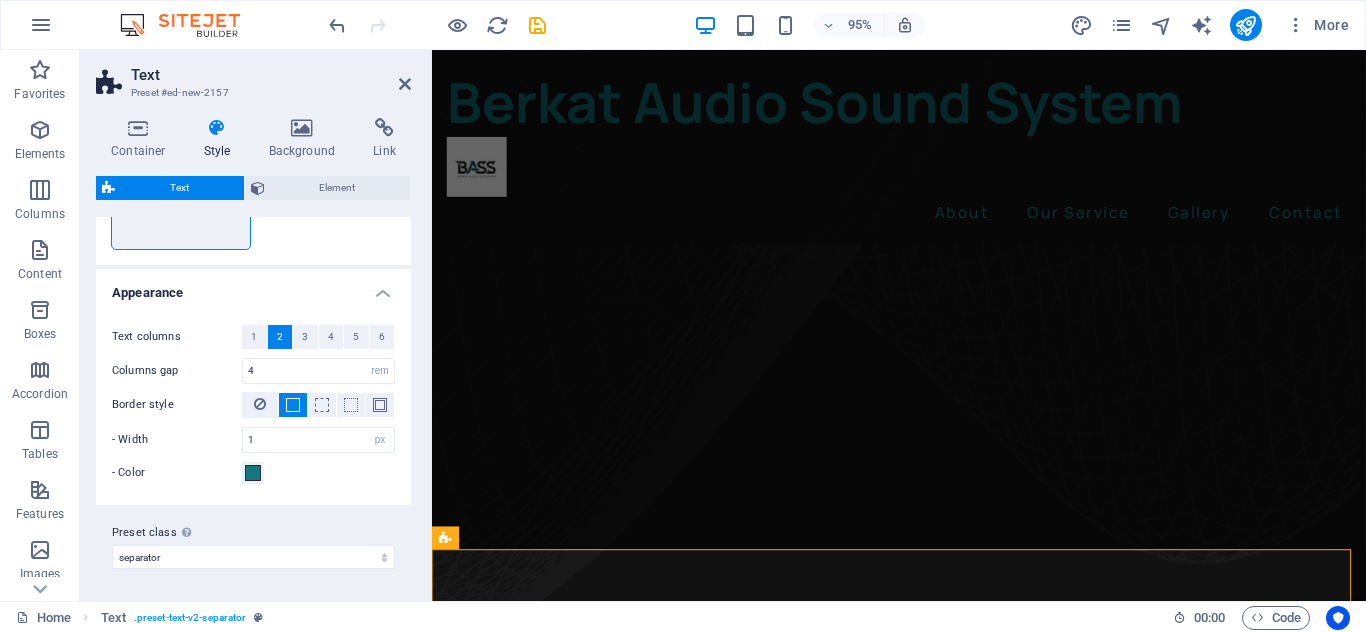 drag, startPoint x: 408, startPoint y: 302, endPoint x: 3, endPoint y: 496, distance: 449.0668 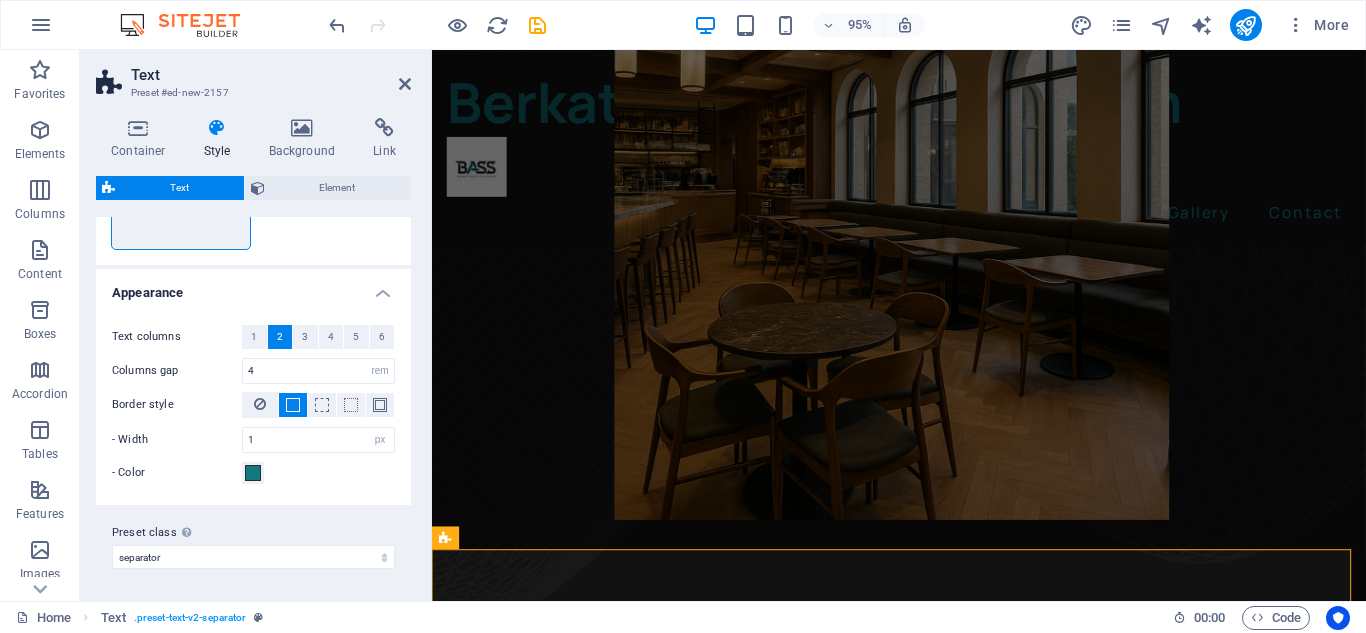 scroll, scrollTop: 0, scrollLeft: 0, axis: both 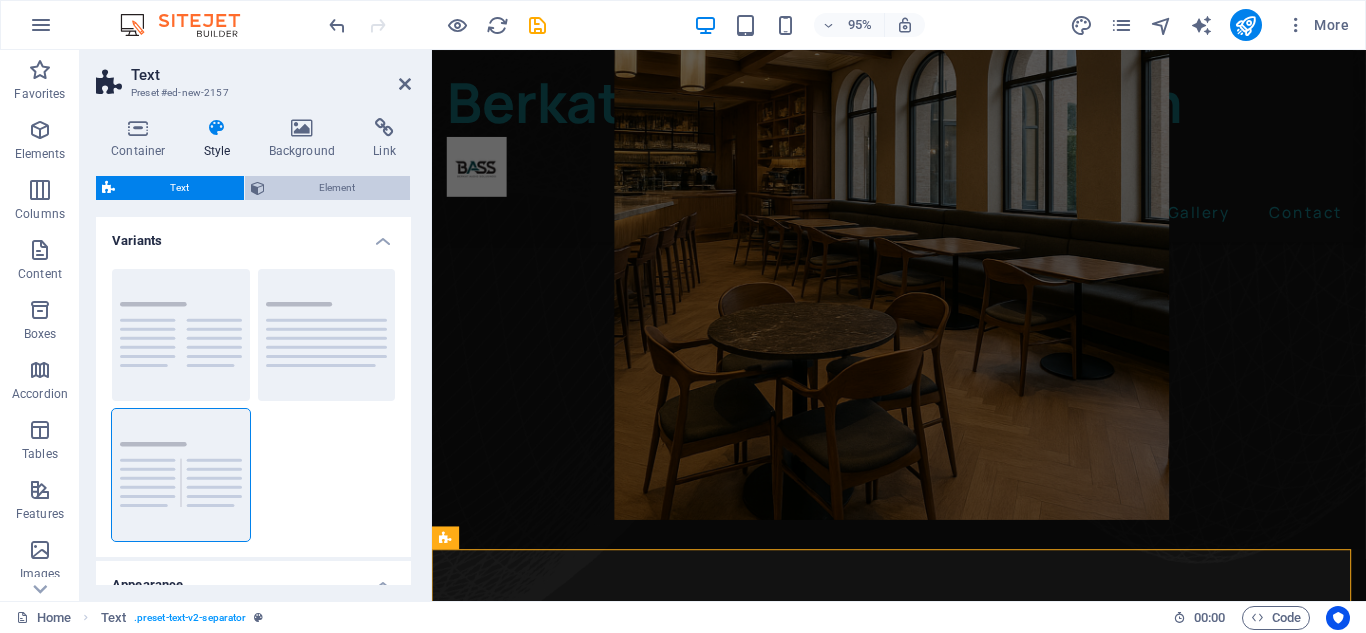 click on "Element" at bounding box center (338, 188) 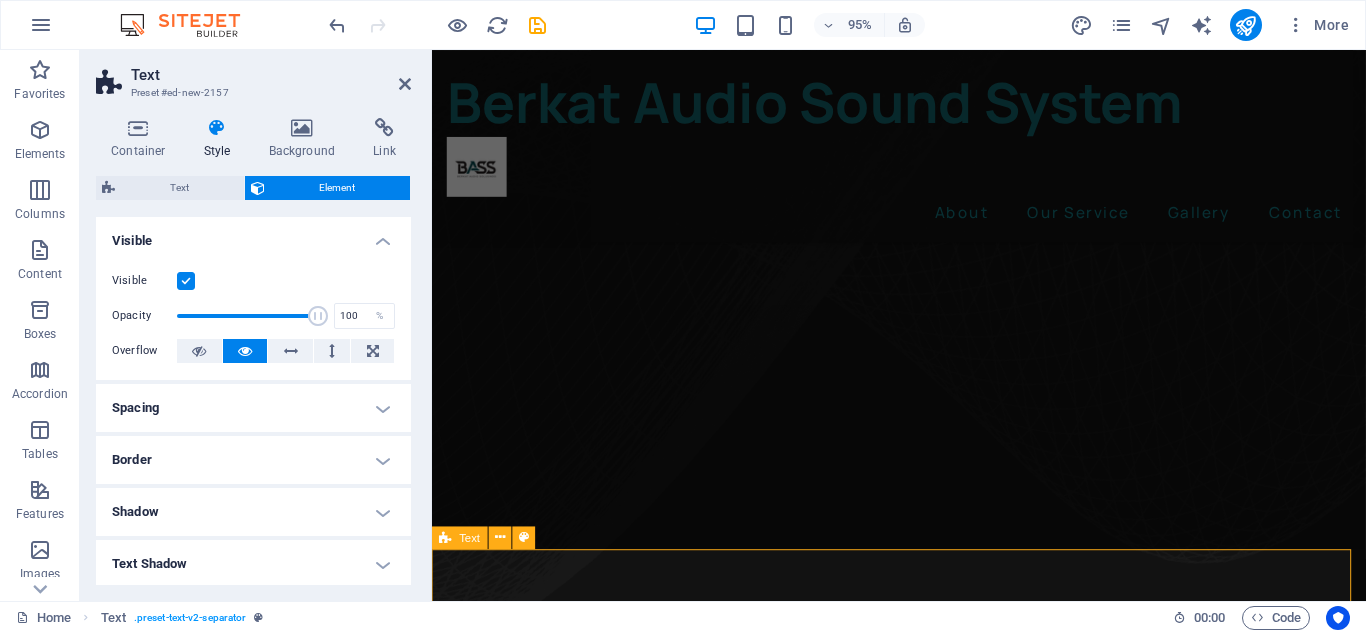 click on "Headline Lorem ipsum dolor sitope amet, consectetur adipisicing elitip. Massumenda, dolore, cum vel modi asperiores consequatur suscipit quidem ducimus eveniet iure expedita consecteture odiogil voluptatum similique fugit voluptates atem accusamus quae quas dolorem tenetur facere tempora maiores adipisci reiciendis accusantium voluptatibus id voluptate tempore dolor harum nisi amet! Nobis, eaque. Aenean commodo ligula eget dolor. Lorem ipsum dolor sit amet, consectetuer adipiscing elit leget odiogil voluptatum similique fugit voluptates dolor. Libero assumenda, dolore, cum vel modi asperiores consequatur." at bounding box center [923, 4799] 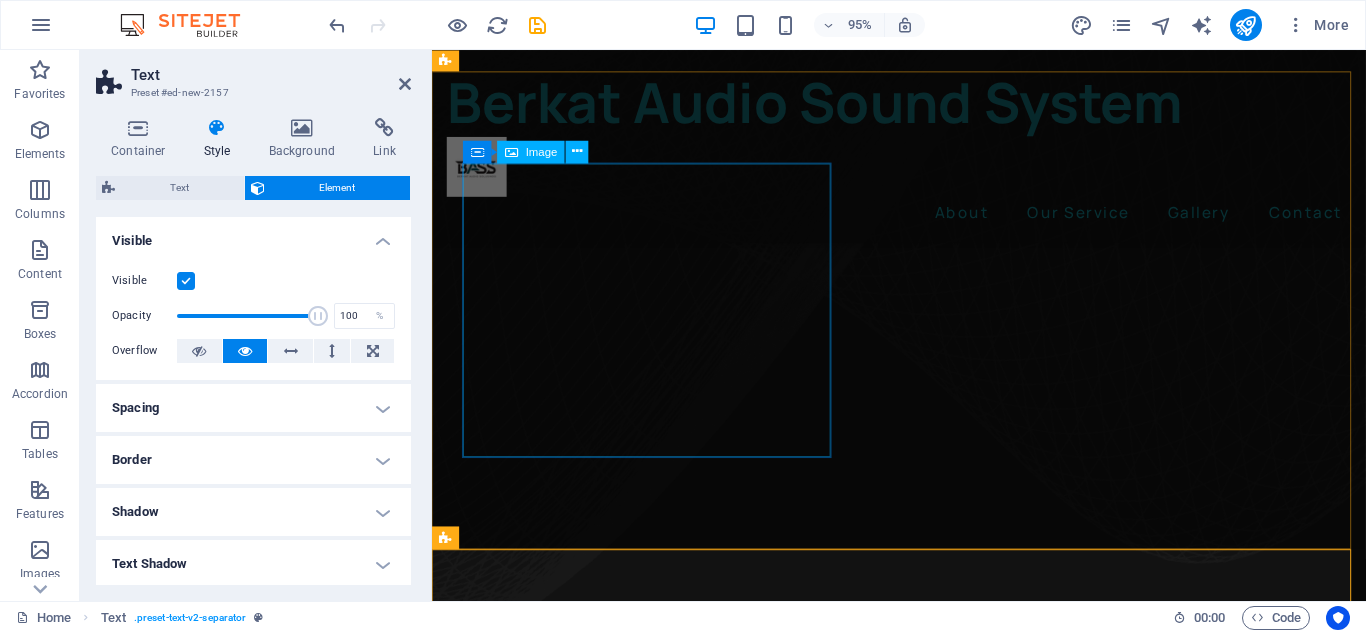 click at bounding box center (923, 3878) 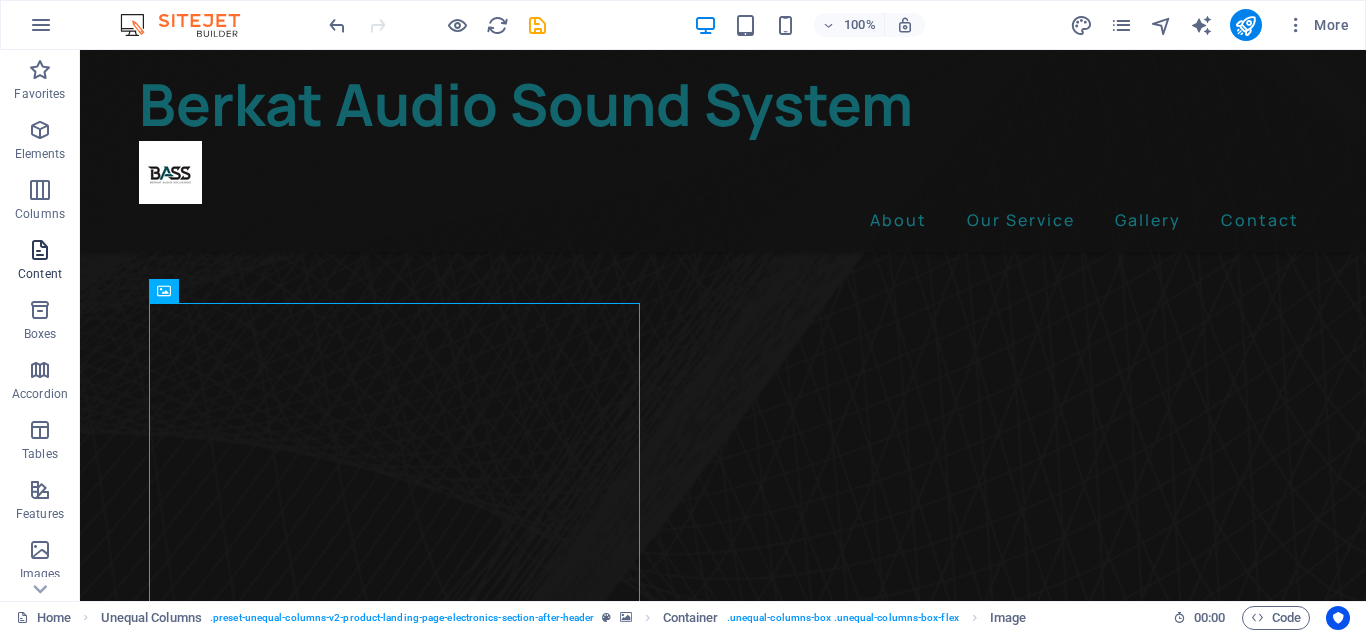 click on "Content" at bounding box center (40, 260) 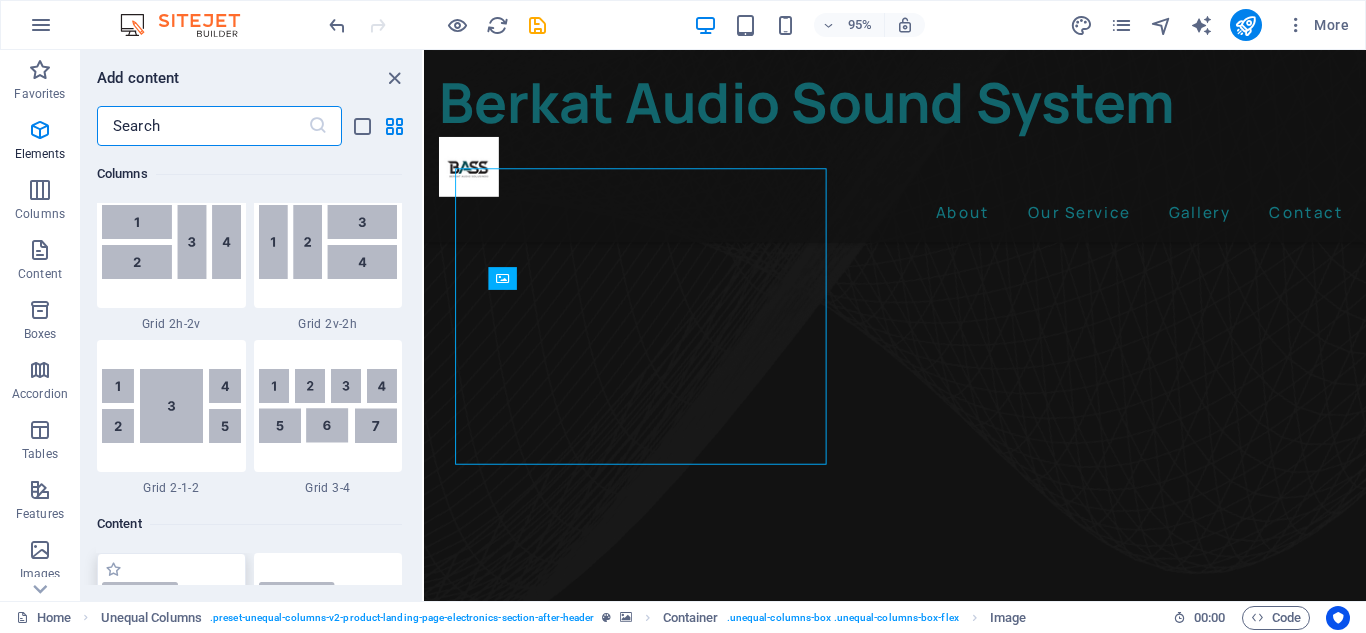 scroll, scrollTop: 3499, scrollLeft: 0, axis: vertical 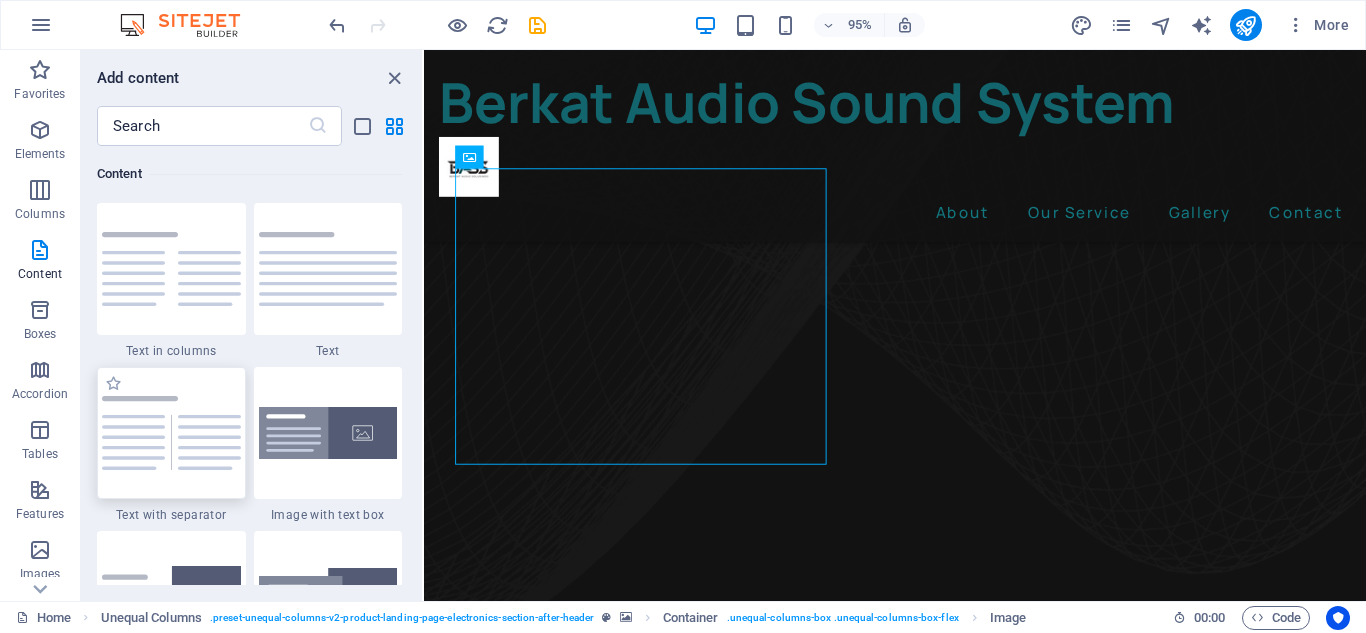 drag, startPoint x: 197, startPoint y: 453, endPoint x: 318, endPoint y: 609, distance: 197.42593 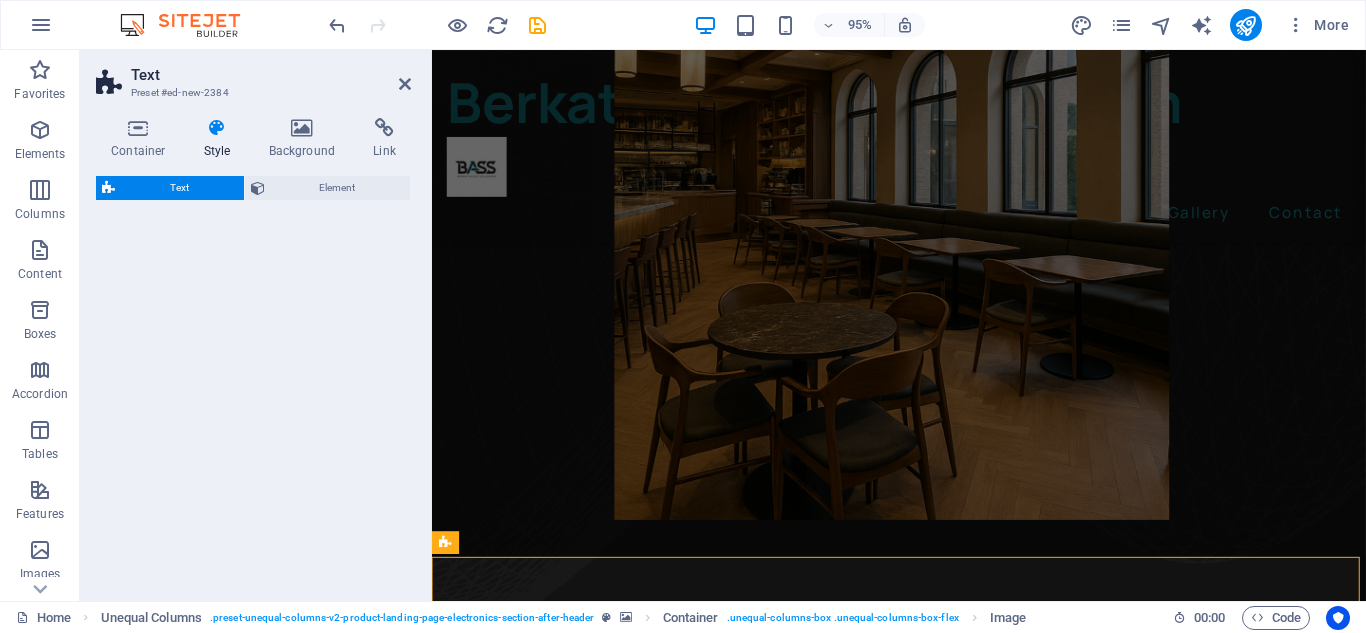 select on "rem" 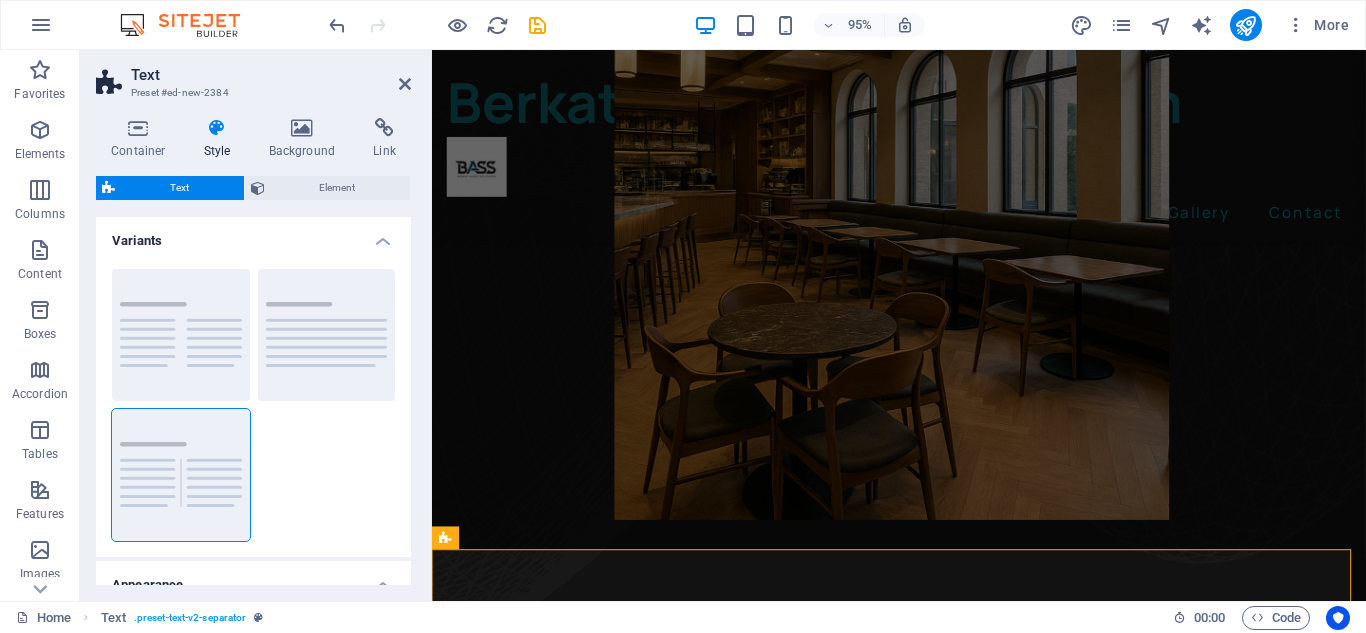 click at bounding box center [923, 3163] 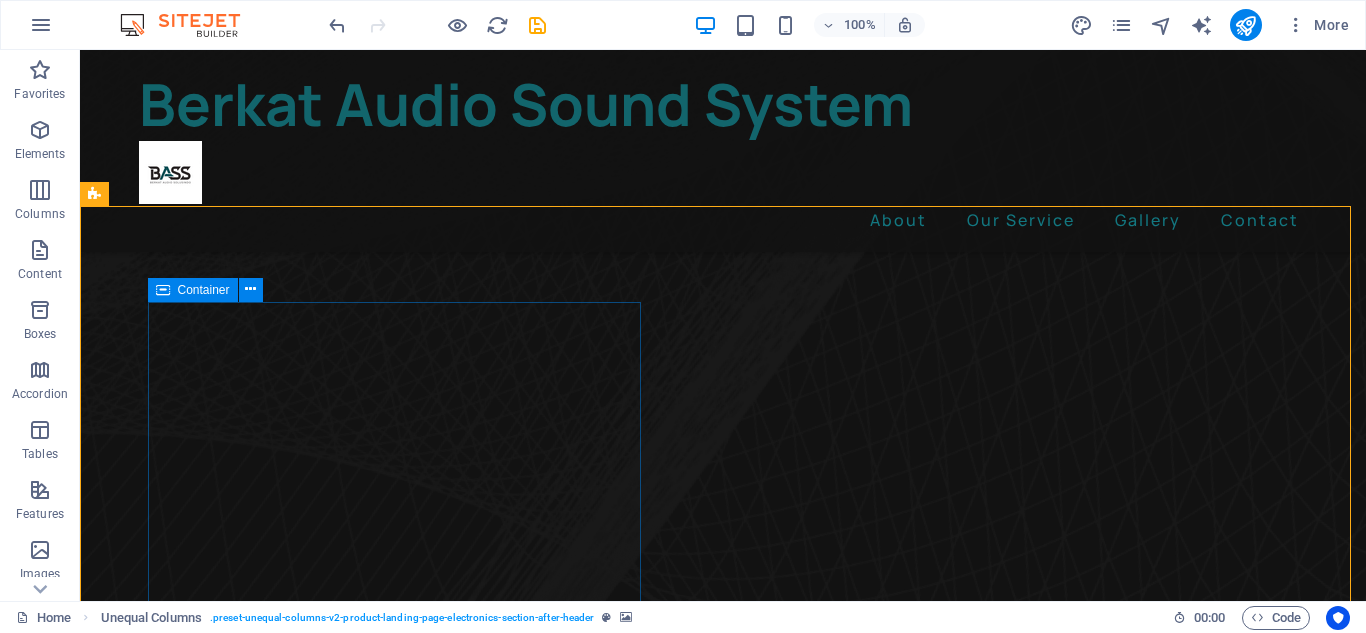 click on "Container" at bounding box center (193, 290) 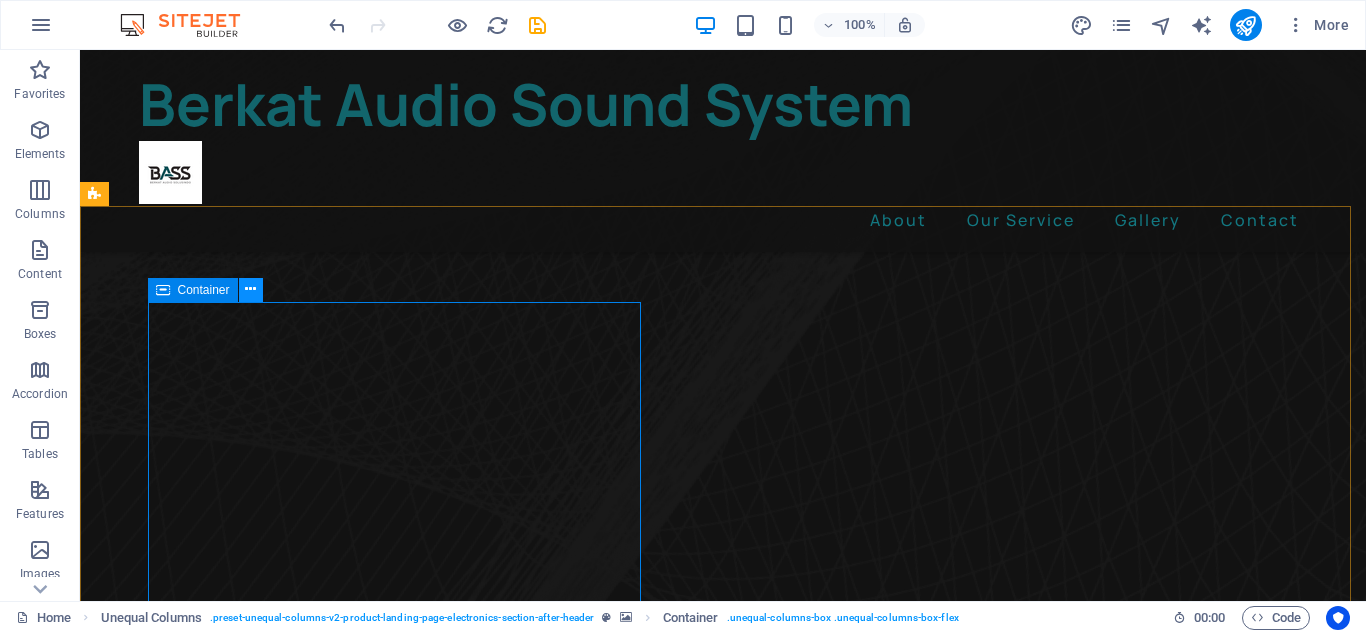 click at bounding box center [250, 289] 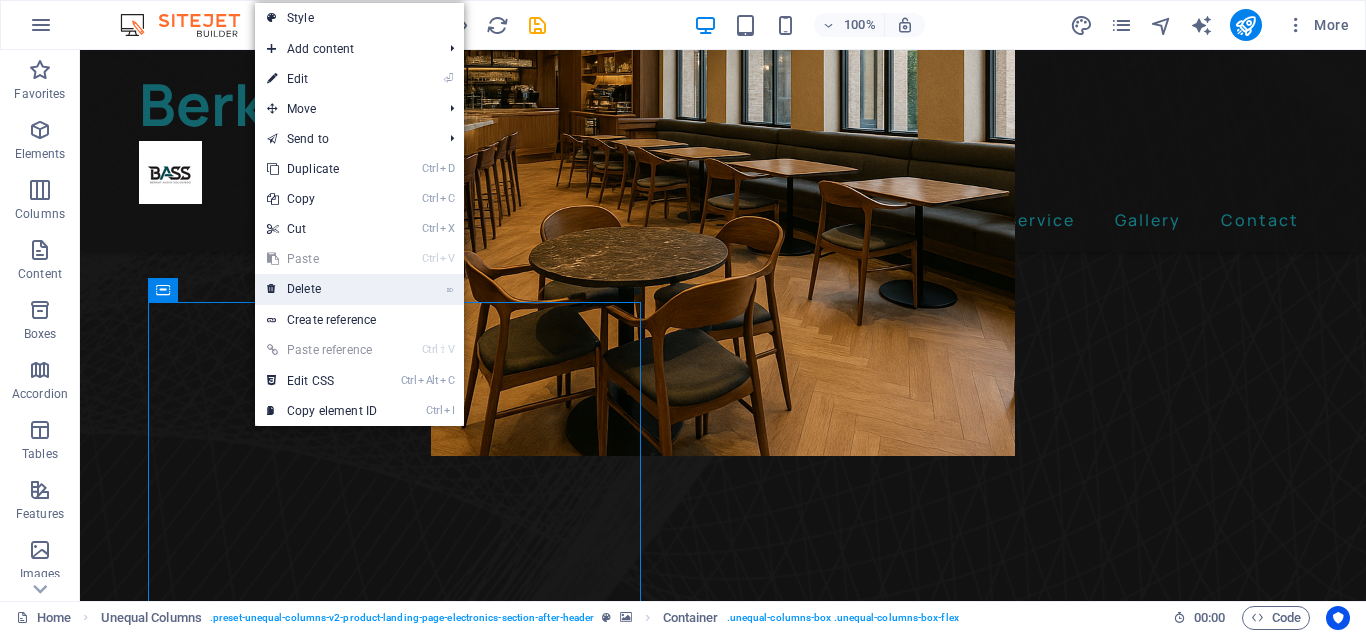 click on "⌦  Delete" at bounding box center (322, 289) 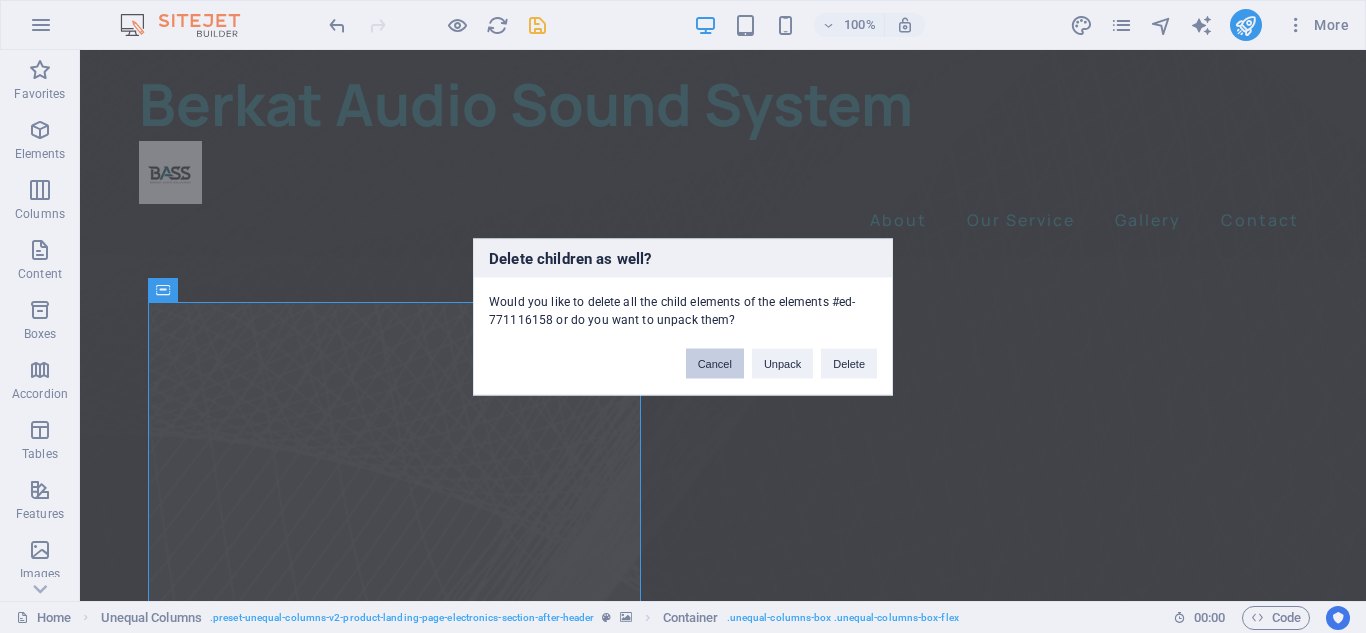 click on "Cancel" at bounding box center [715, 363] 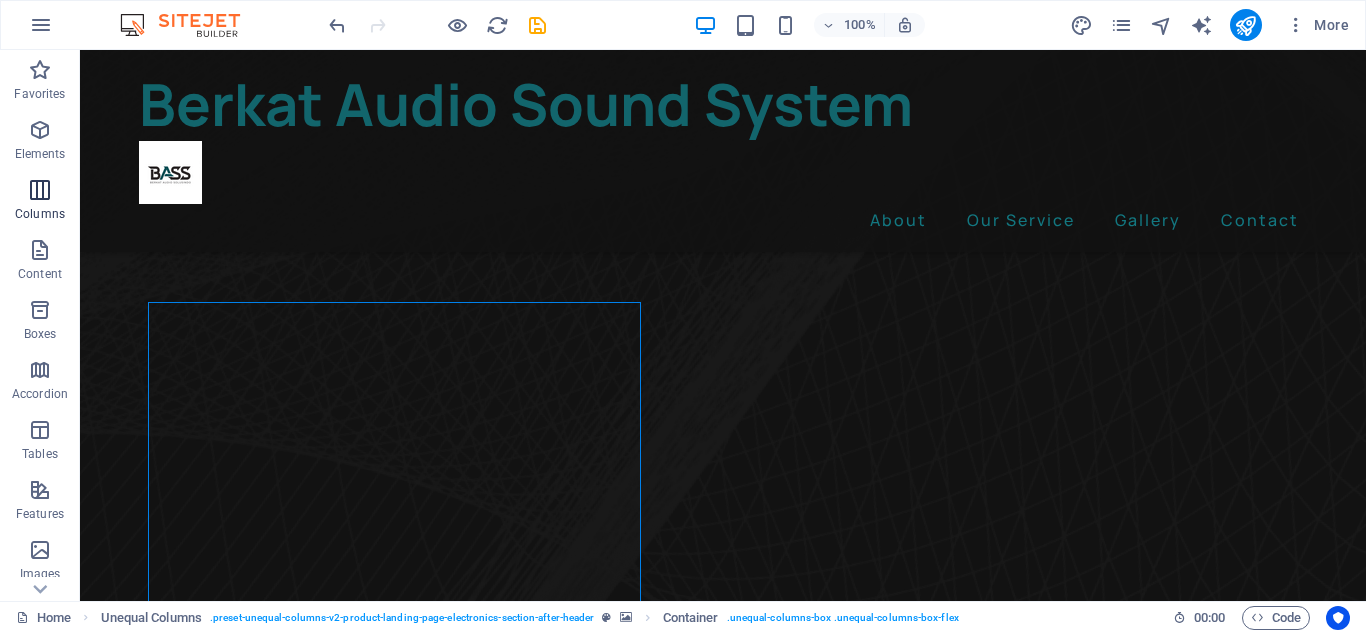 click at bounding box center [40, 190] 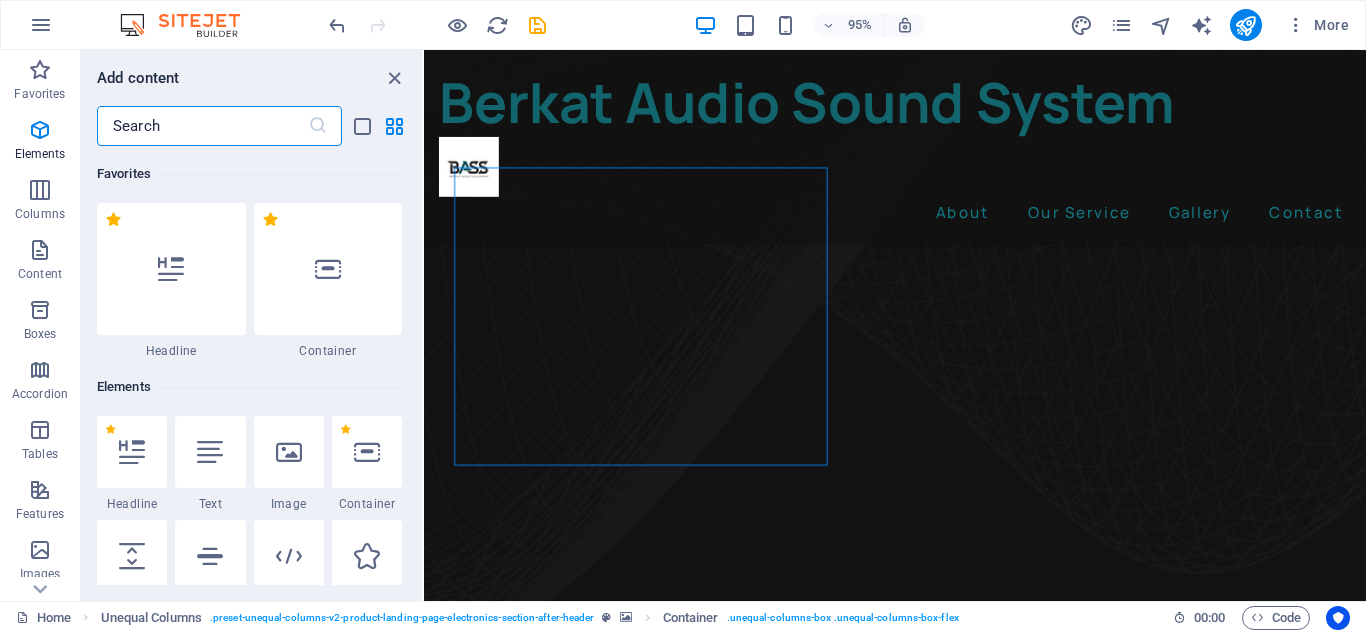 scroll, scrollTop: 990, scrollLeft: 0, axis: vertical 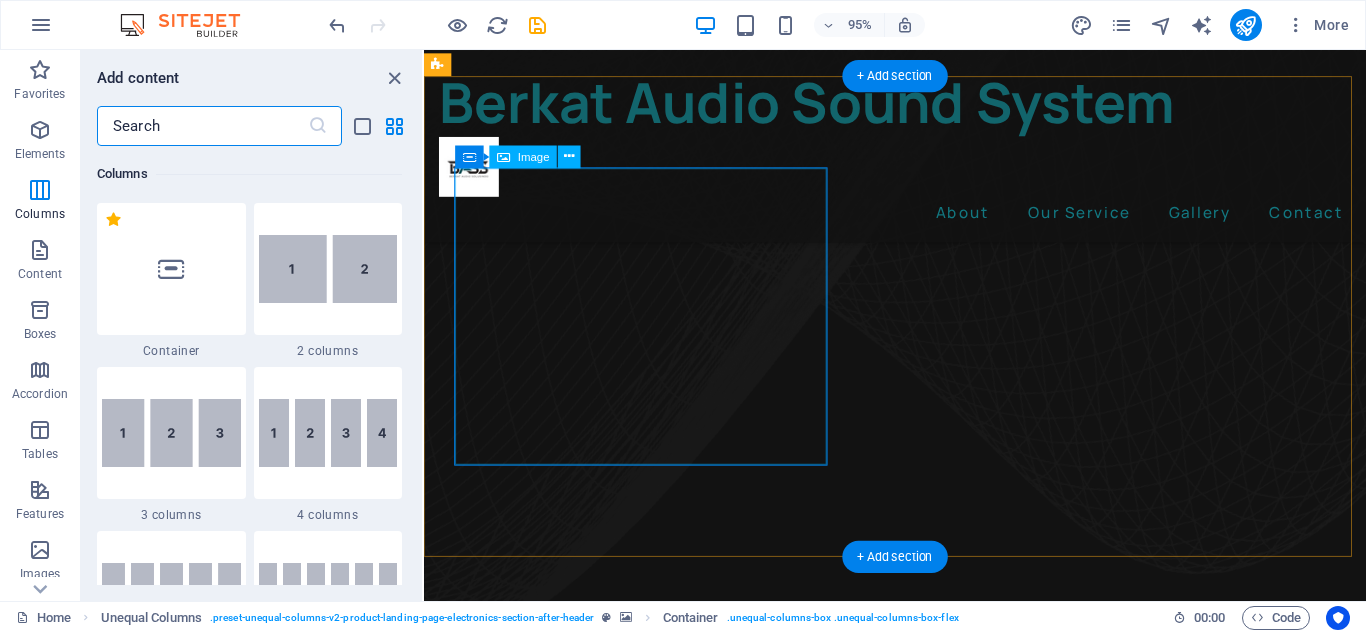 click at bounding box center (920, 3898) 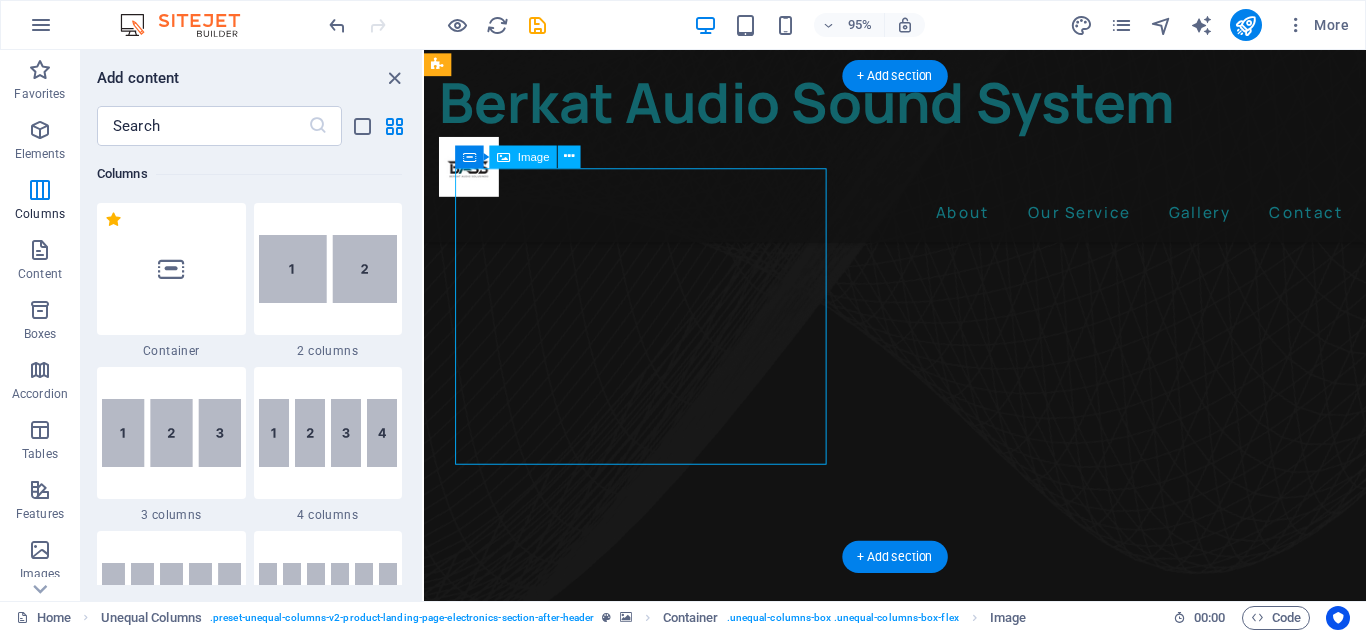 click at bounding box center (920, 3898) 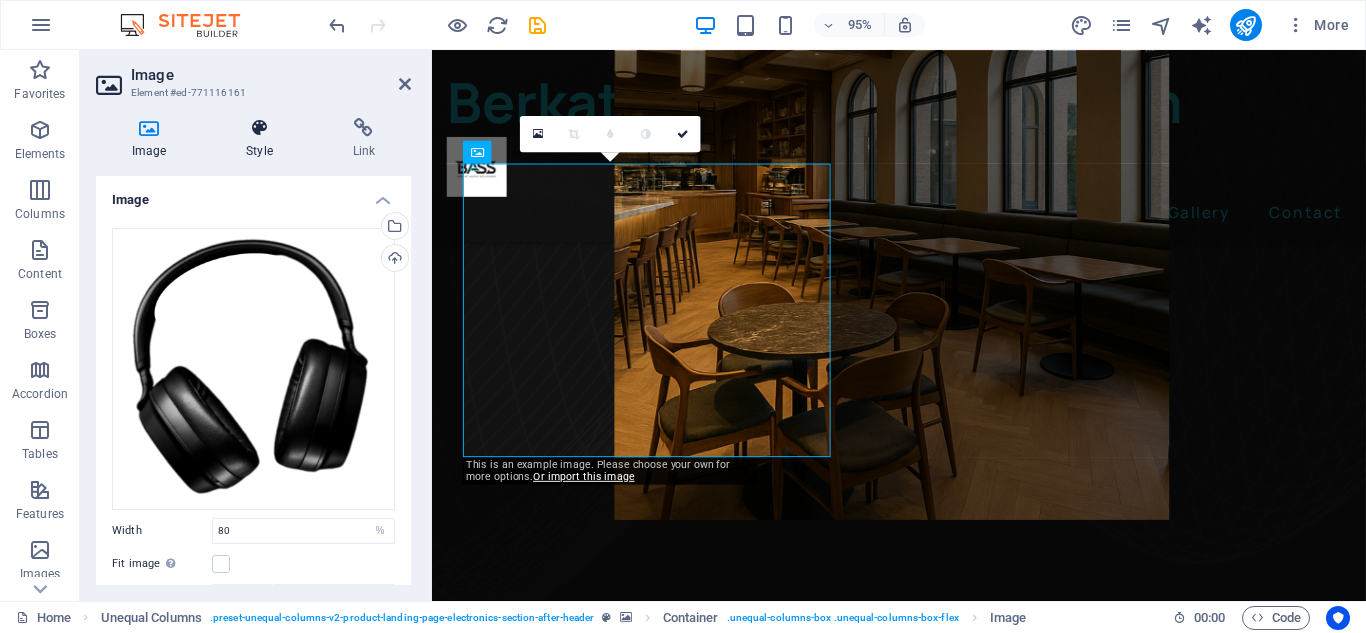 click on "Style" at bounding box center [263, 139] 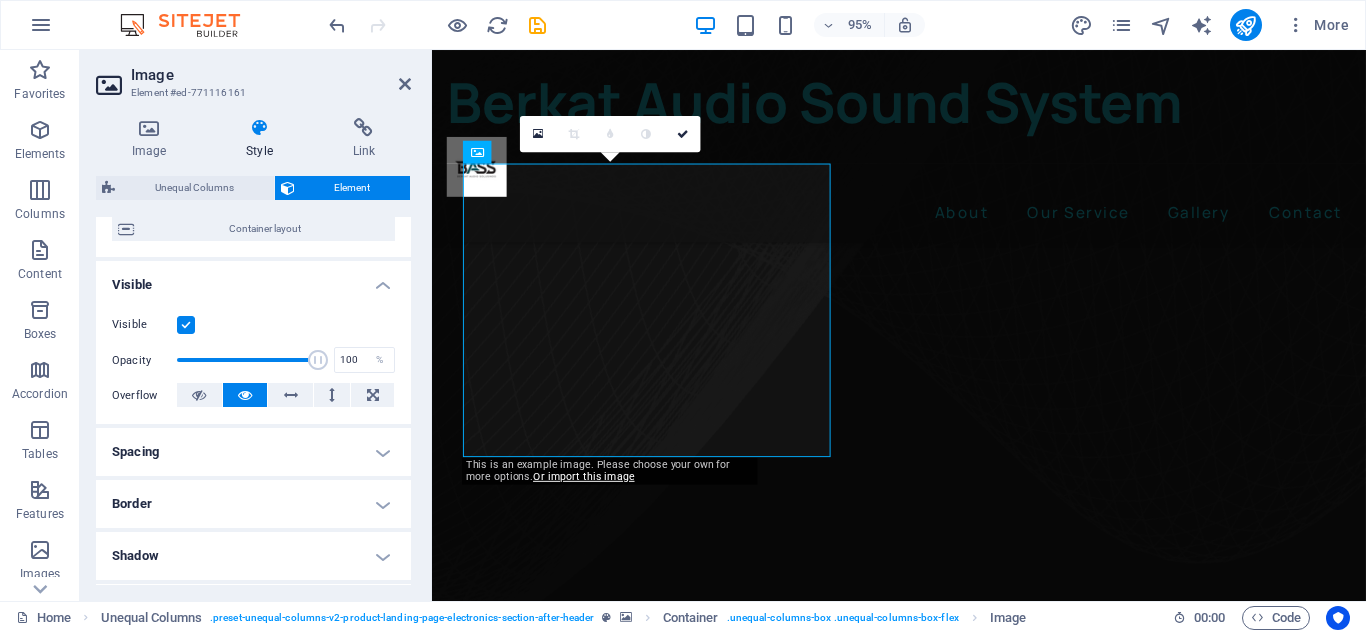 scroll, scrollTop: 55, scrollLeft: 0, axis: vertical 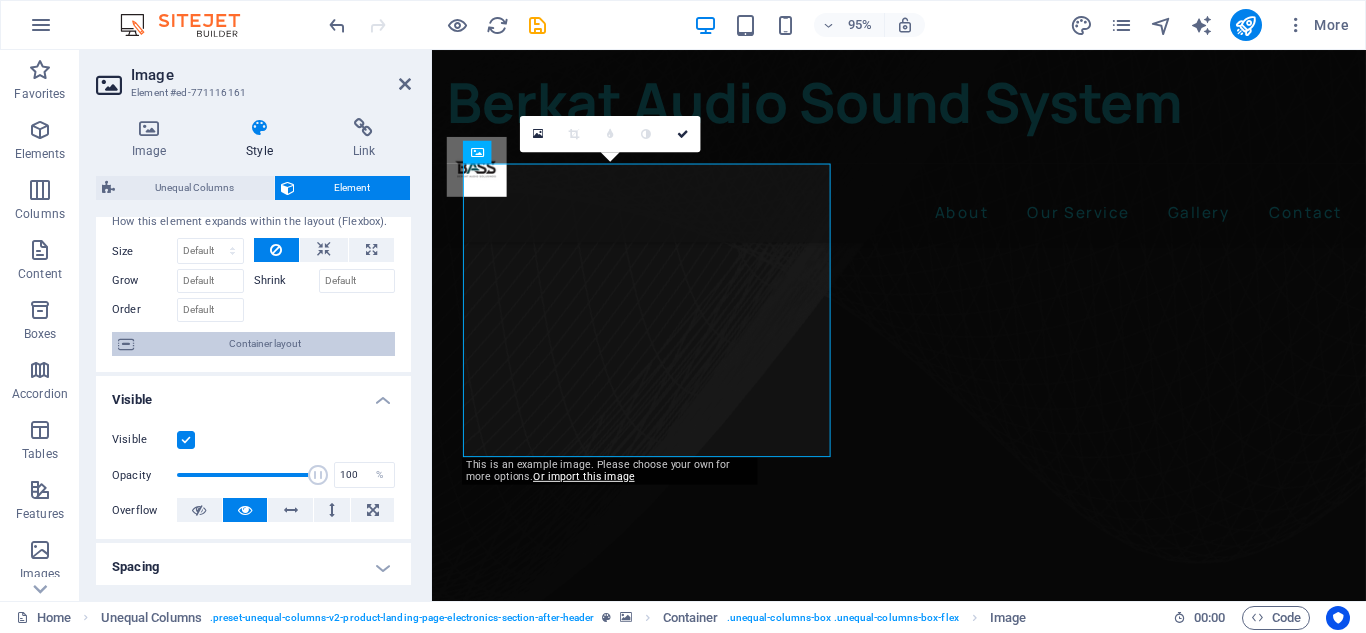 click on "Container layout" at bounding box center [264, 344] 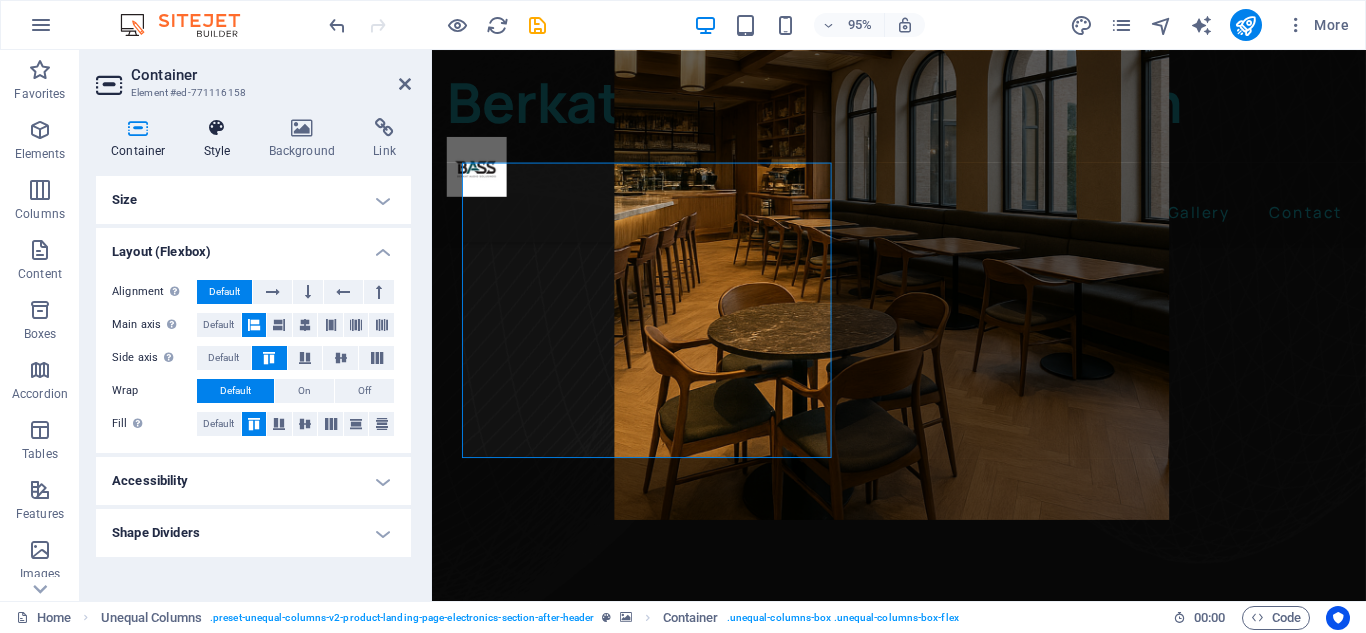 click at bounding box center [217, 128] 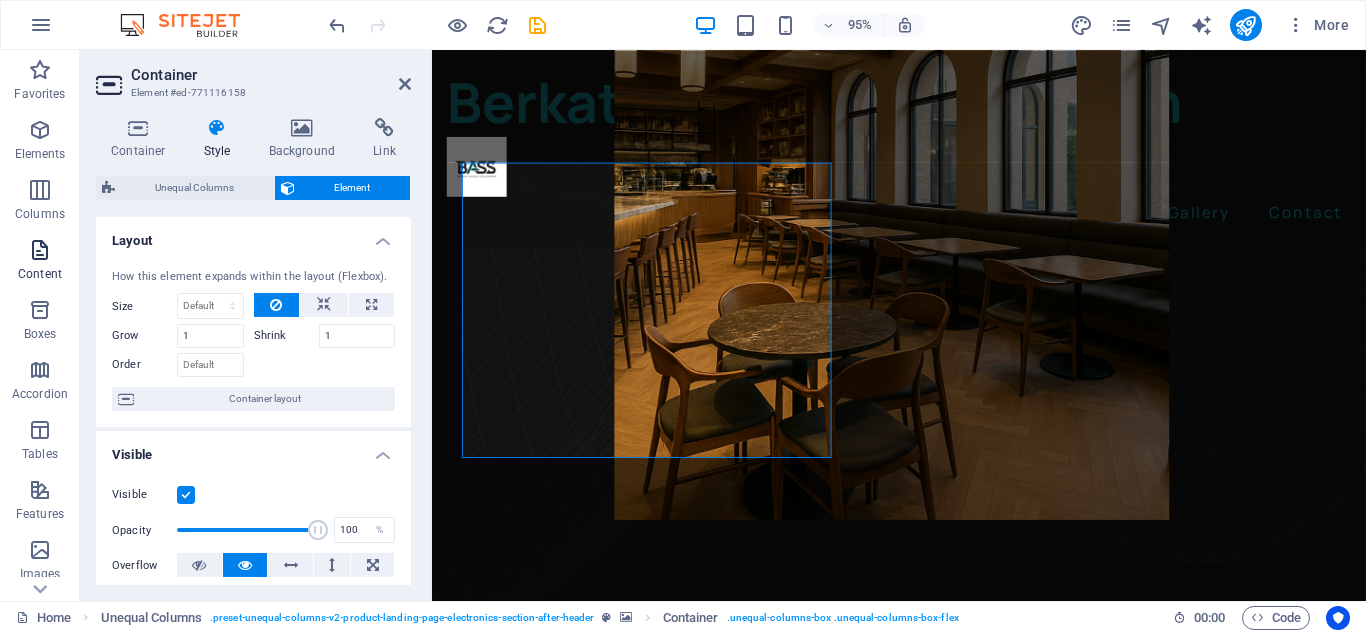 click on "Content" at bounding box center (40, 262) 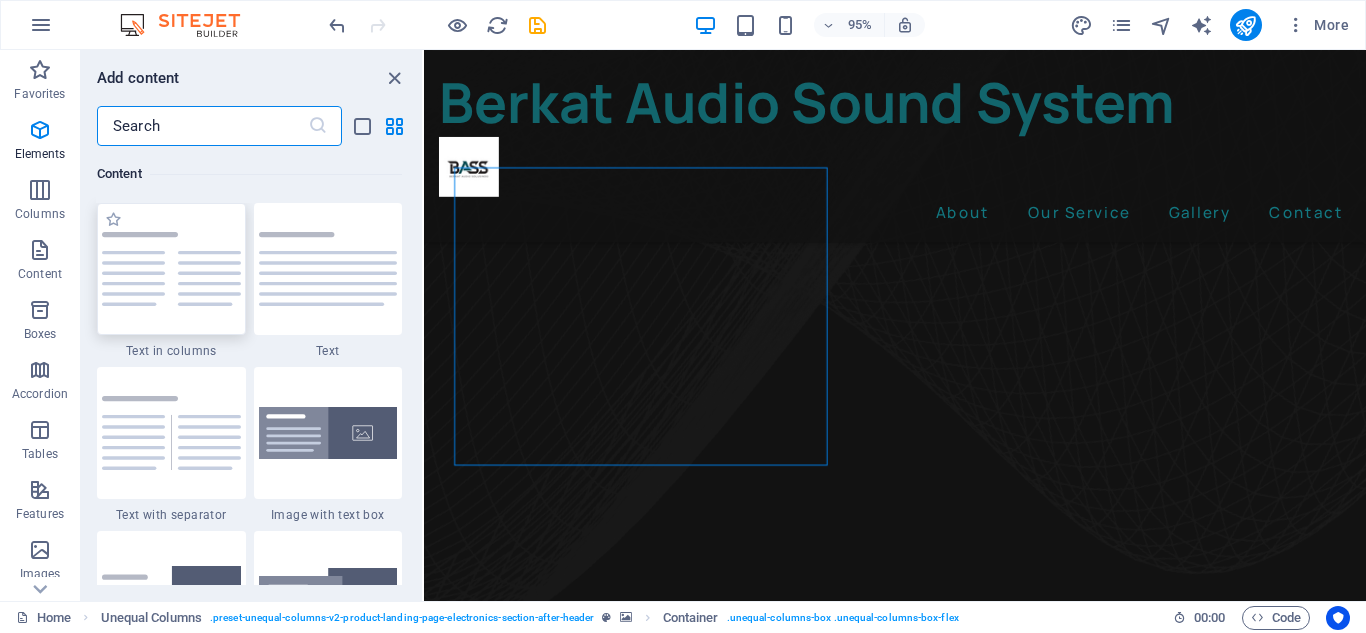 scroll, scrollTop: 3499, scrollLeft: 0, axis: vertical 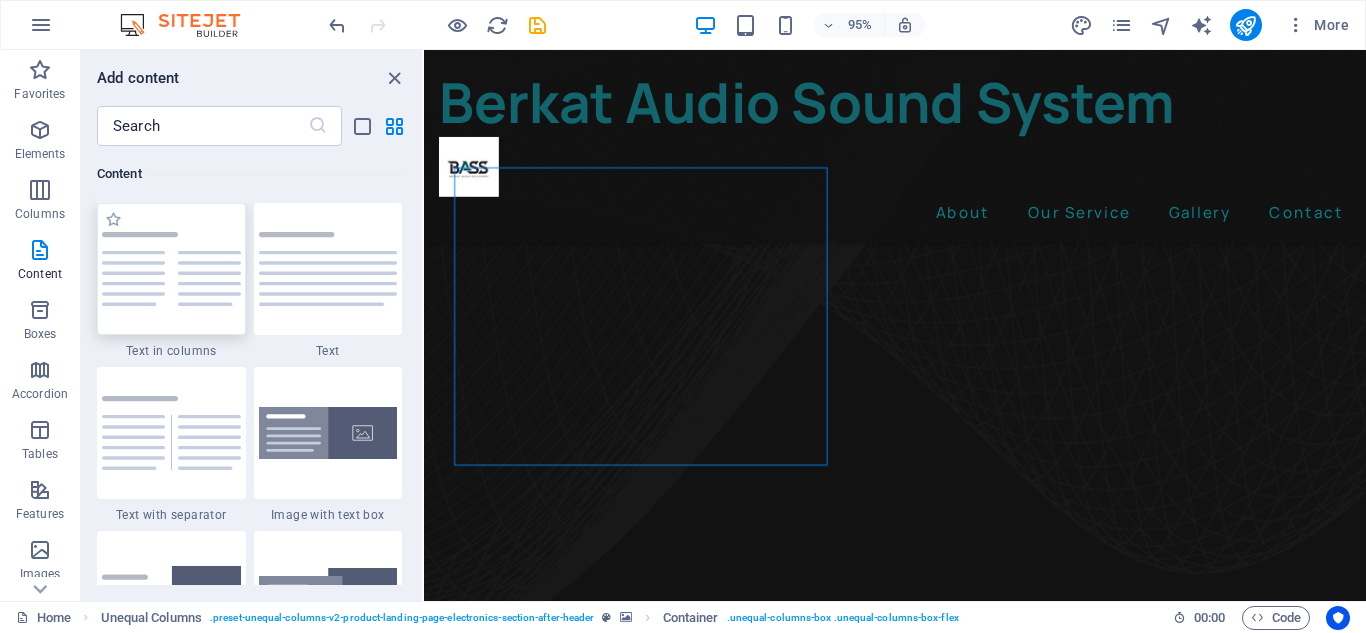 click at bounding box center (171, 269) 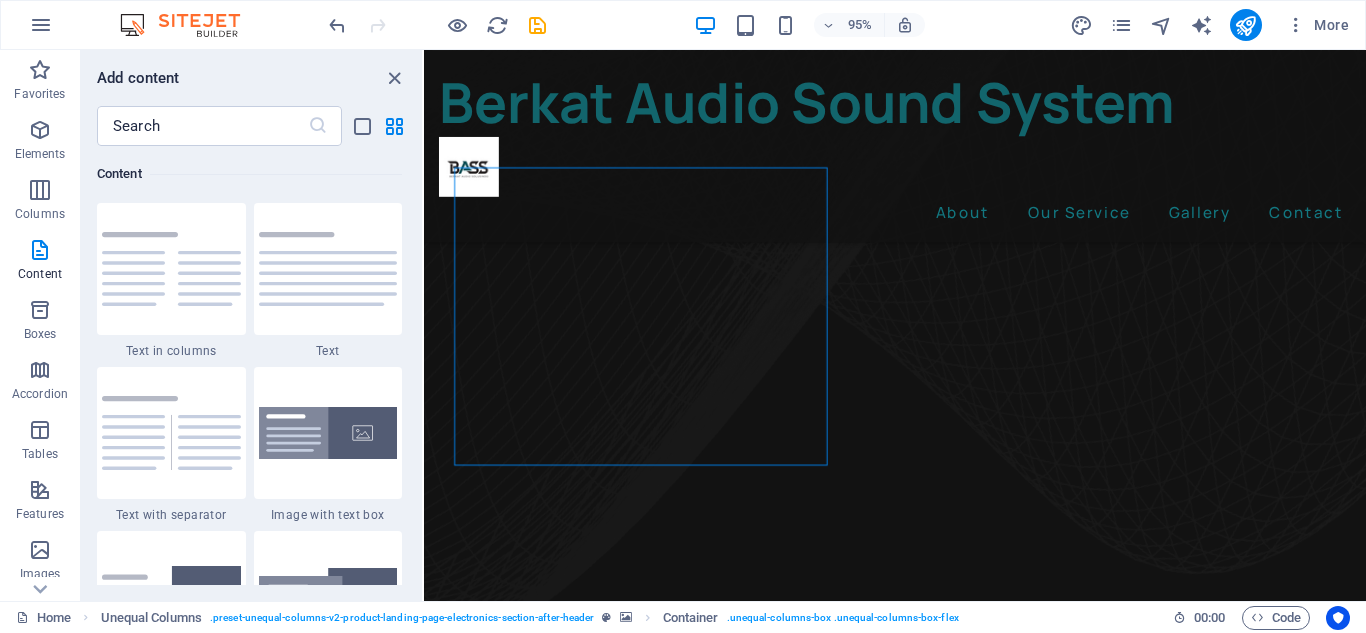 click on "Drag here to replace the existing content. Press “Ctrl” if you want to create a new element.
H1   Banner   Banner   Container   Banner   Container   Slider   Container   Slider   Unequal Columns   Container   Slider   Unequal Columns   Container   Container   Image   Container   Menu   Menu Bar   H1   Banner   Container   Slider   Unequal Columns   Container   Slider   Unequal Columns   Container   Container   Image   Container   H1   Container   Slider   Unequal Columns   Container   Slider   Unequal Columns   Container   Spacer   Logo   Container   Unequal Columns   Container   Image   Container   H2   Text   Text   Spacer   Spacer   Image   Image   4 columns   Unequal Columns   Container   Container   Container   2 columns   Footer Thrud   H2   Button   Container   Container   Image   Image   Container   Textarea   Container   Contact Form   Contact Form   Form   Email   Spacer   Container   H2   Contact Form   Input   Container   Icon   Container   Container   Separator   Container" at bounding box center [895, 325] 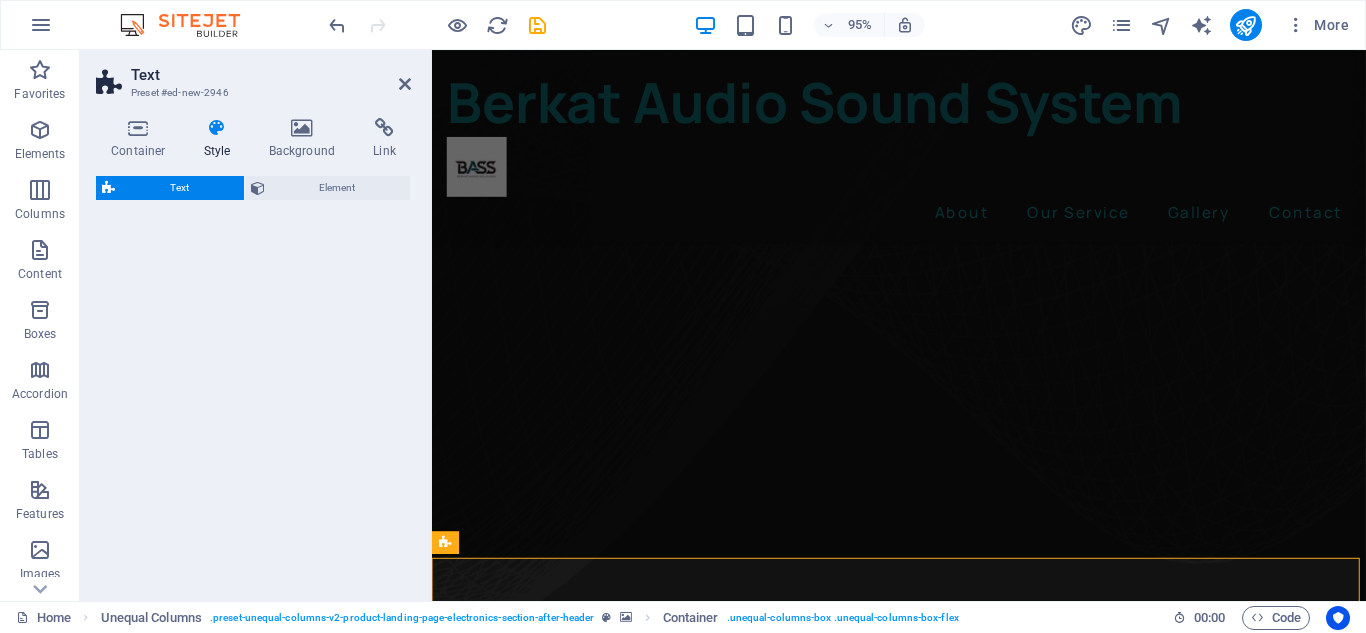 select on "rem" 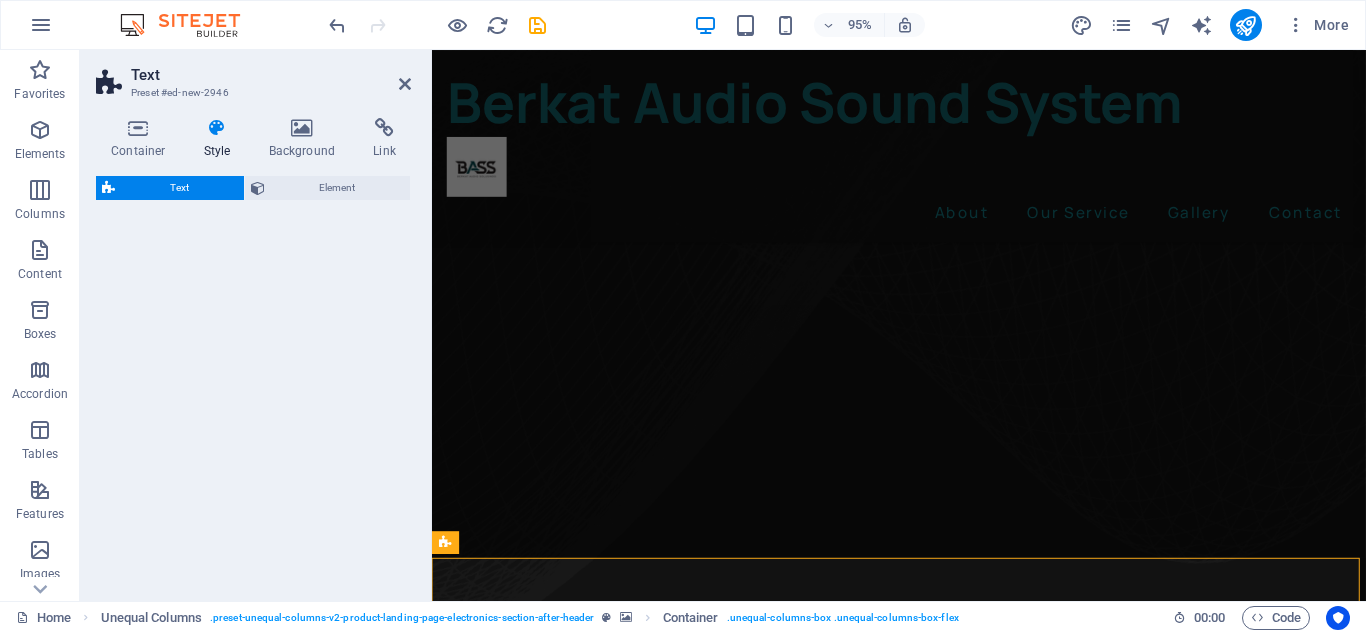select on "px" 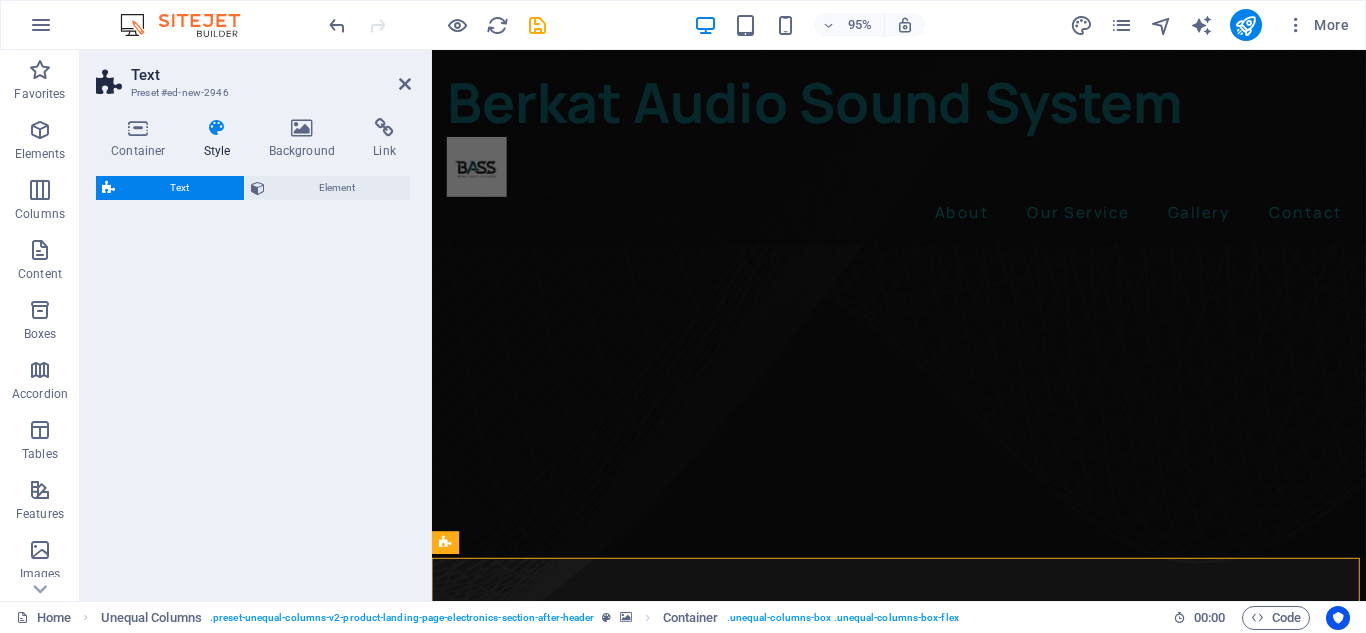 select on "preset-text-v2-columns" 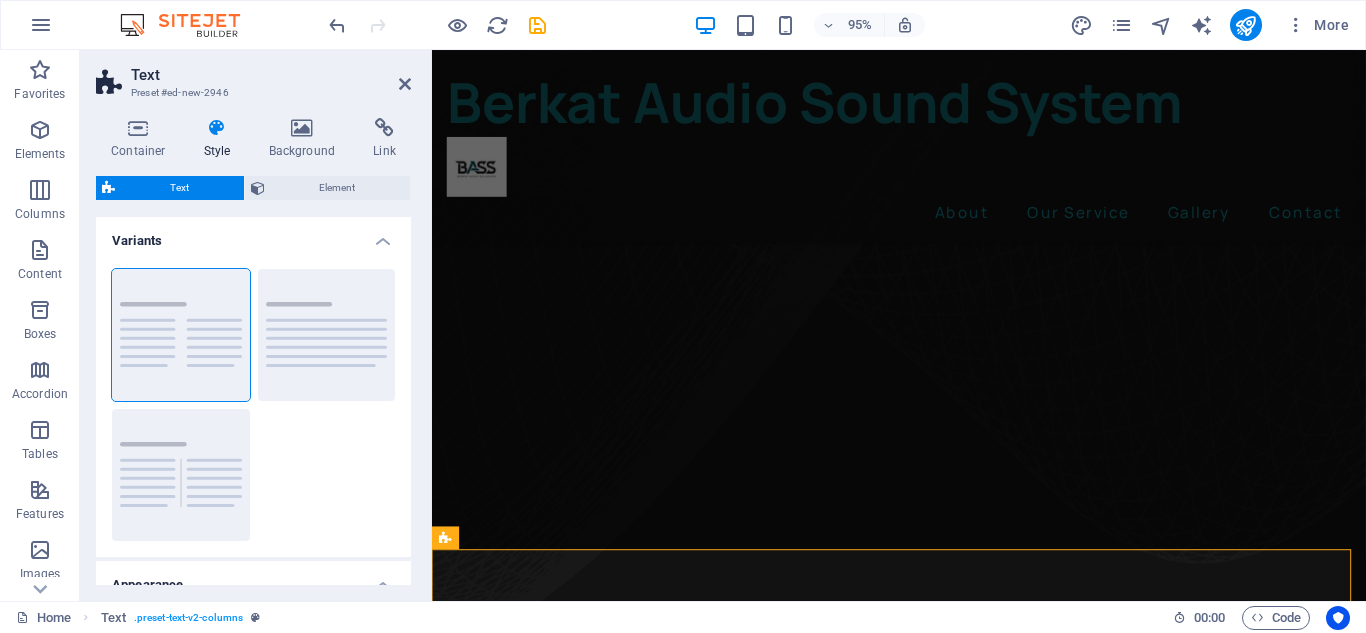 click on "Separator" at bounding box center [181, 475] 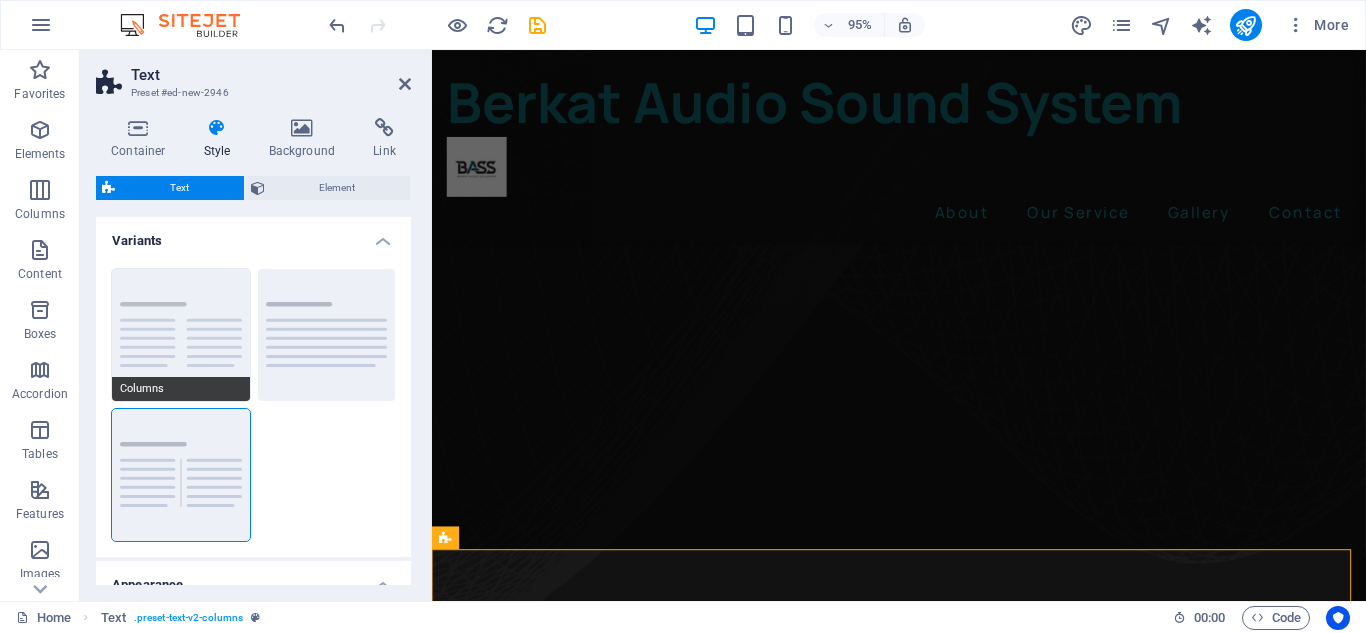 click on "Columns Default Separator" at bounding box center (253, 405) 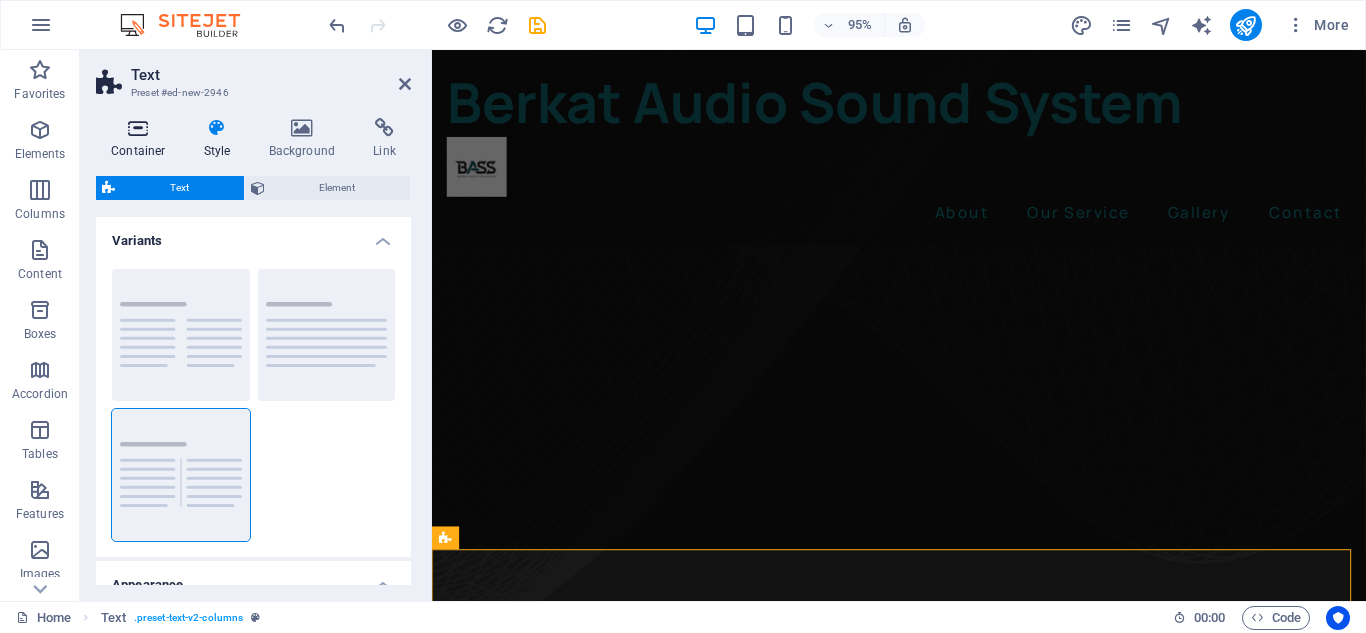 click on "Container" at bounding box center [142, 139] 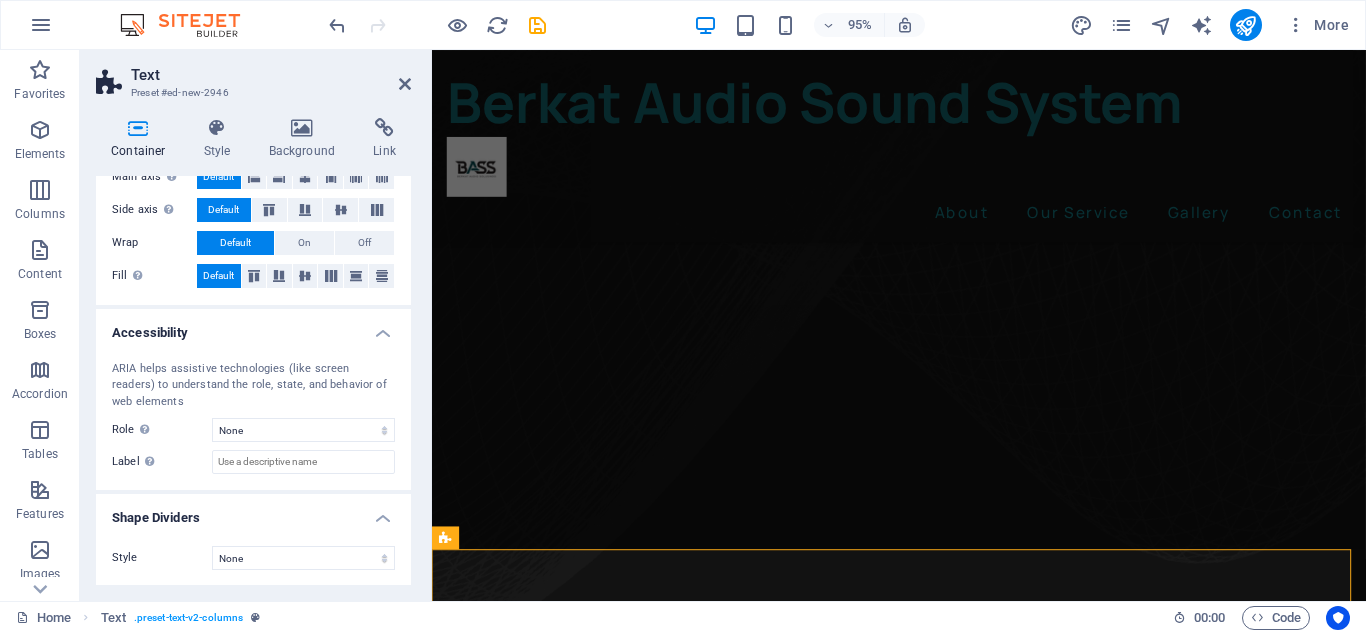 scroll, scrollTop: 366, scrollLeft: 0, axis: vertical 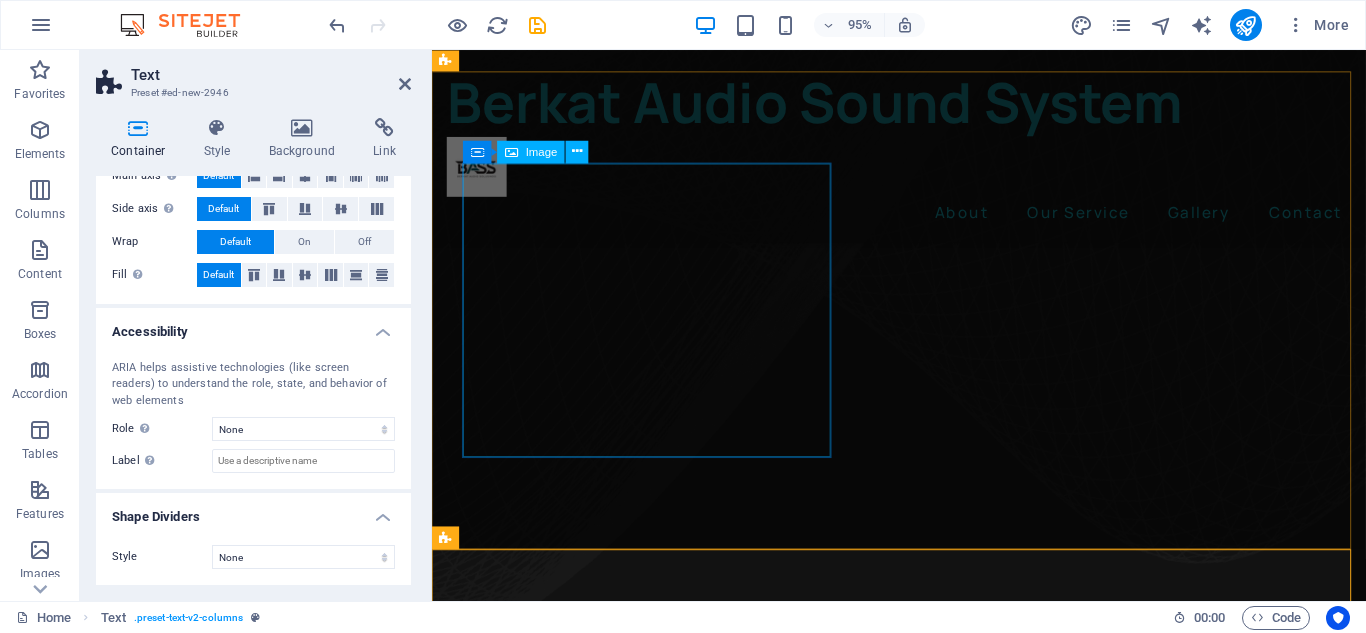 click at bounding box center (923, 3878) 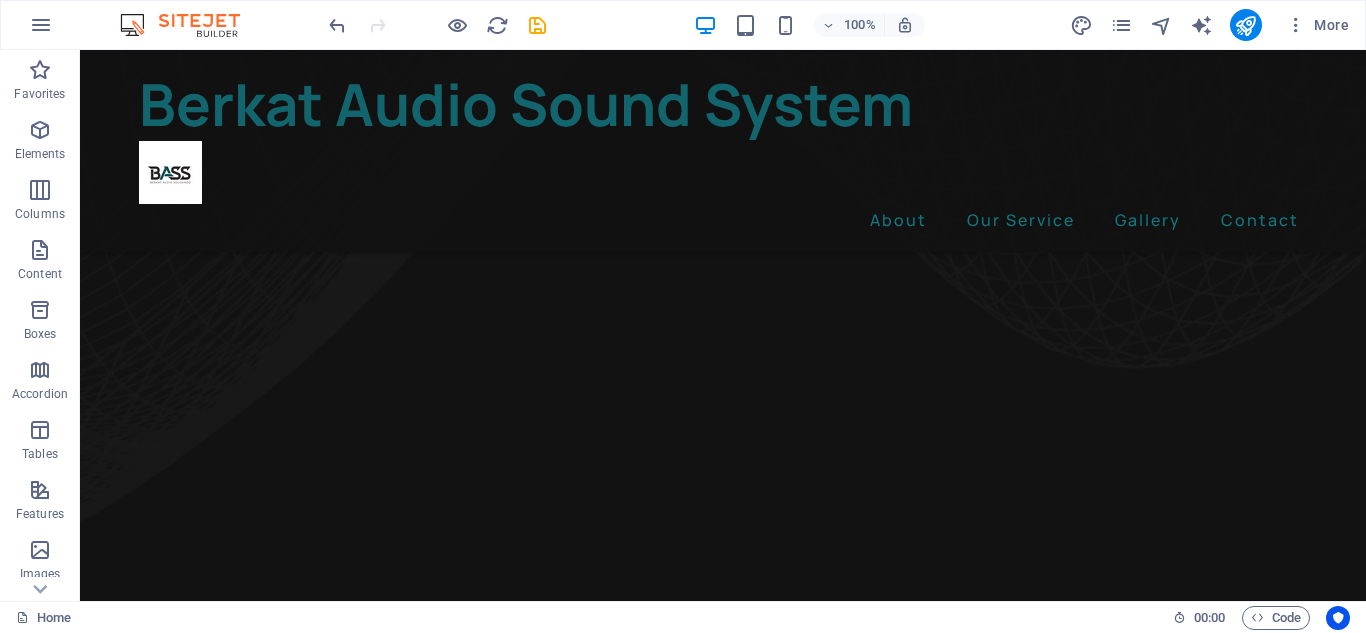scroll, scrollTop: 1327, scrollLeft: 0, axis: vertical 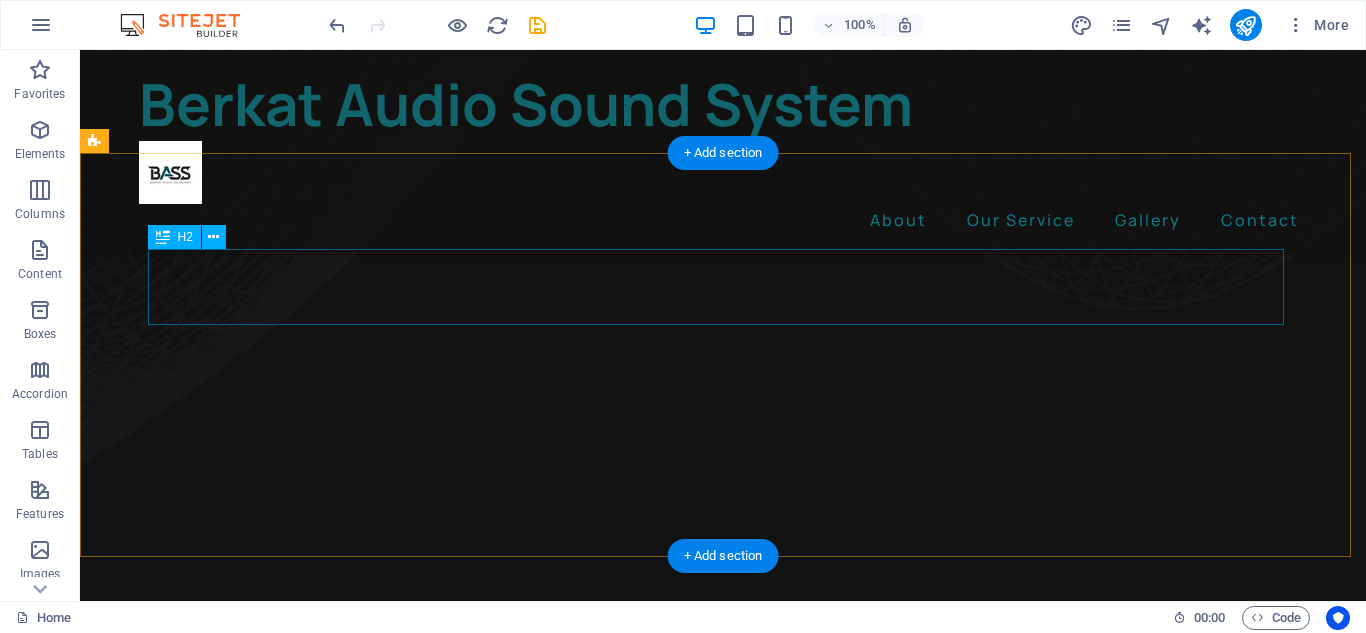 click on "Headline" at bounding box center (723, 4681) 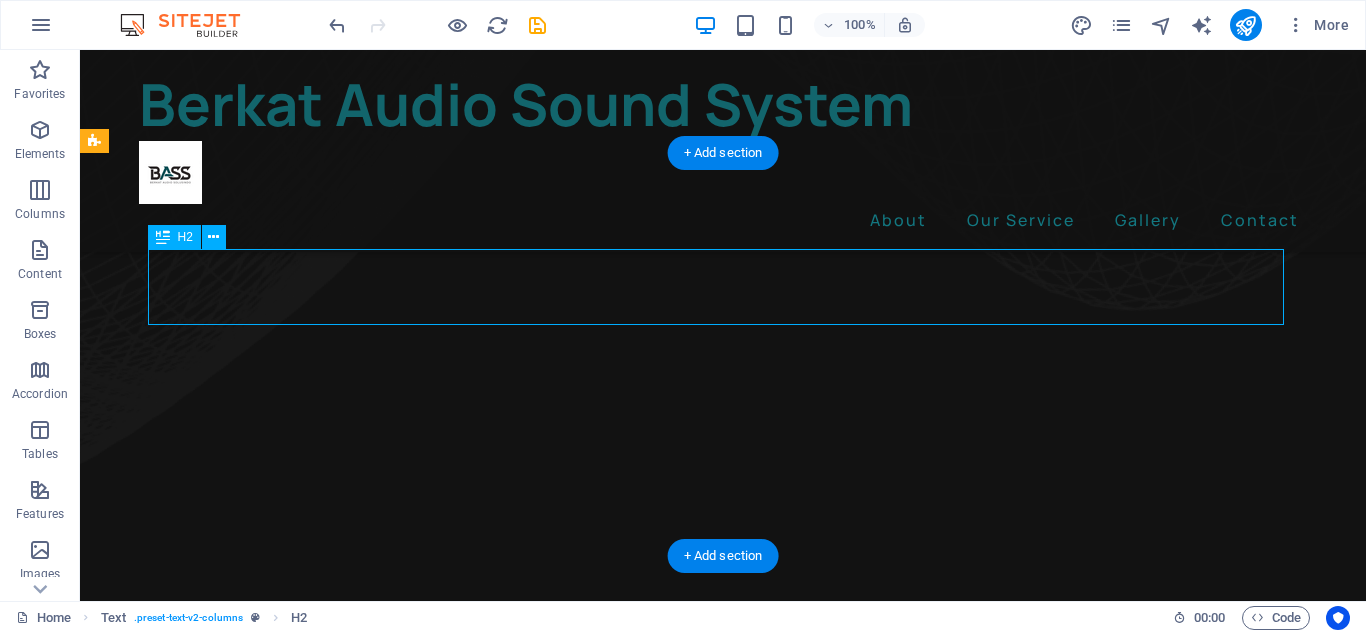 click on "Headline" at bounding box center [723, 4681] 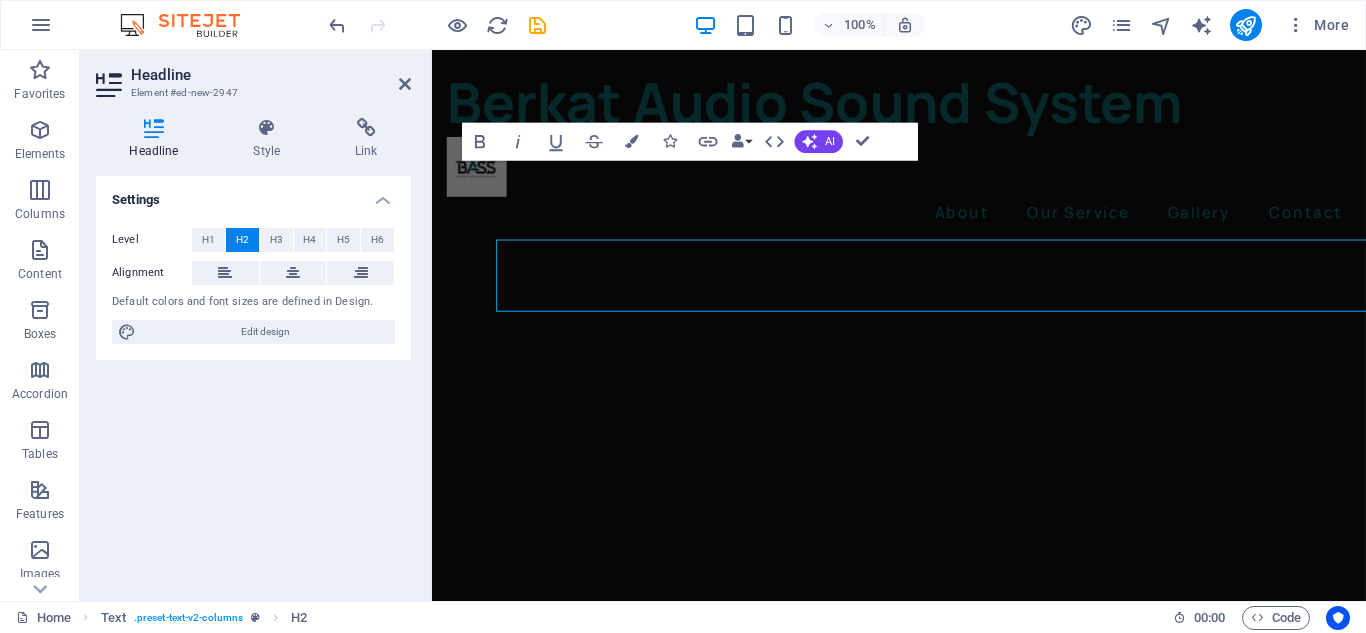 scroll, scrollTop: 1193, scrollLeft: 0, axis: vertical 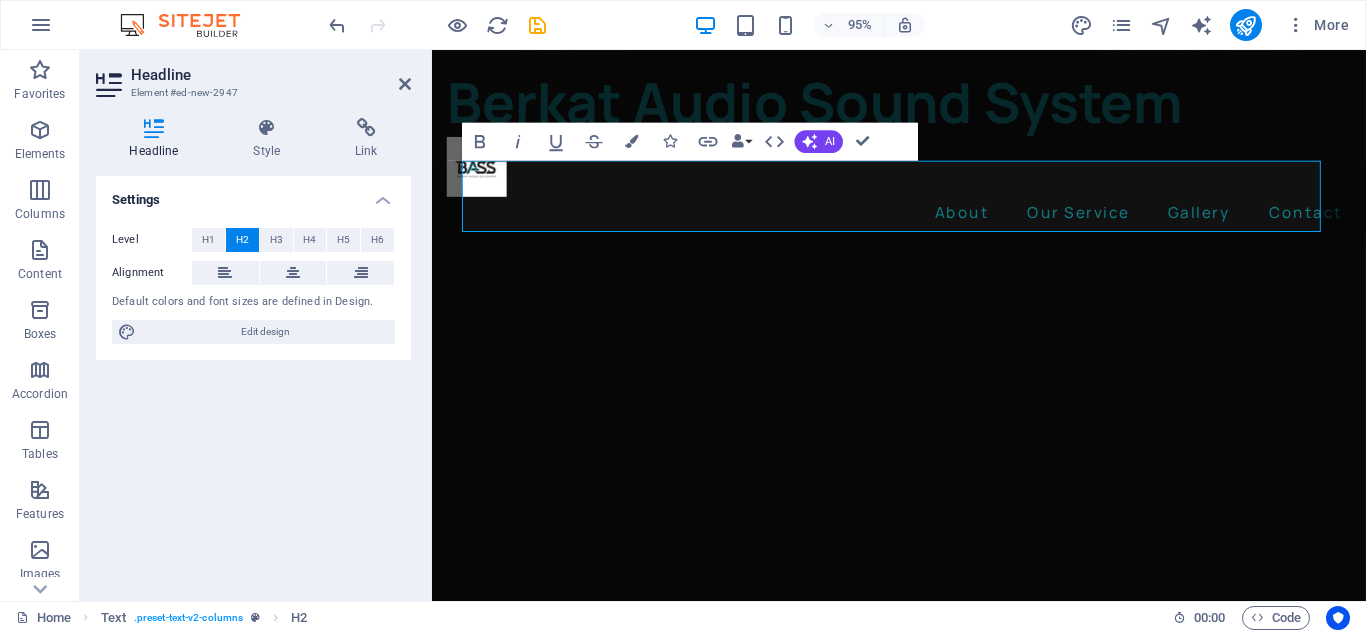 type 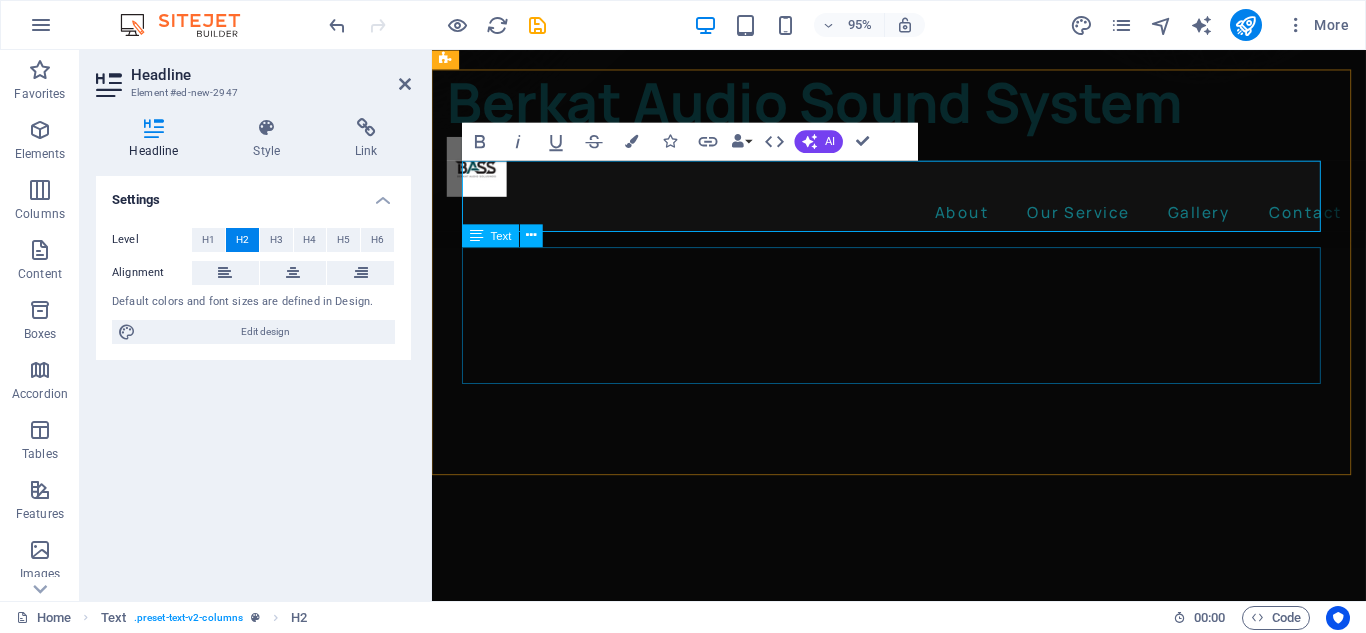 click on "Lorem ipsum dolor sitope amet, consectetur adipisicing elitip. Massumenda, dolore, cum vel modi asperiores consequatur suscipit quidem ducimus eveniet iure expedita consecteture odiogil voluptatum similique fugit voluptates atem accusamus quae quas dolorem tenetur facere tempora maiores adipisci reiciendis accusantium voluptatibus id voluptate tempore dolor harum nisi amet! Nobis, eaque. Aenean commodo ligula eget dolor. Lorem ipsum dolor sit amet, consectetuer adipiscing elit leget odiogil voluptatum similique fugit voluptates dolor. Libero assumenda, dolore, cum vel modi asperiores consequatur." at bounding box center [923, 4341] 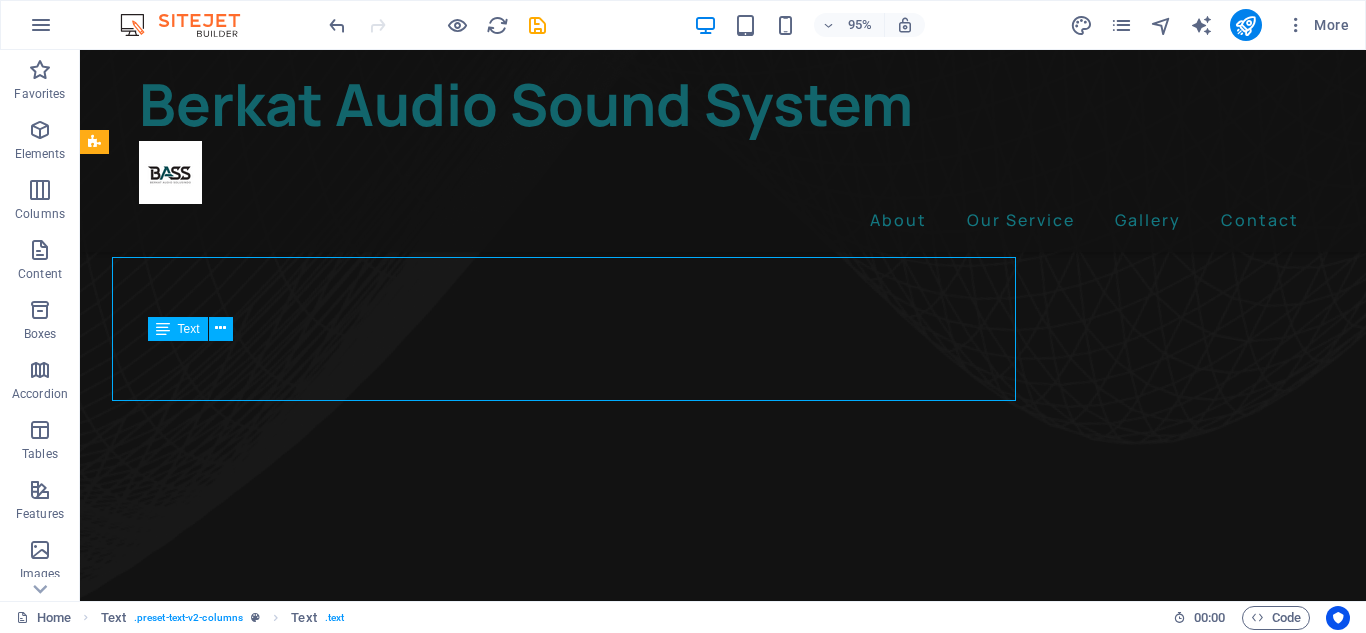 click on "About Us Lorem ipsum dolor sitope amet, consectetur adipisicing elitip. Massumenda, dolore, cum vel modi asperiores consequatur suscipit quidem ducimus eveniet iure expedita consecteture odiogil voluptatum similique fugit voluptates atem accusamus quae quas dolorem tenetur facere tempora maiores adipisci reiciendis accusantium voluptatibus id voluptate tempore dolor harum nisi amet! Nobis, eaque. Aenean commodo ligula eget dolor. Lorem ipsum dolor sit amet, consectetuer adipiscing elit leget odiogil voluptatum similique fugit voluptates dolor. Libero assumenda, dolore, cum vel modi asperiores consequatur." at bounding box center [723, 4883] 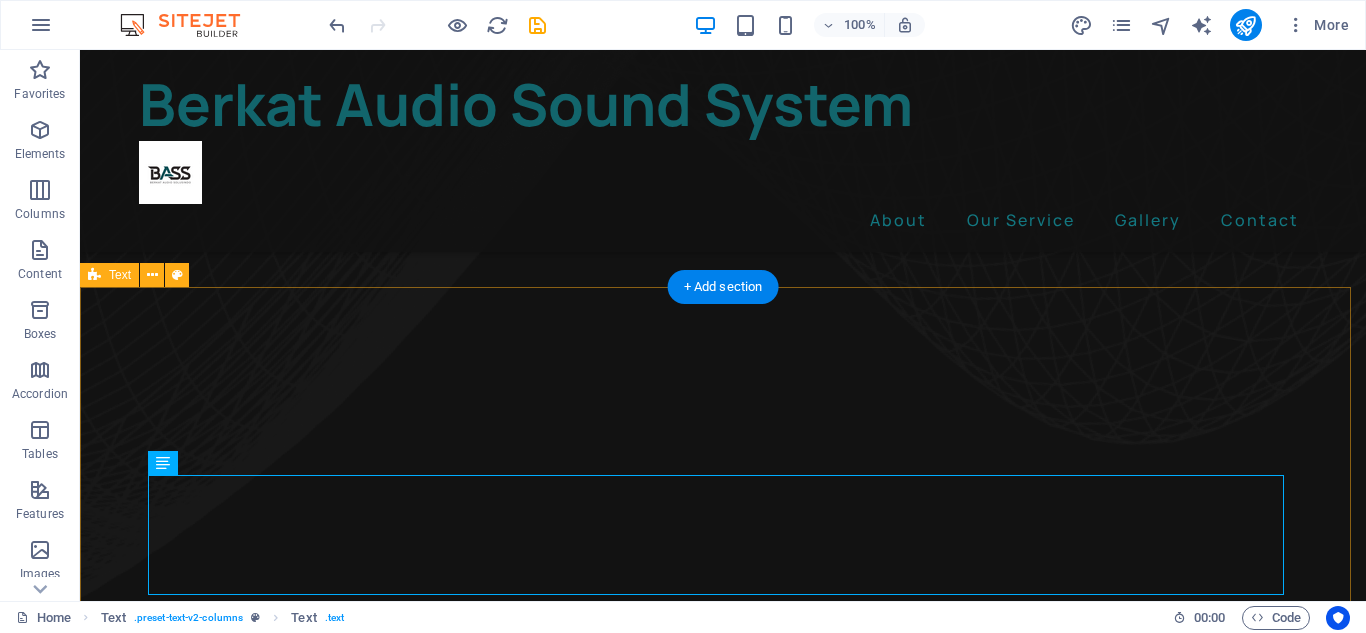 click on "About Us Lorem ipsum dolor sitope amet, consectetur adipisicing elitip. Massumenda, dolore, cum vel modi asperiores consequatur suscipit quidem ducimus eveniet iure expedita consecteture odiogil voluptatum similique fugit voluptates atem accusamus quae quas dolorem tenetur facere tempora maiores adipisci reiciendis accusantium voluptatibus id voluptate tempore dolor harum nisi amet! Nobis, eaque. Aenean commodo ligula eget dolor. Lorem ipsum dolor sit amet, consectetuer adipiscing elit leget odiogil voluptatum similique fugit voluptates dolor. Libero assumenda, dolore, cum vel modi asperiores consequatur." at bounding box center [723, 4883] 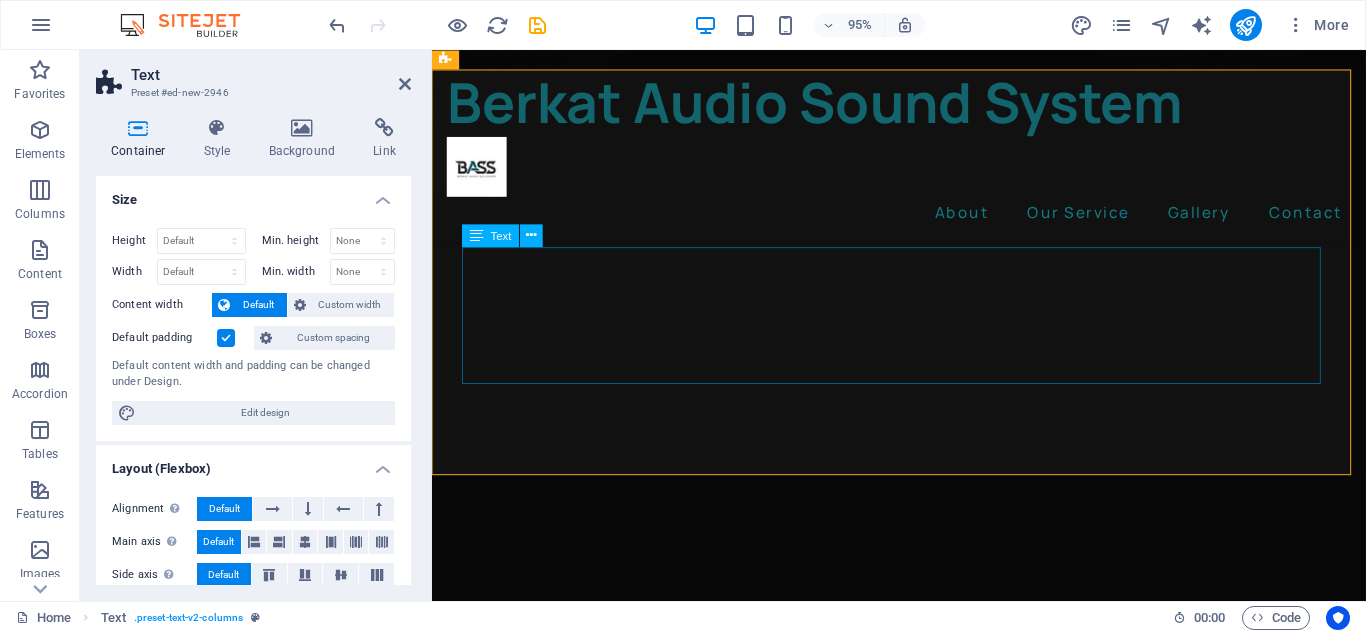 click on "Lorem ipsum dolor sitope amet, consectetur adipisicing elitip. Massumenda, dolore, cum vel modi asperiores consequatur suscipit quidem ducimus eveniet iure expedita consecteture odiogil voluptatum similique fugit voluptates atem accusamus quae quas dolorem tenetur facere tempora maiores adipisci reiciendis accusantium voluptatibus id voluptate tempore dolor harum nisi amet! Nobis, eaque. Aenean commodo ligula eget dolor. Lorem ipsum dolor sit amet, consectetuer adipiscing elit leget odiogil voluptatum similique fugit voluptates dolor. Libero assumenda, dolore, cum vel modi asperiores consequatur." at bounding box center (923, 4425) 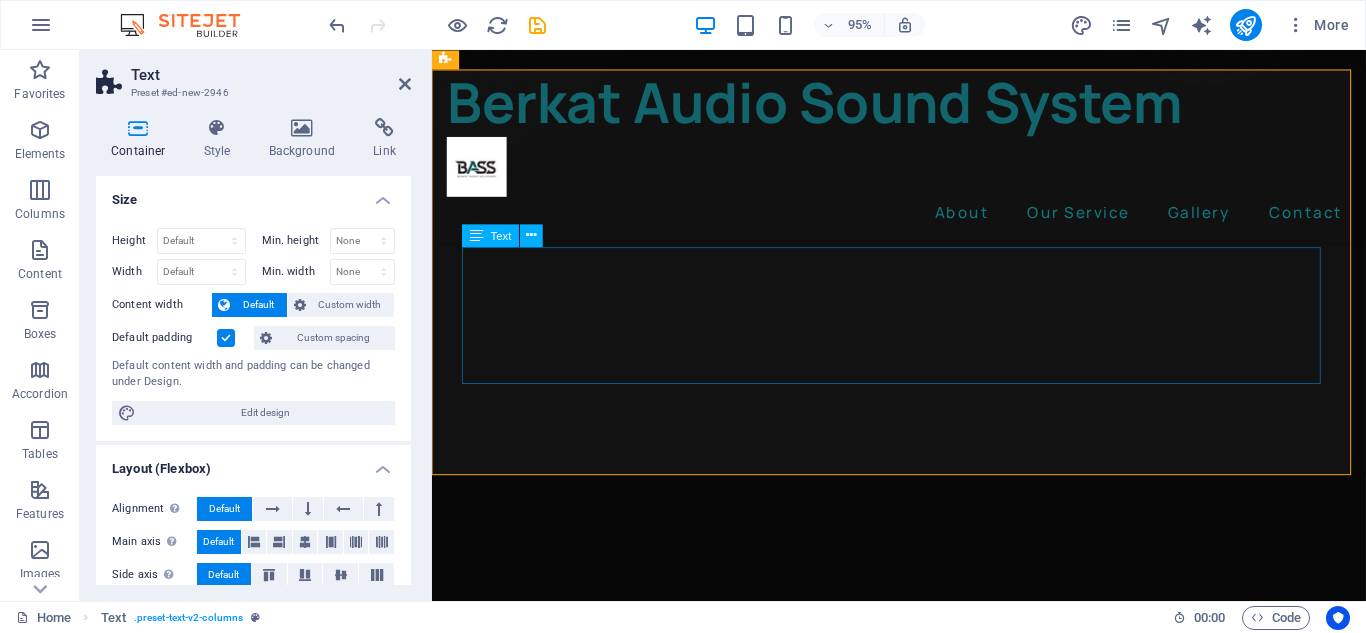 click on "Lorem ipsum dolor sitope amet, consectetur adipisicing elitip. Massumenda, dolore, cum vel modi asperiores consequatur suscipit quidem ducimus eveniet iure expedita consecteture odiogil voluptatum similique fugit voluptates atem accusamus quae quas dolorem tenetur facere tempora maiores adipisci reiciendis accusantium voluptatibus id voluptate tempore dolor harum nisi amet! Nobis, eaque. Aenean commodo ligula eget dolor. Lorem ipsum dolor sit amet, consectetuer adipiscing elit leget odiogil voluptatum similique fugit voluptates dolor. Libero assumenda, dolore, cum vel modi asperiores consequatur." at bounding box center [923, 4425] 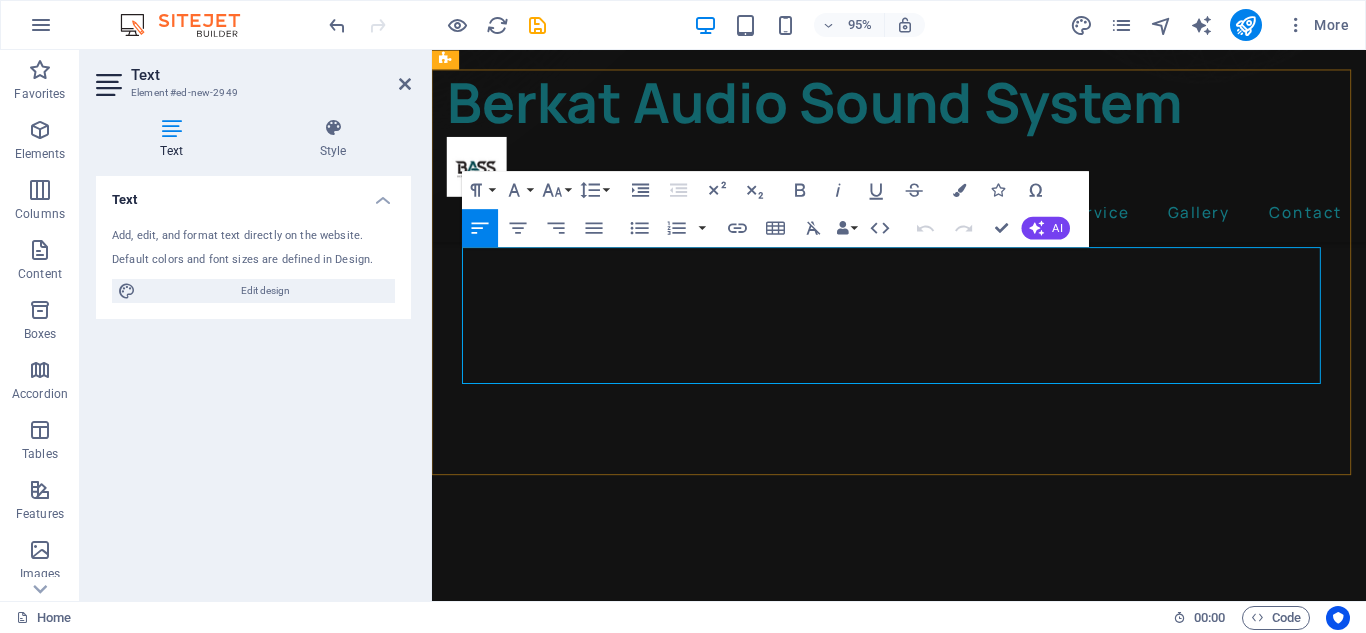 drag, startPoint x: 889, startPoint y: 386, endPoint x: 805, endPoint y: 386, distance: 84 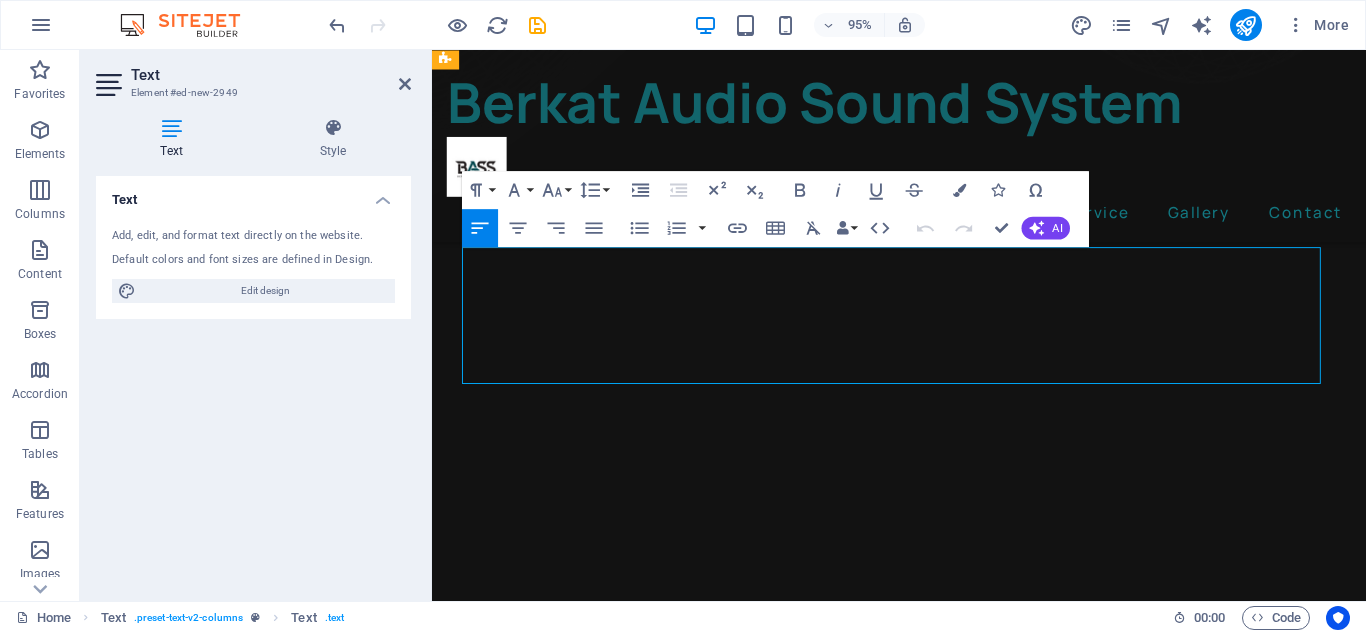click on "Lorem ipsum dolor sitope amet, consectetur adipisicing elitip. Massumenda, dolore, cum vel modi asperiores consequatur suscipit quidem ducimus eveniet iure expedita consecteture odiogil voluptatum similique fugit voluptates atem accusamus quae quas dolorem tenetur facere tempora maiores adipisci reiciendis accusantium voluptatibus id voluptate tempore dolor harum nisi amet! Nobis, eaque. Aenean commodo ligula eget dolor. Lorem ipsum dolor sit amet, consectetuer adipiscing elit leget odiogil voluptatum similique fugit voluptates dolor. Libero assumenda, dolore, cum vel modi asperiores consequatur." at bounding box center [923, 4425] 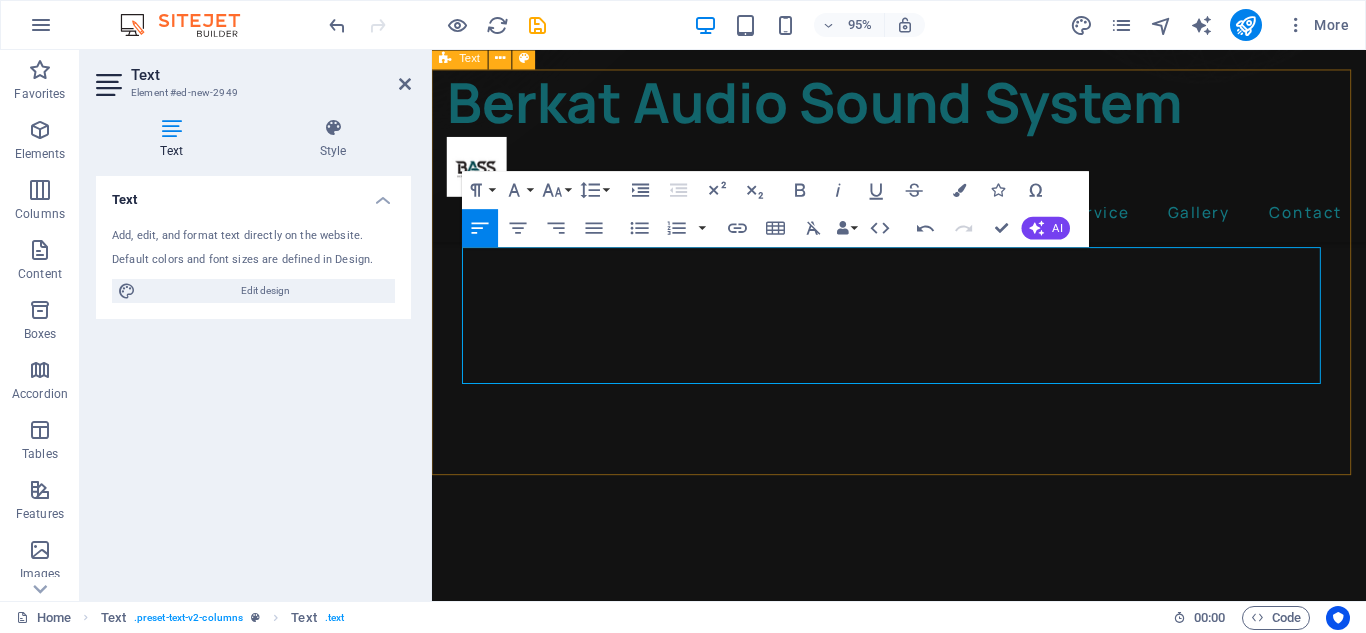 click on "About Us Selamat datang di BASS (Berkat Audio Sound System), mitra tepercaya Anda untuk semua kebutuhan tata suara profesional. Kami didirikan atas dasar kecintaan yang mendalam terhadap musik dan komitmen untuk menghadirkan kualitas audio terbaik di setiap momen berharga Anda. Kami percaya bahwa suara yang sempurna memiliki kekuatan untuk mengubah suasana, memperjelas pesan, dan menciptakan kenangan yang tak terlupakan. Dari dentuman bass yang menggetarkan di konser hingga kejernihan suara saat khotbah, kami mendedikasikan diri untuk memastikan setiap nada terdengar sempurna." at bounding box center (923, 4295) 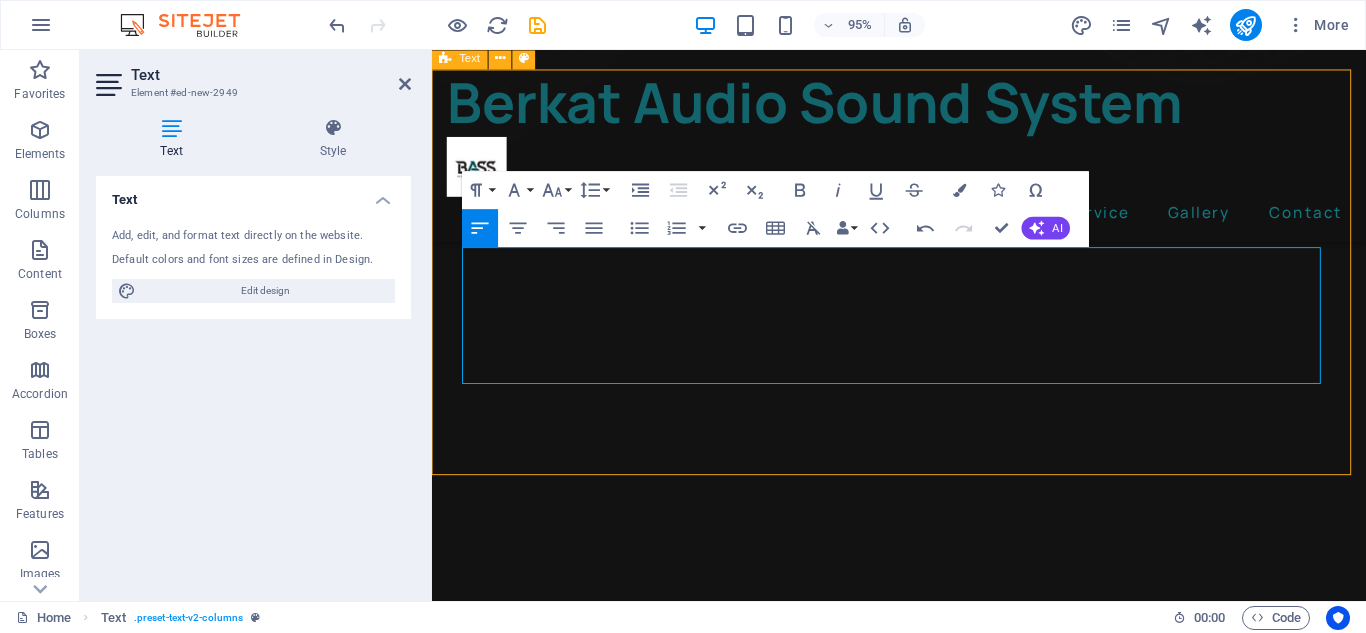 scroll, scrollTop: 1277, scrollLeft: 0, axis: vertical 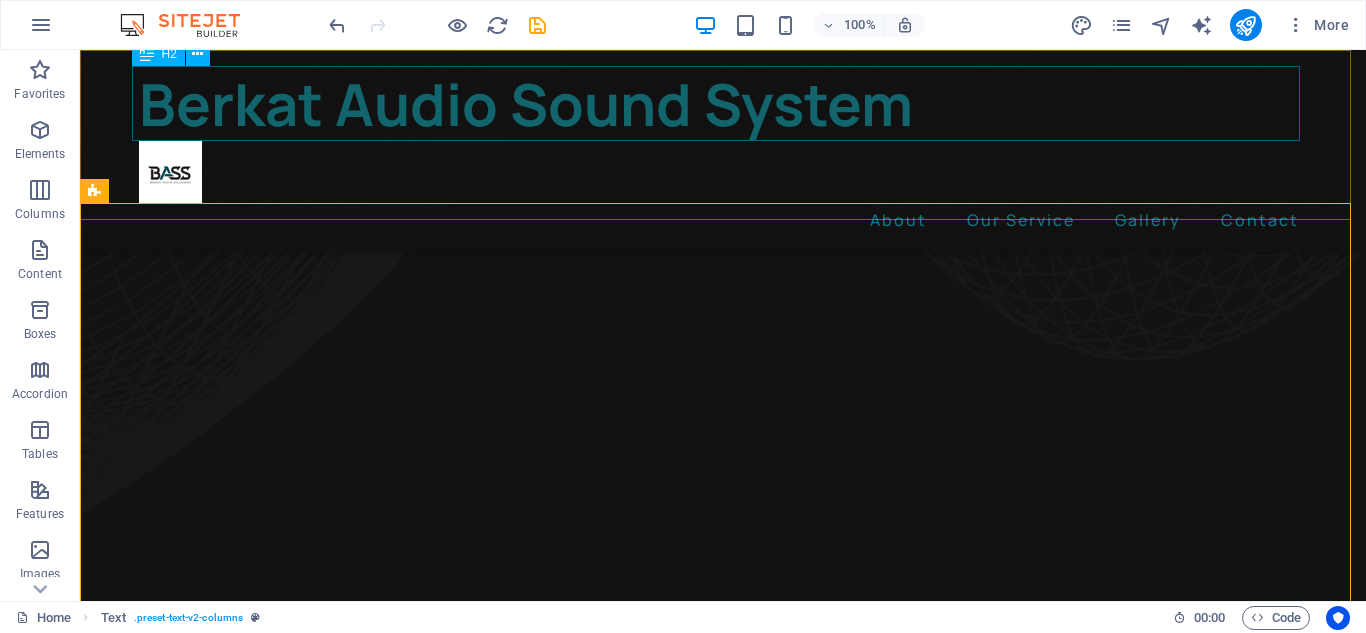 click on "Berkat Audio Sound System" at bounding box center [723, 103] 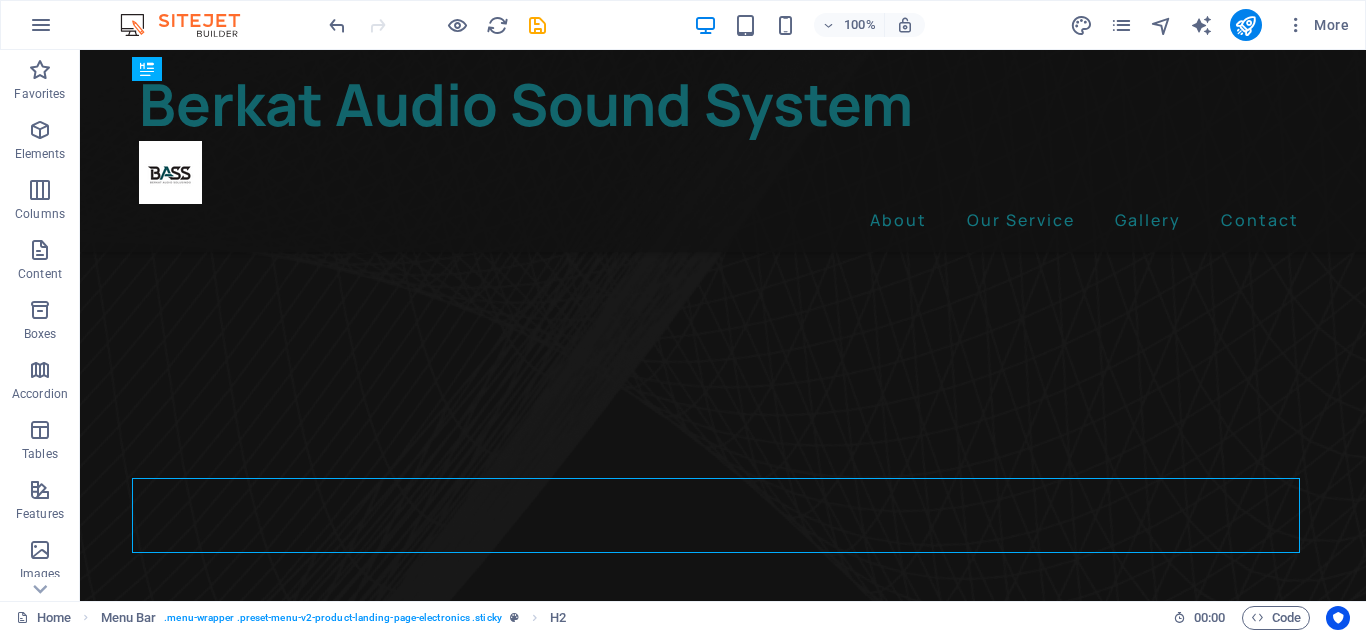 scroll, scrollTop: 794, scrollLeft: 0, axis: vertical 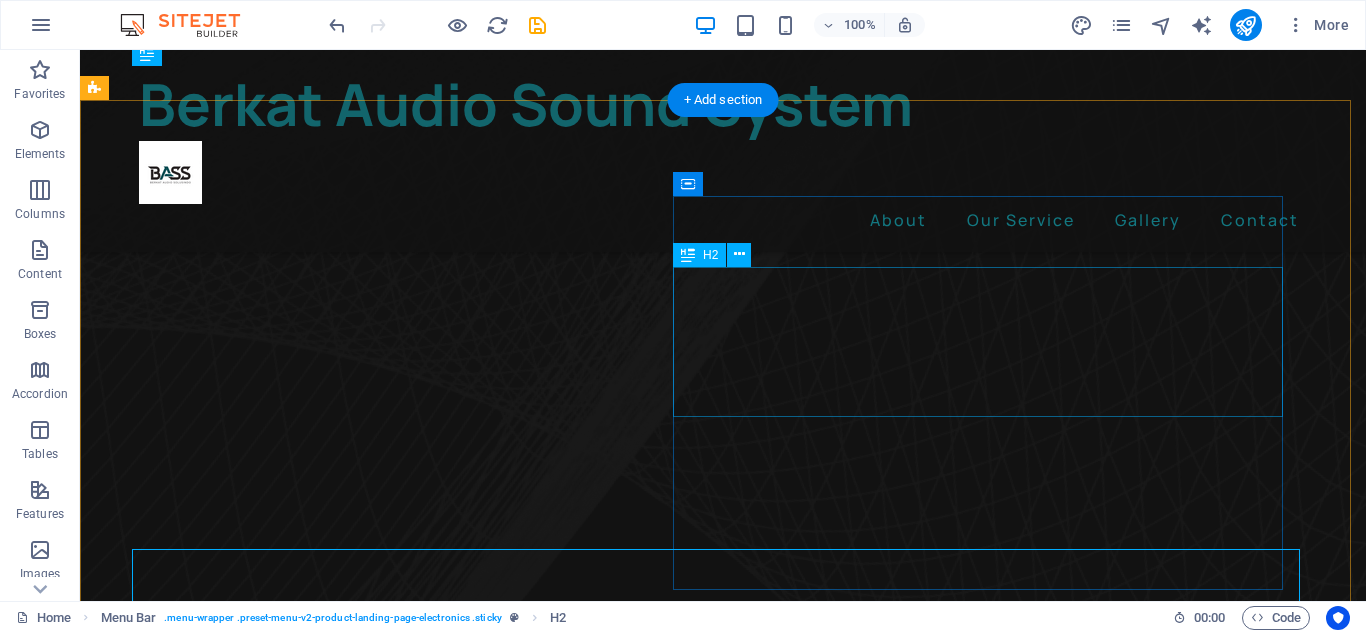 click on "Gadgets Headphones" at bounding box center [680, 4831] 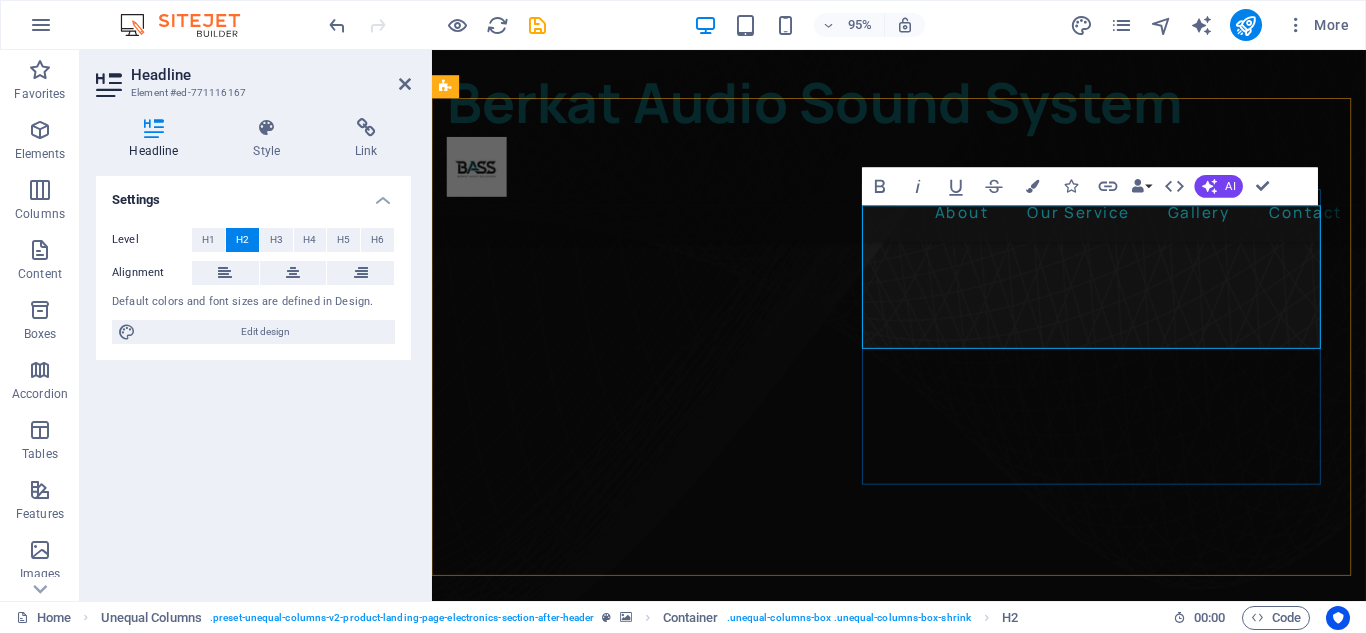 type 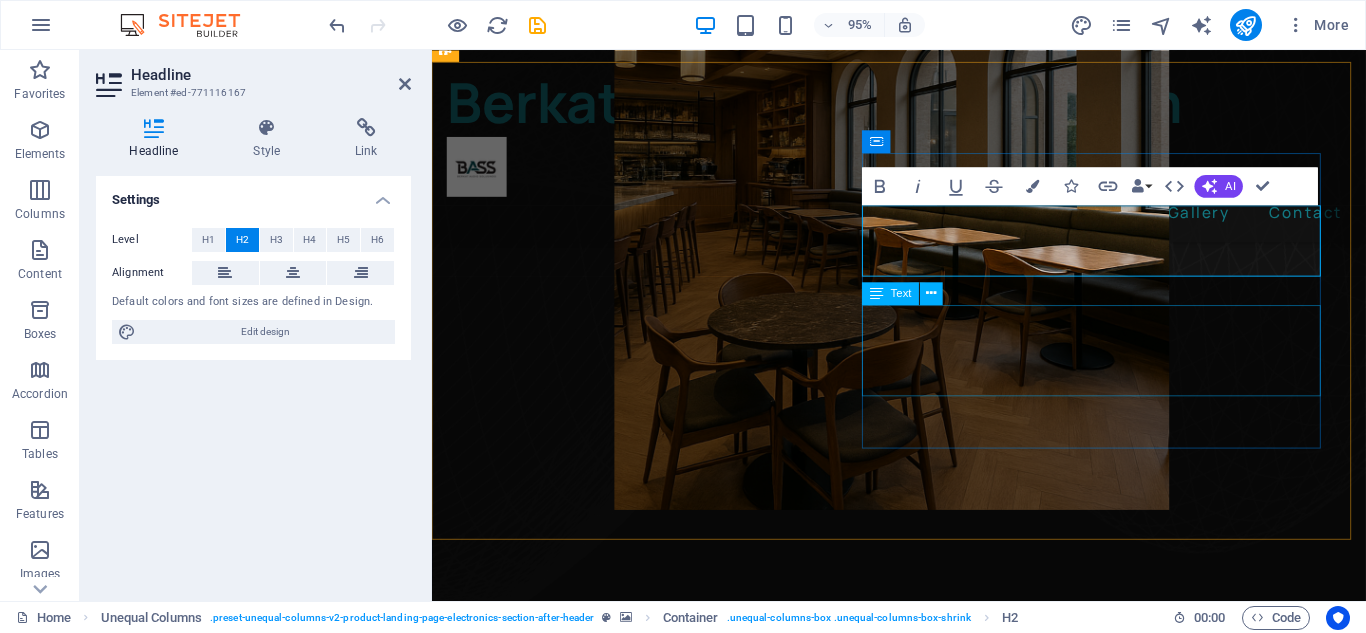 click on "Lorem ipsum dolor sit amet, consectetur adipiscing elit. Id quam et, turpis a neque fringilla. Quam eleifend non, augue lectus malesuada quisque lorem neque quam. Morbi ac, non mauris integer ac neque." at bounding box center (923, 4381) 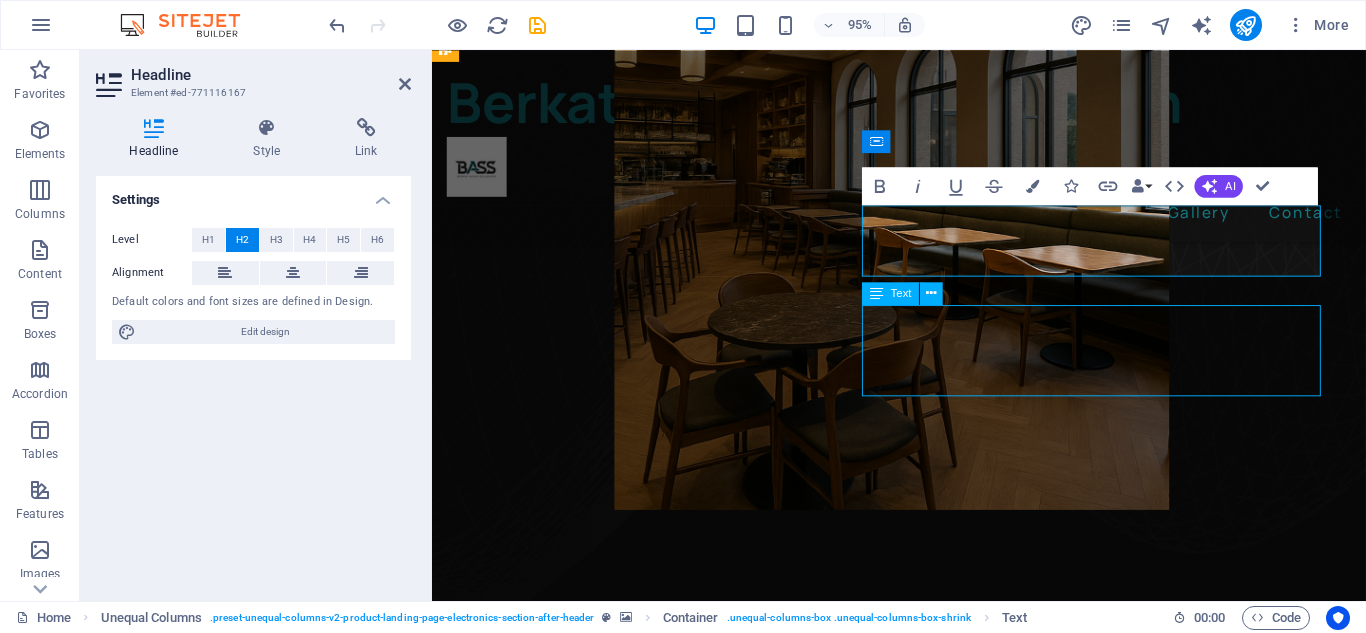 click on "Lorem ipsum dolor sit amet, consectetur adipiscing elit. Id quam et, turpis a neque fringilla. Quam eleifend non, augue lectus malesuada quisque lorem neque quam. Morbi ac, non mauris integer ac neque." at bounding box center (923, 4381) 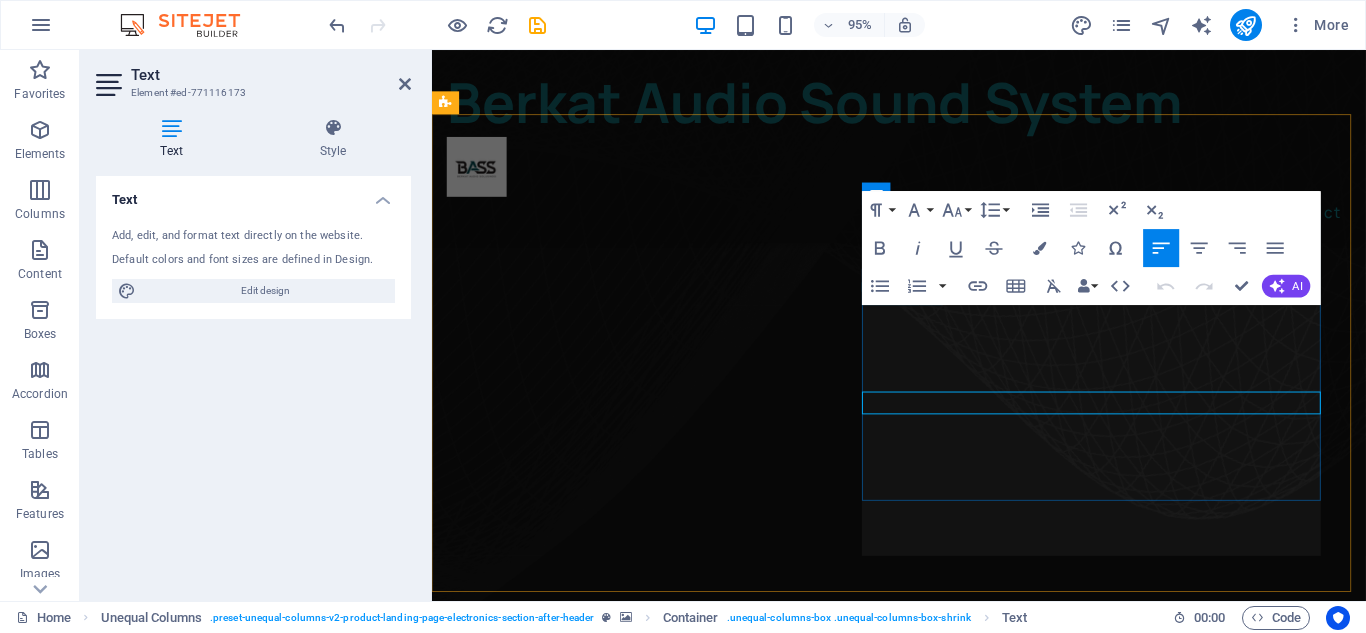 scroll, scrollTop: 643, scrollLeft: 0, axis: vertical 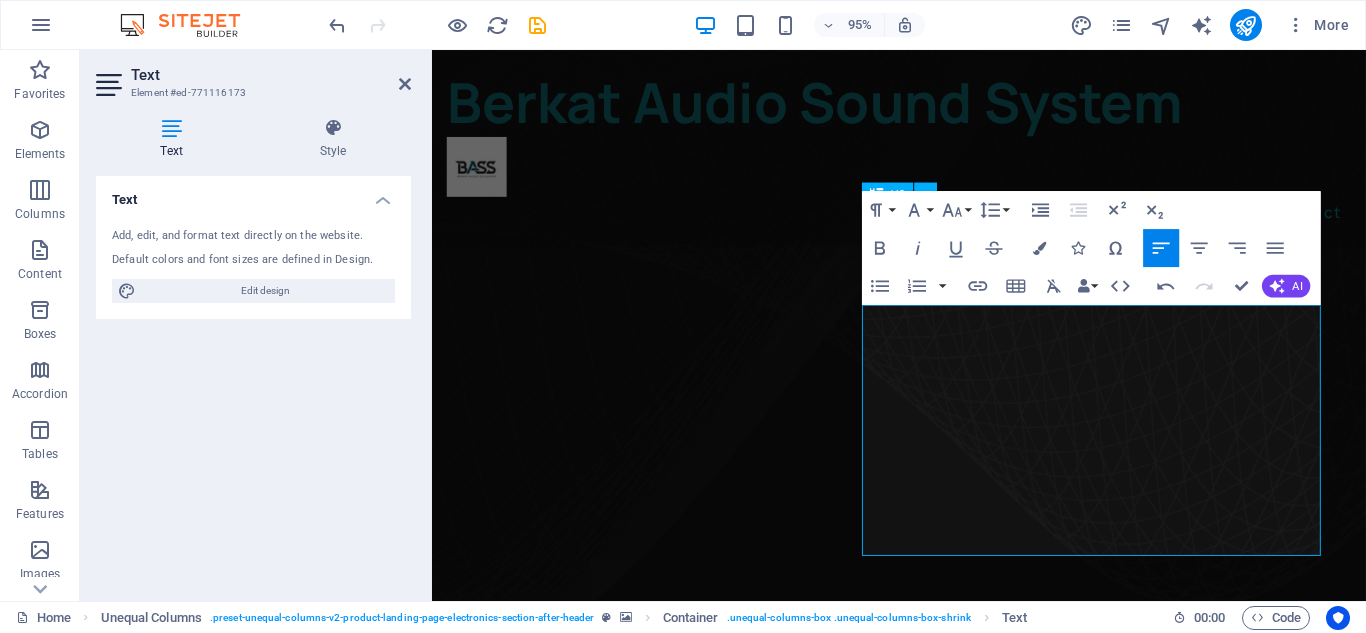 click at bounding box center (923, 3237) 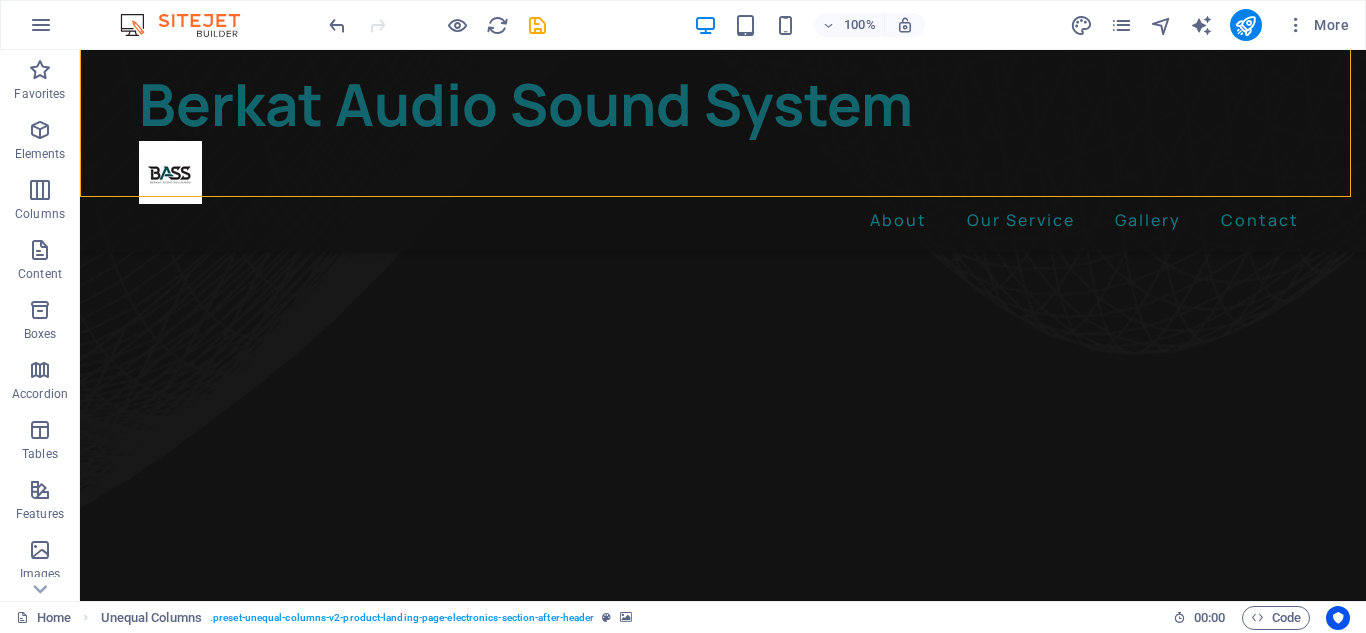 scroll, scrollTop: 1414, scrollLeft: 0, axis: vertical 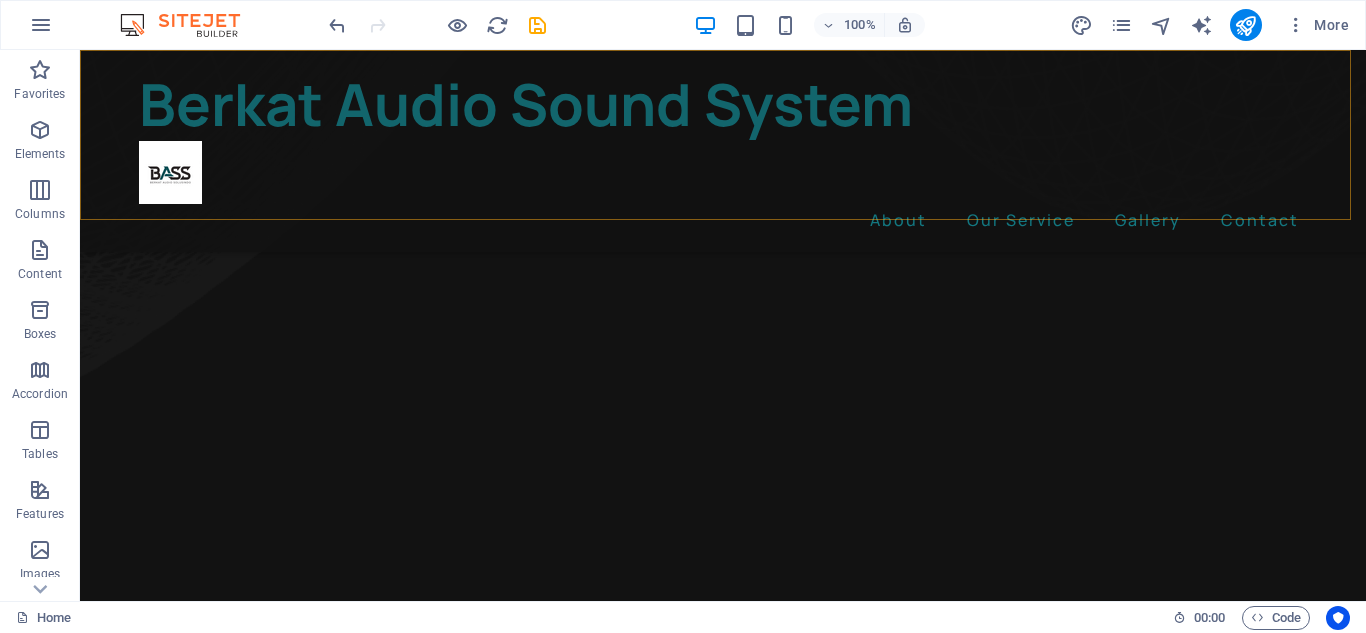 click on "Berkat Audio Sound System About Our Service Gallery Contact" at bounding box center (723, 151) 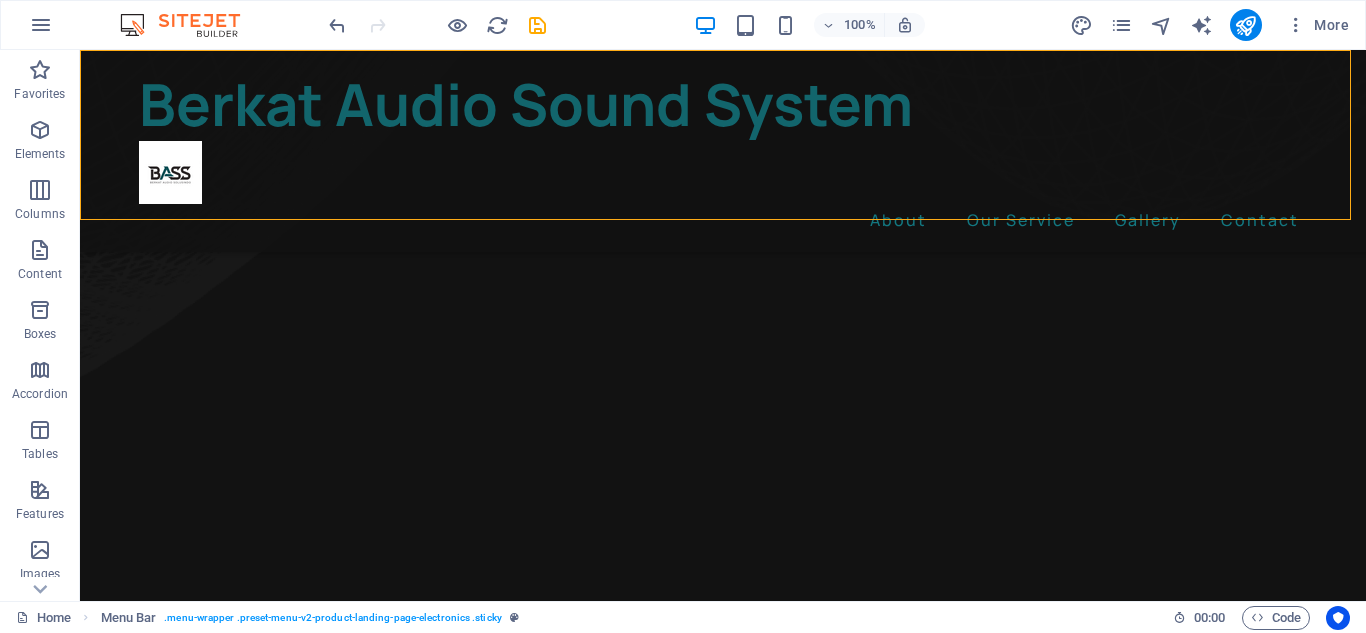 click on "Berkat Audio Sound System About Our Service Gallery Contact" at bounding box center (723, 151) 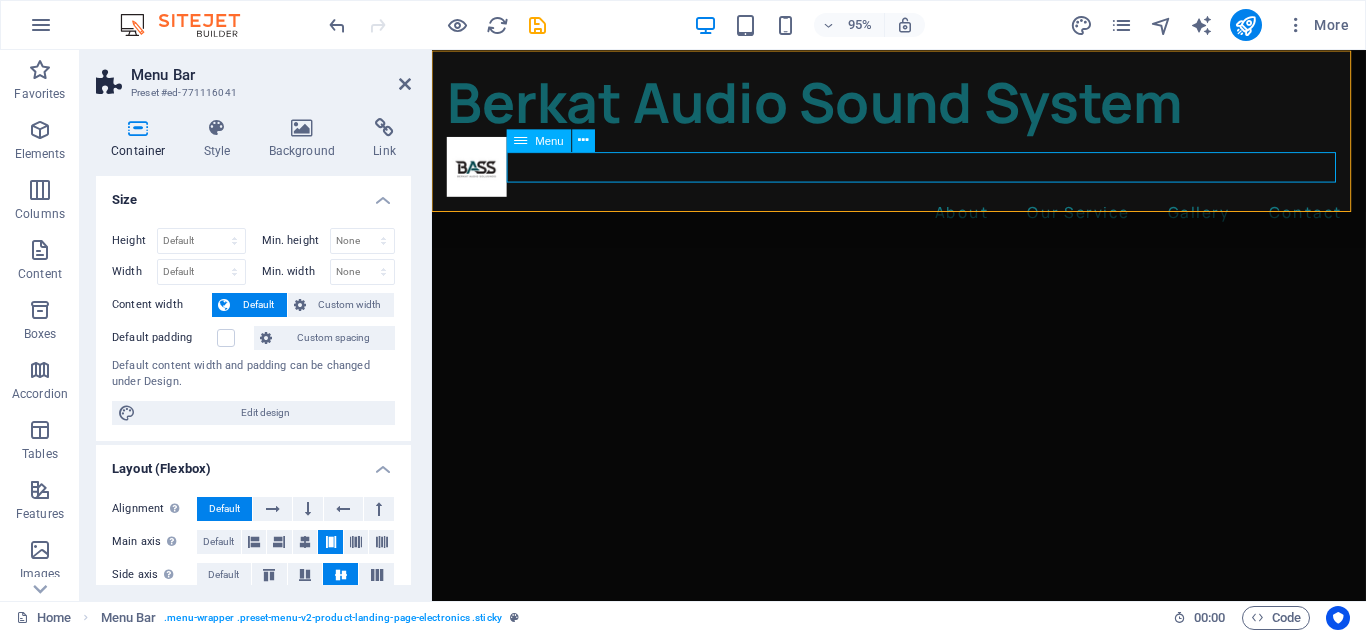 click on "About Our Service Gallery Contact" at bounding box center (923, 220) 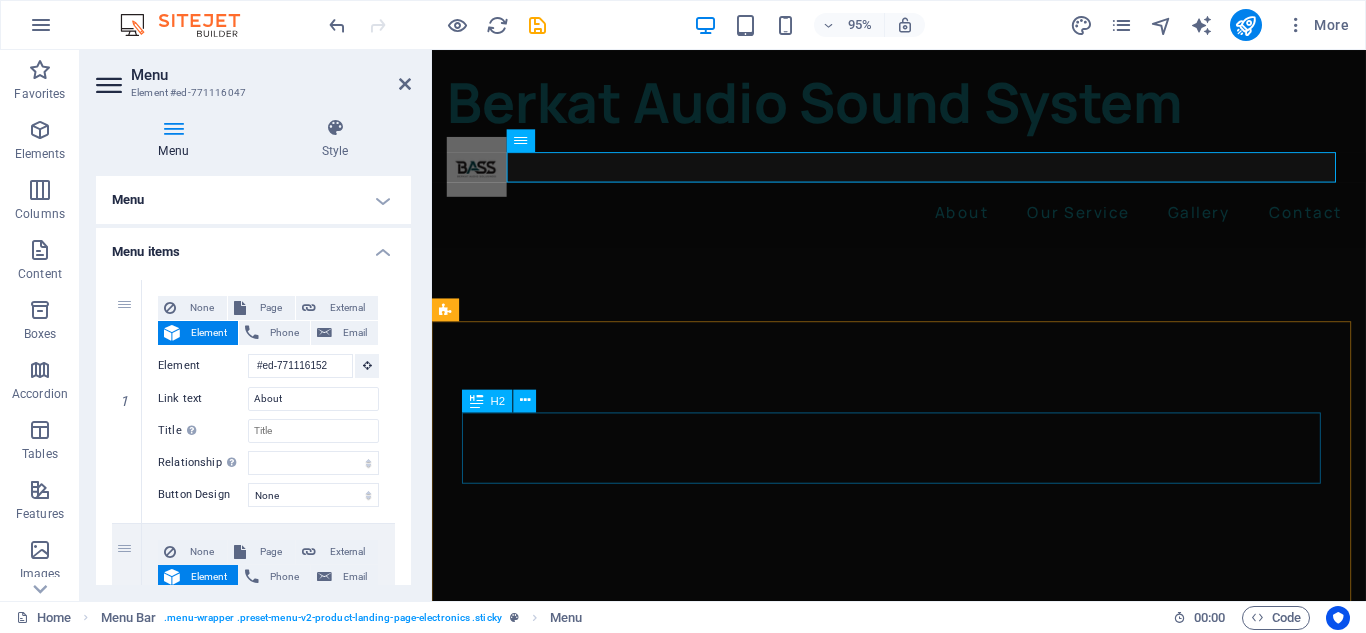 click on "Headline" at bounding box center [923, 4526] 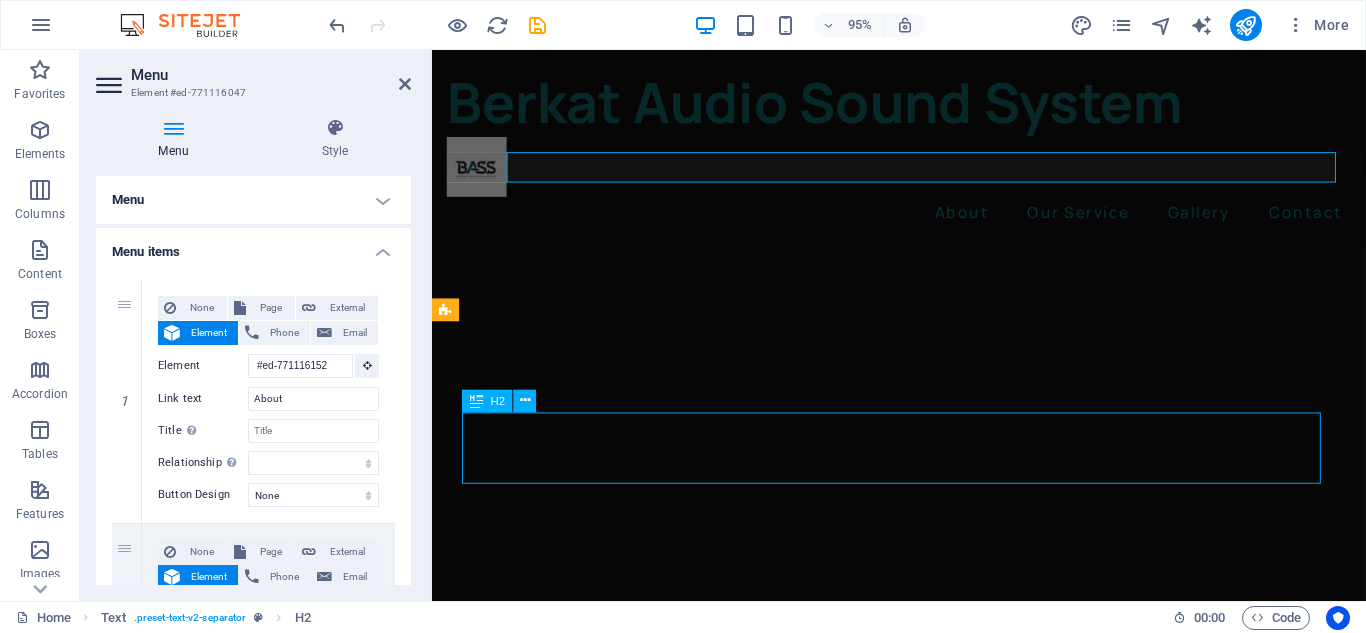 click on "Headline" at bounding box center [923, 4526] 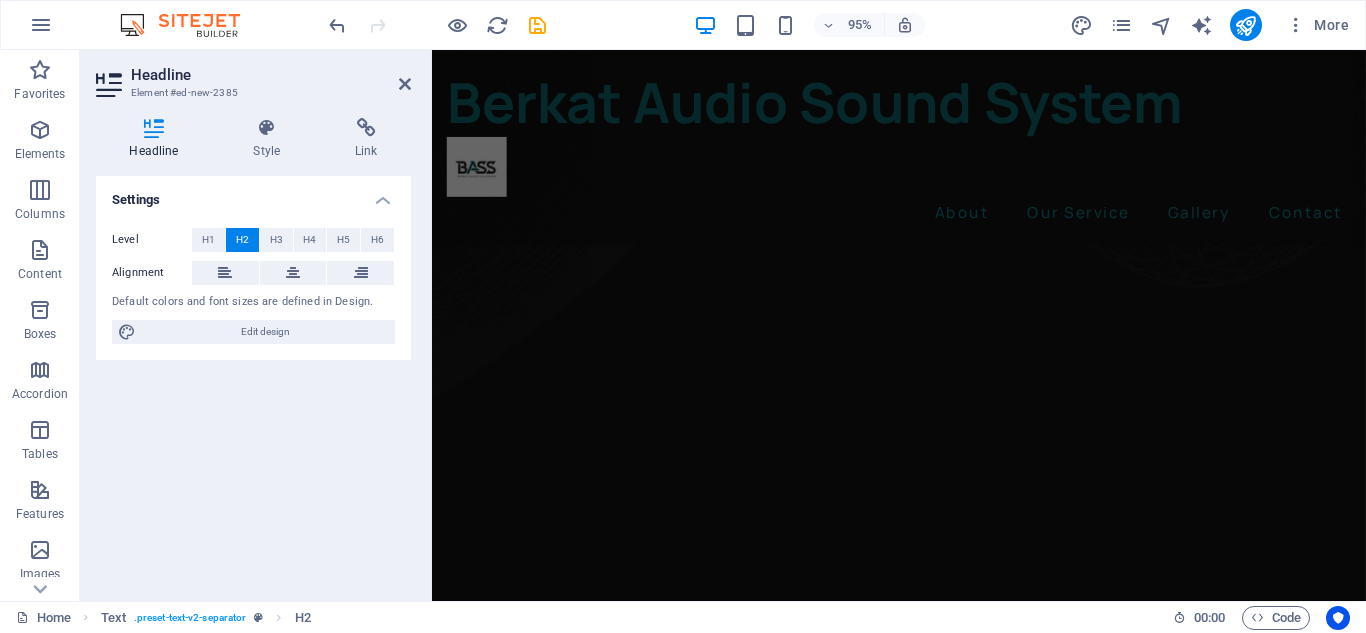 scroll, scrollTop: 1047, scrollLeft: 0, axis: vertical 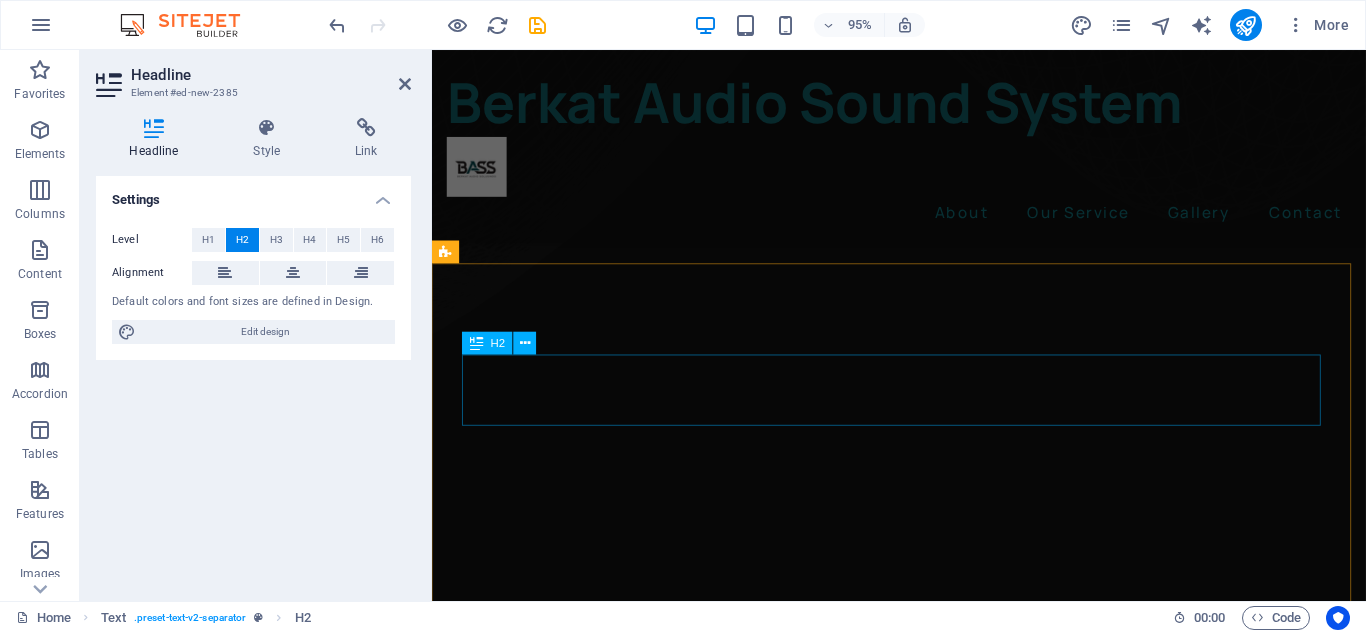 click on "About Us" at bounding box center [923, 4439] 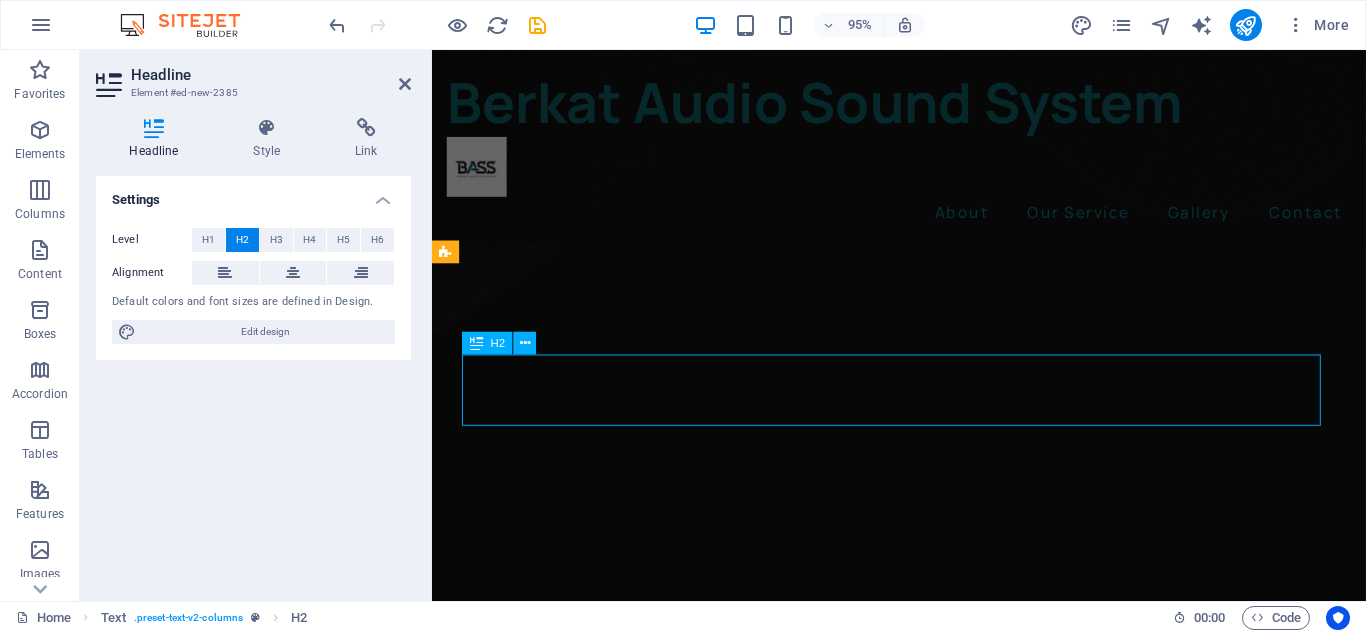 click on "About Us" at bounding box center [923, 4439] 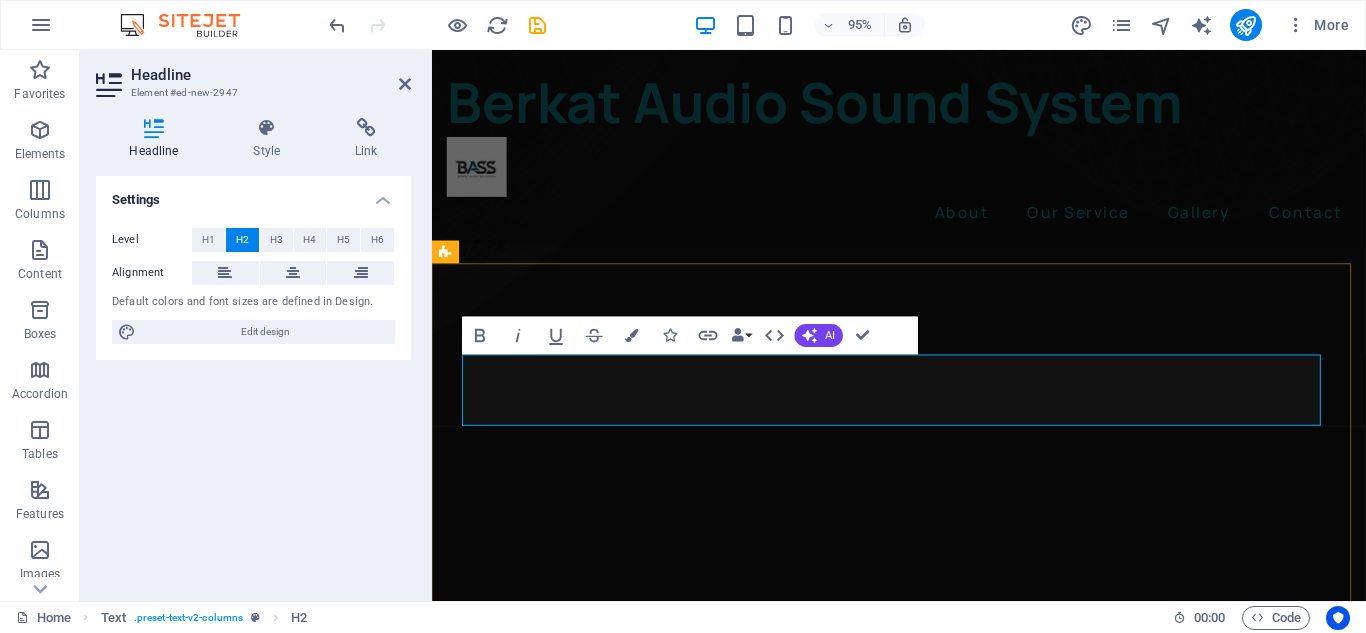 type 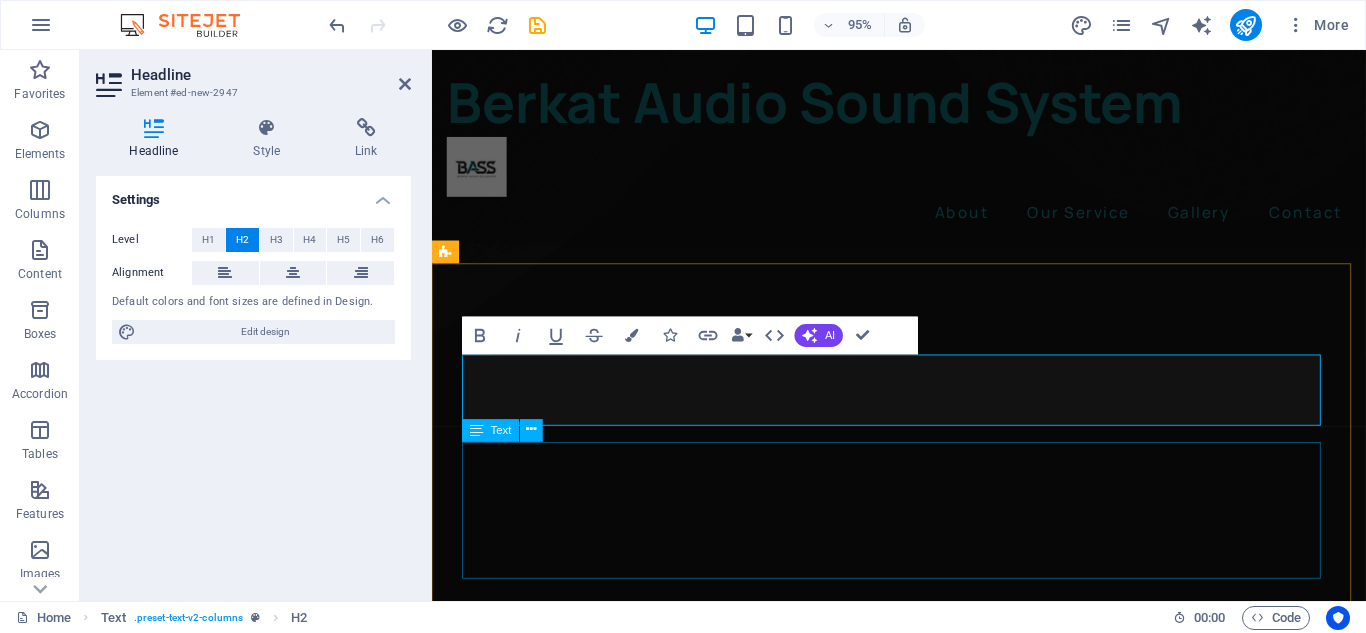 click on "Selamat datang di BASS (Berkat Audio Sound System), mitra tepercaya Anda untuk semua kebutuhan tata suara profesional. Kami didirikan atas dasar kecintaan yang mendalam terhadap musik dan komitmen untuk menghadirkan kualitas audio terbaik di setiap momen berharga Anda. Kami percaya bahwa suara yang sempurna memiliki kekuatan untuk mengubah suasana, memperjelas pesan, dan menciptakan kenangan yang tak terlupakan. Dari dentuman bass yang menggetarkan di konser hingga kejernihan suara saat khotbah, kami mendedikasikan diri untuk memastikan setiap nada terdengar sempurna." at bounding box center (923, 4566) 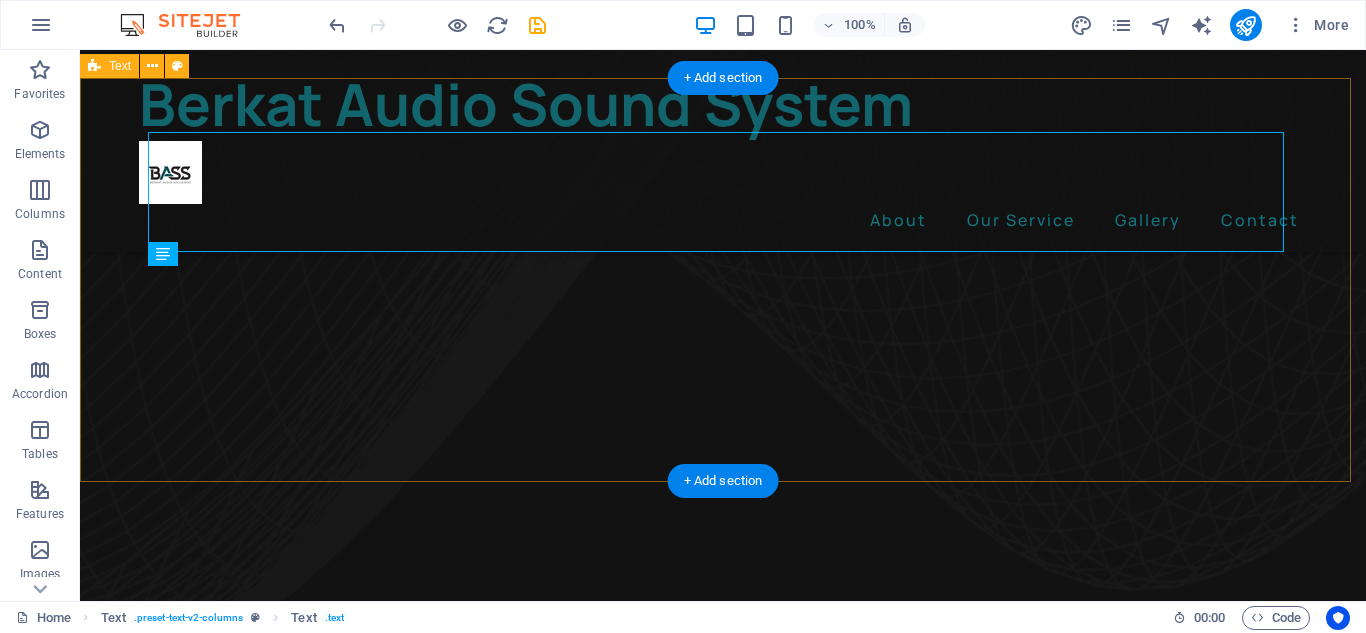 scroll, scrollTop: 1402, scrollLeft: 0, axis: vertical 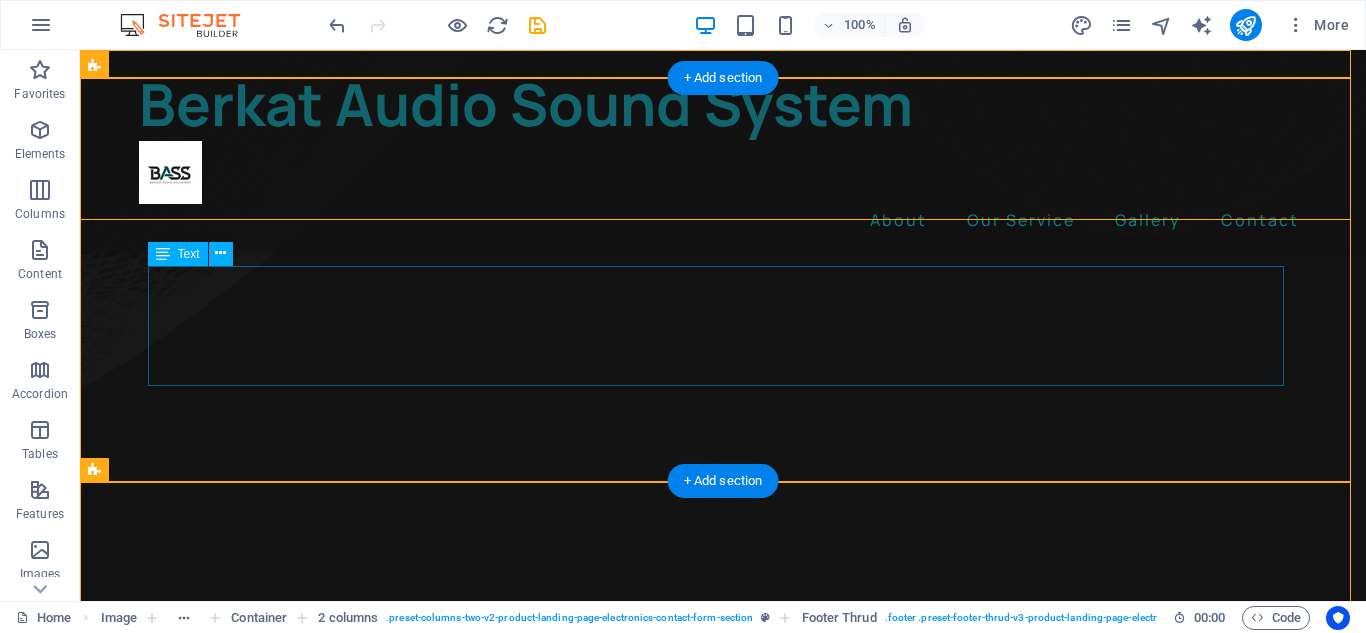 click on "Selamat datang di BASS (Berkat Audio Sound System), mitra tepercaya Anda untuk semua kebutuhan tata suara profesional. Kami didirikan atas dasar kecintaan yang mendalam terhadap musik dan komitmen untuk menghadirkan kualitas audio terbaik di setiap momen berharga Anda. Kami percaya bahwa suara yang sempurna memiliki kekuatan untuk mengubah suasana, memperjelas pesan, dan menciptakan kenangan yang tak terlupakan. Dari dentuman bass yang menggetarkan di konser hingga kejernihan suara saat khotbah, kami mendedikasikan diri untuk memastikan setiap nada terdengar sempurna." at bounding box center (723, 4717) 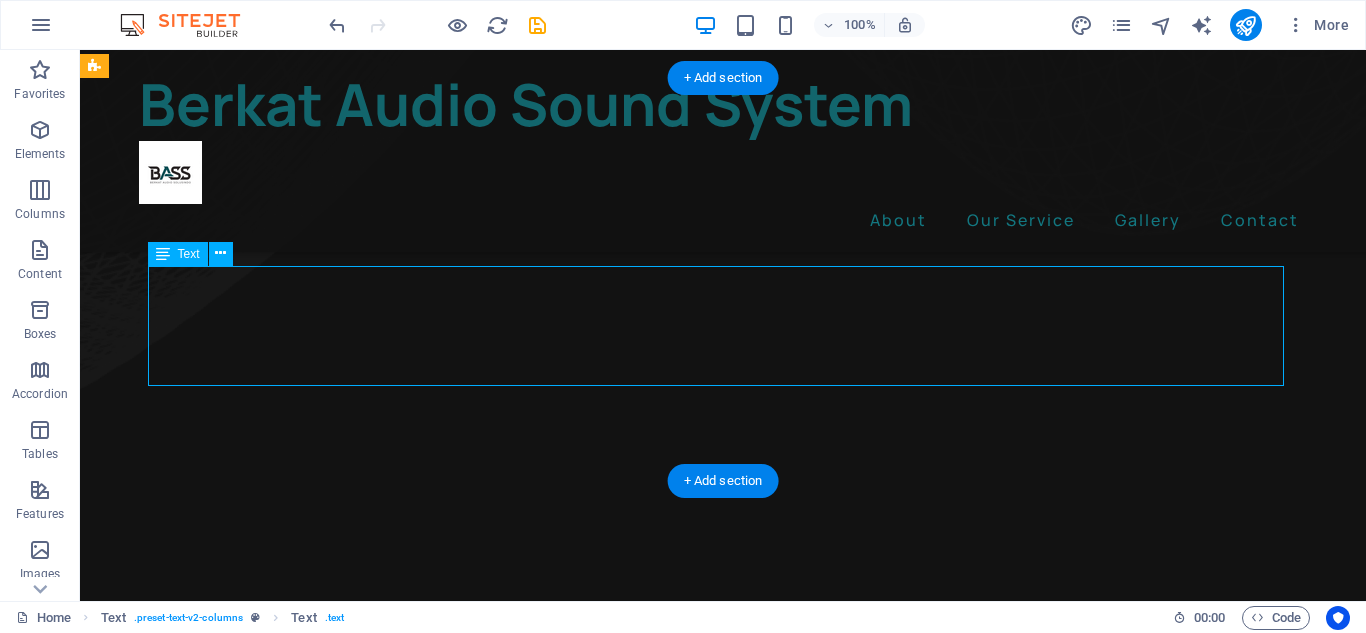 drag, startPoint x: 667, startPoint y: 356, endPoint x: 201, endPoint y: 335, distance: 466.47293 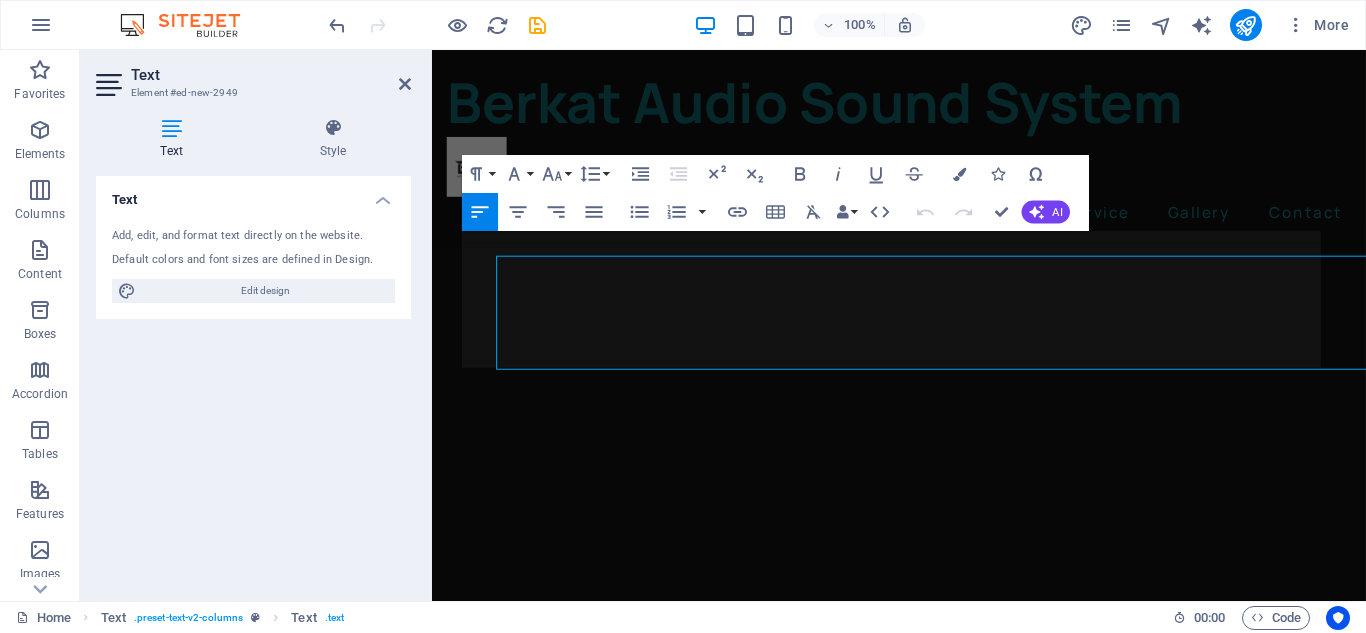 click on "Add, edit, and format text directly on the website. Default colors and font sizes are defined in Design. Edit design" at bounding box center [253, 265] 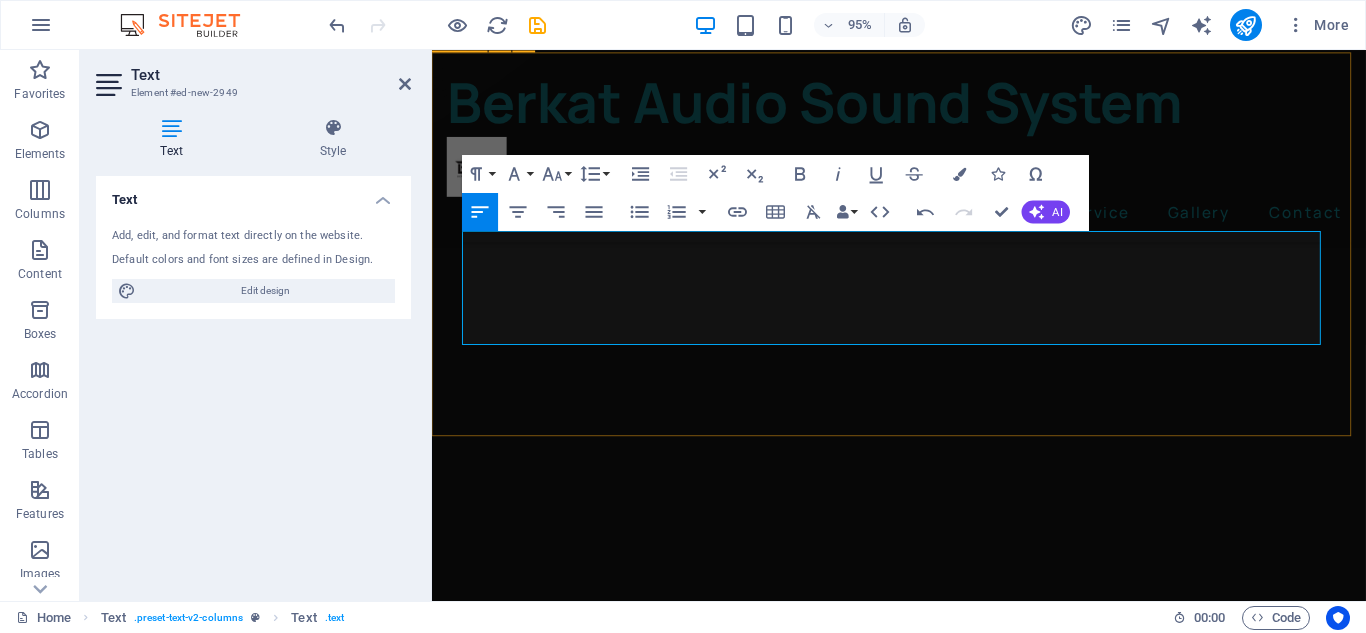 click on "Why Choose Us? At BASS, customer satisfaction is our top priority. We don't just sell products or services; we provide integrated audio solutions. Our team consists of dedicated and trained professionals, ready to assist you from the initial consultation to the final installation. We are committed to providing the best quality, reliability, and service in every project we handle. Join hundreds of customers who have experienced the sound difference with BASS. Let's create an amazing audio experience together!" at bounding box center [923, 4285] 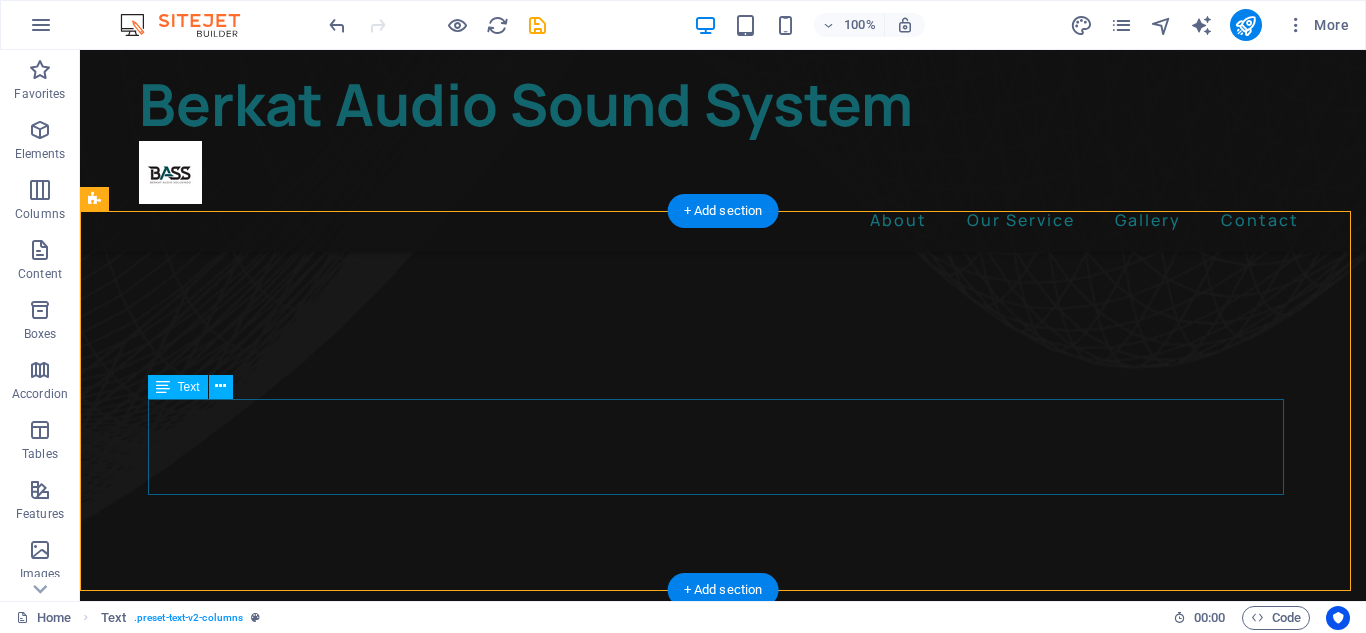 click on "At BASS, customer satisfaction is our top priority. We don't just sell products or services; we provide integrated audio solutions. Our team consists of dedicated and trained professionals, ready to assist you from the initial consultation to the final installation. We are committed to providing the best quality, reliability, and service in every project we handle. Join hundreds of customers who have experienced the sound difference with BASS. Let's create an amazing audio experience together!" at bounding box center (723, 4838) 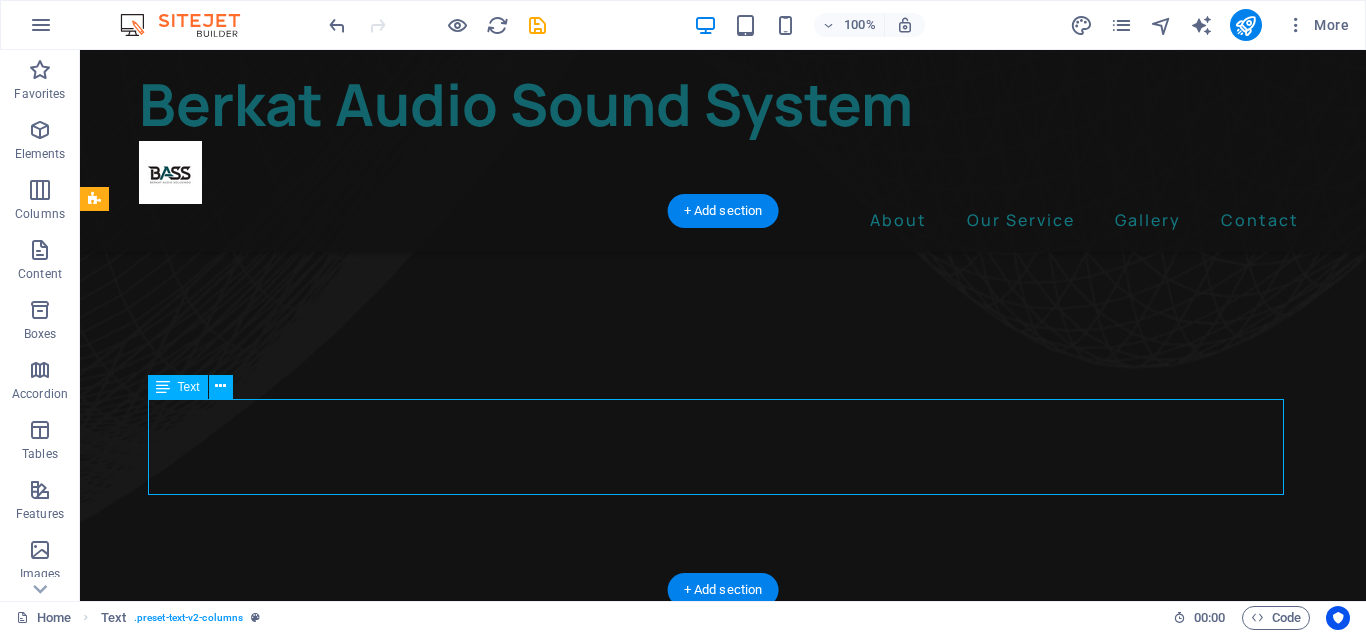 click on "At BASS, customer satisfaction is our top priority. We don't just sell products or services; we provide integrated audio solutions. Our team consists of dedicated and trained professionals, ready to assist you from the initial consultation to the final installation. We are committed to providing the best quality, reliability, and service in every project we handle. Join hundreds of customers who have experienced the sound difference with BASS. Let's create an amazing audio experience together!" at bounding box center [723, 4838] 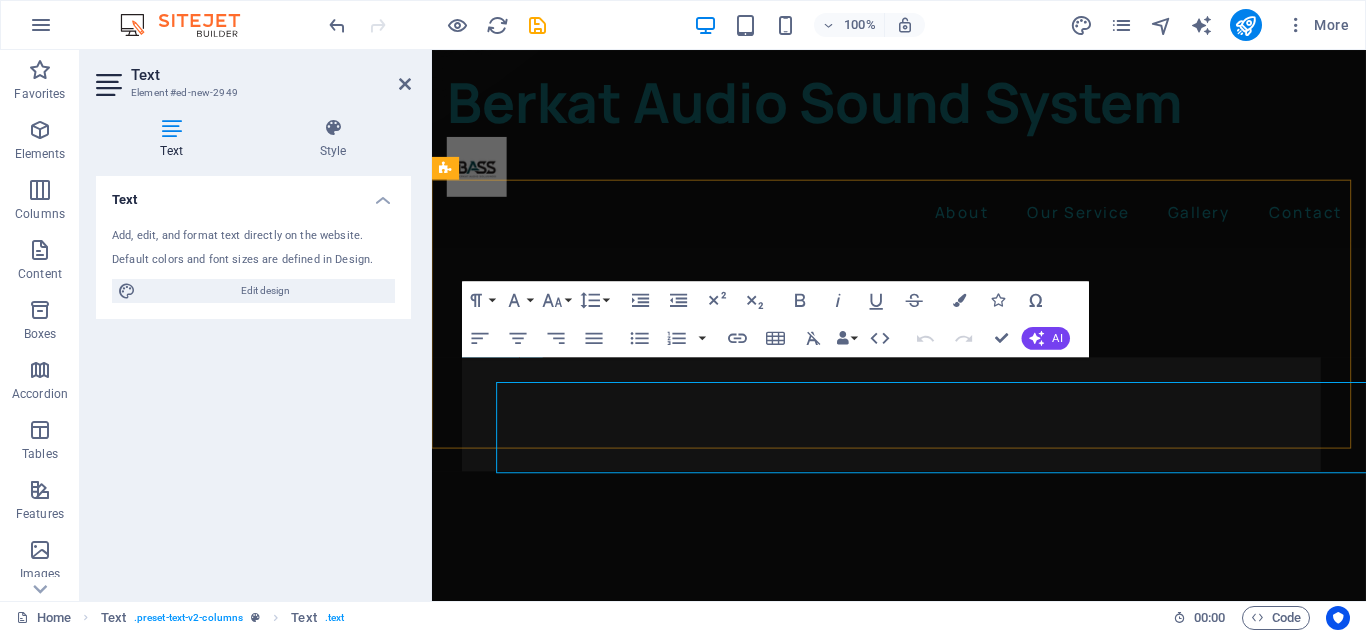scroll, scrollTop: 1136, scrollLeft: 0, axis: vertical 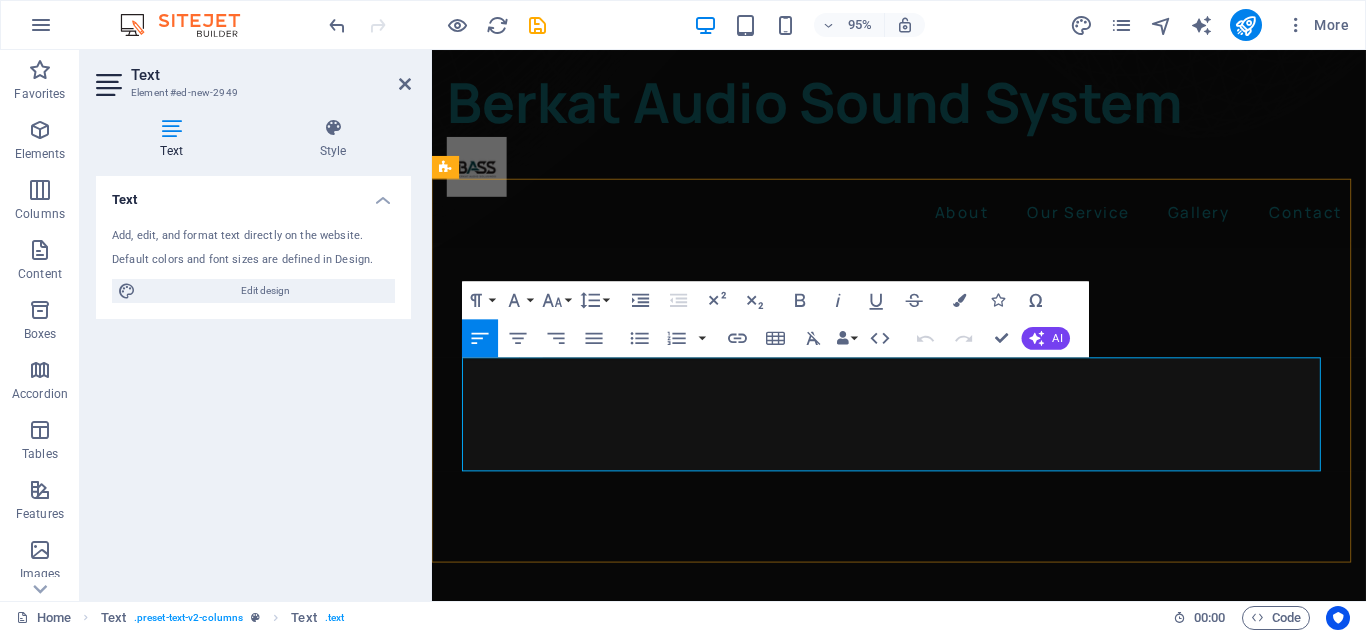 click on "At BASS, customer satisfaction is our top priority. We don't just sell products or services; we provide integrated audio solutions. Our team consists of dedicated and trained professionals, ready to assist you from the initial consultation to the final installation. We are committed to providing the best quality, reliability, and service in every project we handle." at bounding box center (923, 4465) 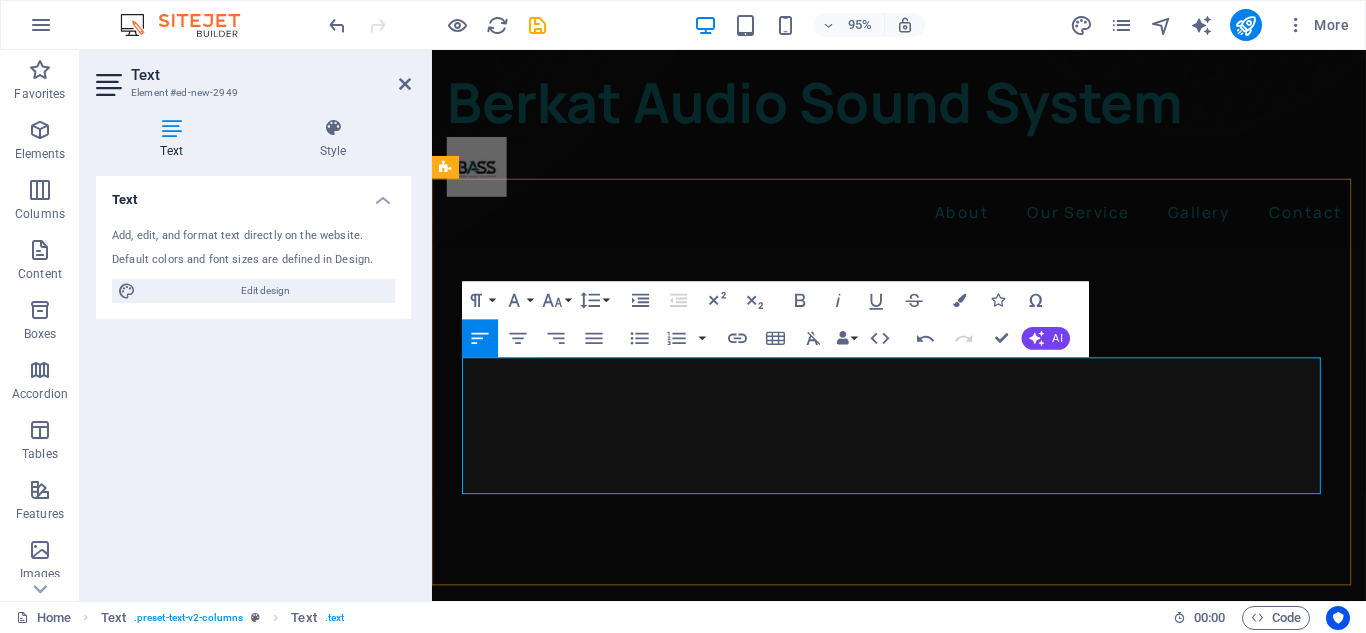 click on "At BASS, customer satisfaction is our top priority. We don't just sell products or services; we provide integrated audio solutions. Our team consists of dedicated and trained professionals, ready to assist you from the initial consultation to the final installation. We are committed to providing the best quality, reliability, and service in every project we handle. Join hundreds of customers who have experienced the sound difference with BASS. Let's create an amazing audio experience together!" at bounding box center [923, 4477] 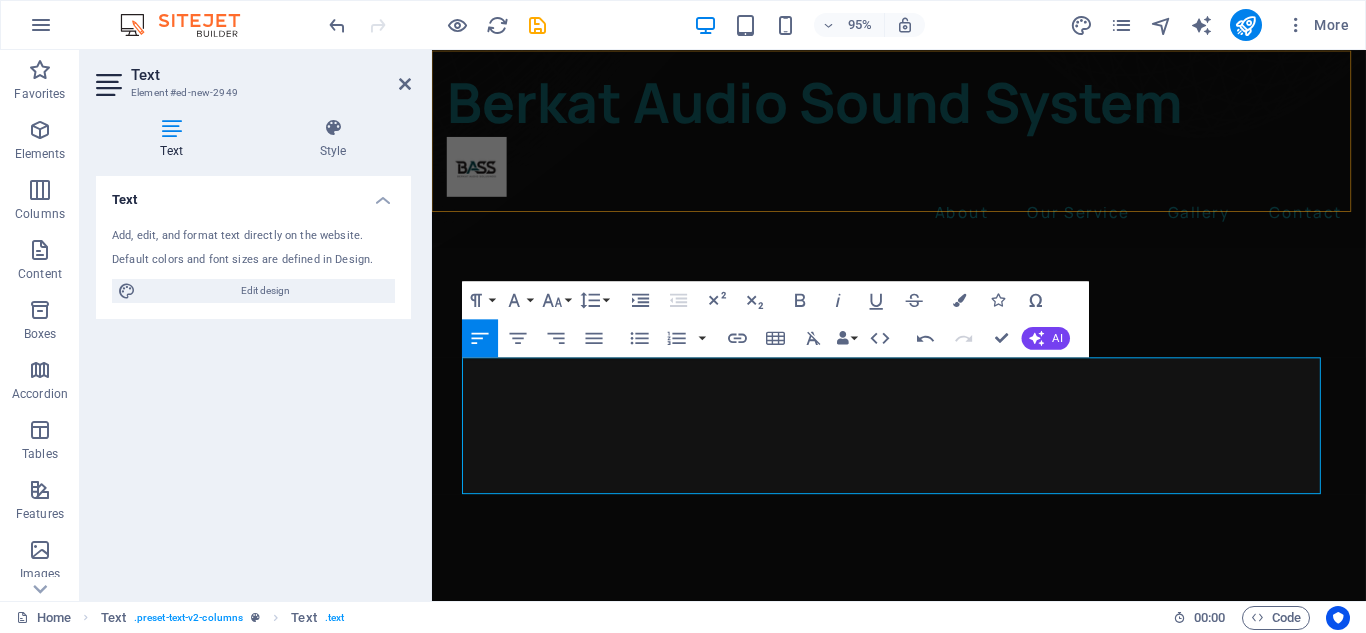 click on "Berkat Audio Sound System About Our Service Gallery Contact" at bounding box center [923, 151] 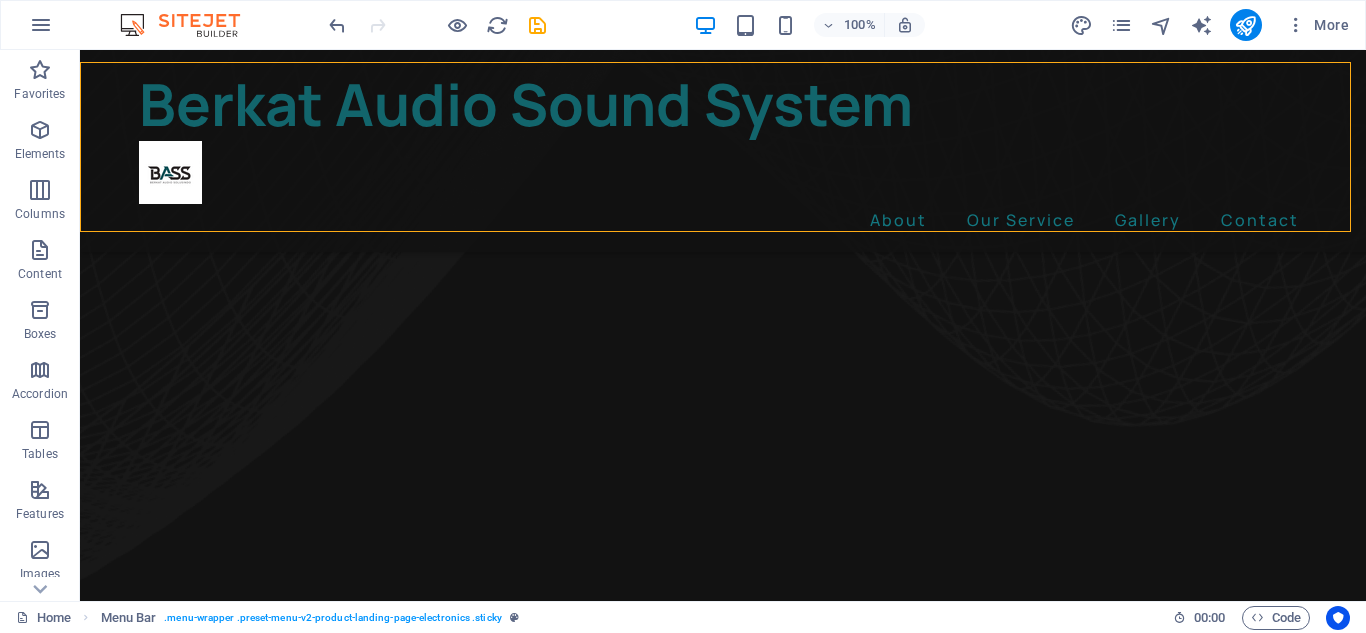 scroll, scrollTop: 1327, scrollLeft: 0, axis: vertical 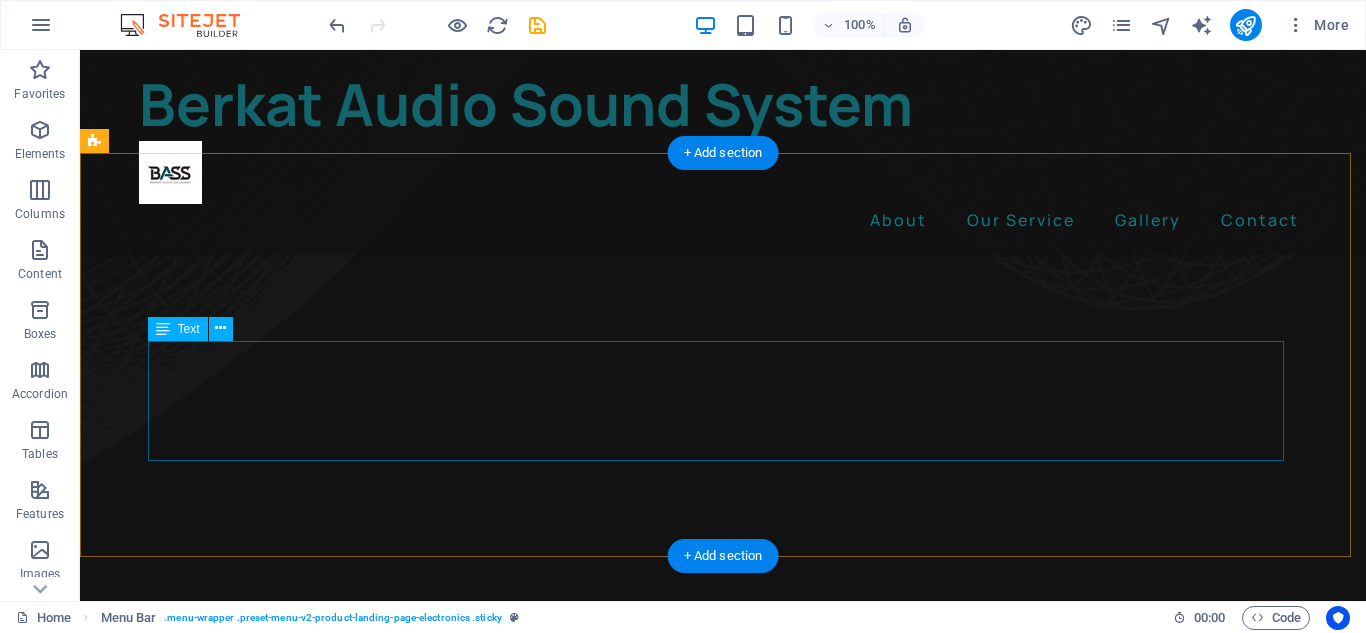 click on "At BASS, customer satisfaction is our top priority. We don't just sell products or services; we provide integrated audio solutions. Our team consists of dedicated and trained professionals, ready to assist you from the initial consultation to the final installation. We are committed to providing the best quality, reliability, and service in every project we handle. Join hundreds of customers who have experienced the sound difference with BASS. Let's create an amazing audio experience together!" at bounding box center [723, 4792] 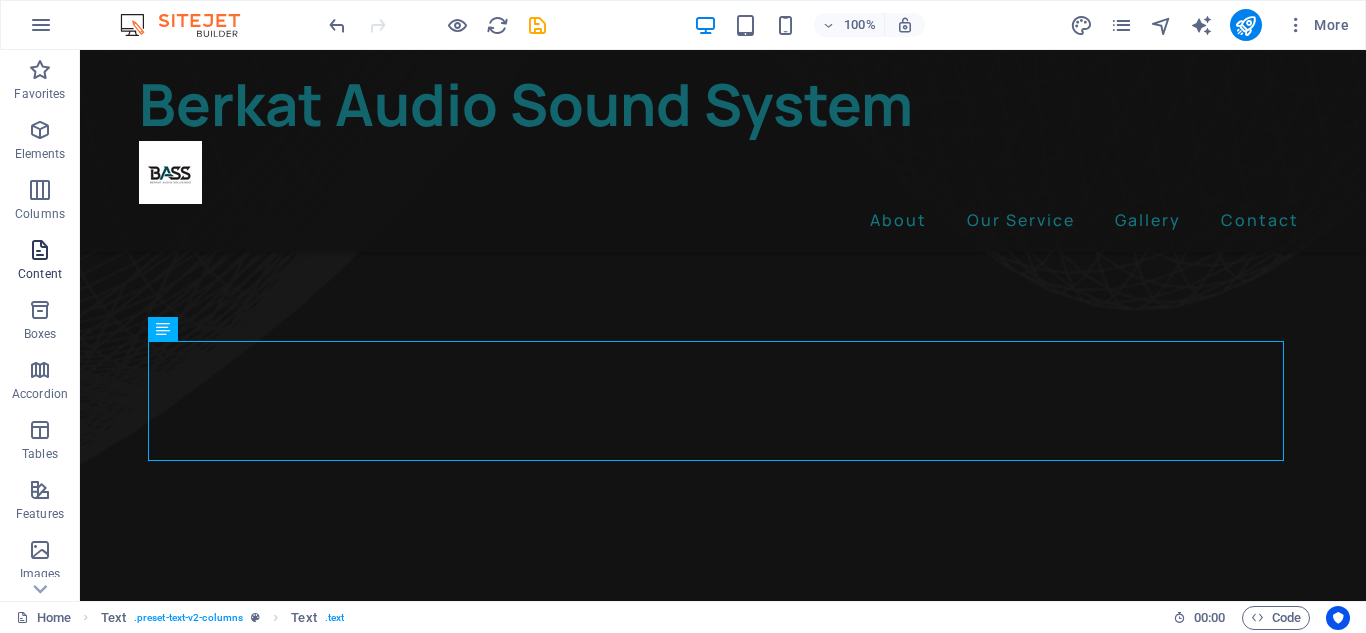 click at bounding box center (40, 250) 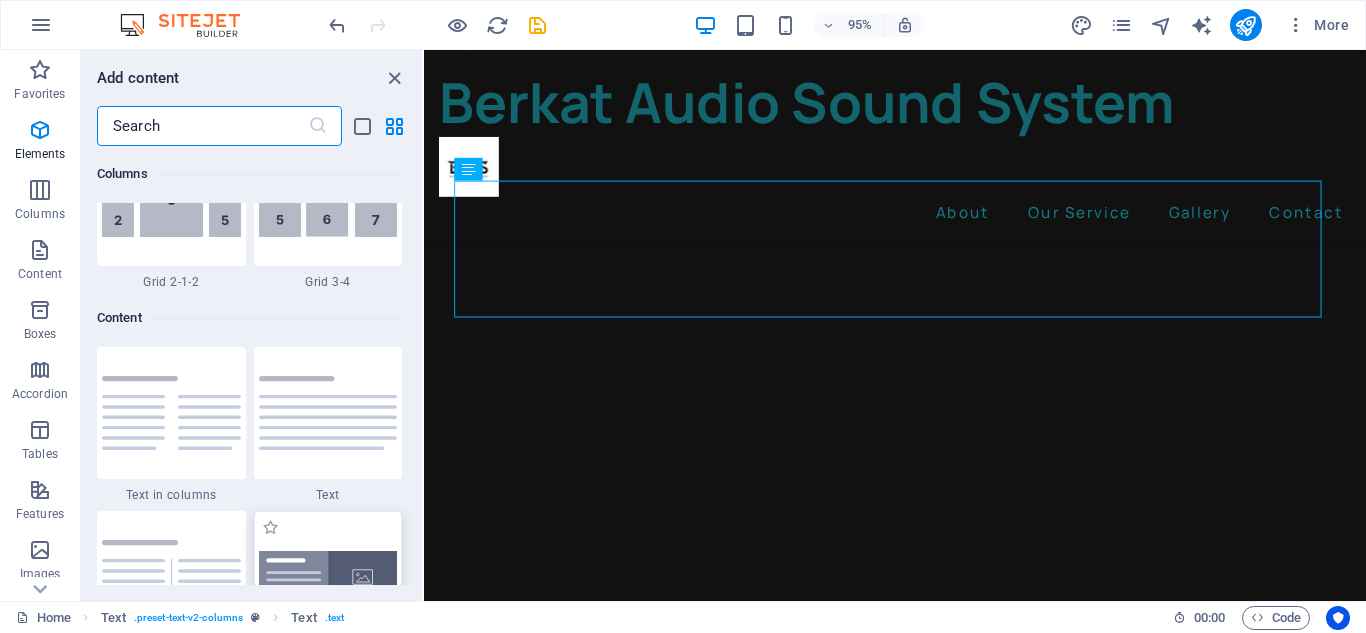 scroll, scrollTop: 3499, scrollLeft: 0, axis: vertical 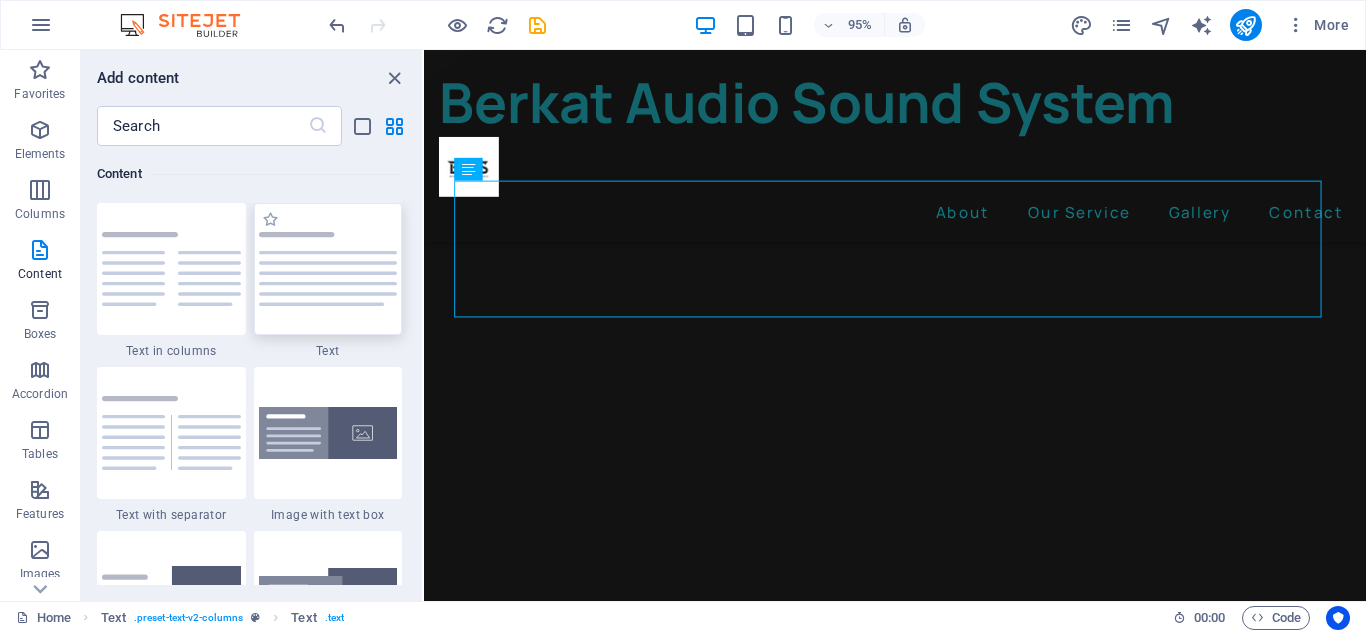 click at bounding box center [328, 269] 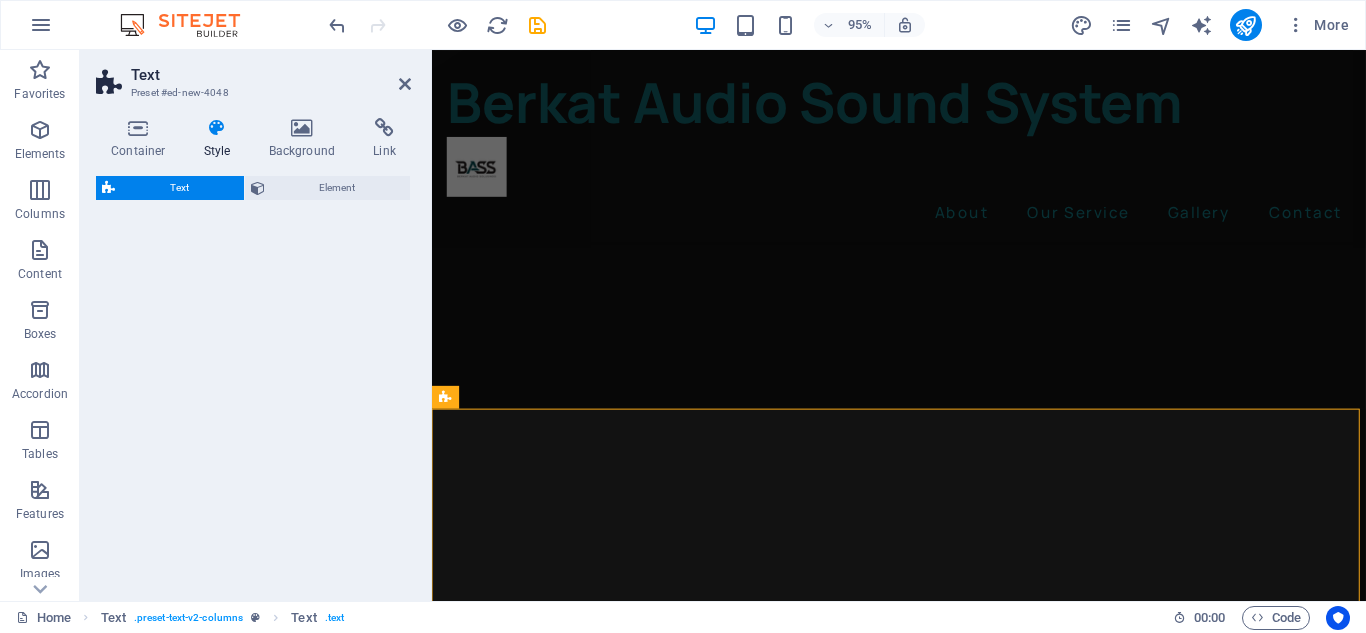 select on "preset-text-v2-default" 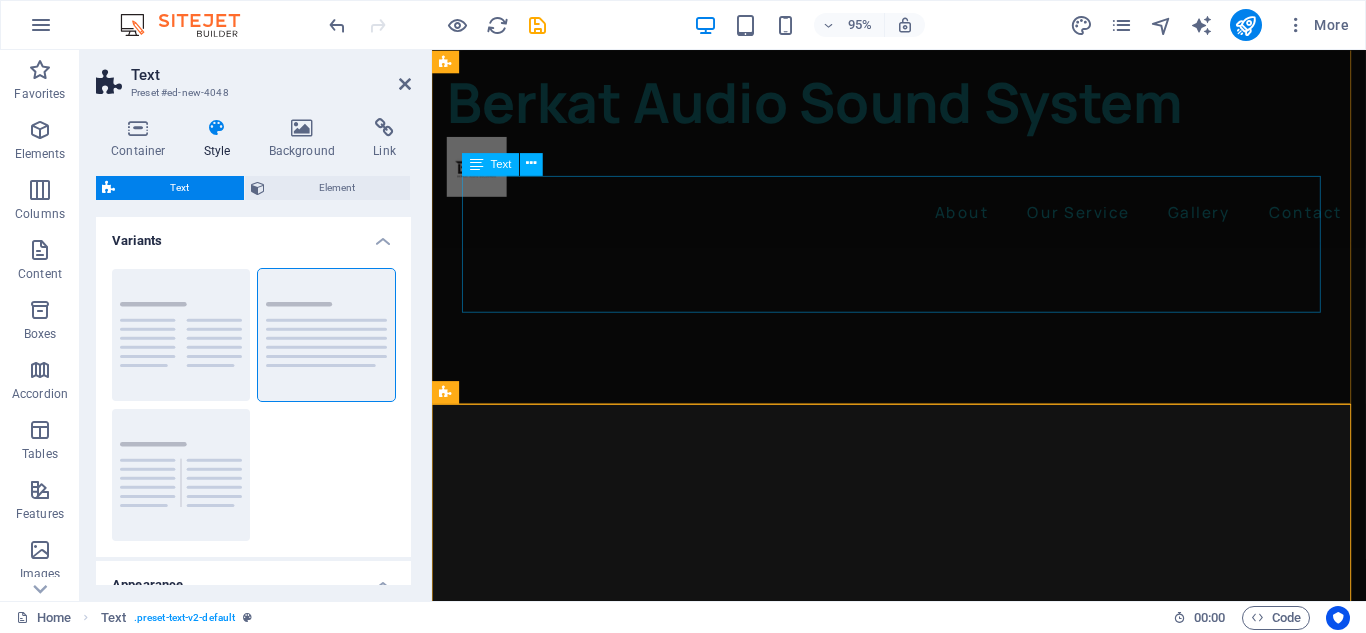 click on "At BASS, customer satisfaction is our top priority. We don't just sell products or services; we provide integrated audio solutions. Our team consists of dedicated and trained professionals, ready to assist you from the initial consultation to the final installation. We are committed to providing the best quality, reliability, and service in every project we handle. Join hundreds of customers who have experienced the sound difference with BASS. Let's create an amazing audio experience together!" at bounding box center [923, 4286] 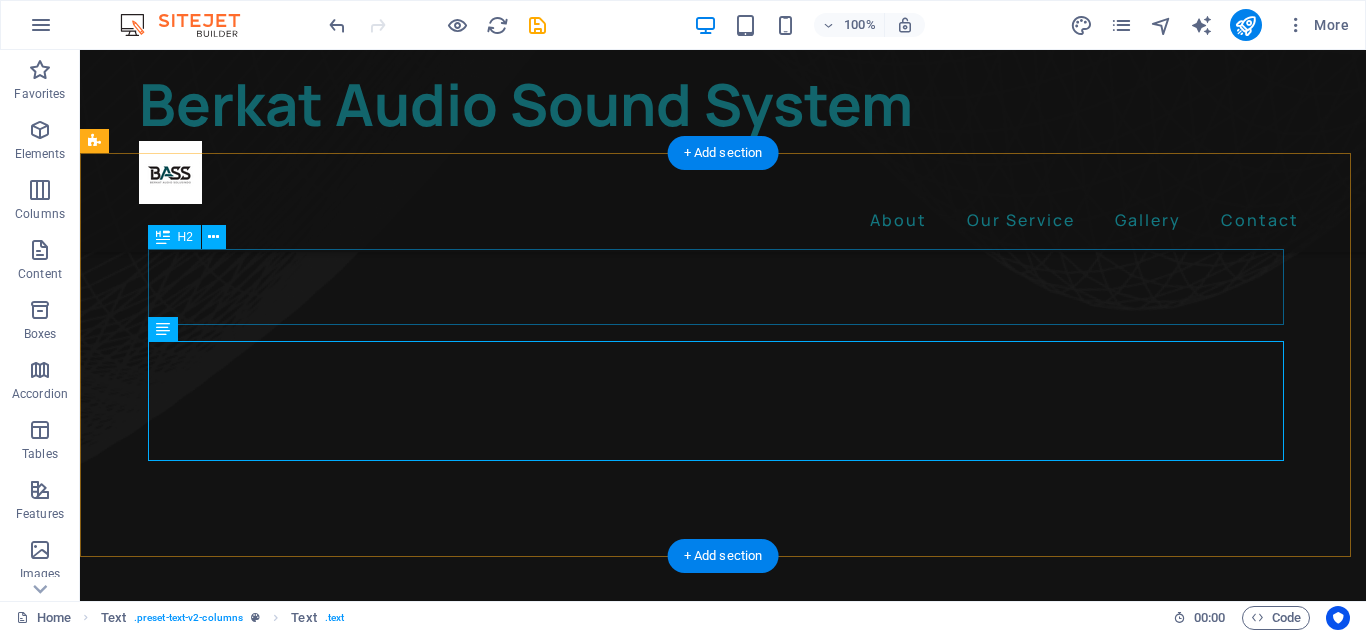 click on "Why Choose Us?" at bounding box center (723, 4651) 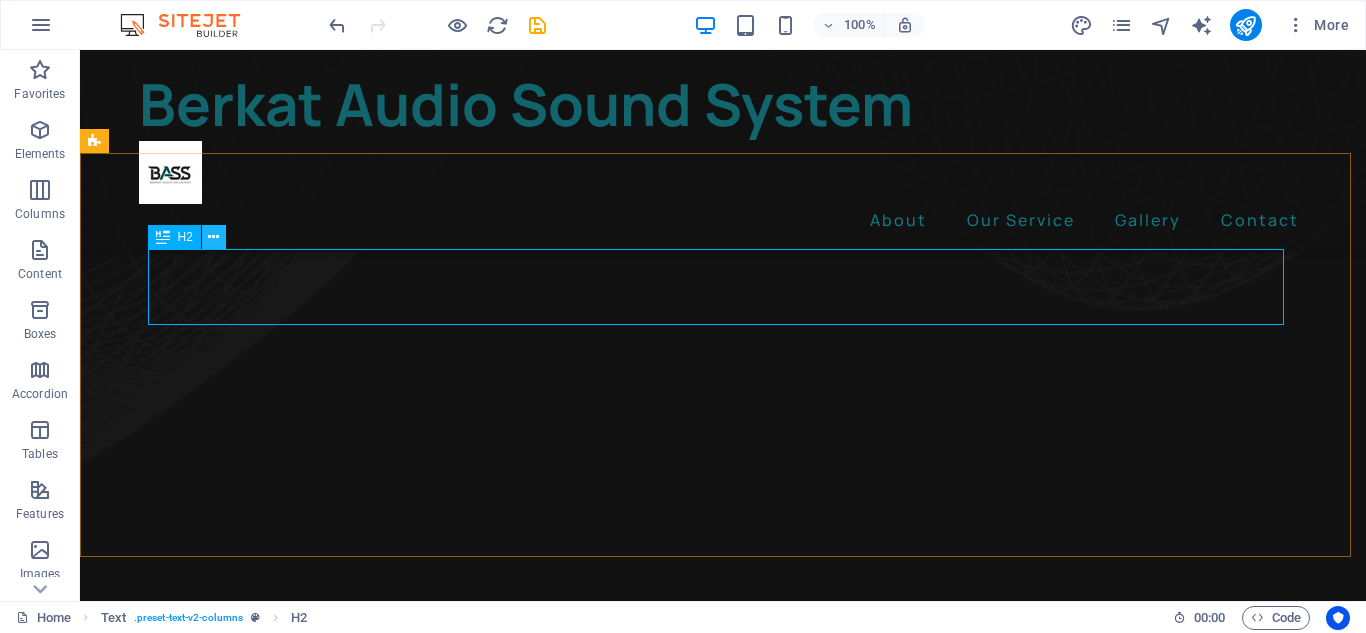click at bounding box center [213, 237] 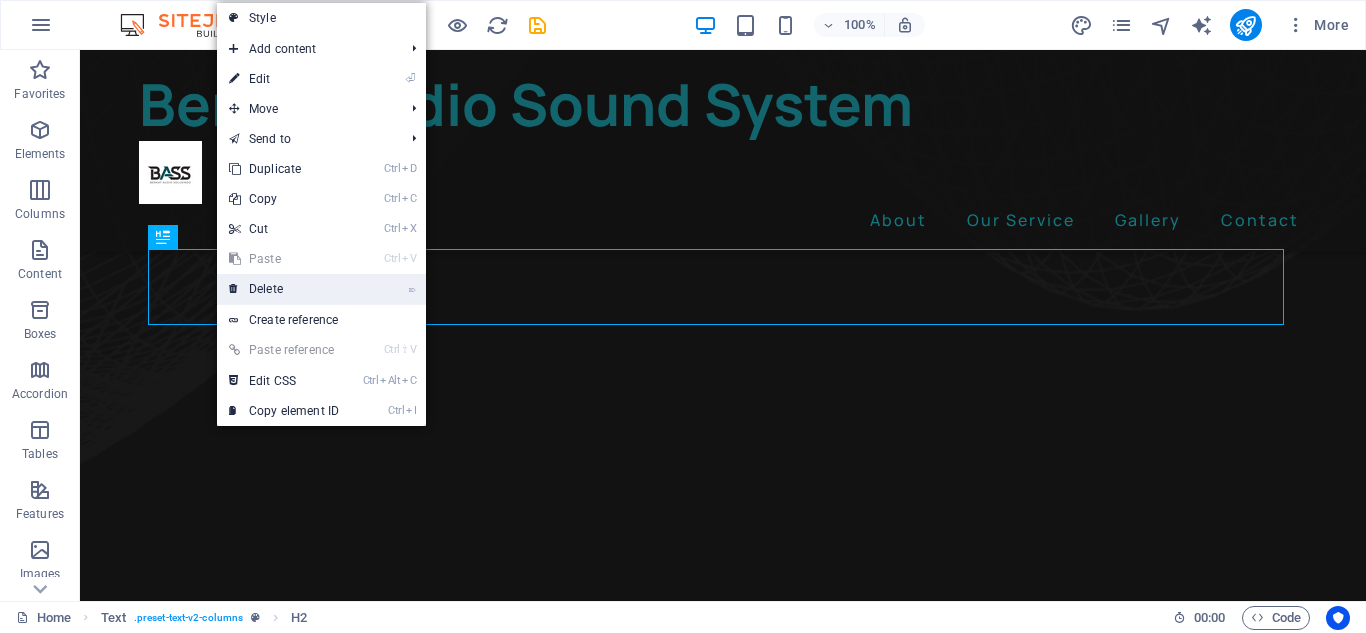 click on "⌦  Delete" at bounding box center [284, 289] 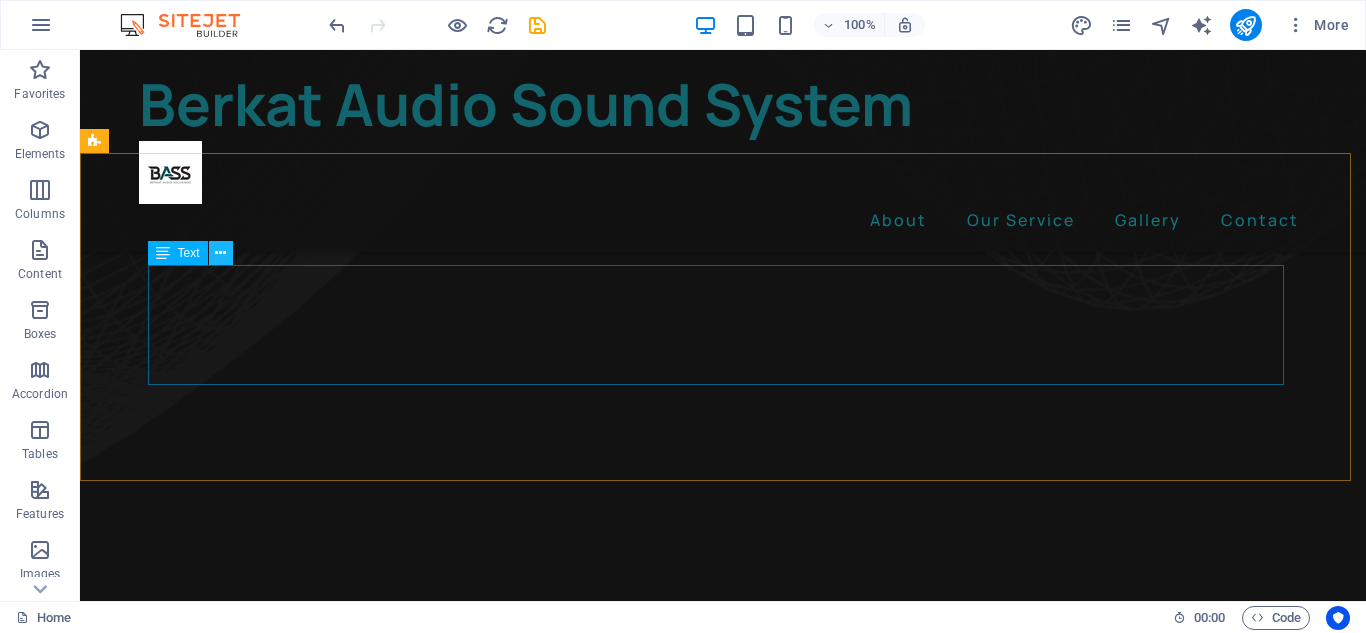 click at bounding box center [220, 253] 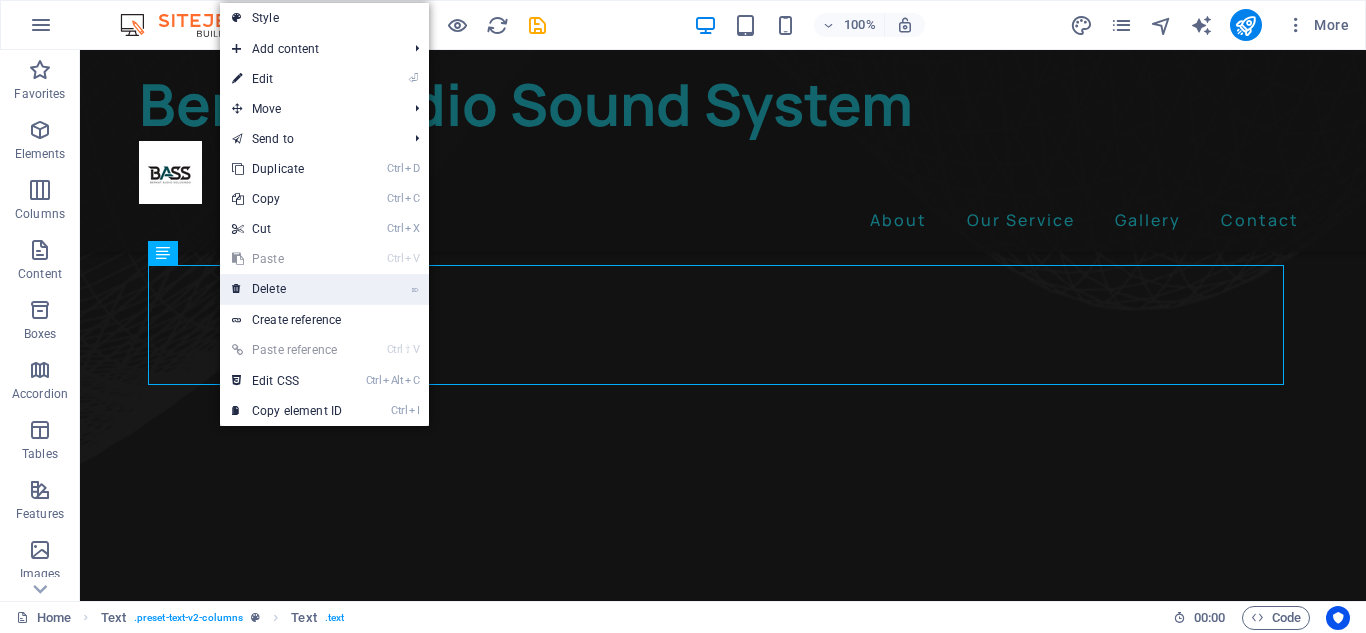 click on "⌦  Delete" at bounding box center (287, 289) 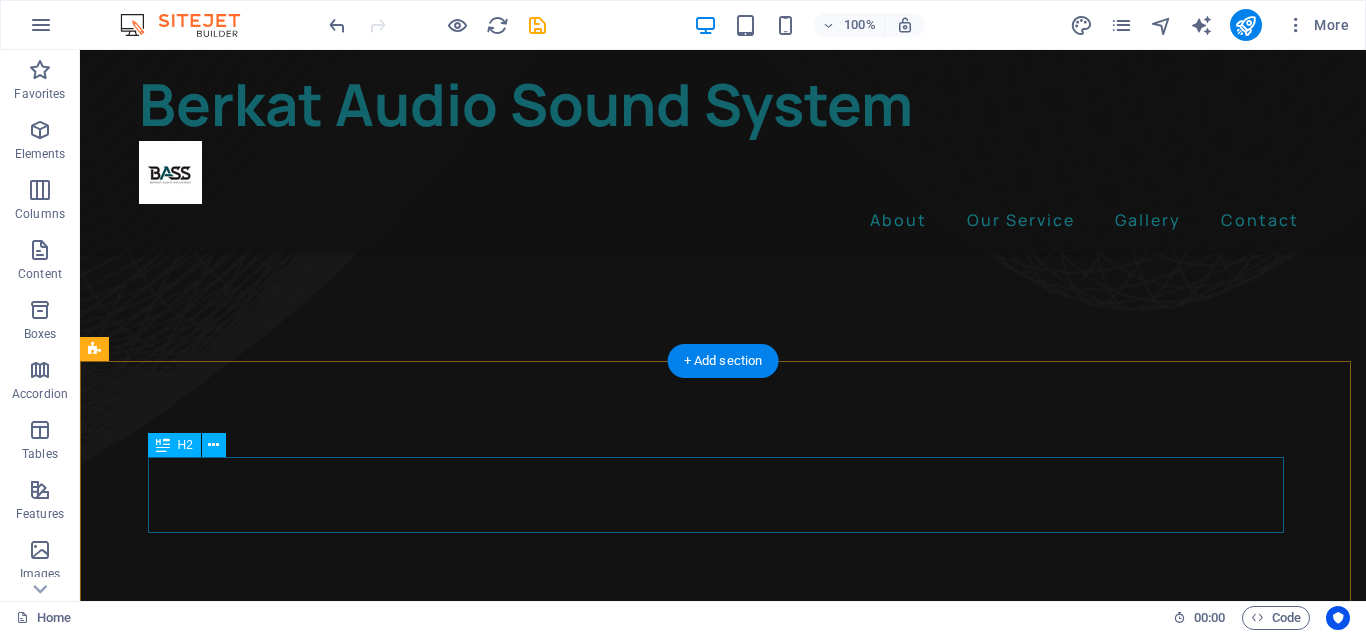click on "Headline" at bounding box center [723, 4885] 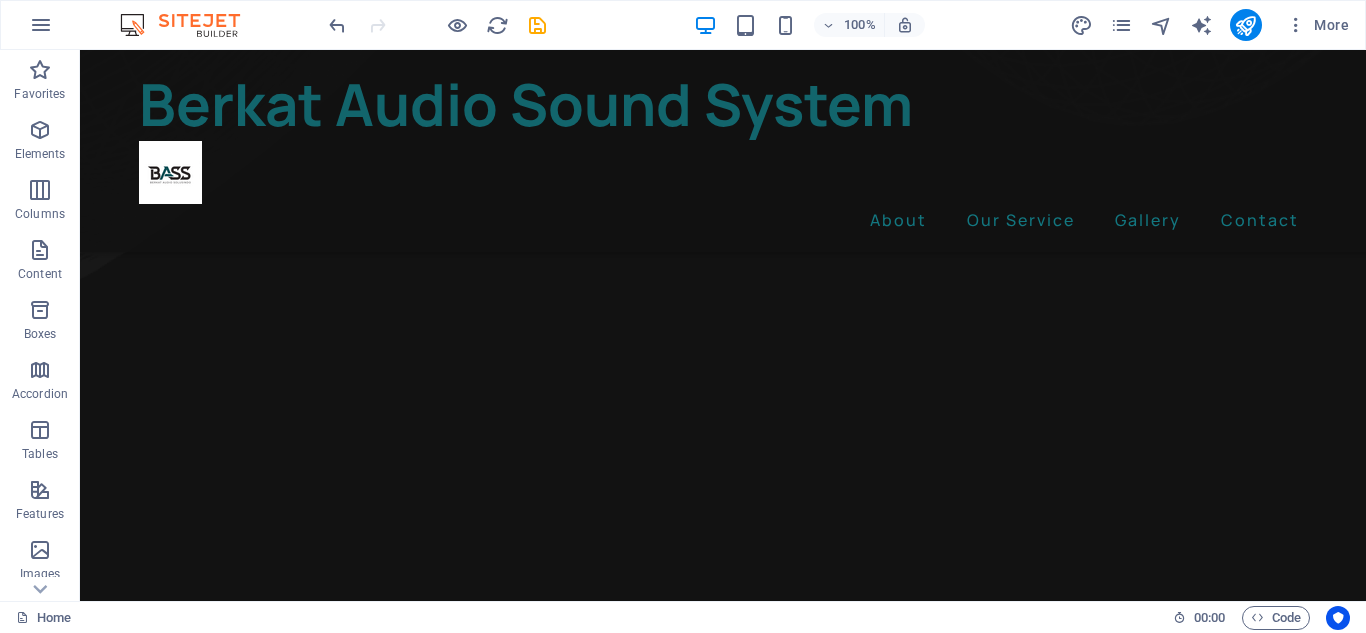scroll, scrollTop: 1334, scrollLeft: 0, axis: vertical 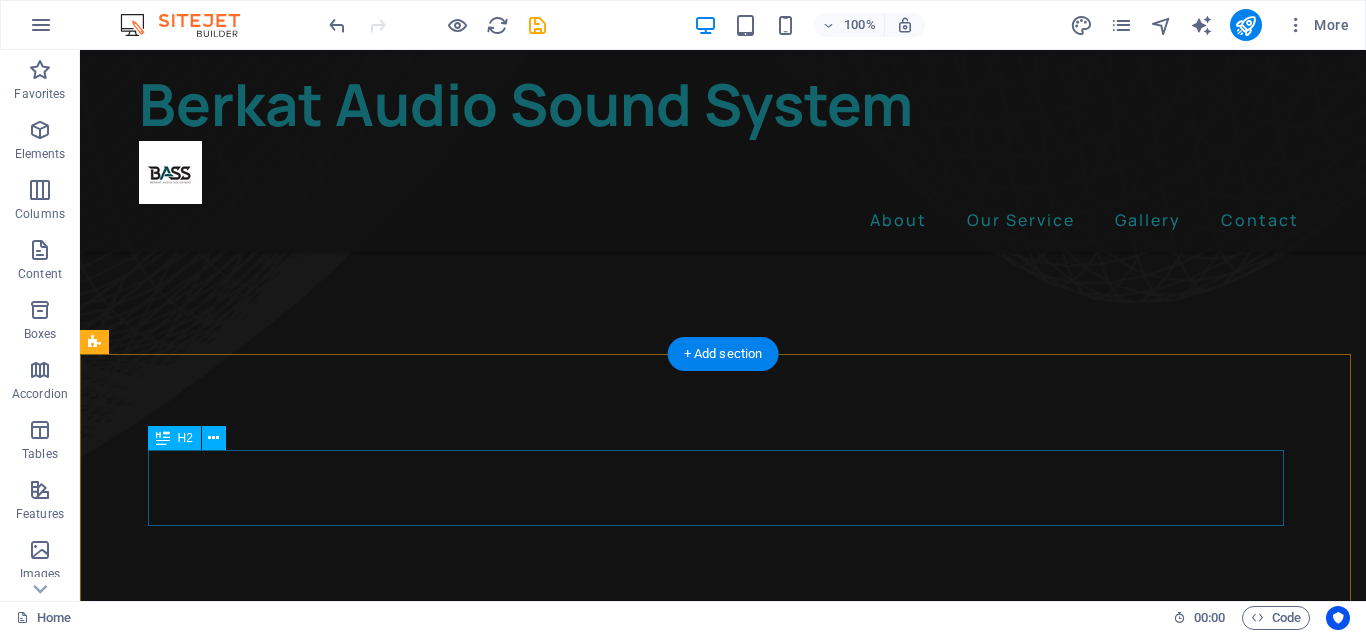 click on "Headline" at bounding box center (723, 4878) 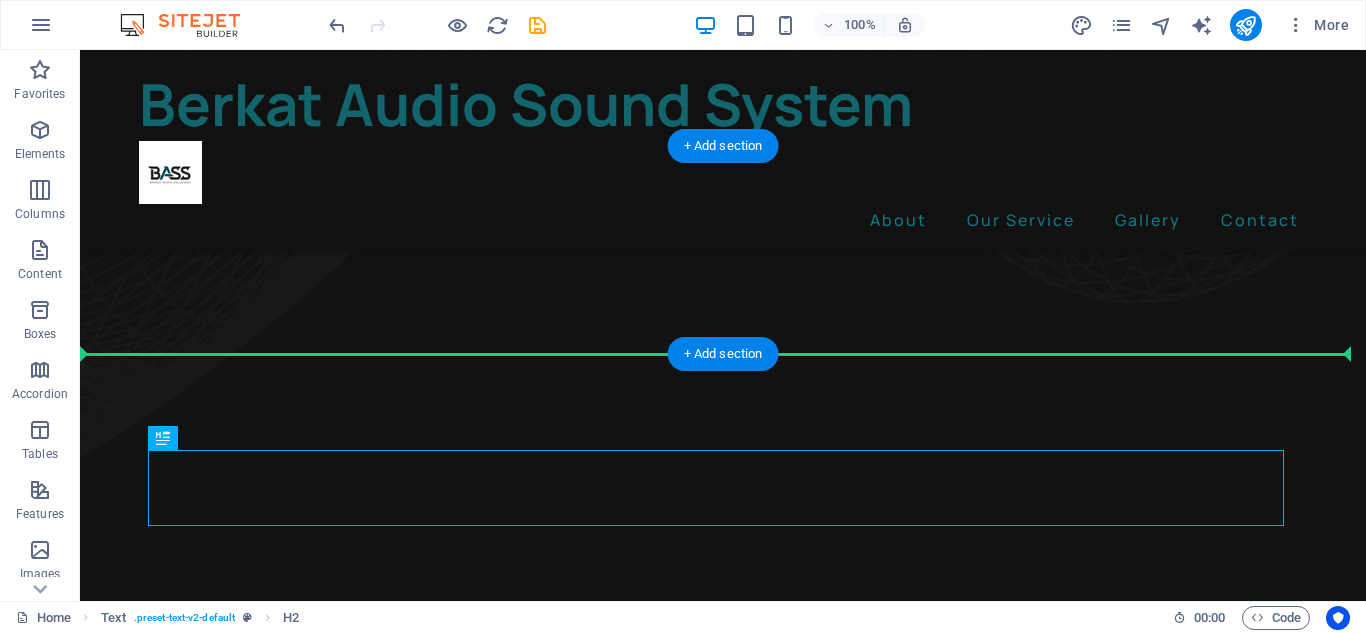 drag, startPoint x: 252, startPoint y: 494, endPoint x: 160, endPoint y: 343, distance: 176.81912 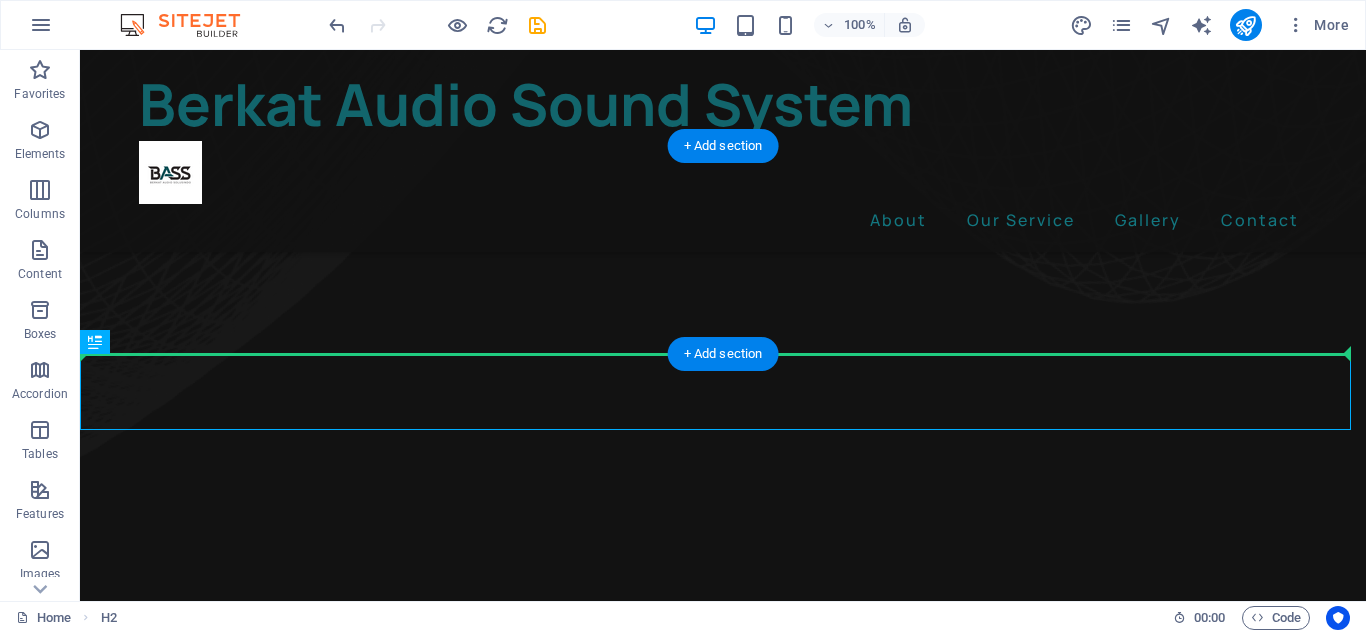 drag, startPoint x: 185, startPoint y: 398, endPoint x: 187, endPoint y: 336, distance: 62.03225 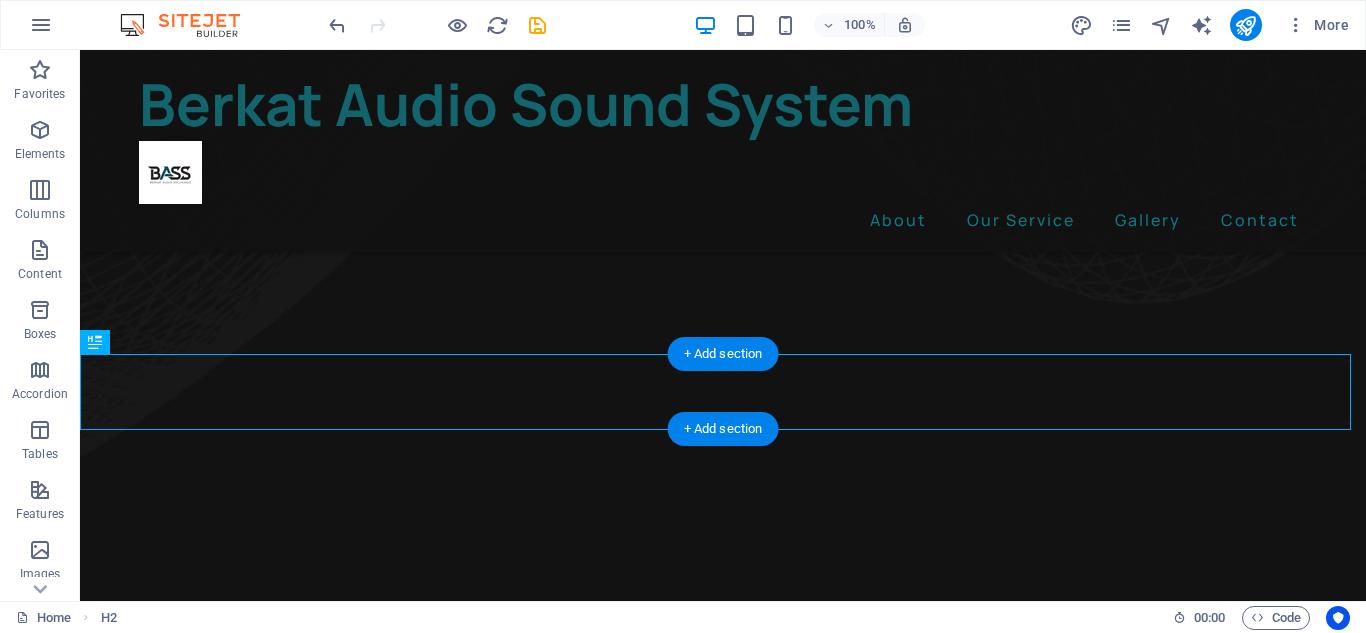 drag, startPoint x: 174, startPoint y: 399, endPoint x: 322, endPoint y: 360, distance: 153.05228 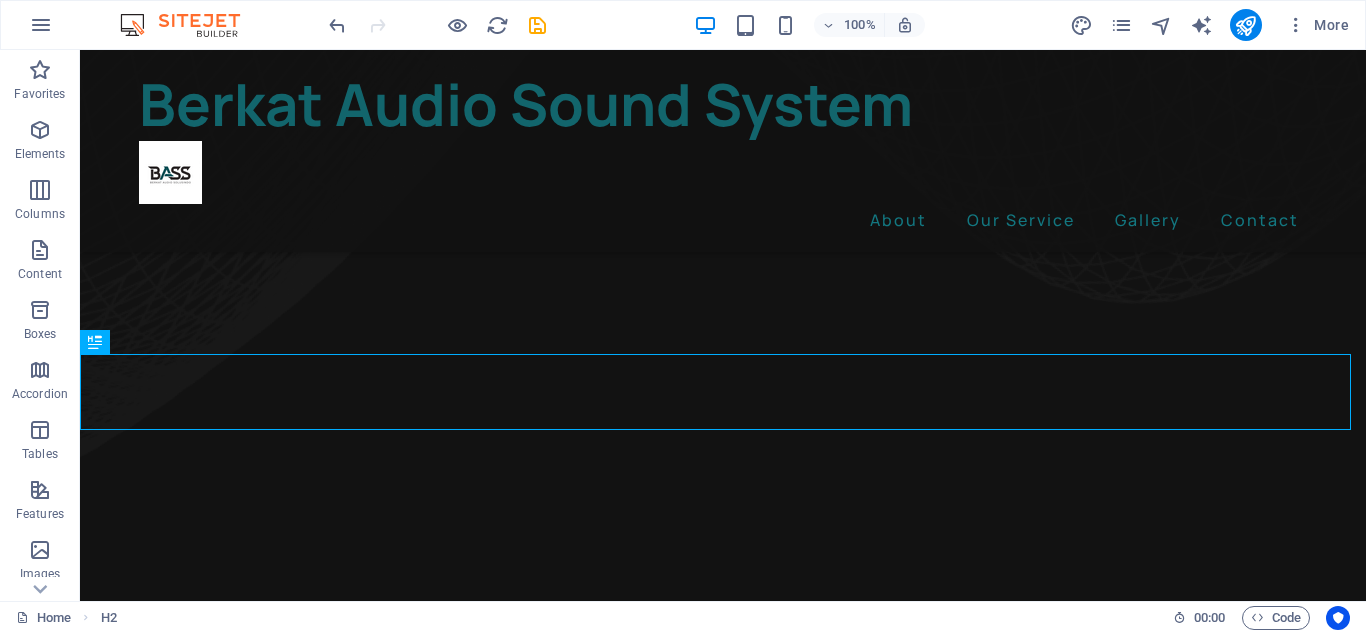 click on "100% More" at bounding box center [683, 25] 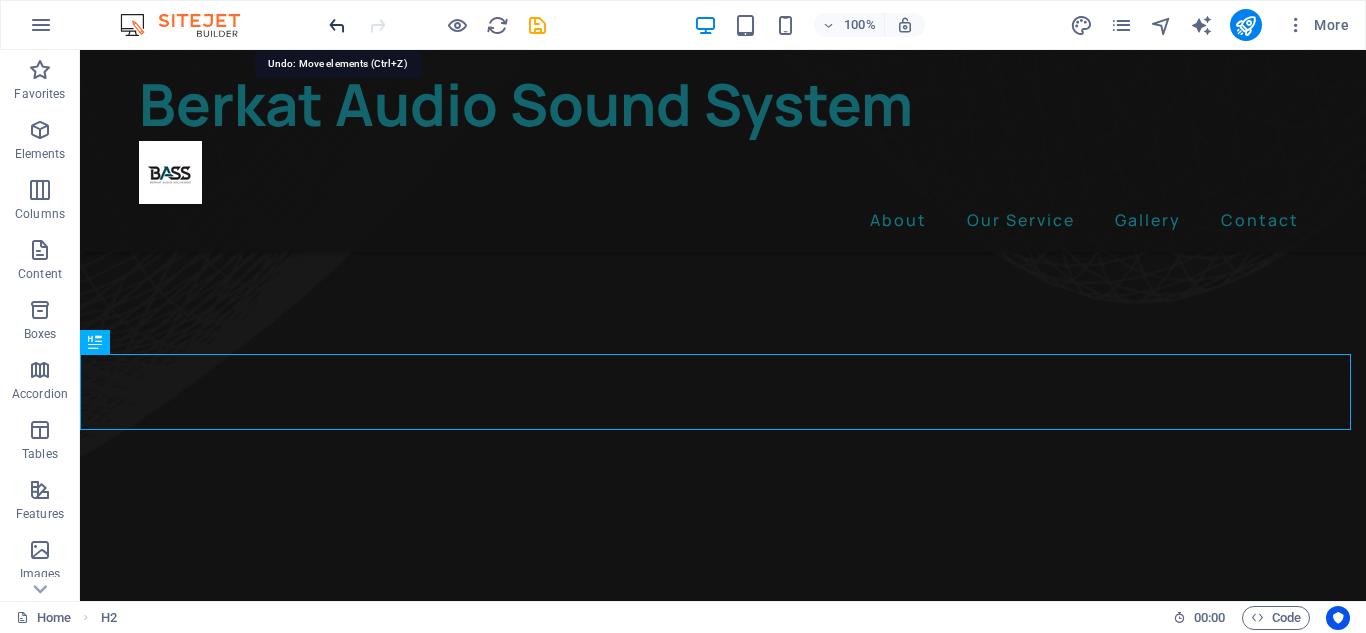 click at bounding box center [337, 25] 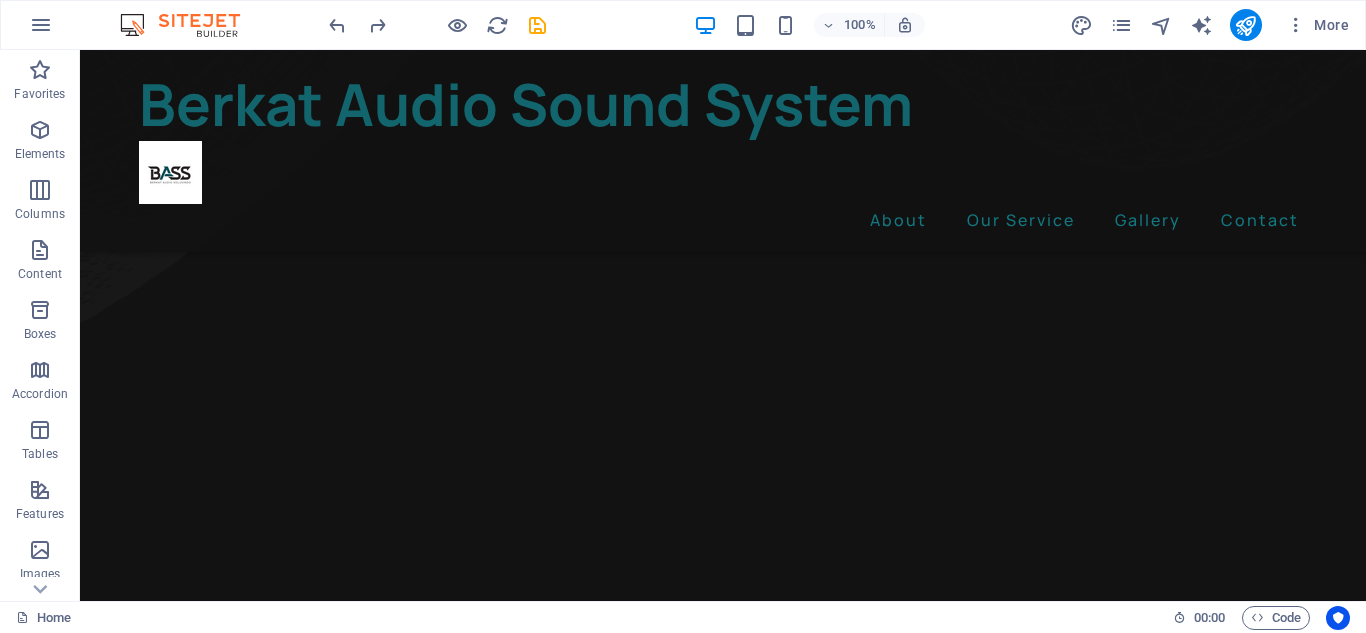 scroll, scrollTop: 1498, scrollLeft: 0, axis: vertical 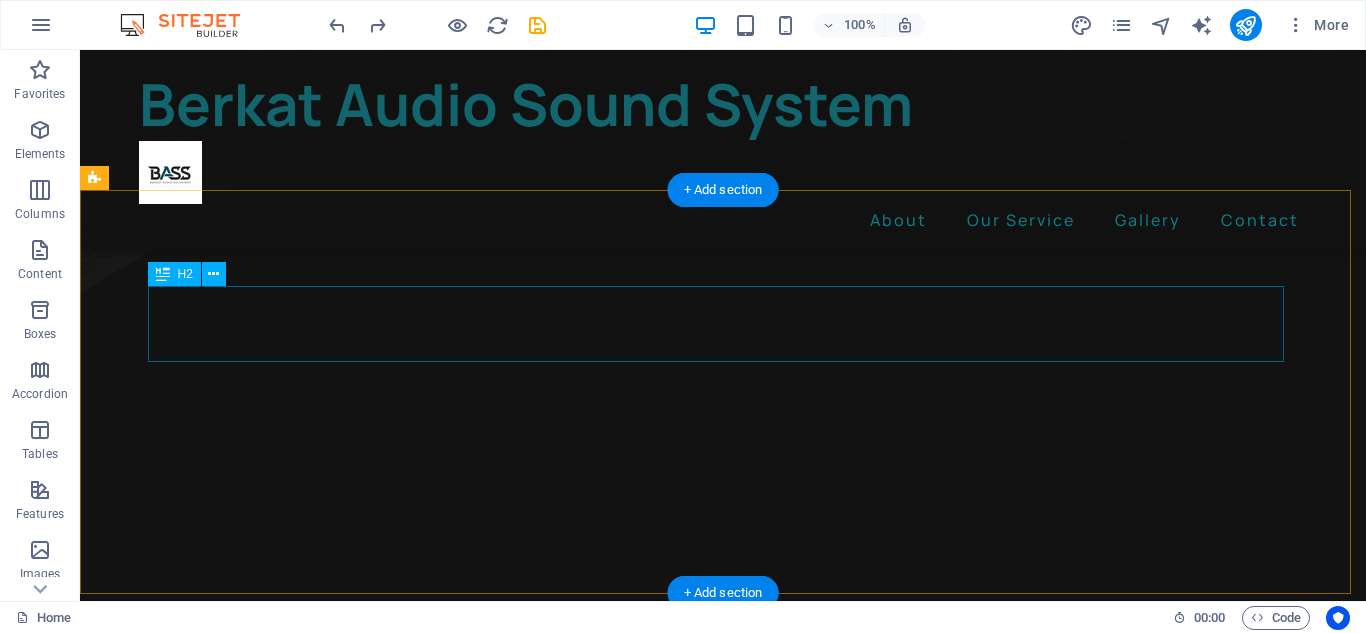 click on "Headline" at bounding box center [723, 4714] 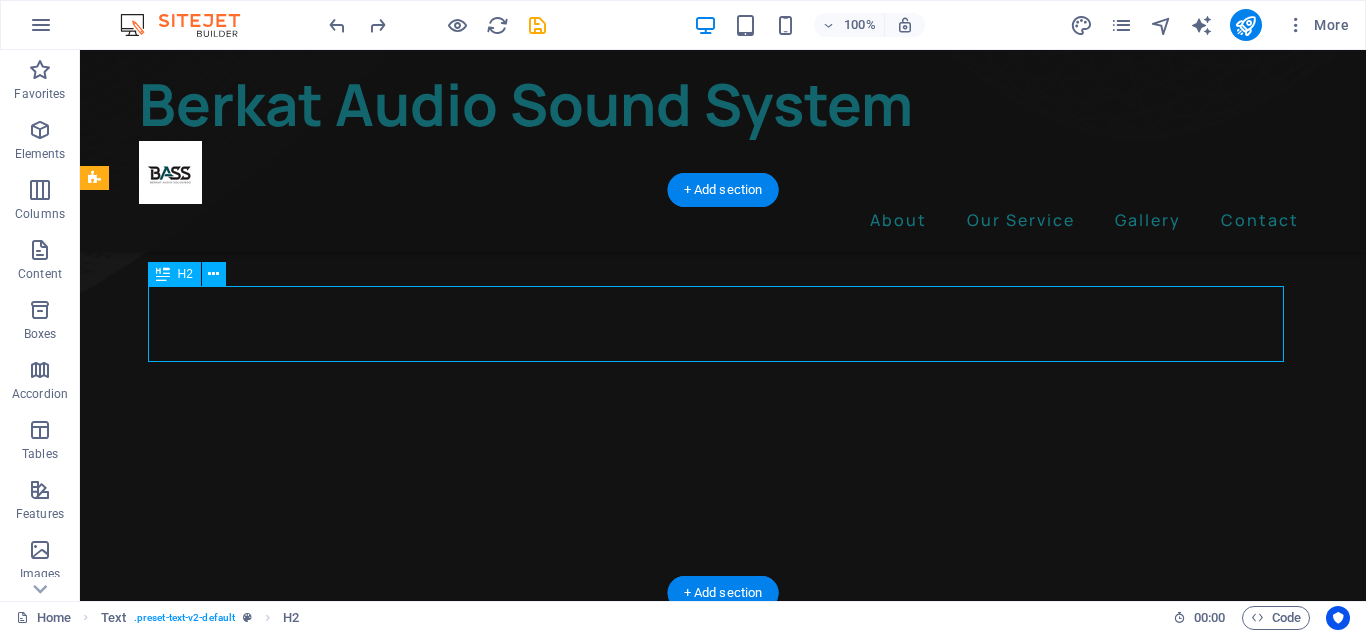 click on "Headline" at bounding box center [723, 4714] 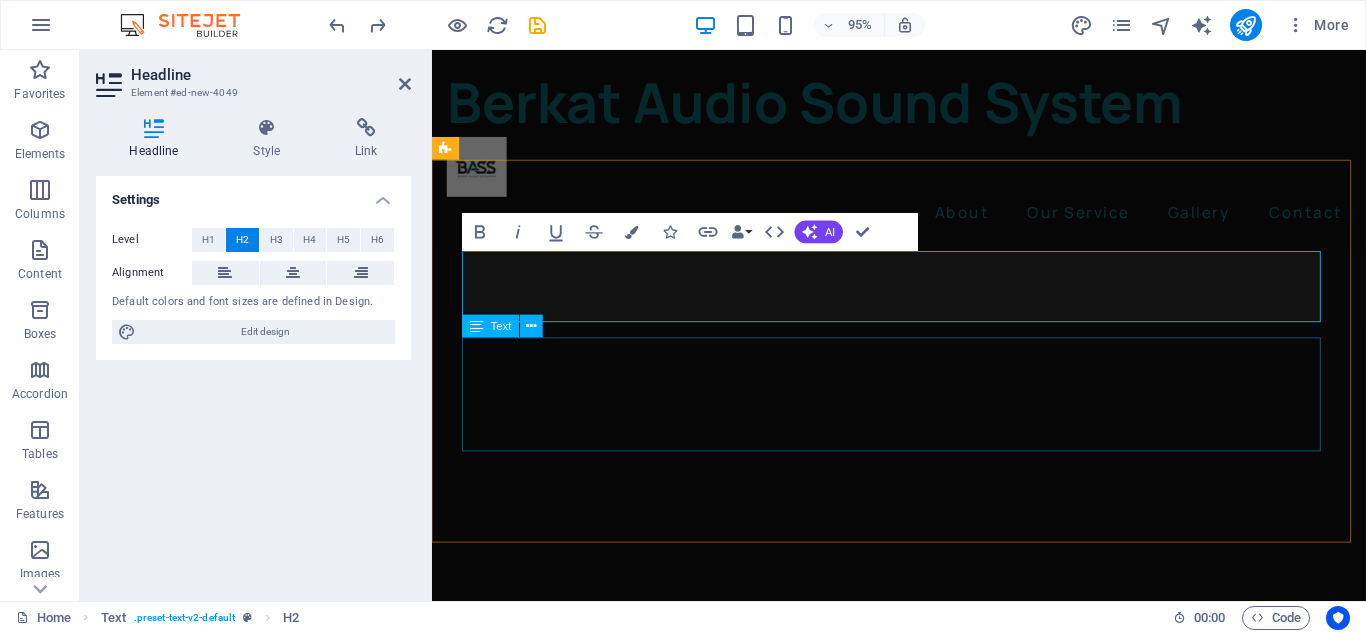 scroll, scrollTop: 1364, scrollLeft: 0, axis: vertical 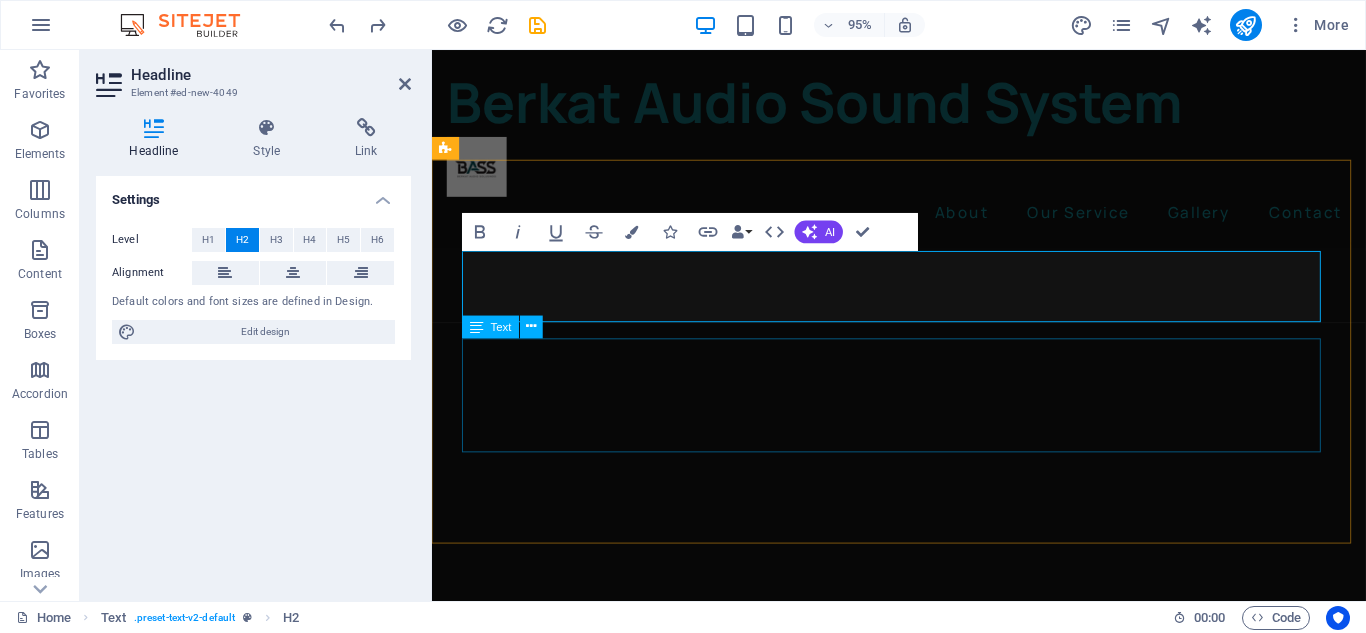 type 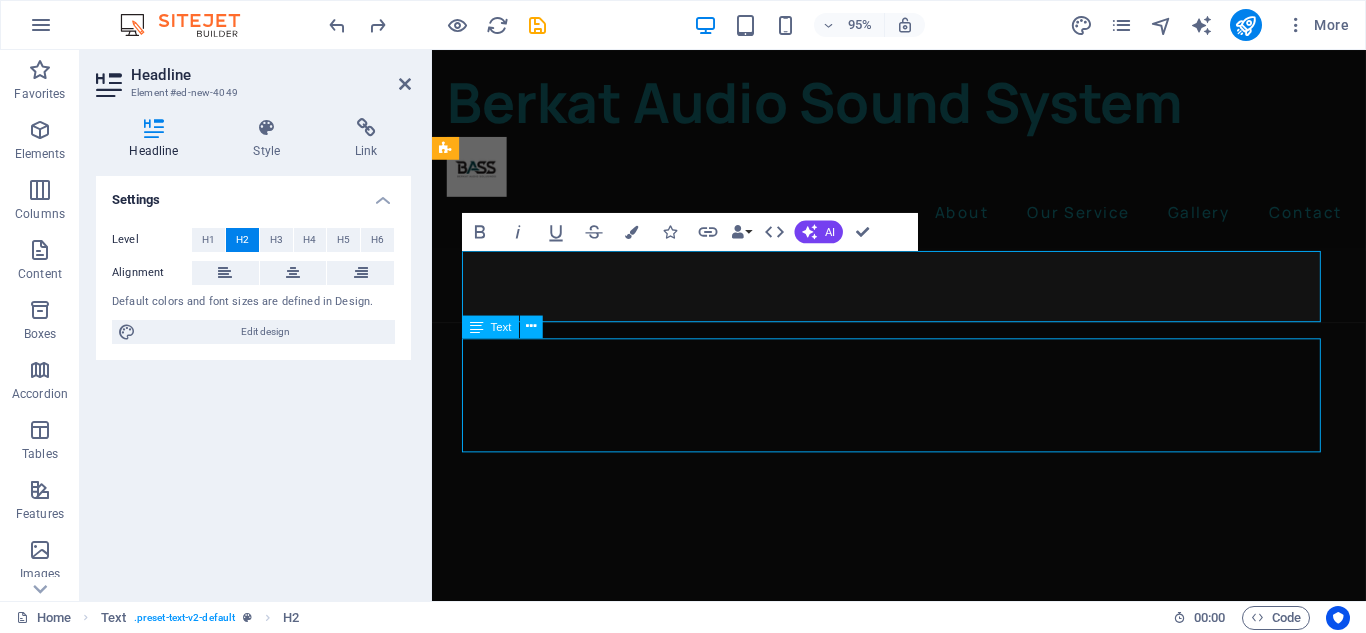 click on "Lorem ipsum dolor sitope amet, consectetur adipisicing elitip. Massumenda, dolore, cum vel modi asperiores consequatur suscipit quidem ducimus eveniet iure expedita consecteture odiogil voluptatum similique fugit voluptates atem accusamus quae quas dolorem tenetur facere tempora maiores adipisci reiciendis accusantium voluptatibus id voluptate tempore dolor harum nisi amet! Nobis, eaque. Aenean commodo ligula eget dolor. Lorem ipsum dolor sit amet, consectetuer adipiscing elit leget odiogil voluptatum similique fugit voluptates dolor. Libero assumenda, dolore, cum vel modi asperiores consequatur." at bounding box center (923, 4445) 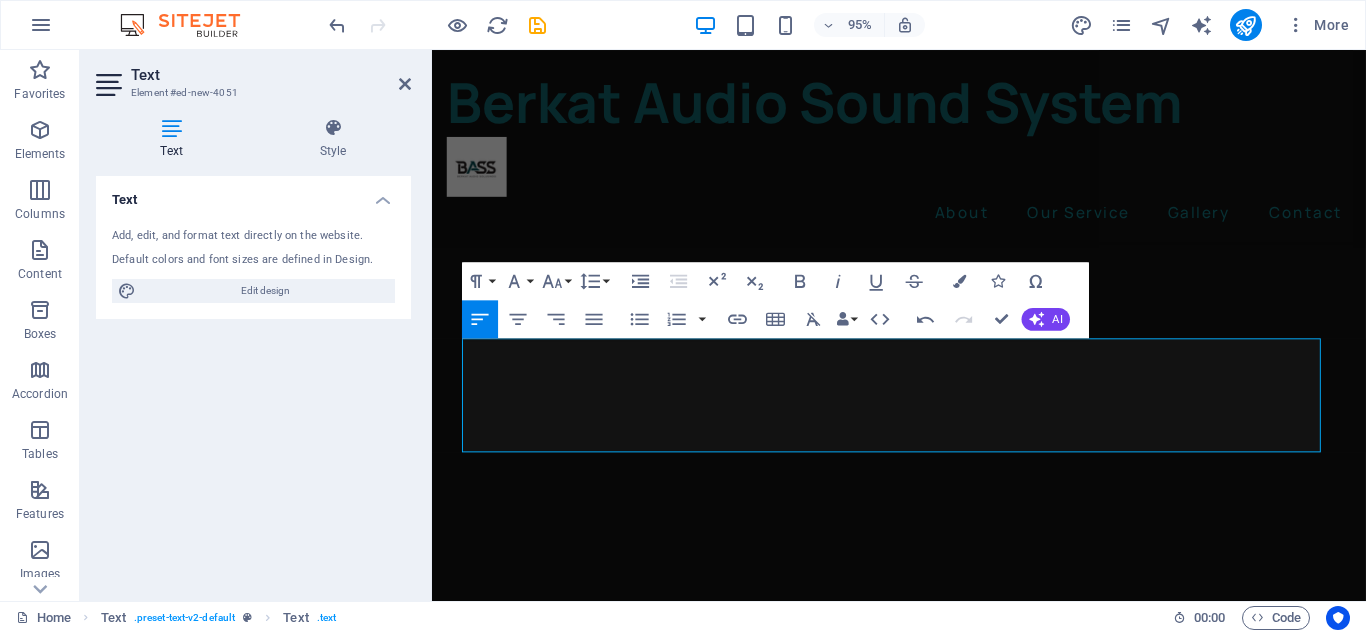 click on "Text Add, edit, and format text directly on the website. Default colors and font sizes are defined in Design. Edit design Alignment Left aligned Centered Right aligned" at bounding box center (253, 380) 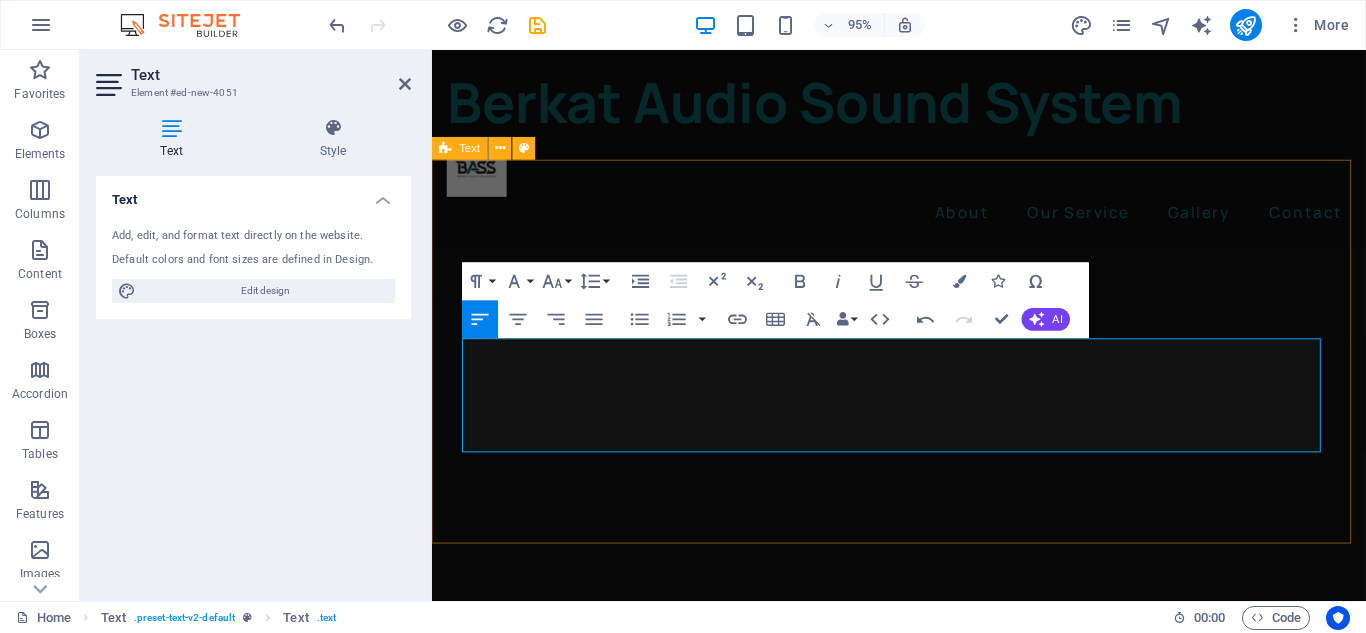 click on "Why Choose Us? At BASS, customer satisfaction is our top priority. We don't just sell products or services; we provide integrated audio solutions. Our team consists of dedicated and trained professionals, ready to assist you from the initial consultation to the final installation. We are committed to providing the best quality, reliability, and service in every project we handle. Join hundreds of customers who have experienced the sound difference with BASS. Let's create an amazing audio experience together!" at bounding box center [923, 4398] 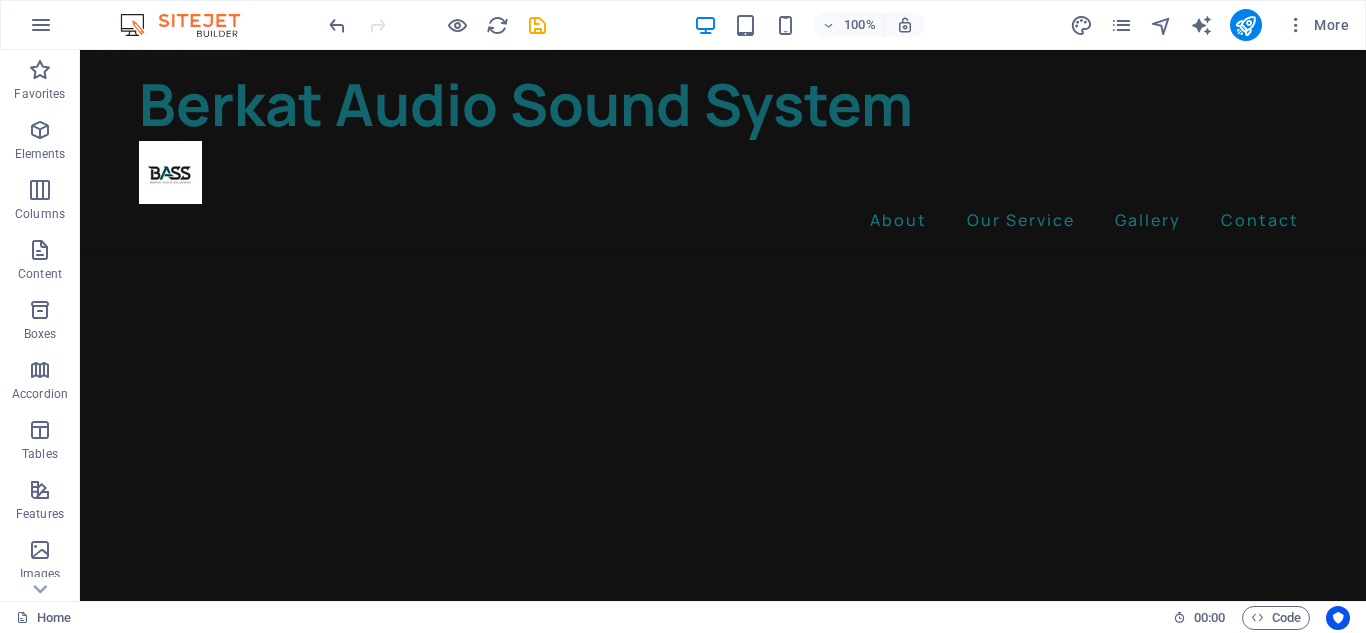 scroll, scrollTop: 1788, scrollLeft: 0, axis: vertical 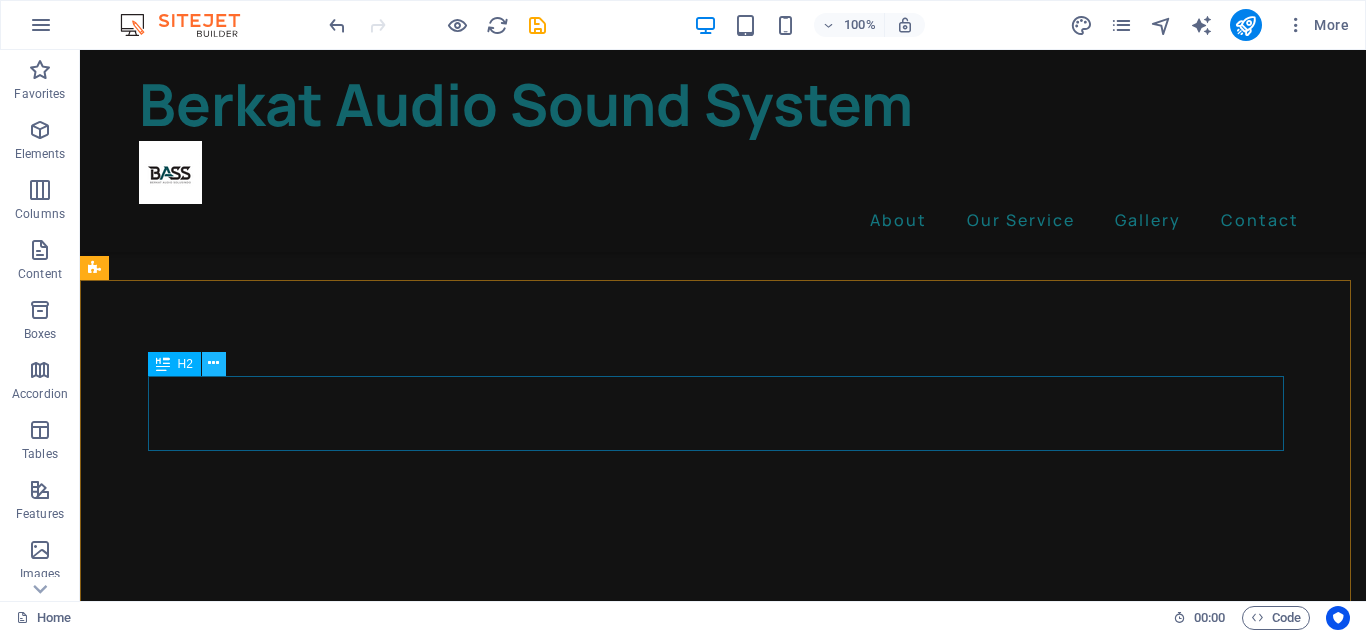 click at bounding box center (214, 364) 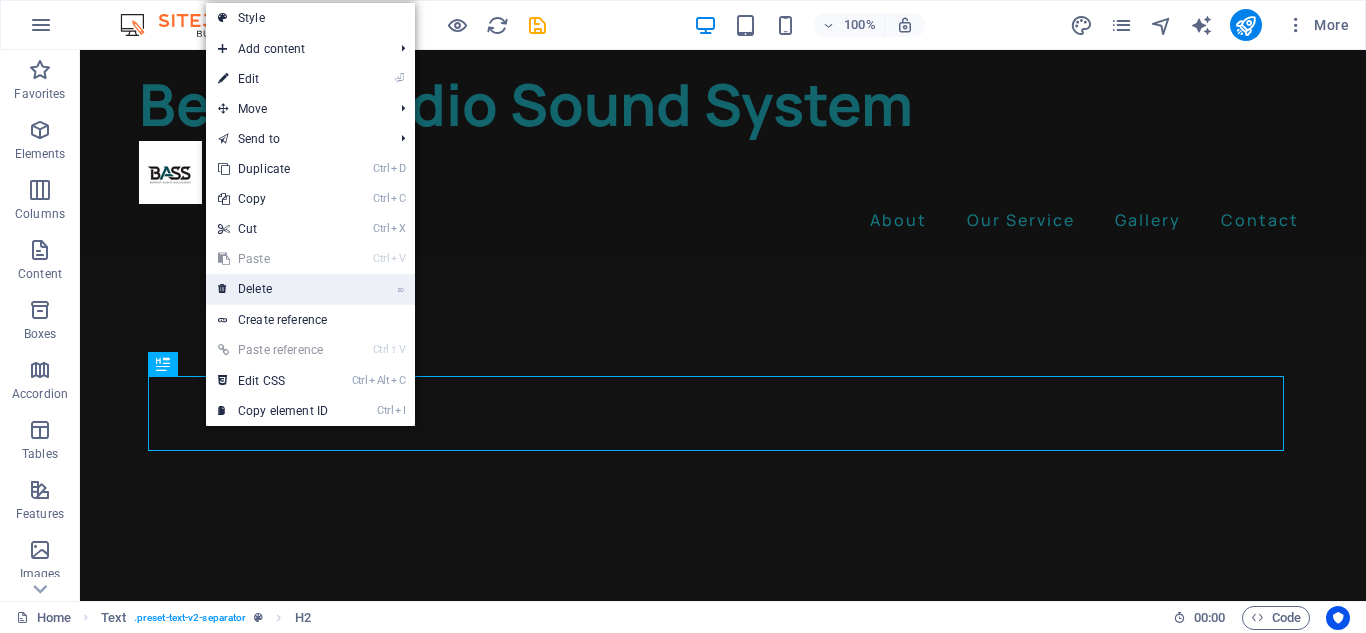 click on "⌦  Delete" at bounding box center [273, 289] 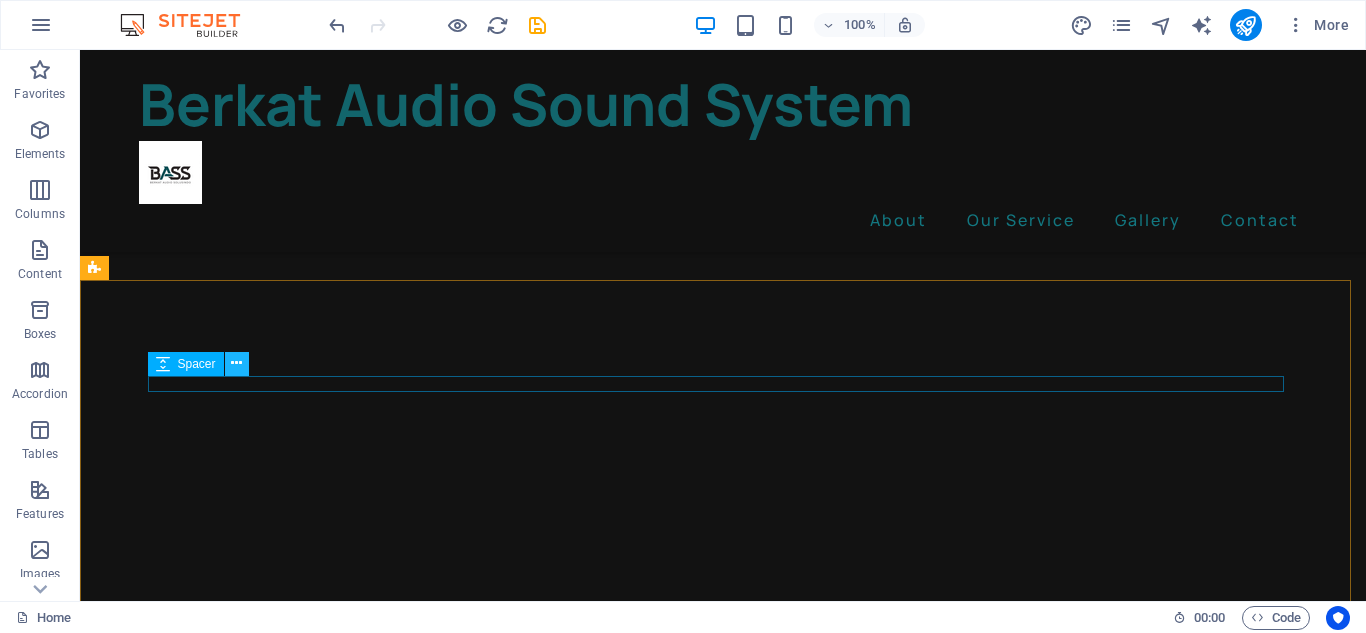 click at bounding box center (236, 363) 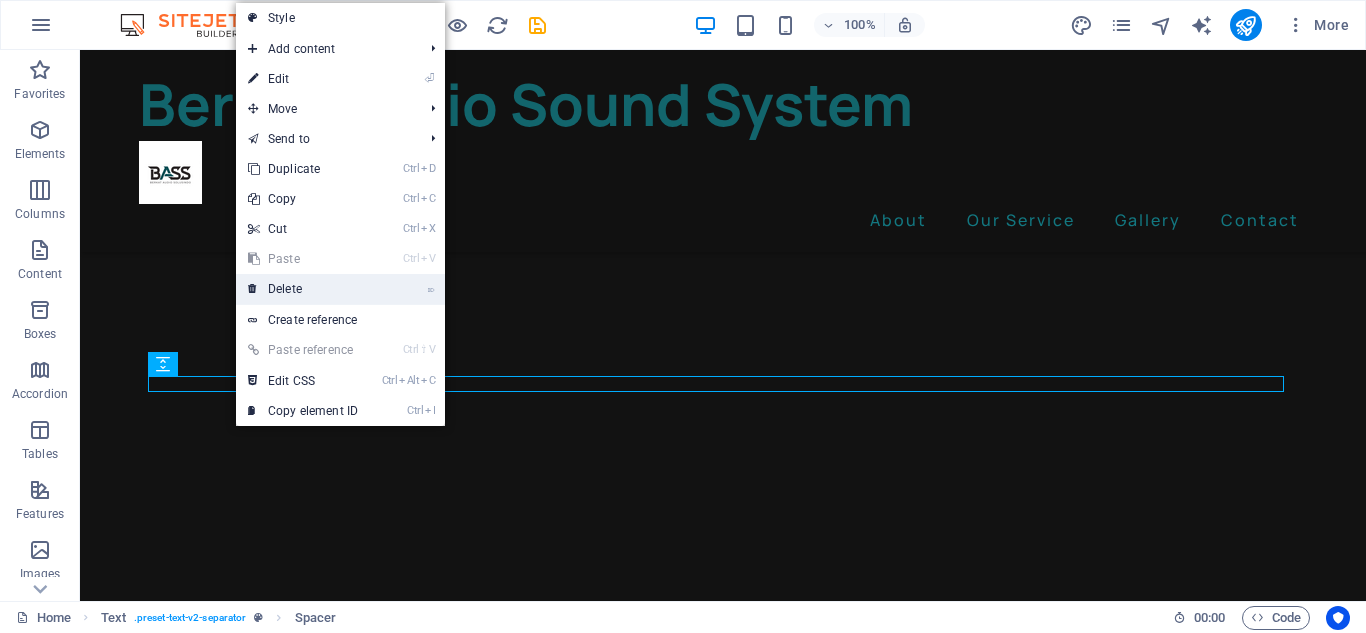 click on "⌦  Delete" at bounding box center (303, 289) 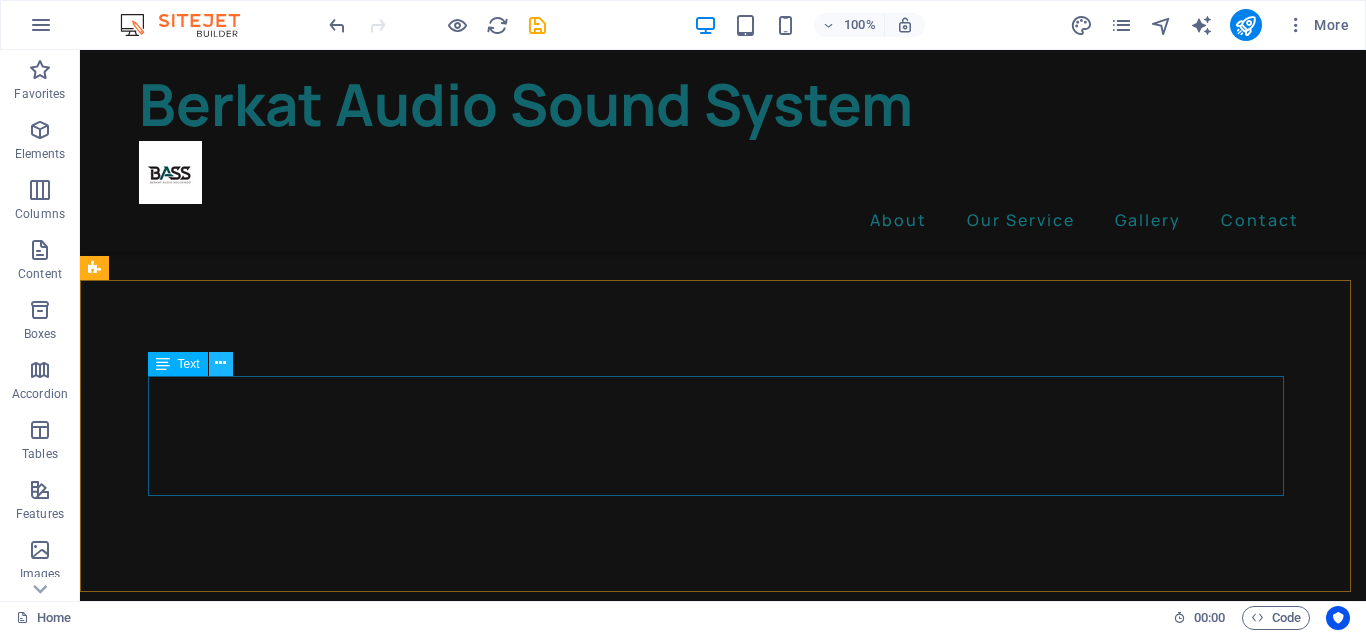 click at bounding box center [220, 363] 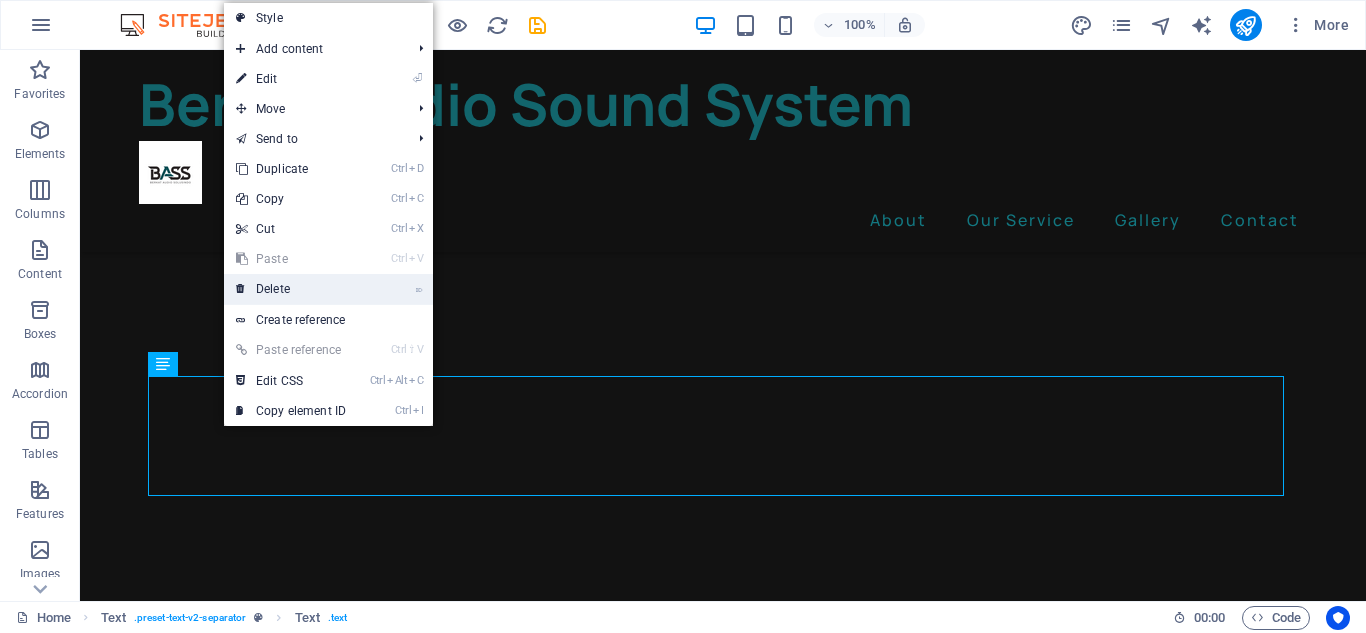 click on "⌦  Delete" at bounding box center (291, 289) 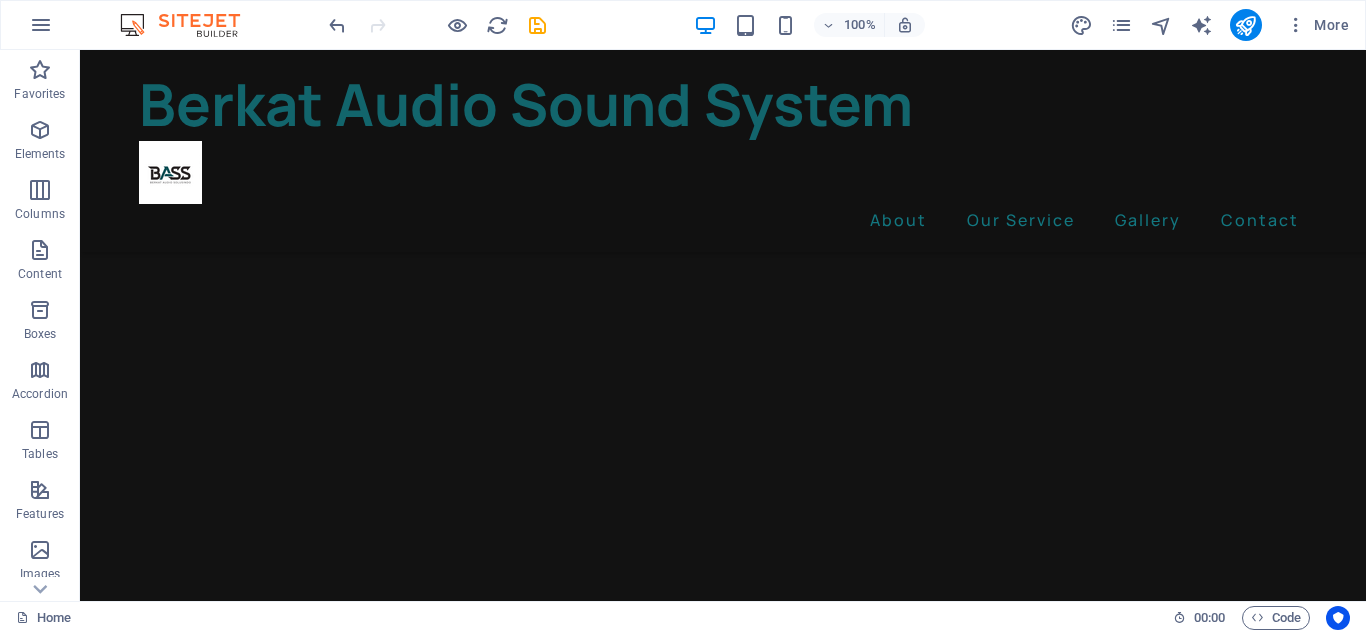 scroll, scrollTop: 2198, scrollLeft: 0, axis: vertical 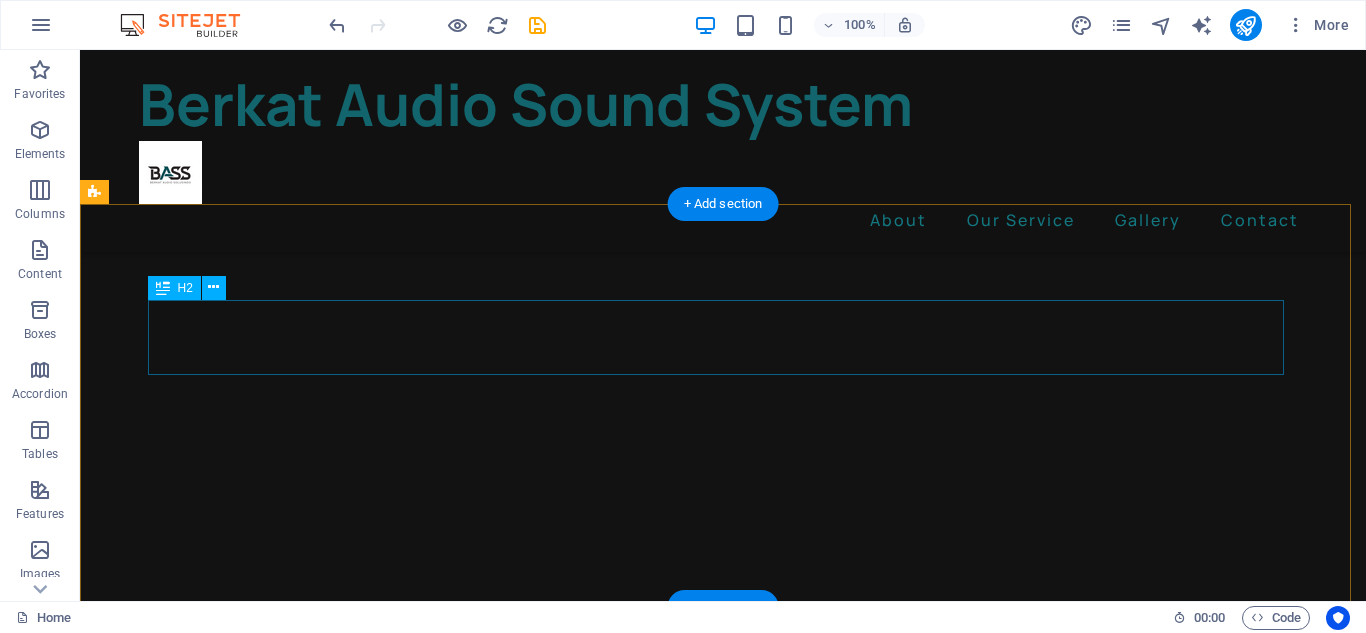 click on "Headline" at bounding box center (723, 4728) 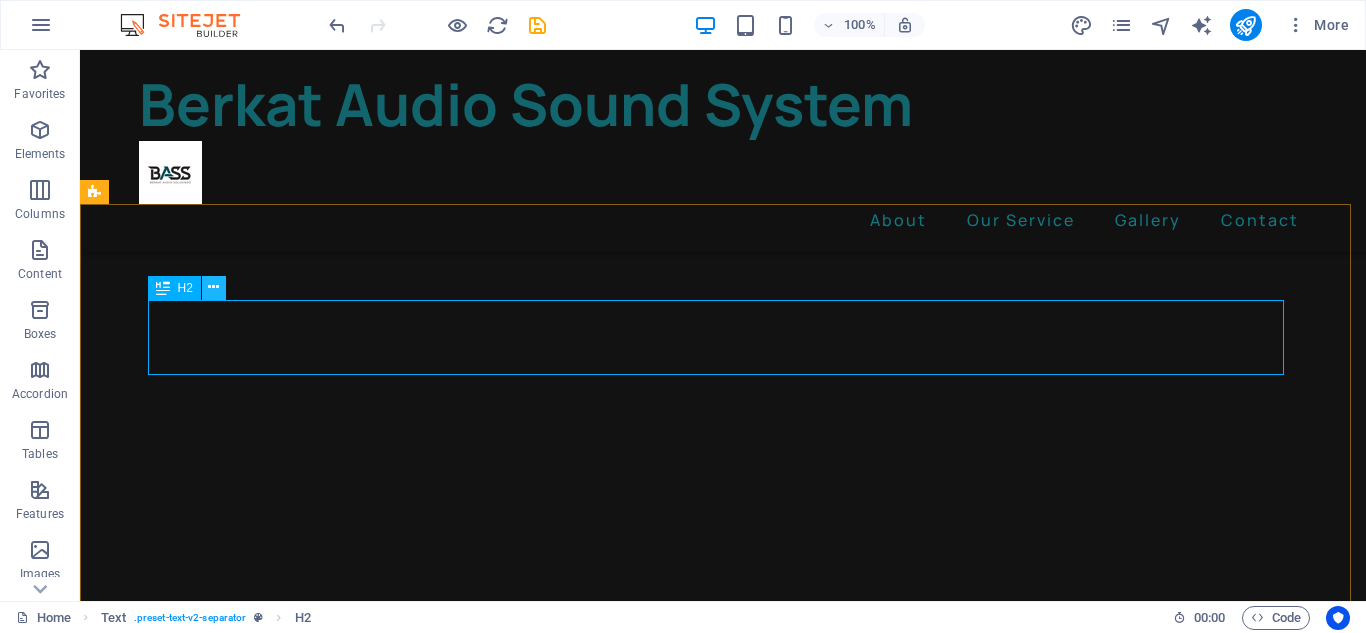 click at bounding box center (213, 287) 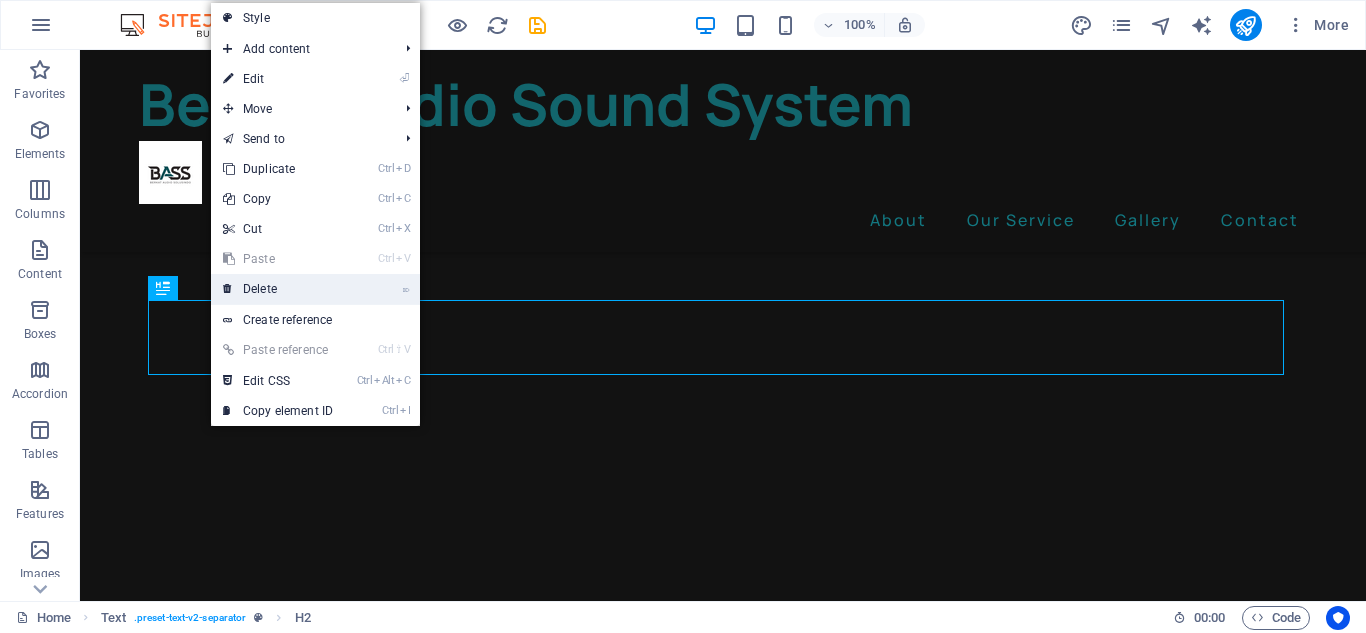 click on "⌦  Delete" at bounding box center [278, 289] 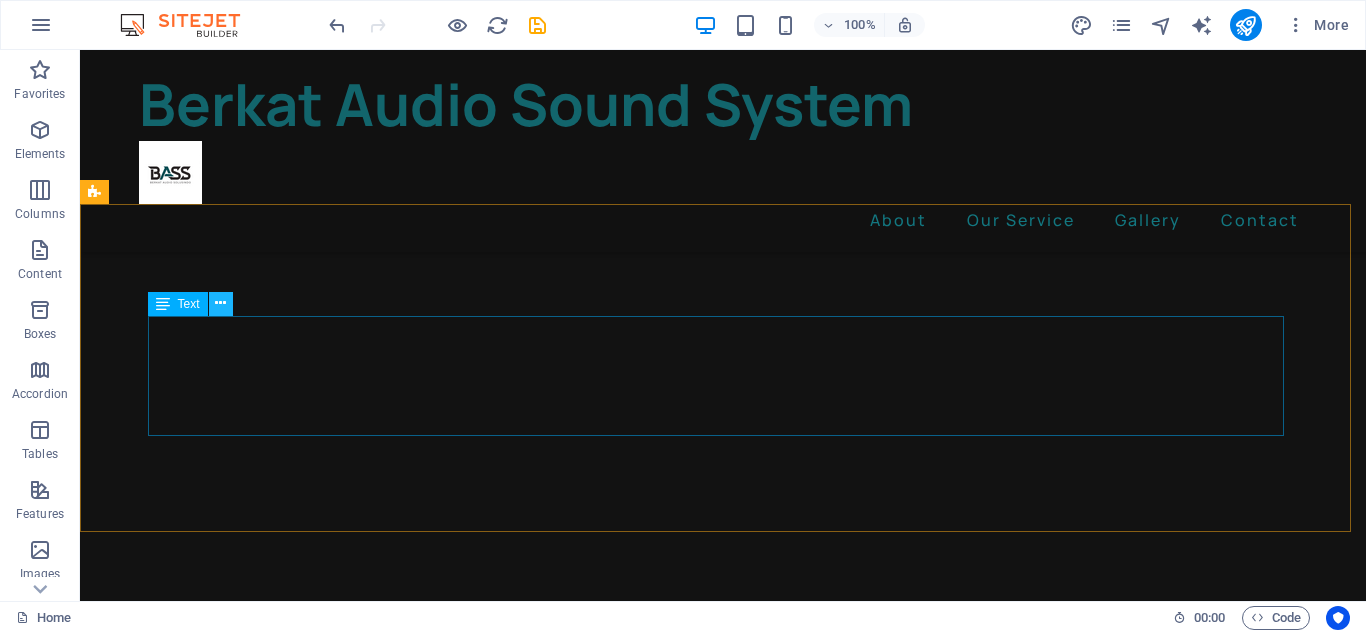 click at bounding box center (220, 303) 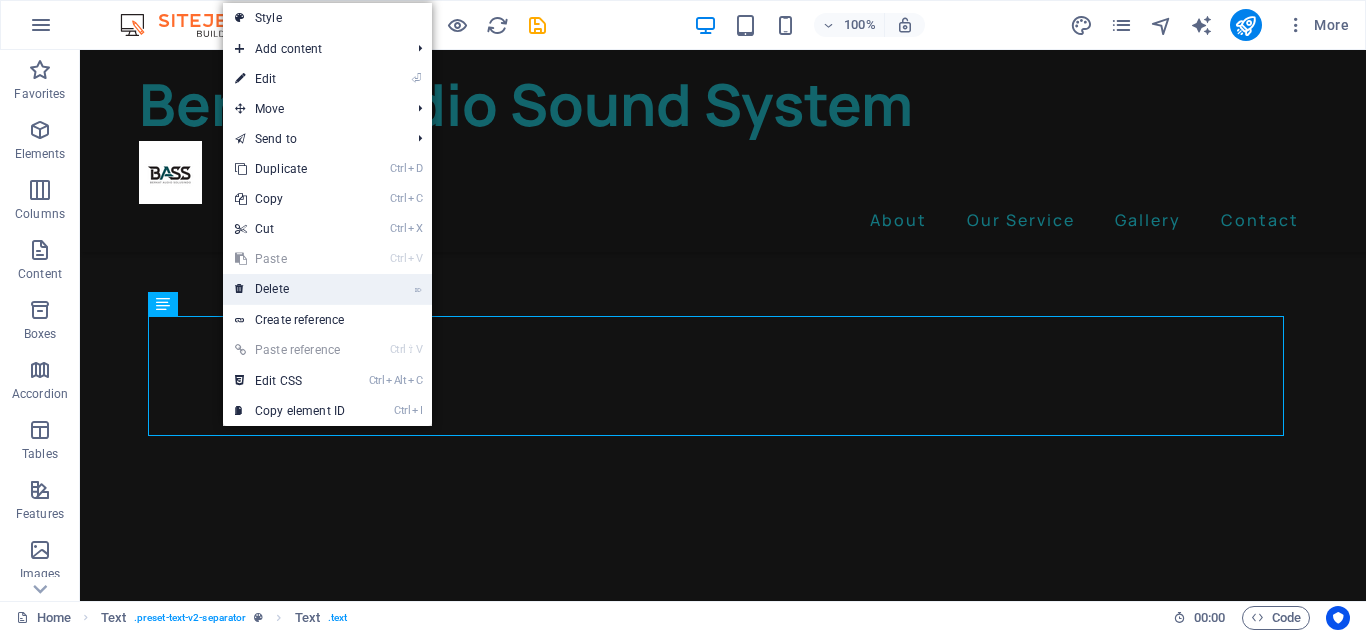 click on "⌦  Delete" at bounding box center (290, 289) 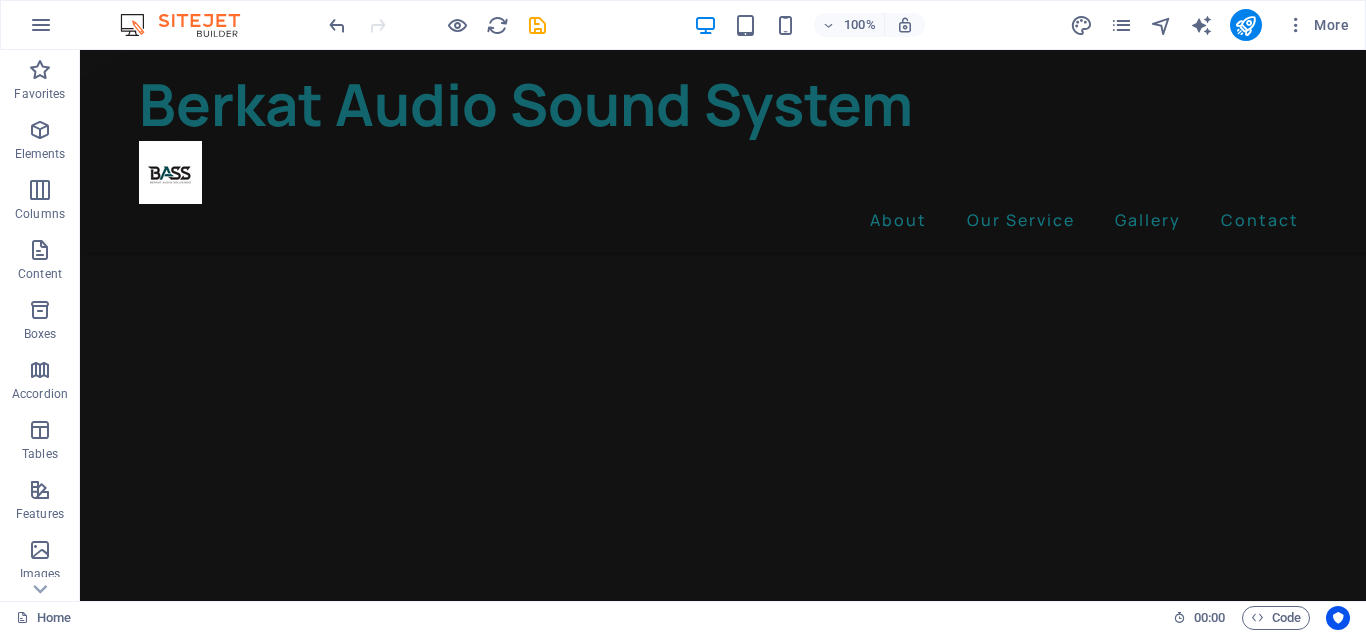 scroll, scrollTop: 1755, scrollLeft: 0, axis: vertical 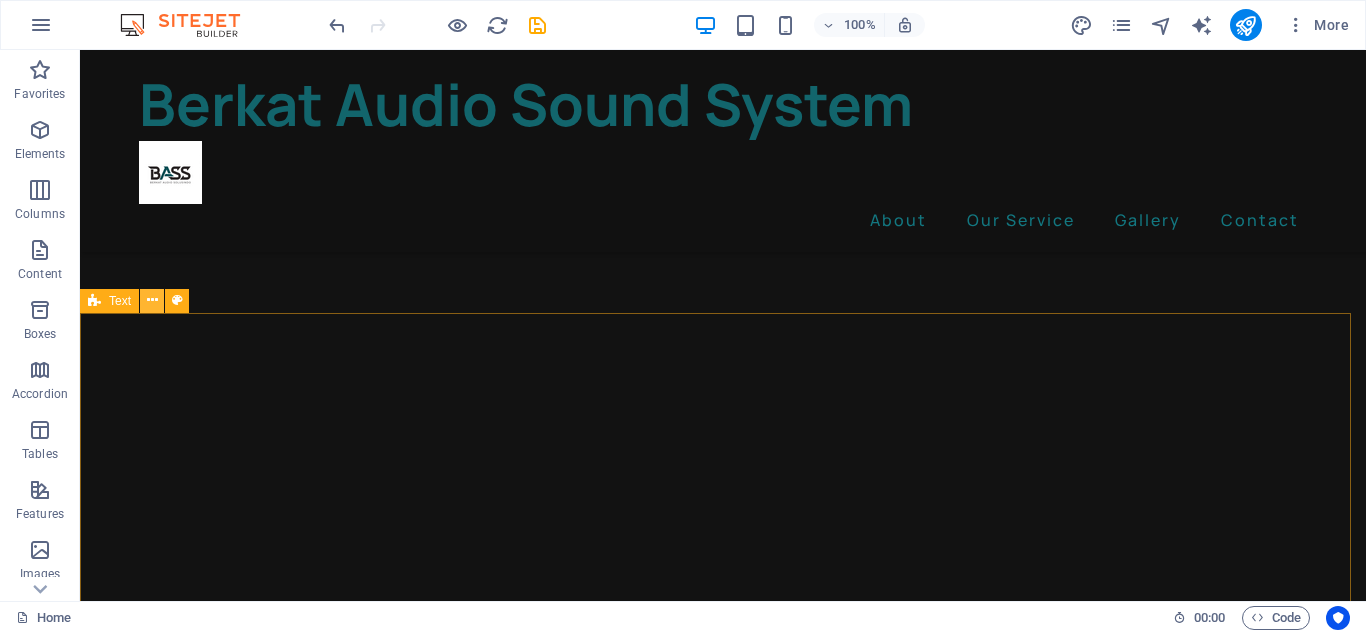 click at bounding box center [152, 300] 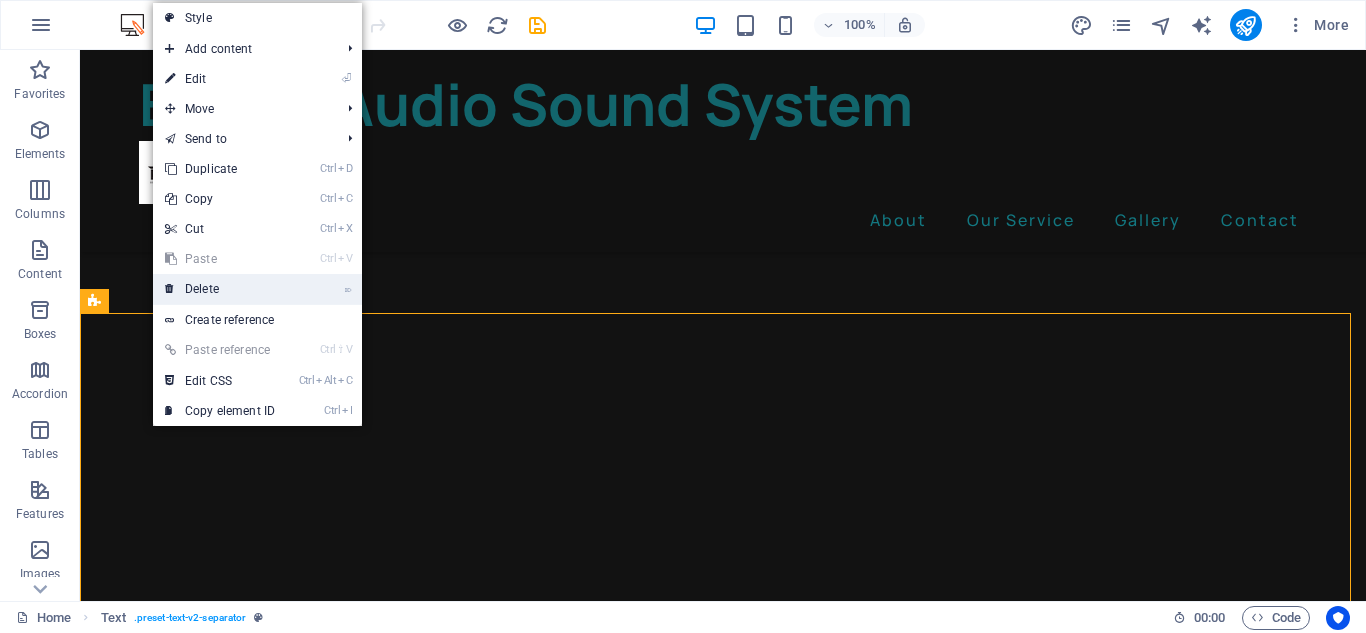 click at bounding box center [170, 289] 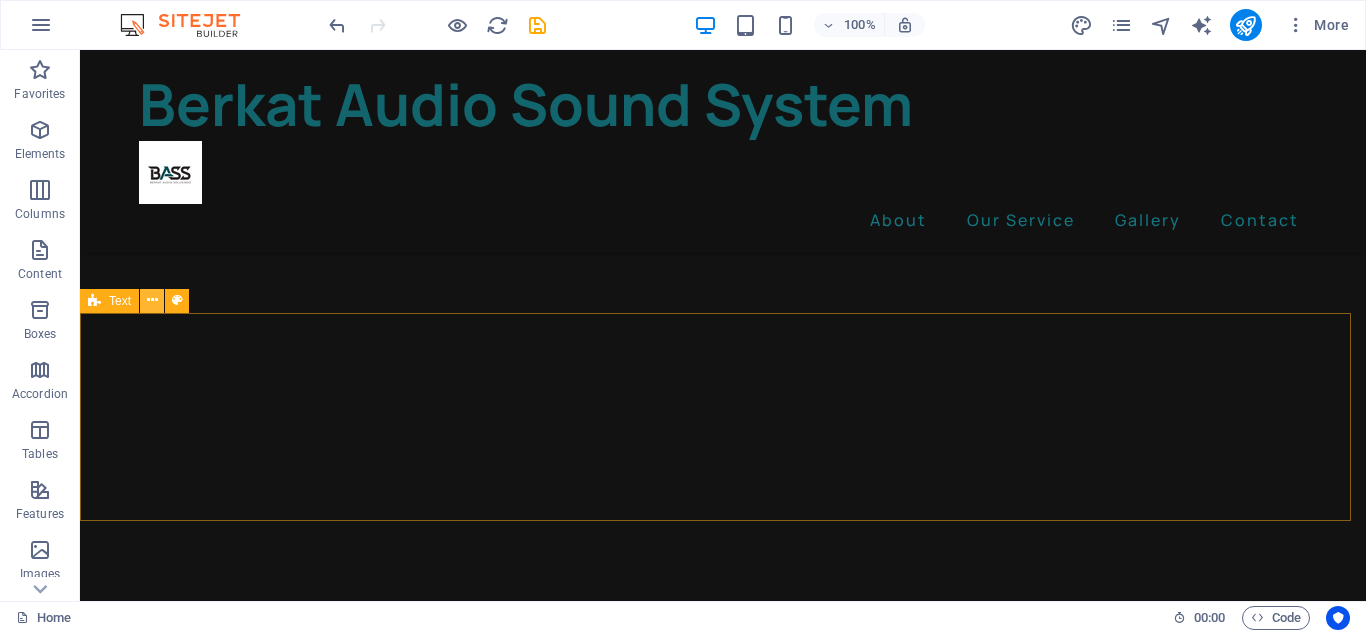 click at bounding box center [152, 300] 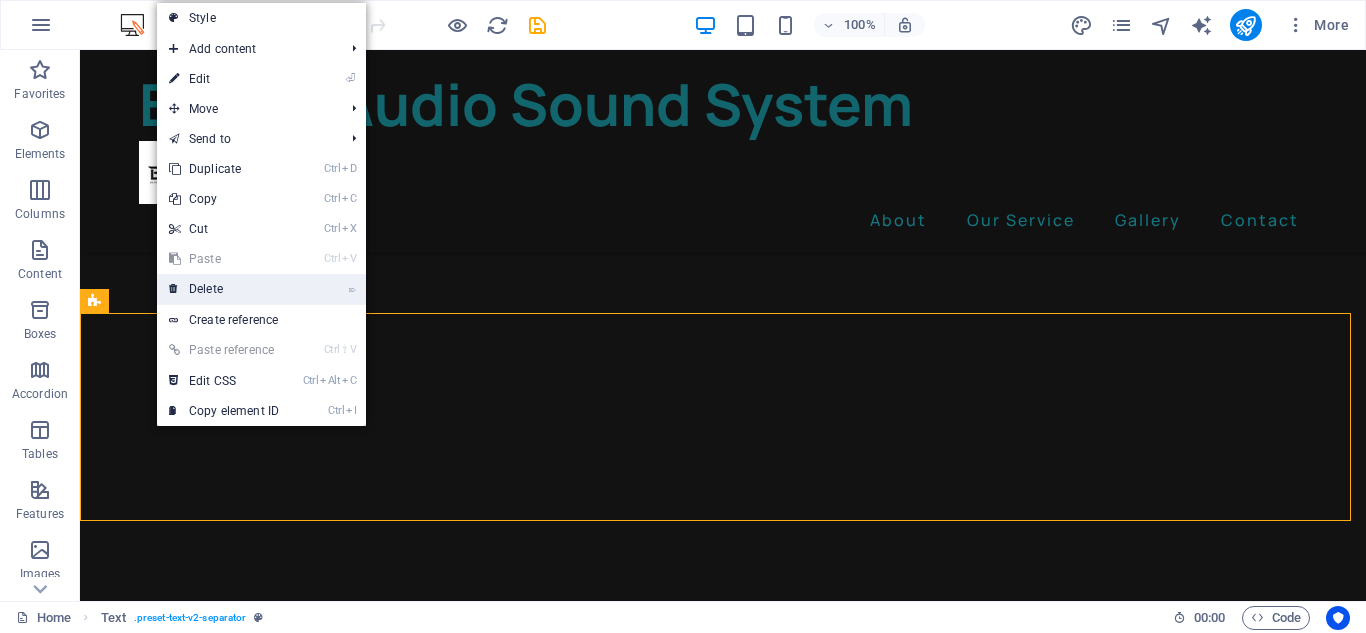 click on "⌦  Delete" at bounding box center (224, 289) 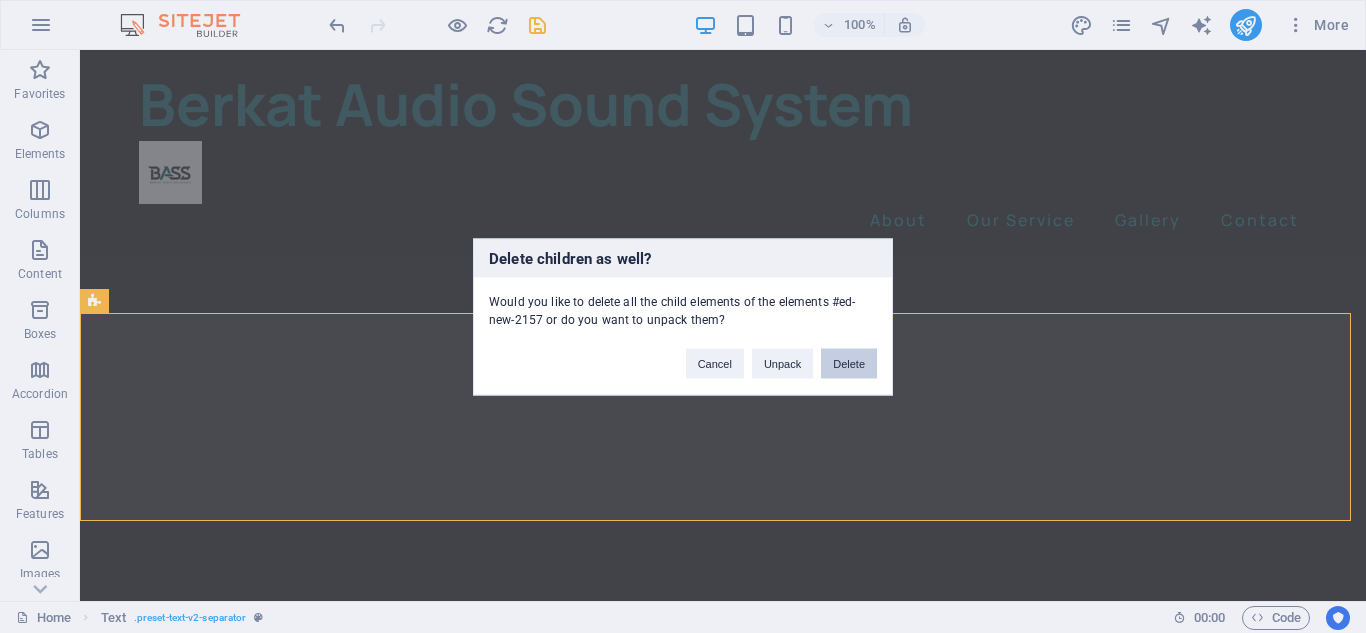 click on "Delete" at bounding box center (849, 363) 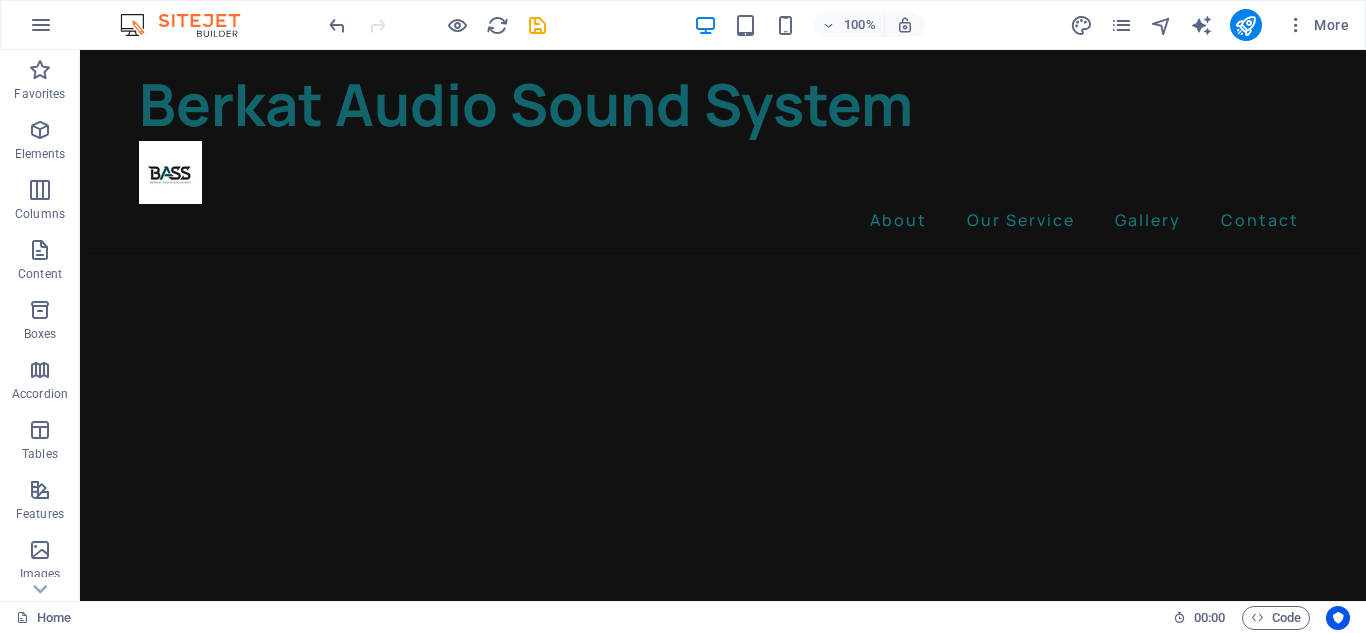 scroll, scrollTop: 1835, scrollLeft: 0, axis: vertical 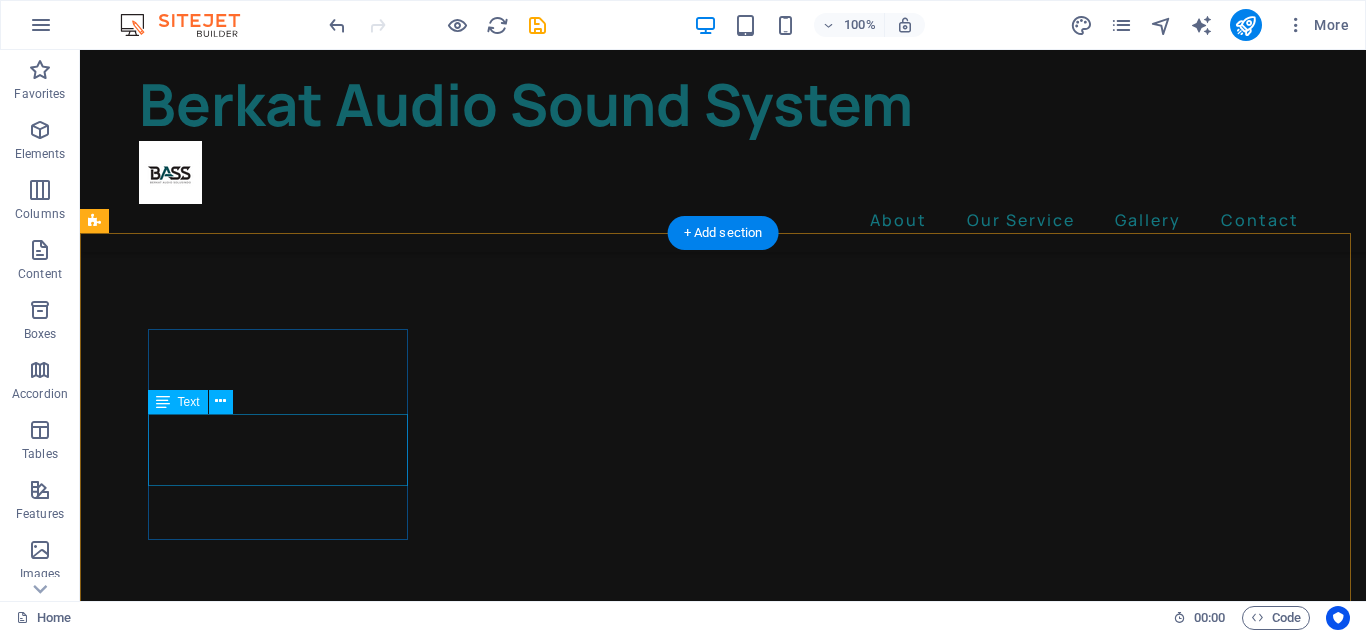 click on "Wireless Charging" at bounding box center [242, 4841] 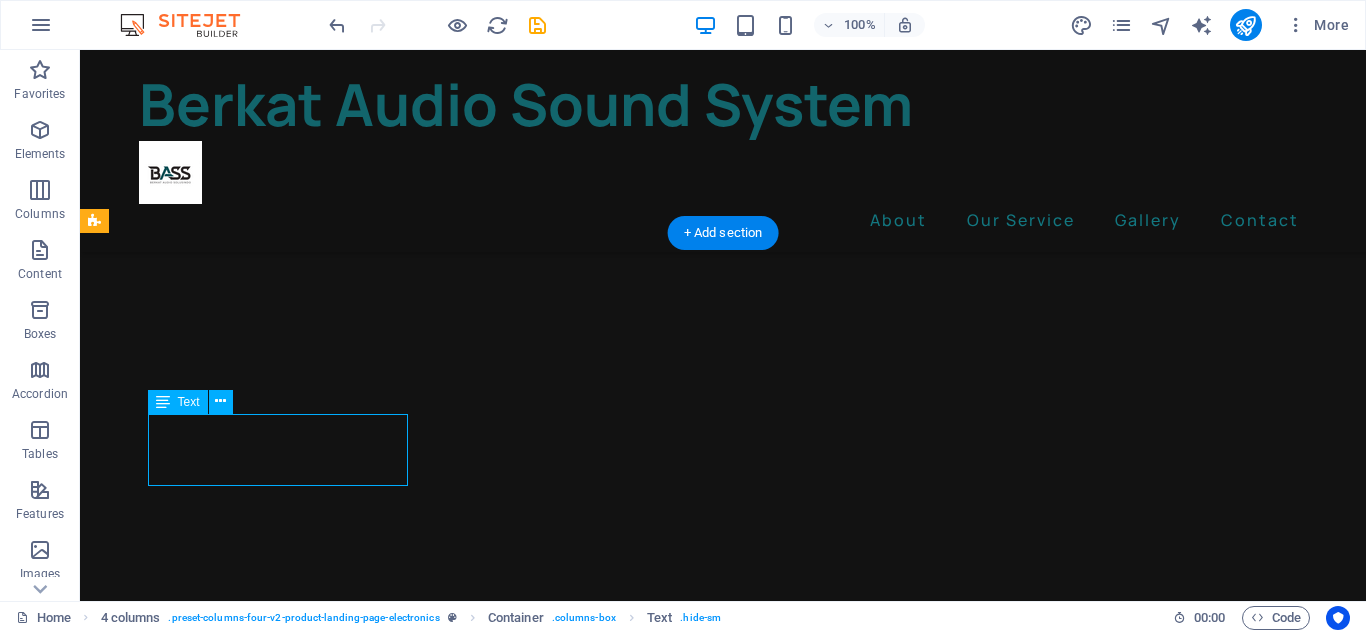 drag, startPoint x: 348, startPoint y: 471, endPoint x: 224, endPoint y: 453, distance: 125.299644 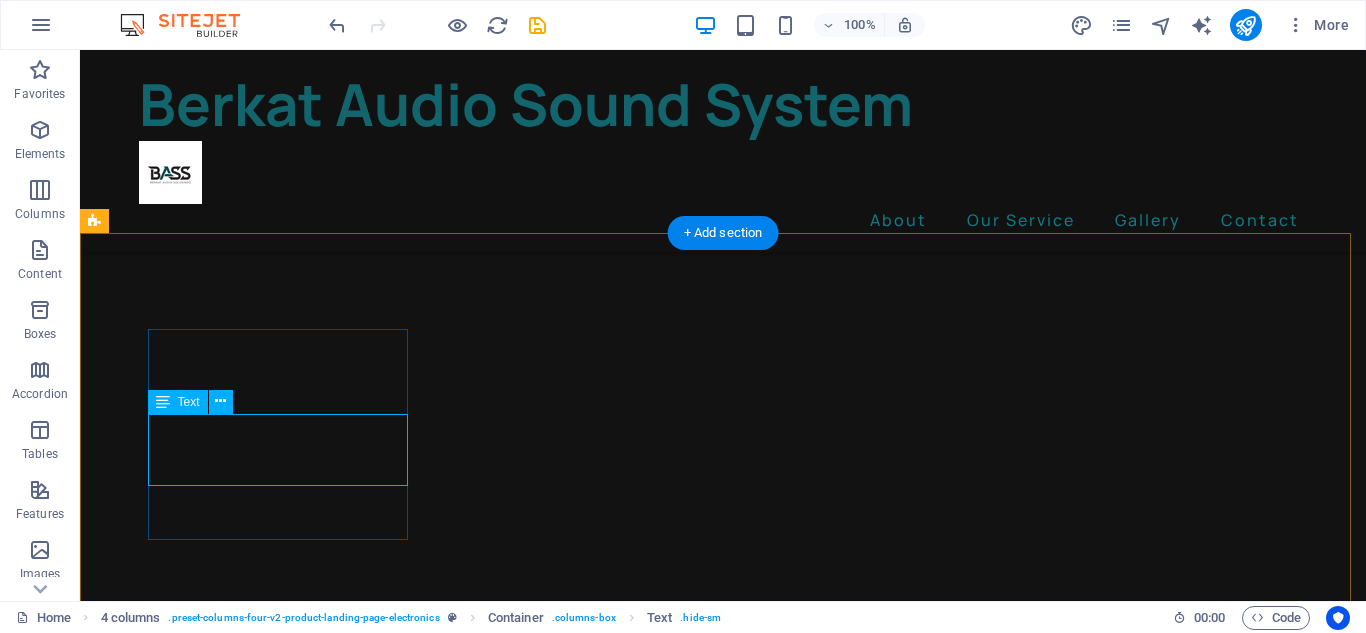 click on "Wireless Charging" at bounding box center (242, 4841) 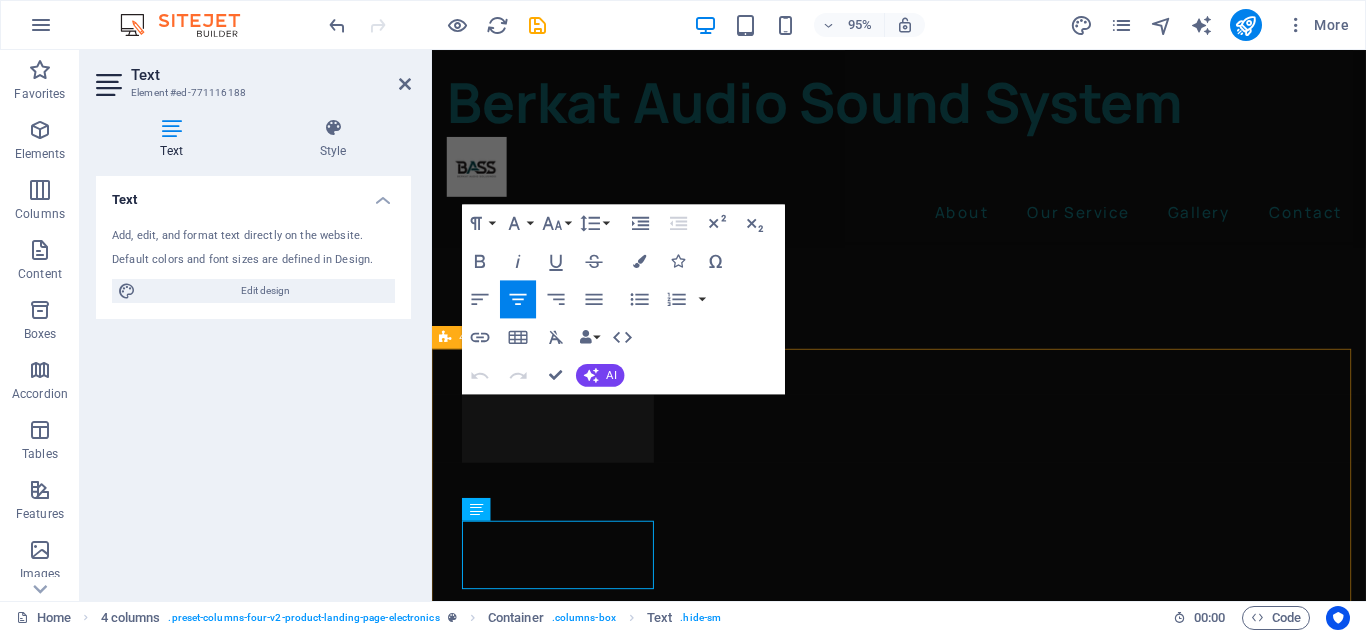 scroll, scrollTop: 1702, scrollLeft: 0, axis: vertical 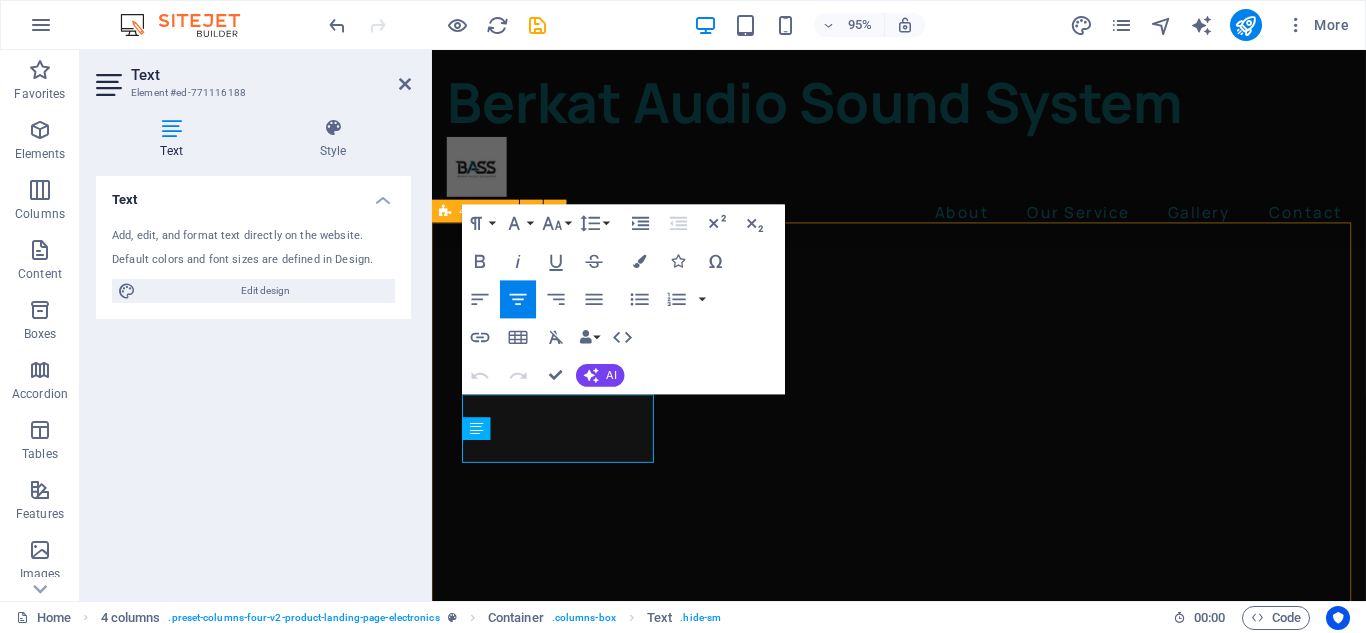 type 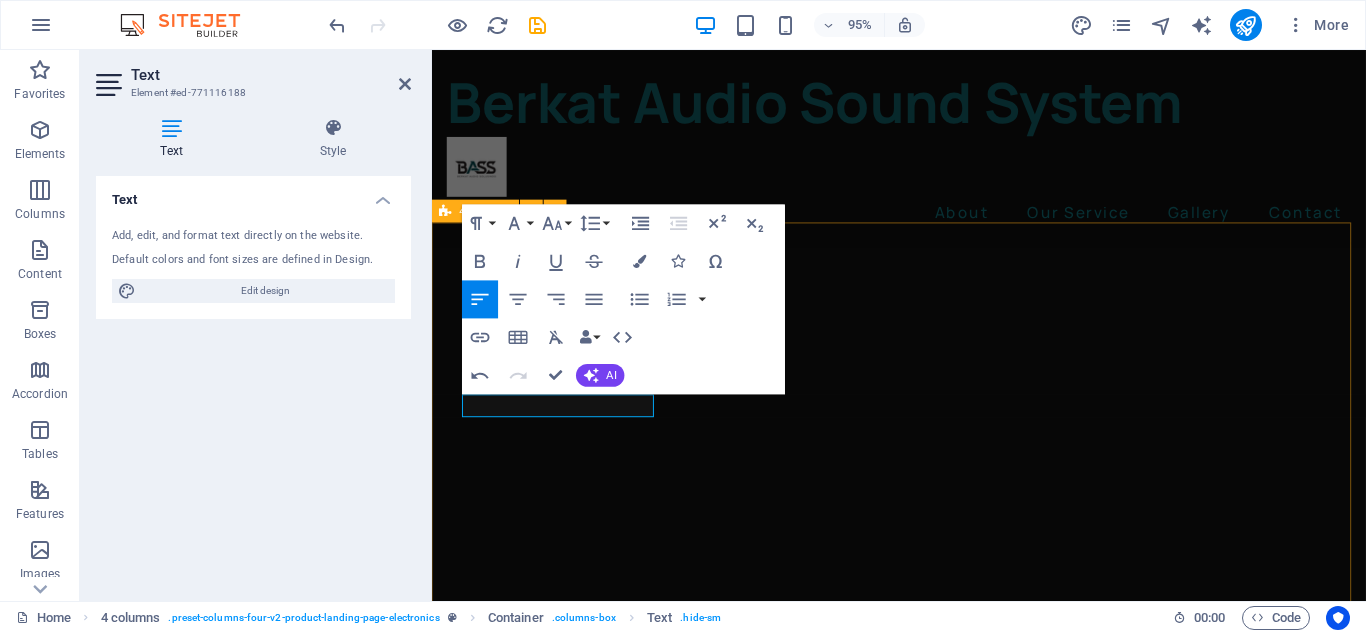 click on "Professional Installation Wireless Charging
Noise Cancellation
Noise Cancellation
24h of Listening Time
24h of Listening Time
Premium Sound
Premium Sound" at bounding box center (923, 4781) 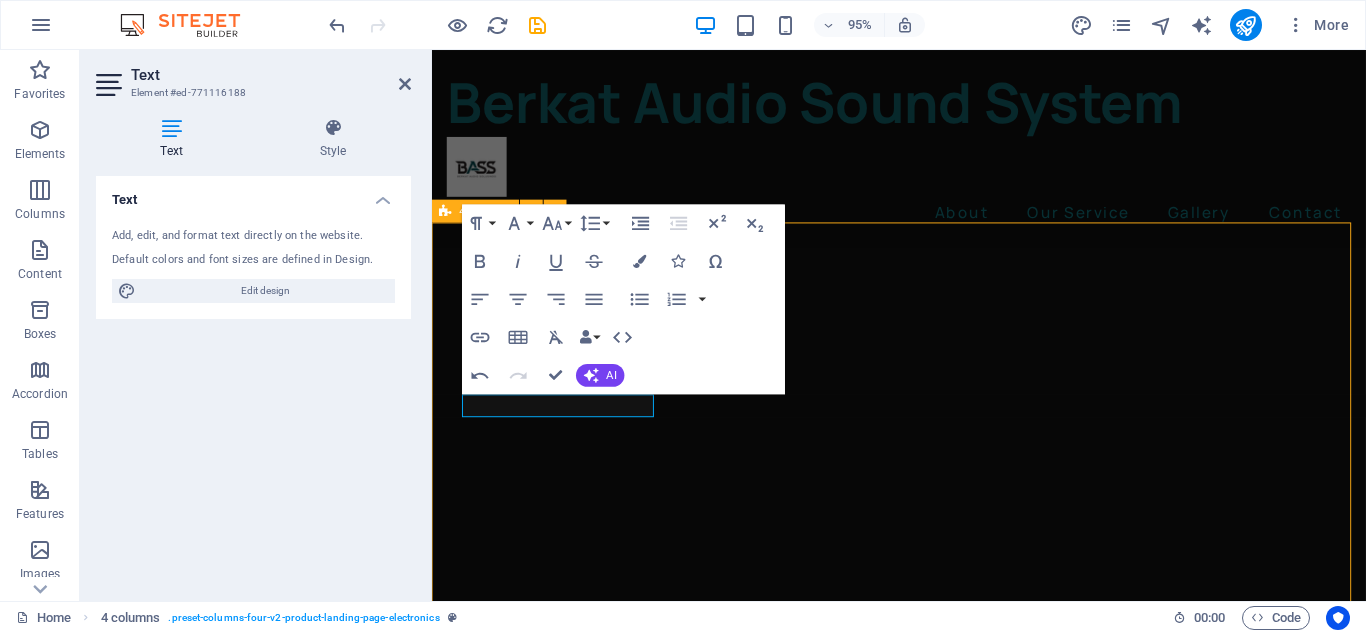 scroll, scrollTop: 1861, scrollLeft: 0, axis: vertical 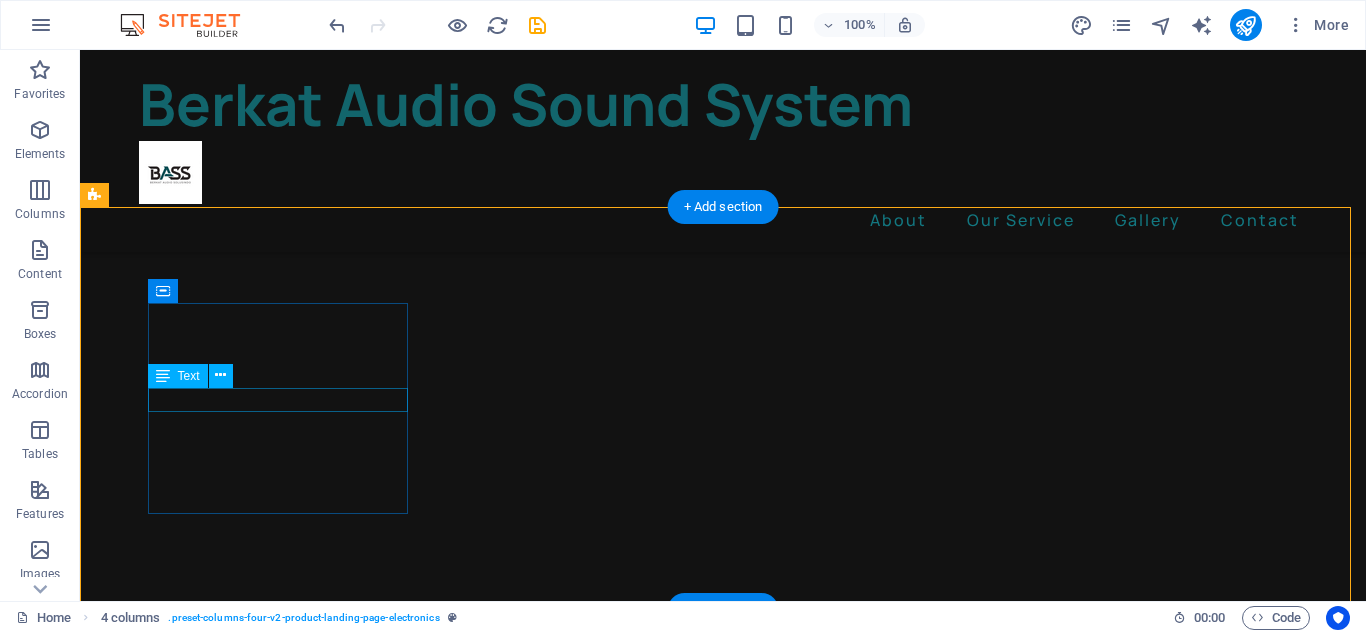 click on "Professional Installation" at bounding box center [242, 4791] 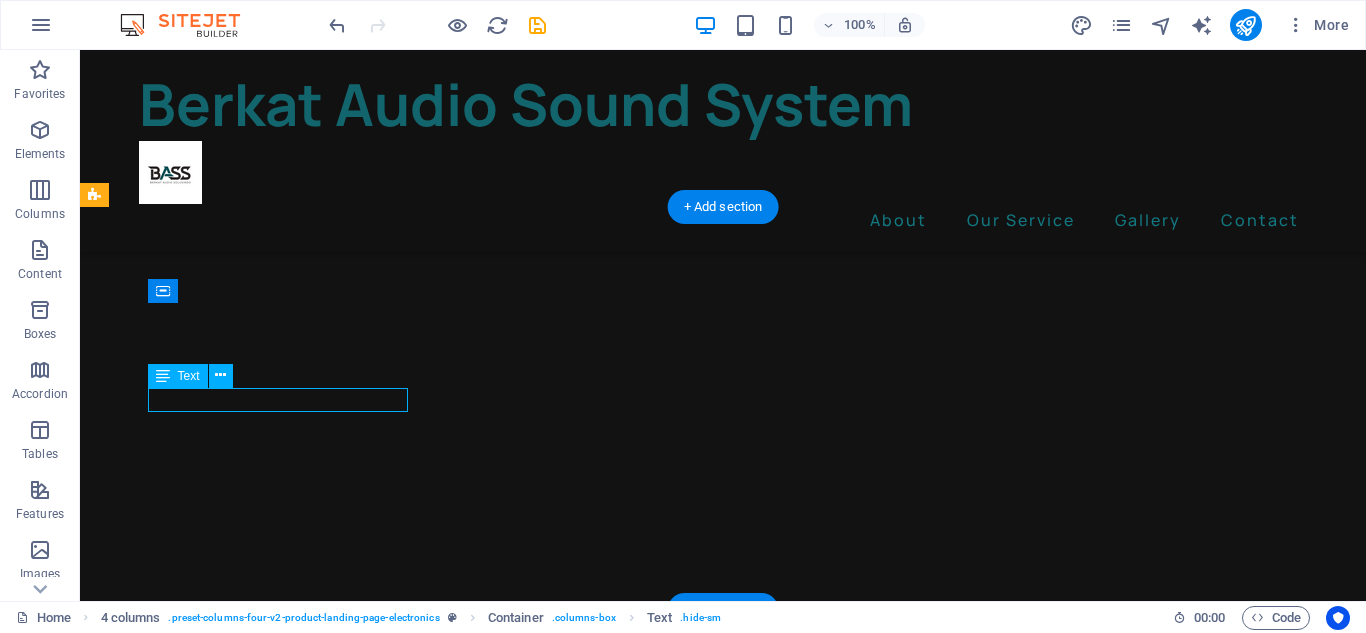 click on "Professional Installation" at bounding box center [242, 4791] 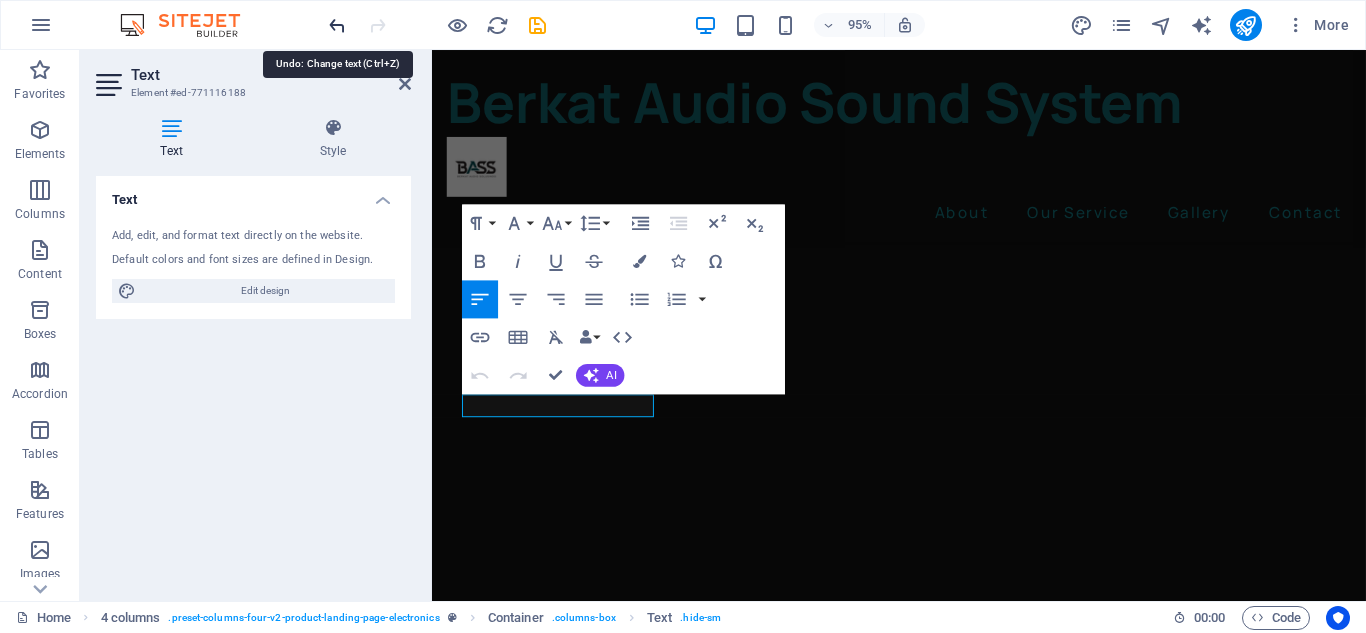 click at bounding box center [337, 25] 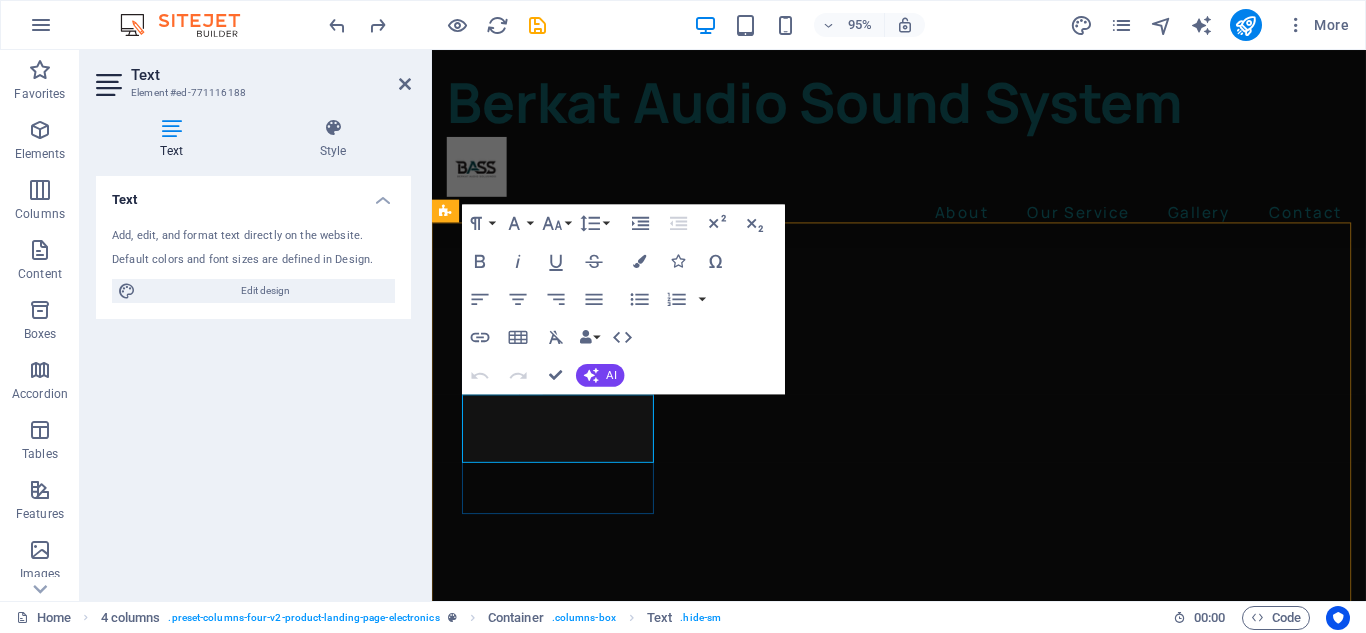 click on "Wireless Charging" at bounding box center [567, 4480] 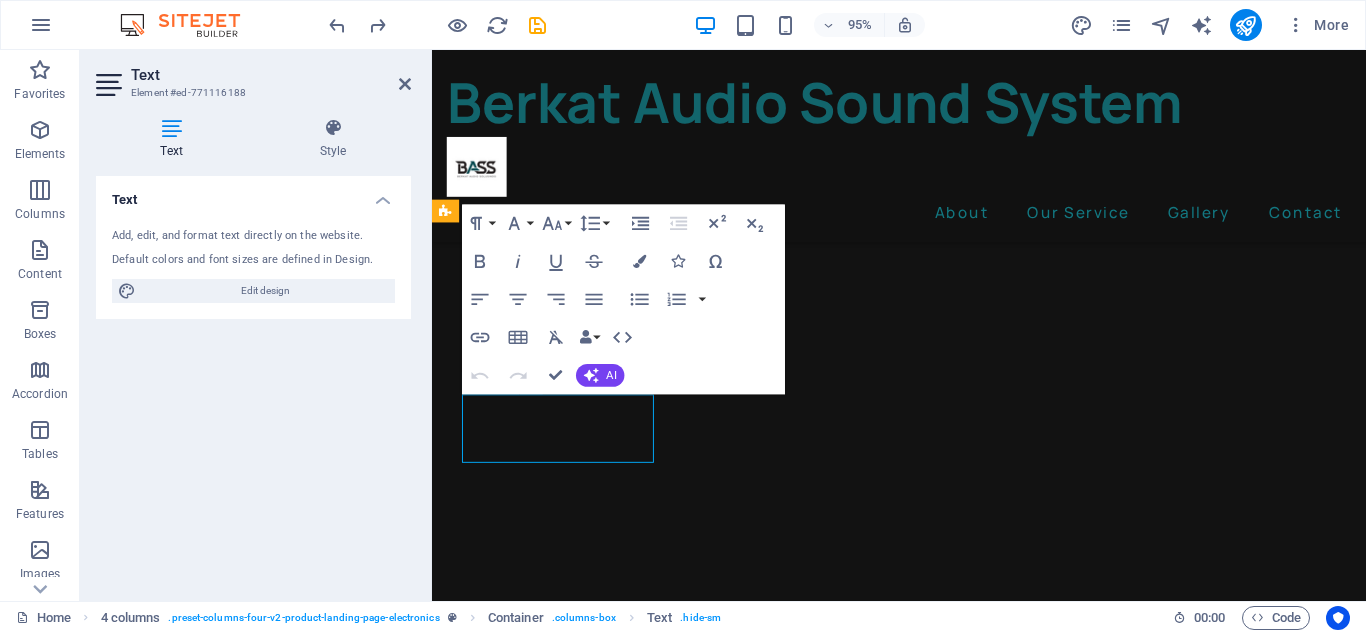 drag, startPoint x: 630, startPoint y: 473, endPoint x: 509, endPoint y: 444, distance: 124.42668 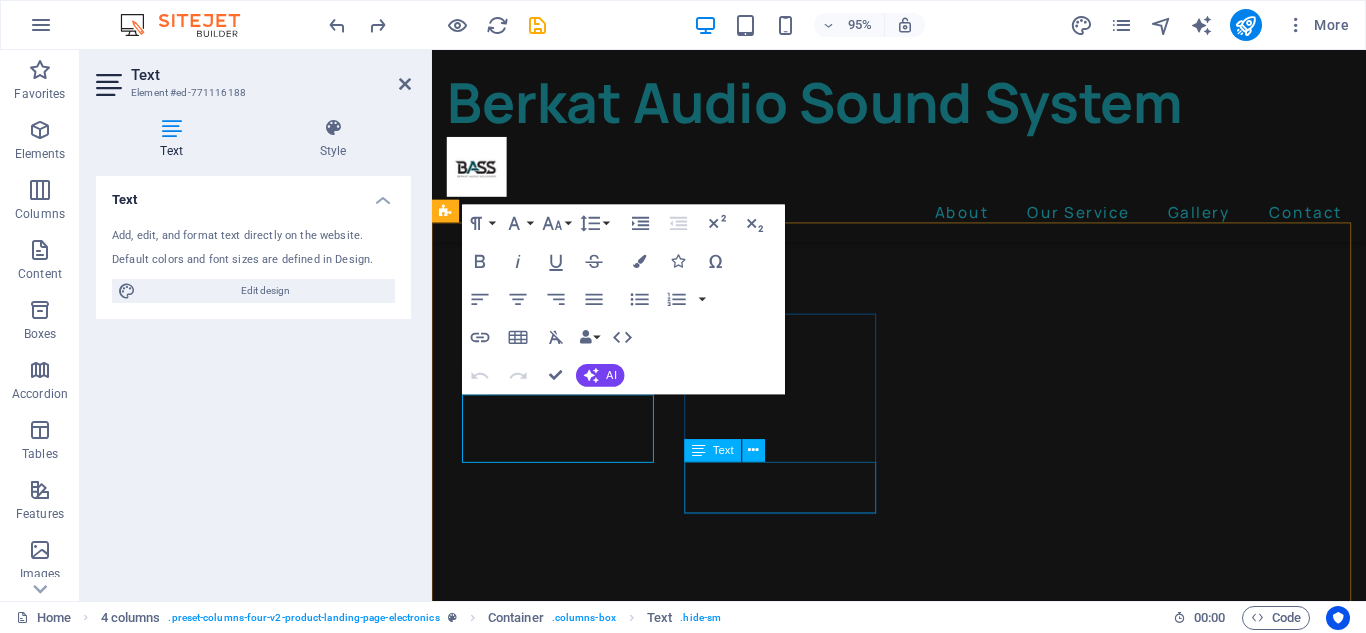 click on "Noise Cancellation" at bounding box center (567, 4770) 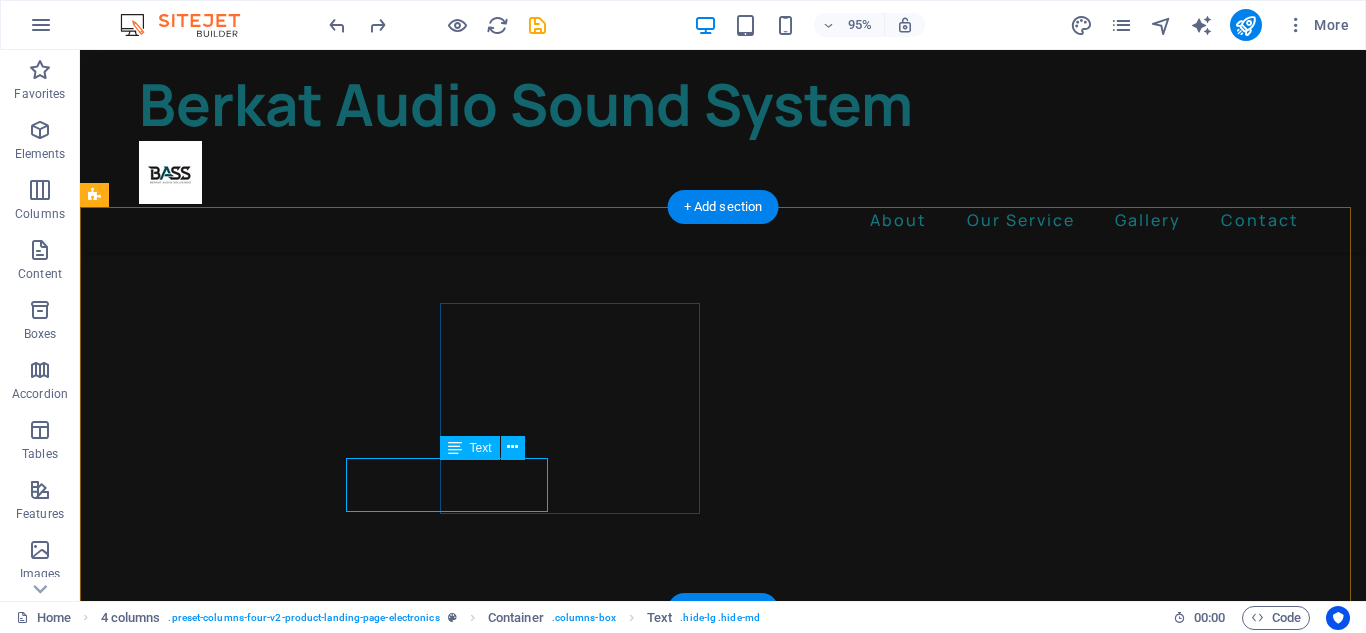 scroll, scrollTop: 1861, scrollLeft: 0, axis: vertical 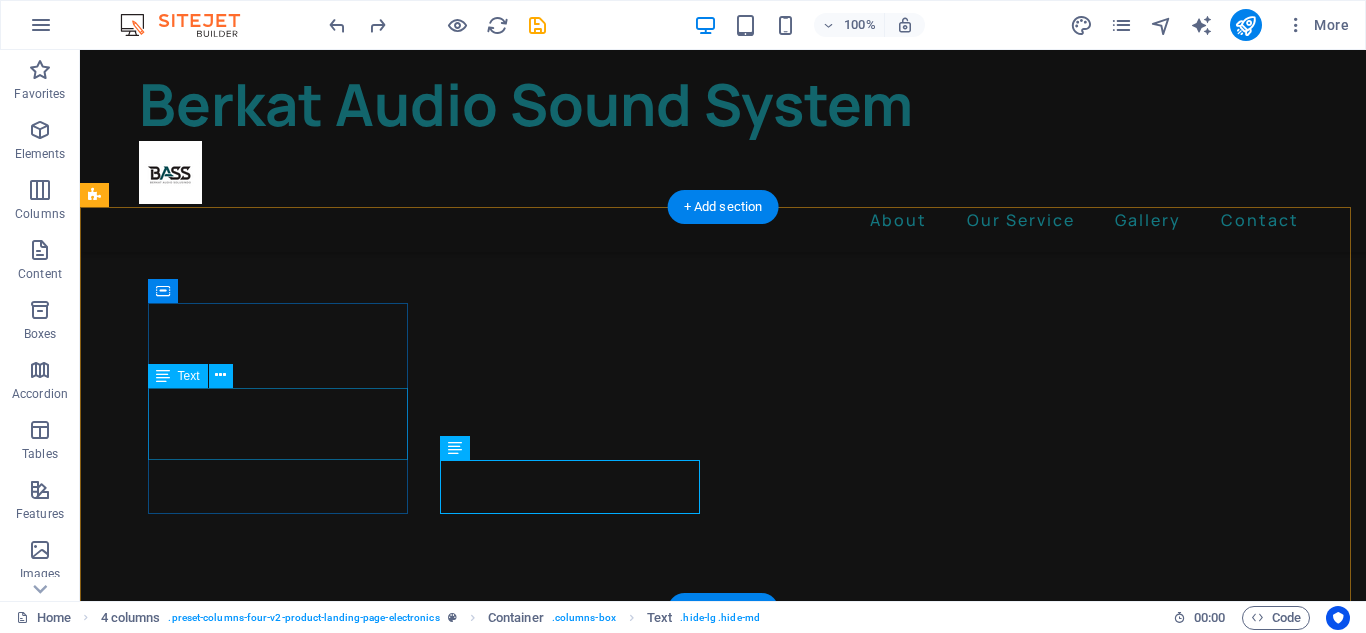click on "Wireless Charging" at bounding box center (242, 4815) 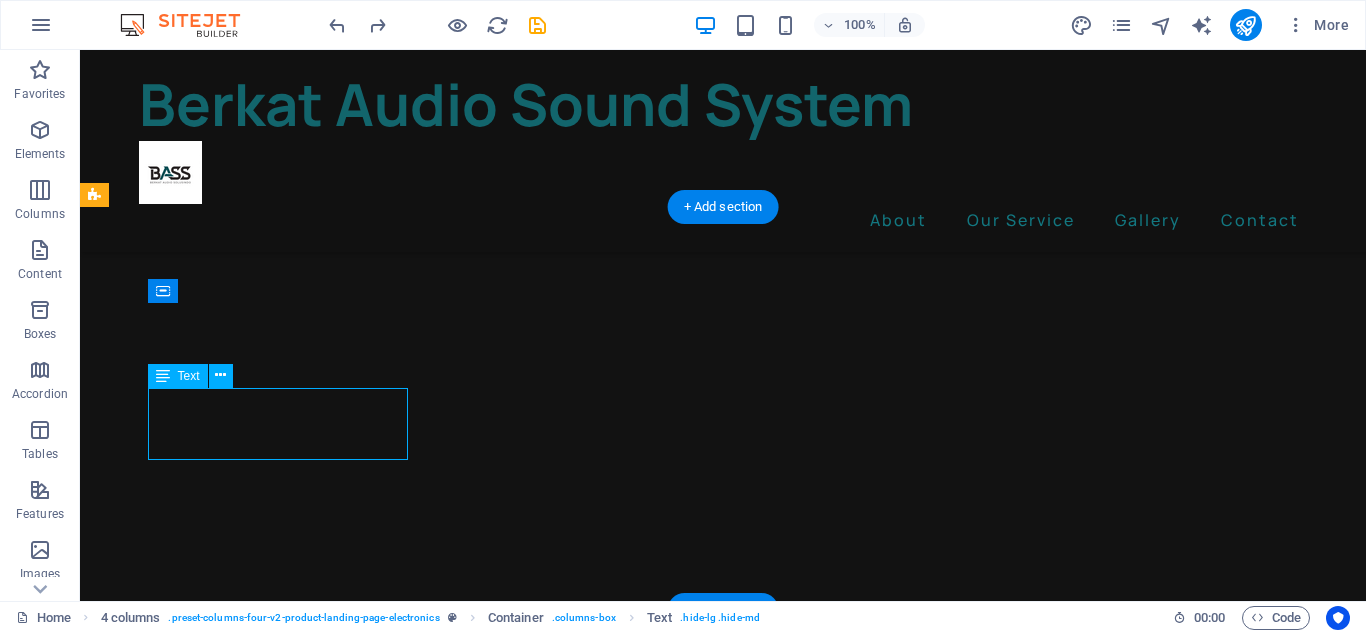 click on "Wireless Charging" at bounding box center [242, 4815] 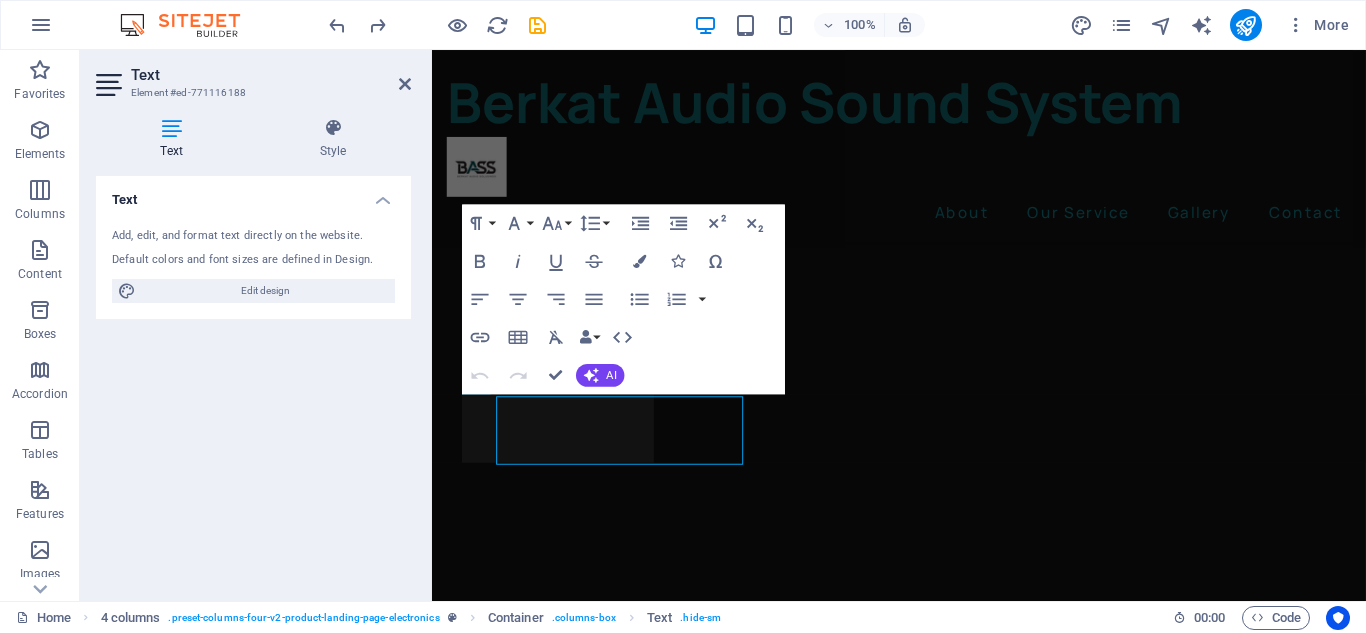 scroll, scrollTop: 1702, scrollLeft: 0, axis: vertical 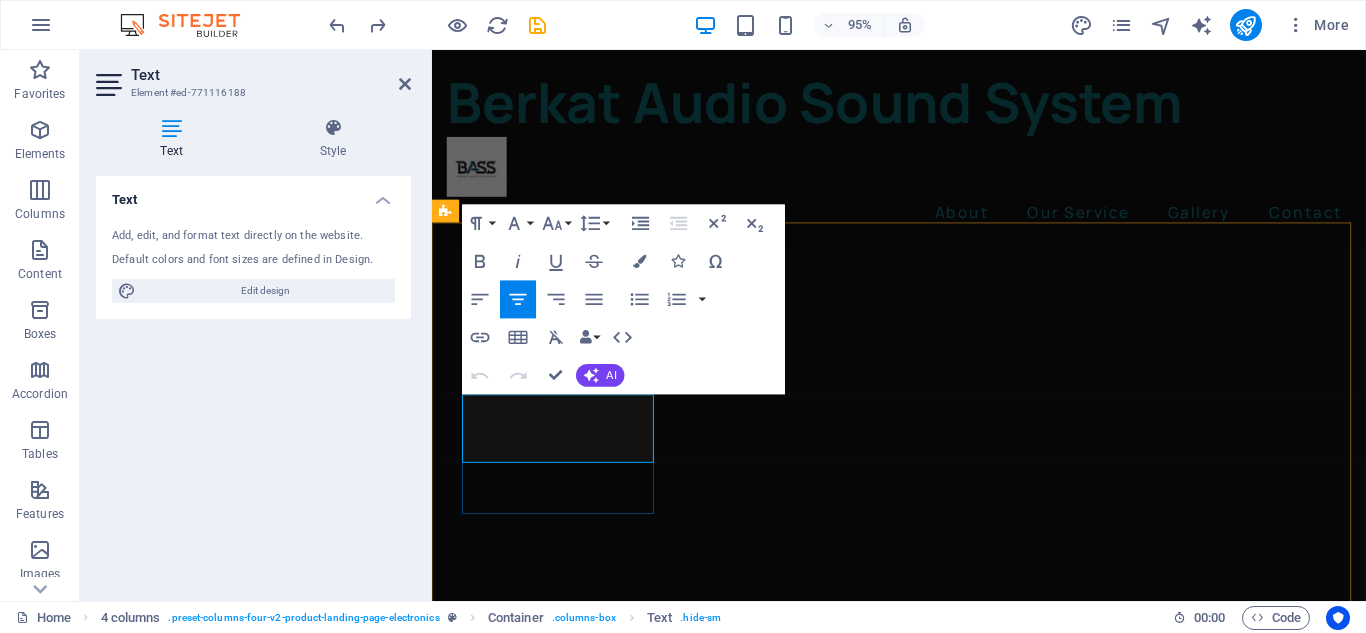click on "Wireless Charging" at bounding box center [567, 4480] 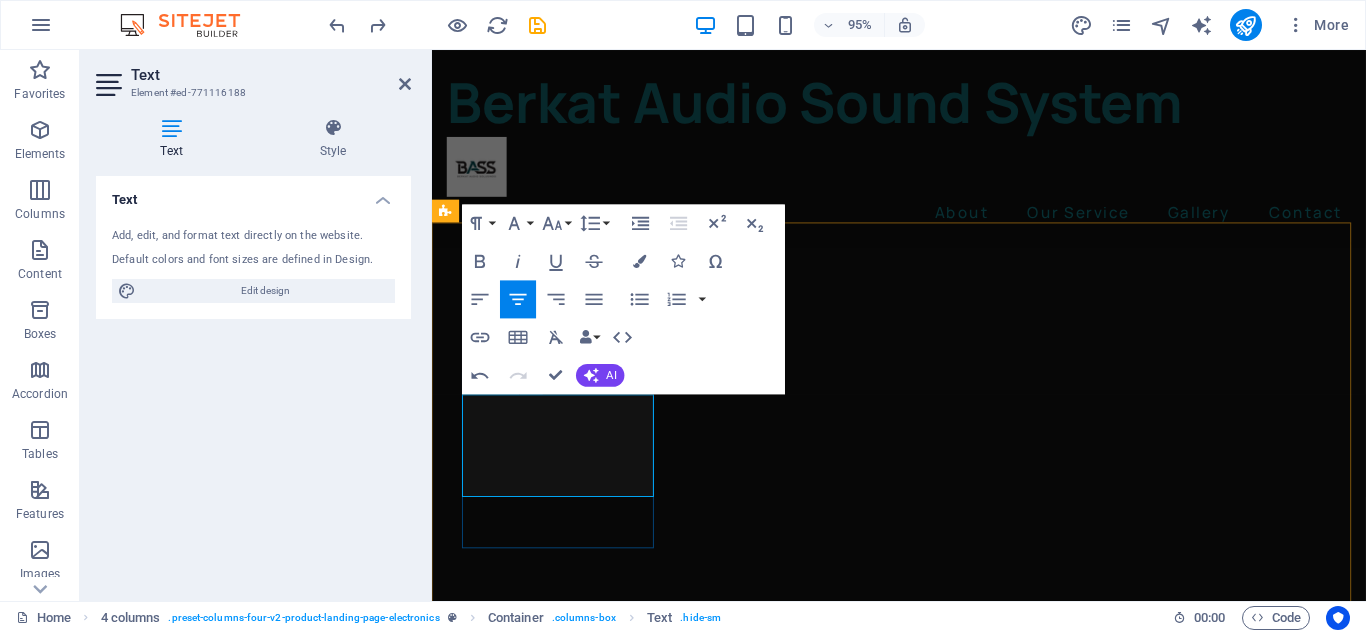 drag, startPoint x: 573, startPoint y: 474, endPoint x: 483, endPoint y: 439, distance: 96.56604 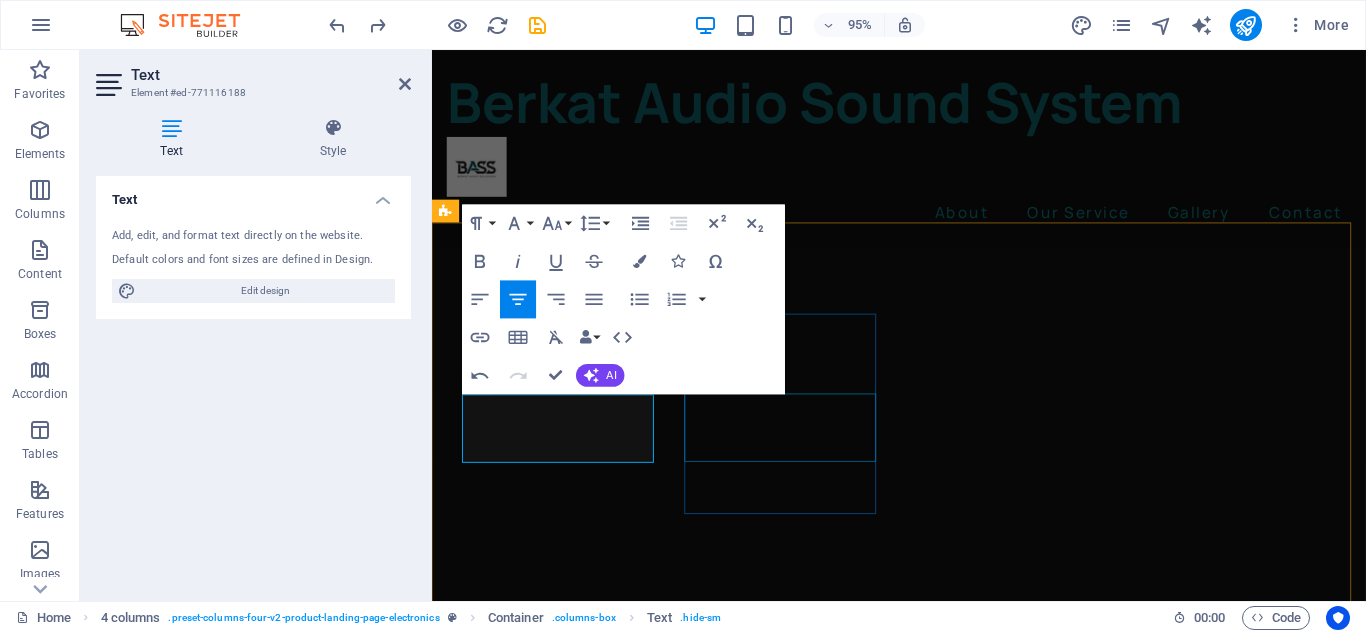 click on "Noise Cancellation" at bounding box center [567, 4707] 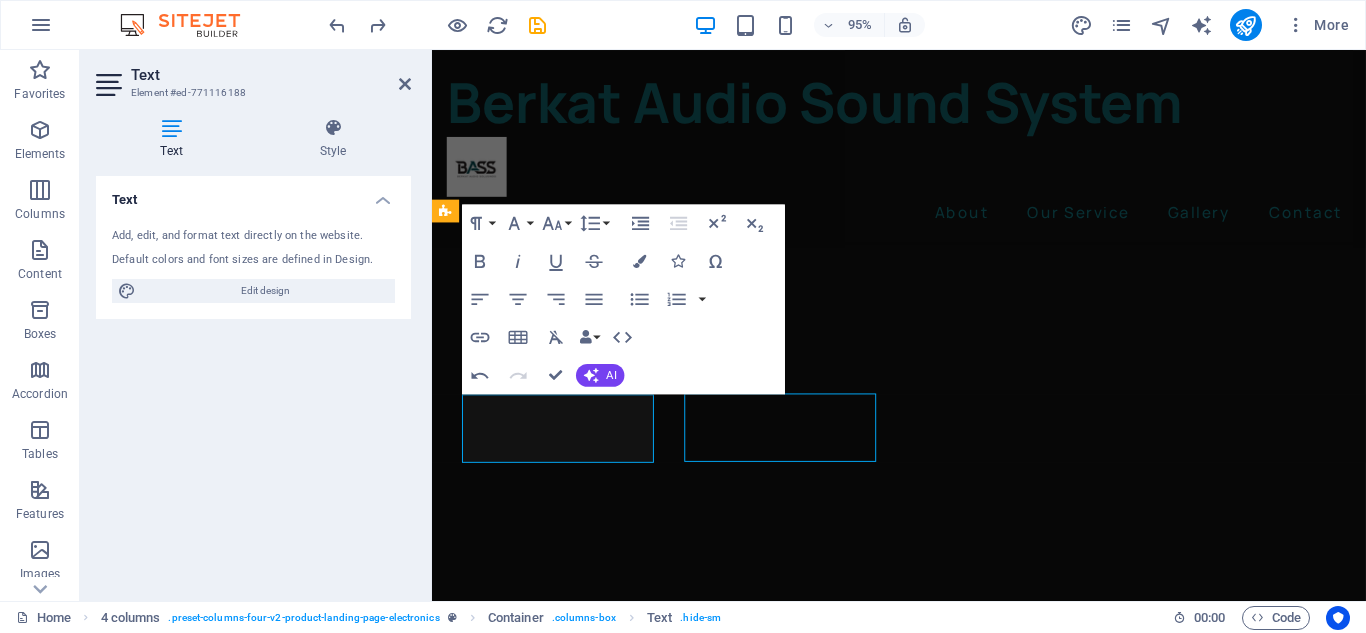 click on "Noise Cancellation" at bounding box center (567, 4707) 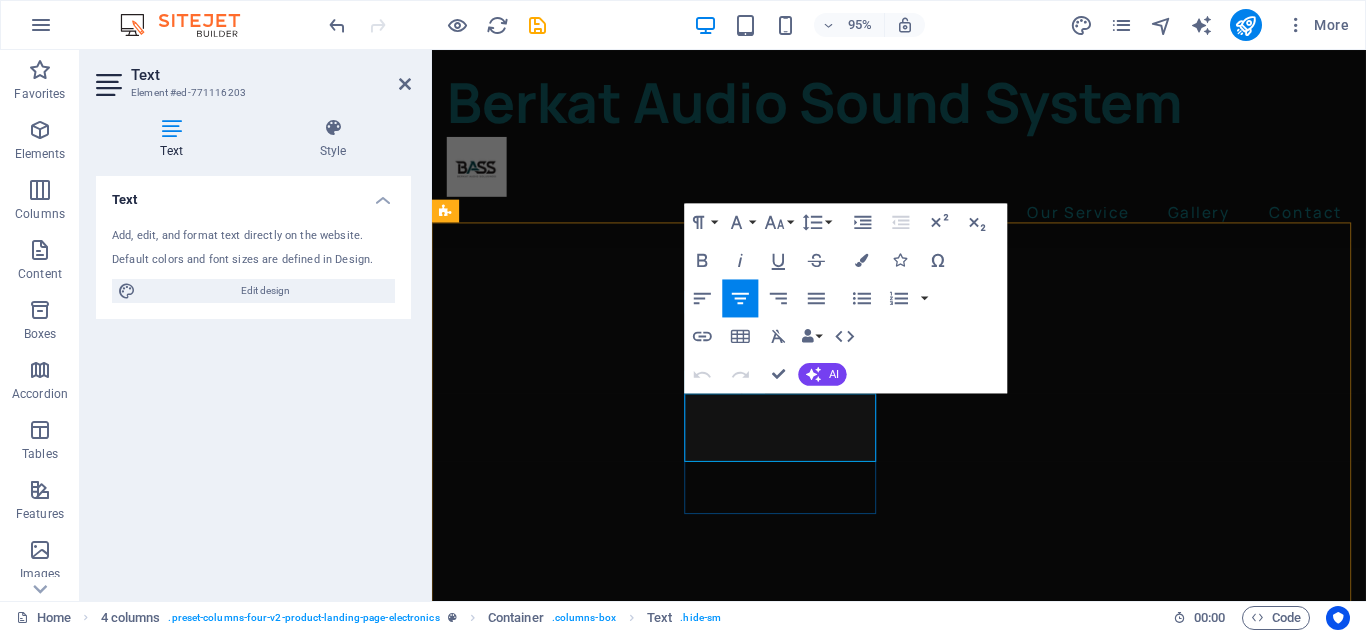 click on "Noise Cancellation" at bounding box center [567, 4733] 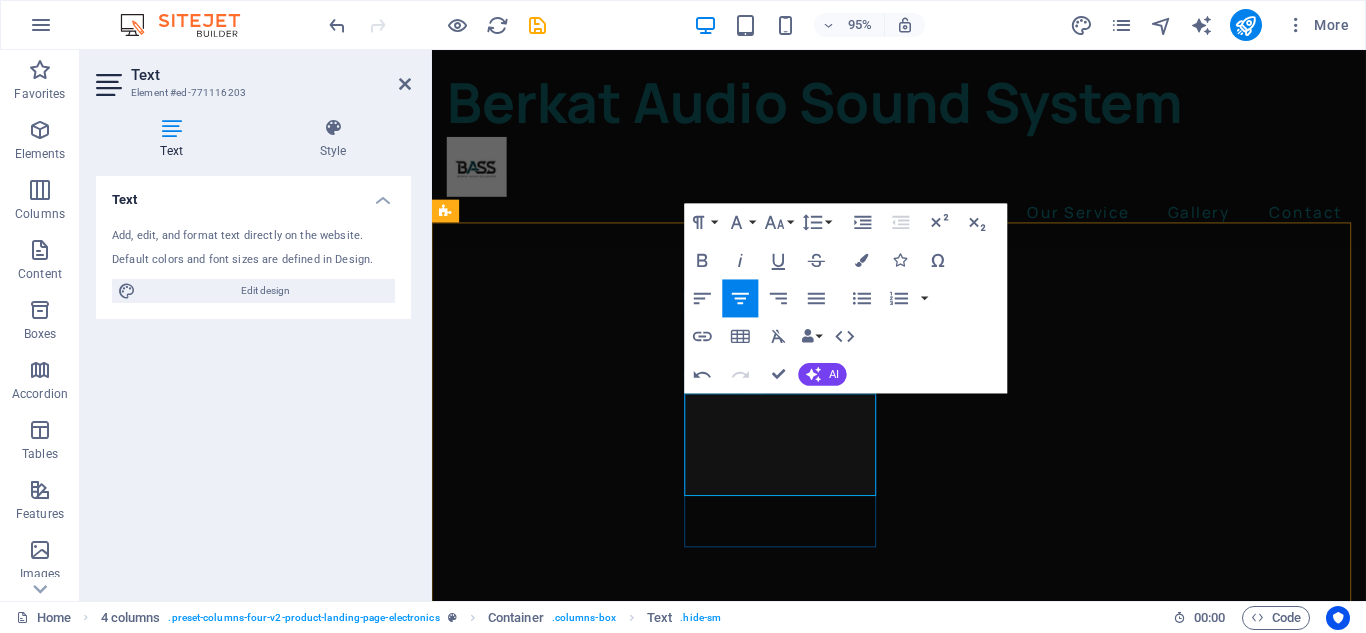 click on "Noise Cancellation Audio System Rental" at bounding box center [567, 4724] 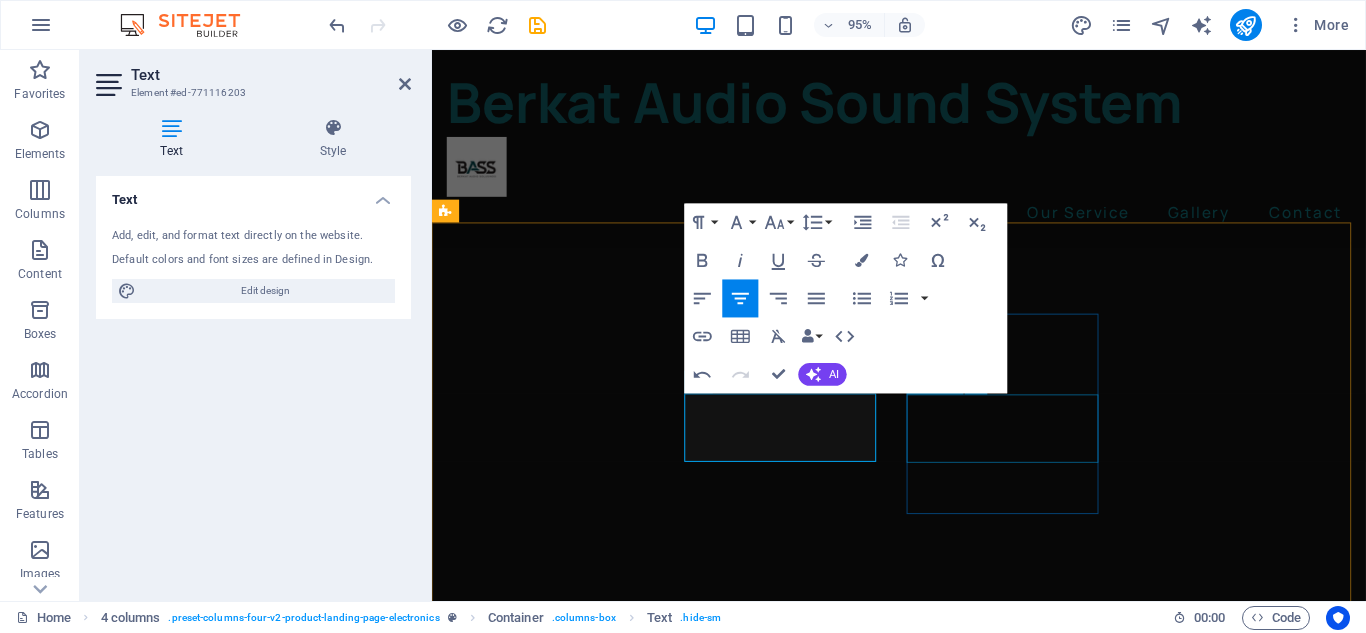 click on "24h of Listening Time" at bounding box center [567, 4934] 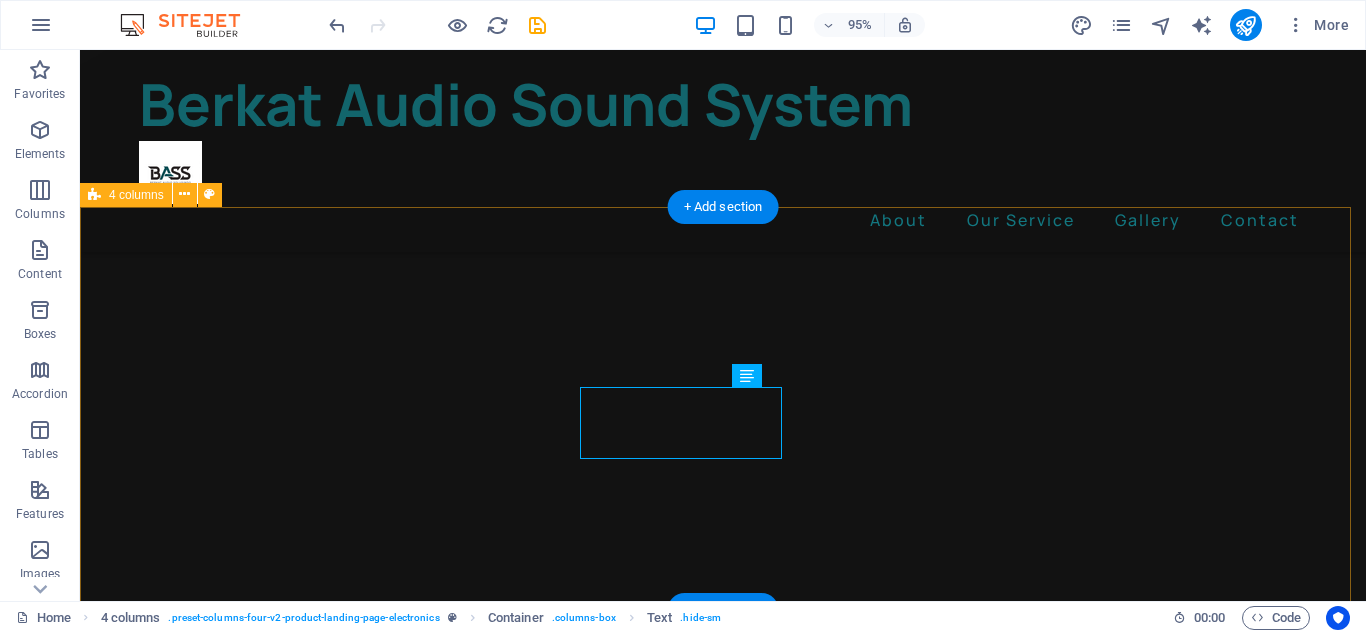 scroll, scrollTop: 1861, scrollLeft: 0, axis: vertical 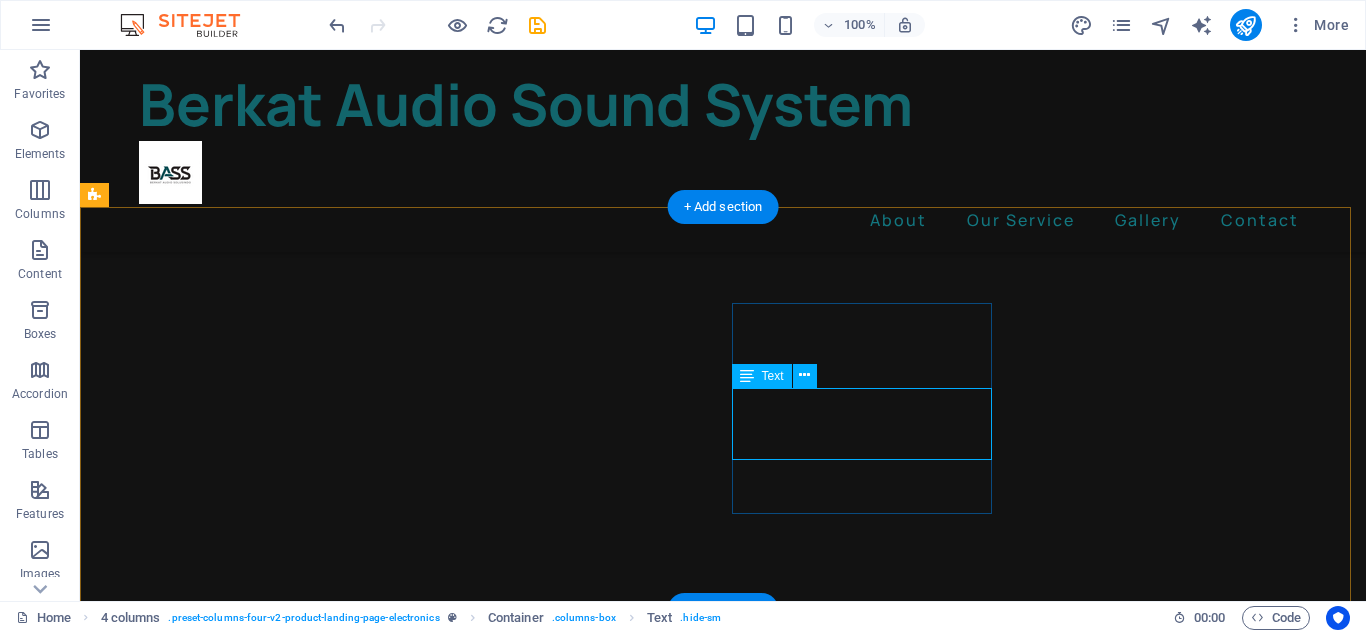 click on "24h of Listening Time" at bounding box center [242, 5233] 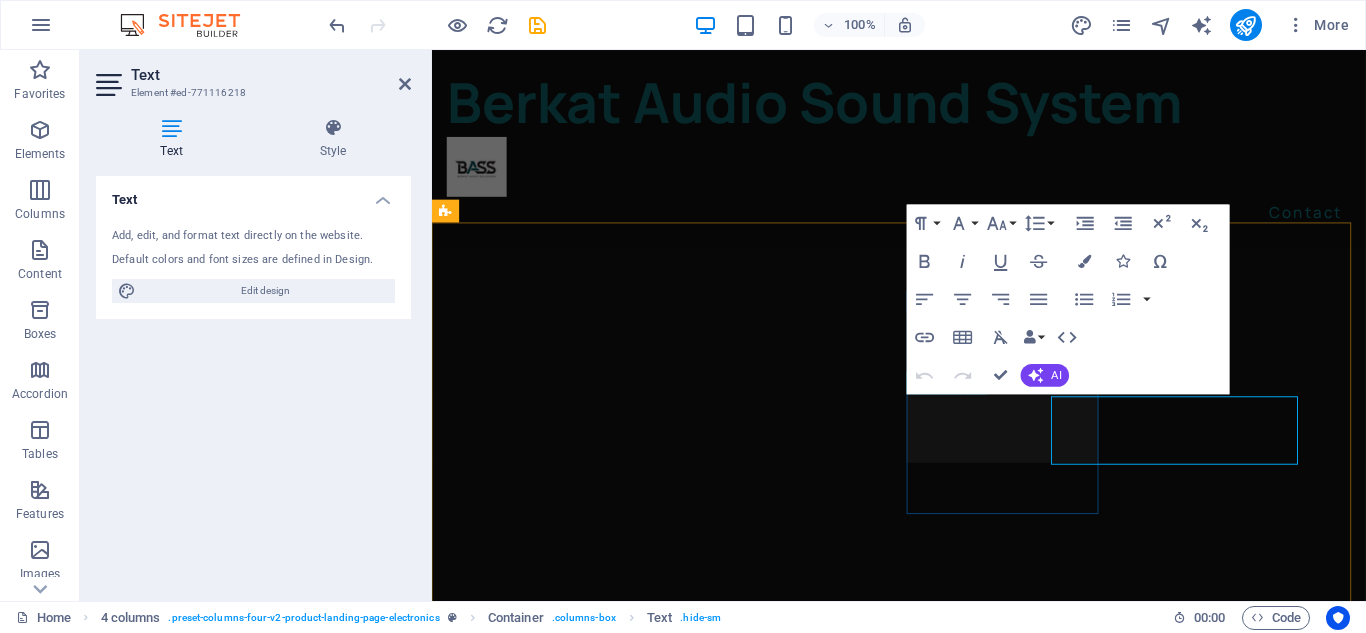 scroll, scrollTop: 1702, scrollLeft: 0, axis: vertical 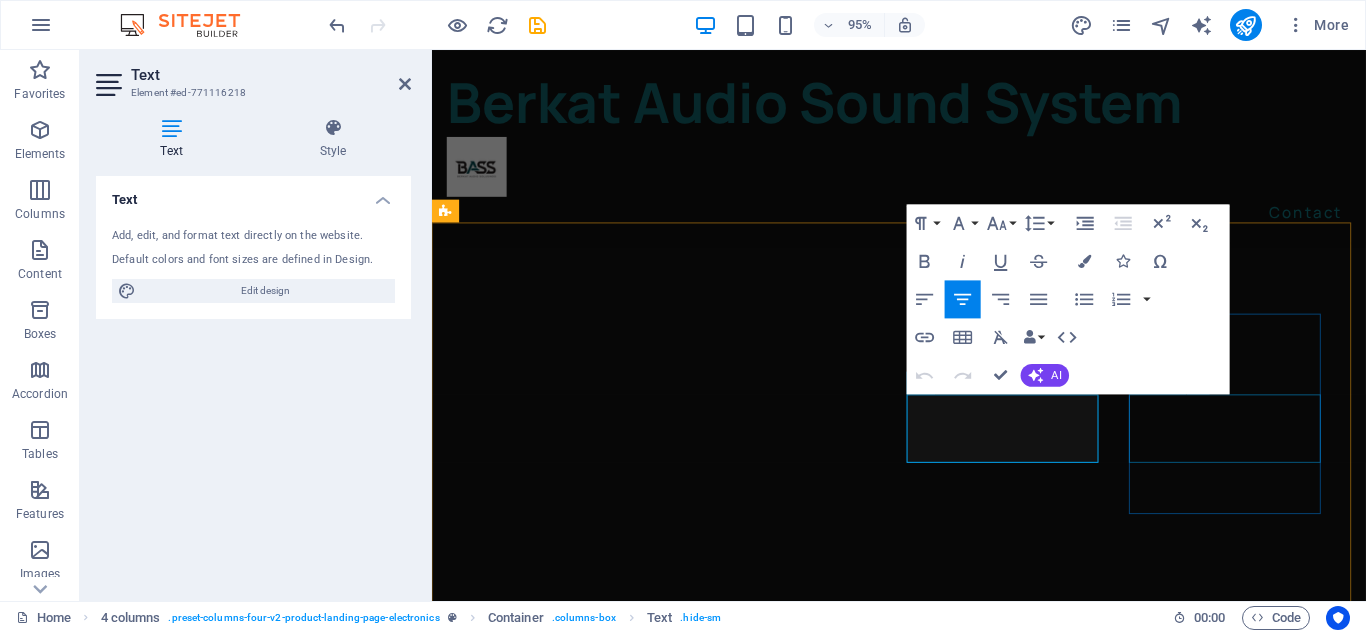 click on "Premium Sound" at bounding box center [567, 5161] 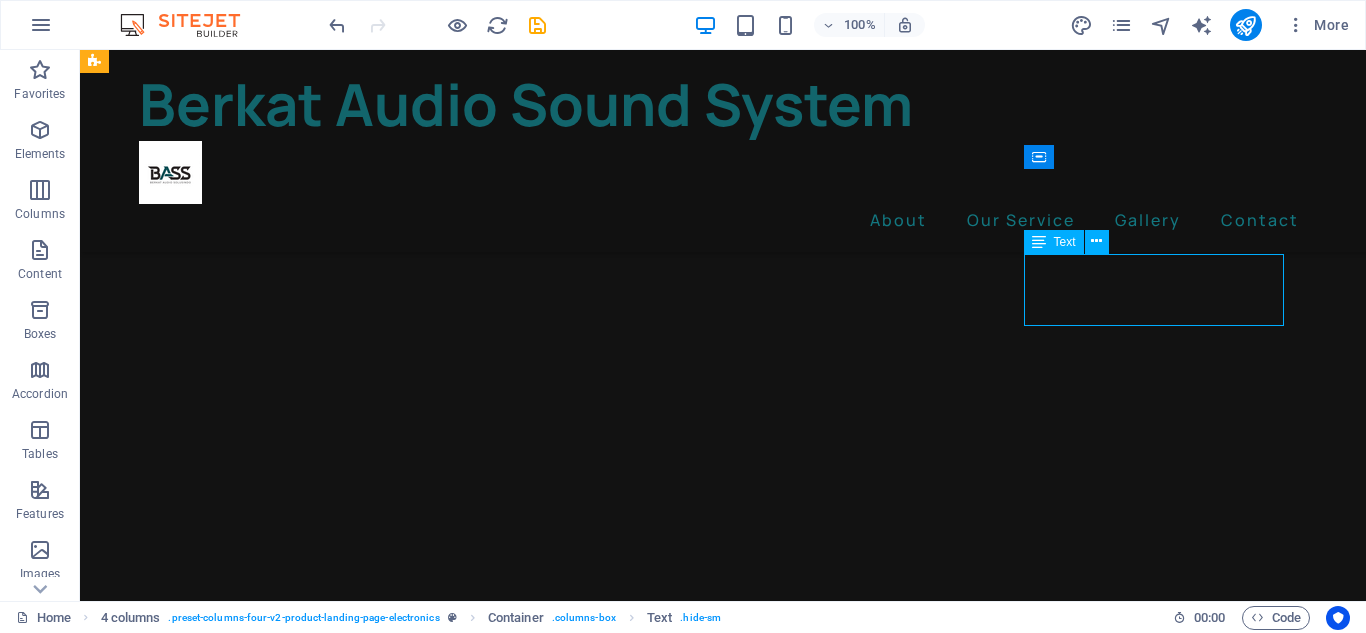 scroll, scrollTop: 1861, scrollLeft: 0, axis: vertical 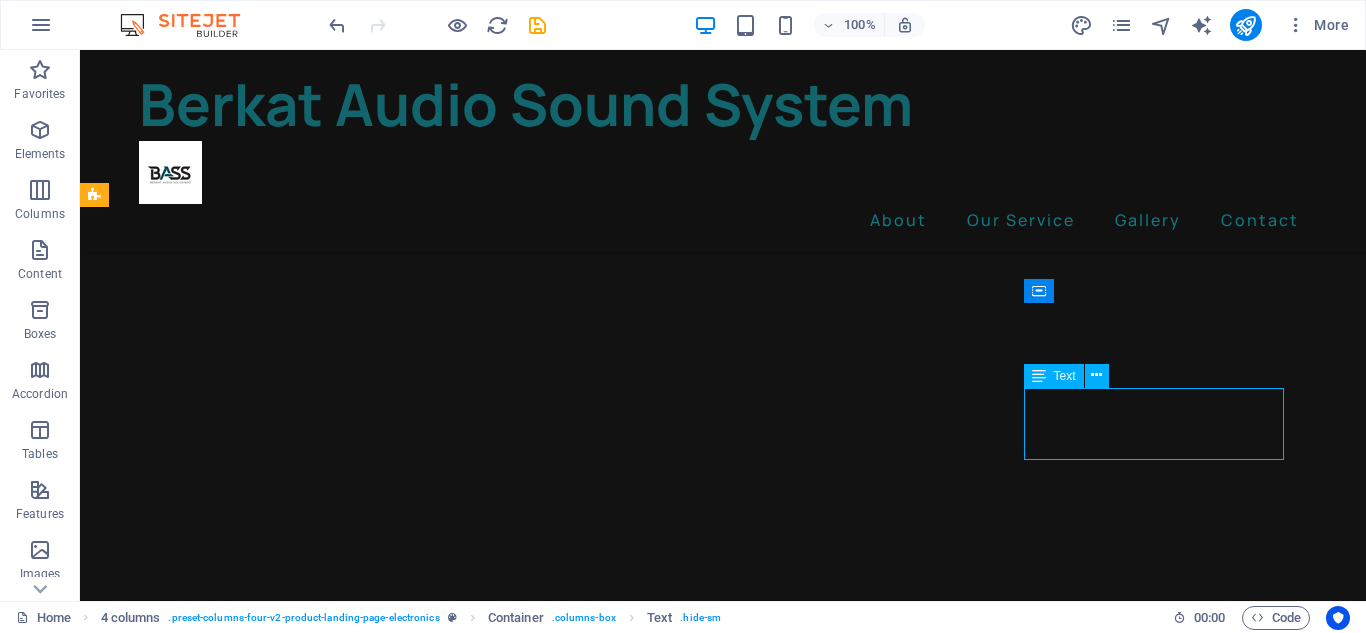 click on "Premium Sound" at bounding box center [242, 5460] 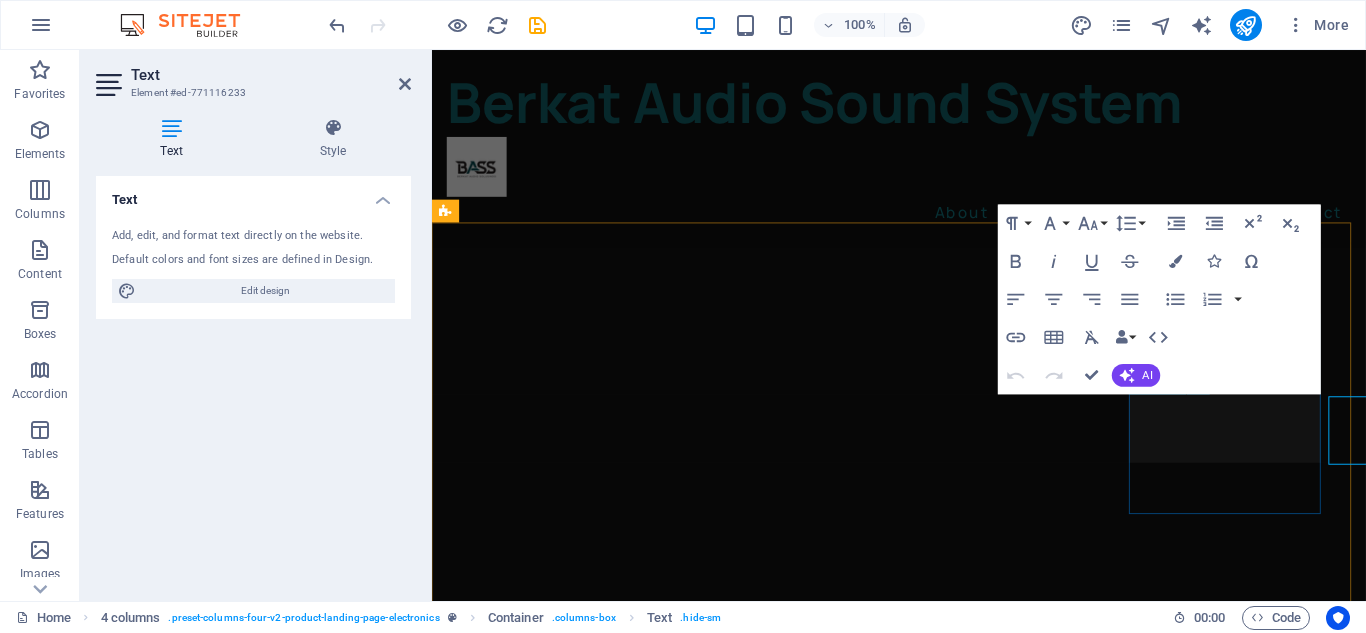 scroll, scrollTop: 1702, scrollLeft: 0, axis: vertical 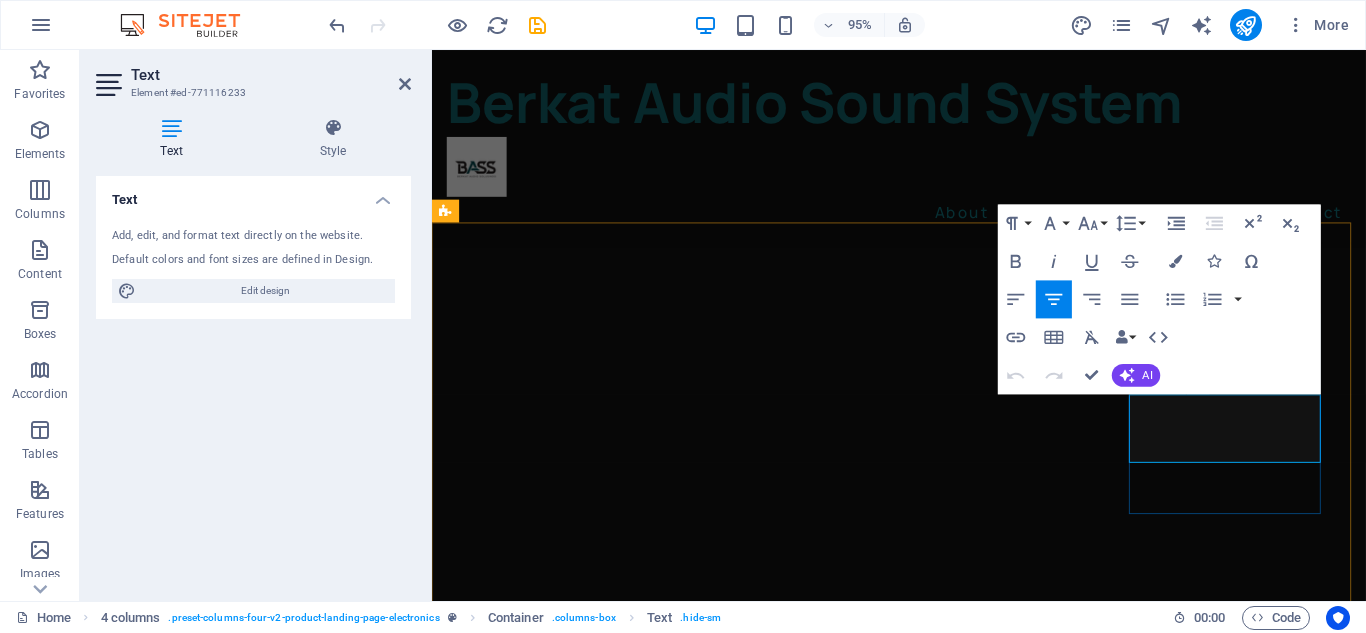 click on "Premium Sound" at bounding box center (567, 5161) 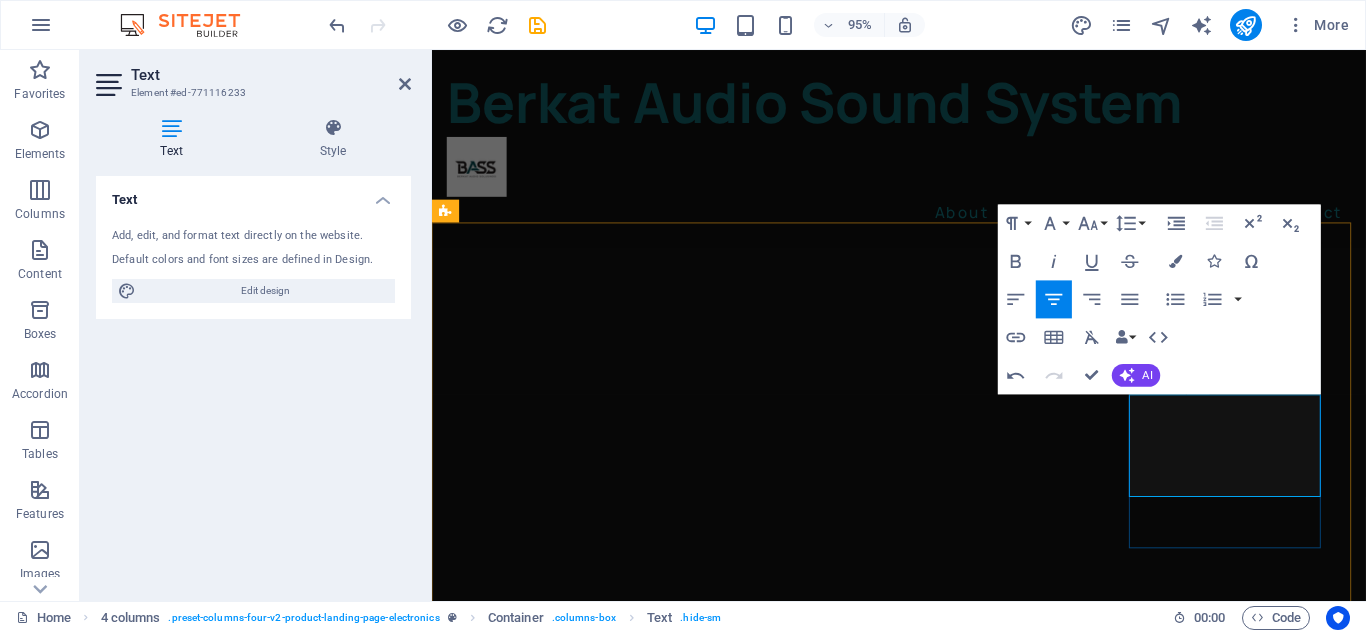 drag, startPoint x: 1258, startPoint y: 468, endPoint x: 1197, endPoint y: 422, distance: 76.40026 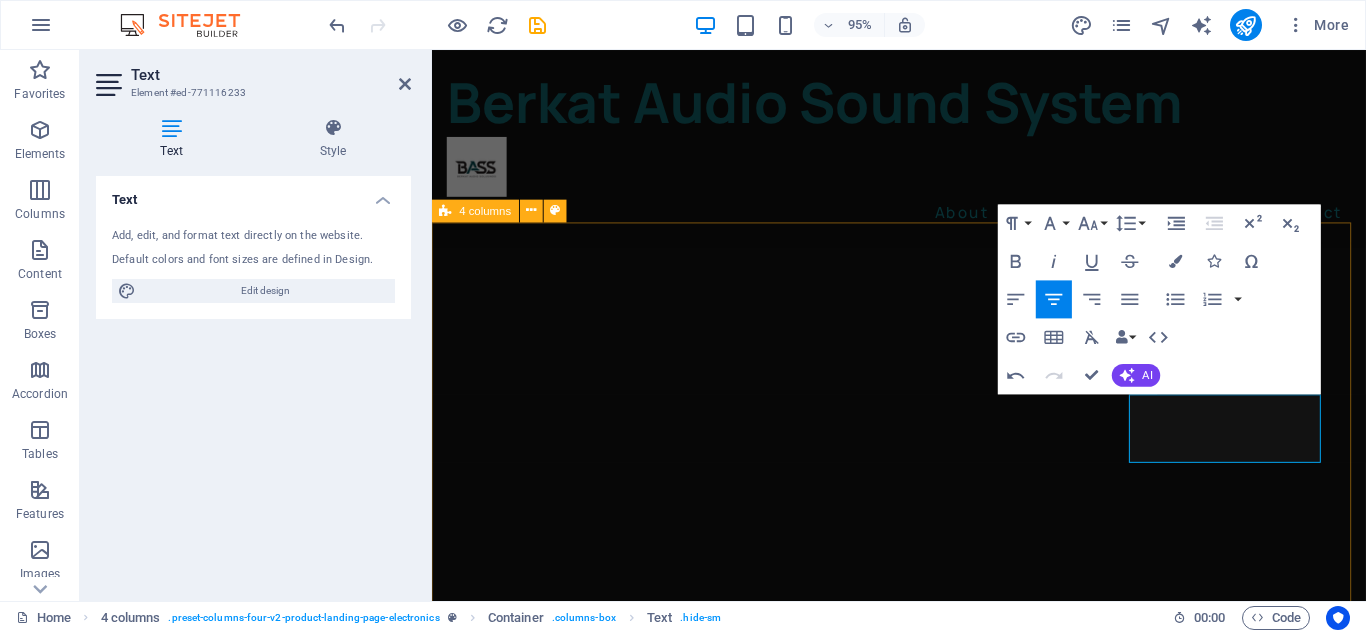 click on "Professional Installation Wireless Charging
Audio System Rental Noise Cancellation
24h of Listening Time
24h of Listening Time
Sales & Consultation Premium Sound" at bounding box center [923, 4805] 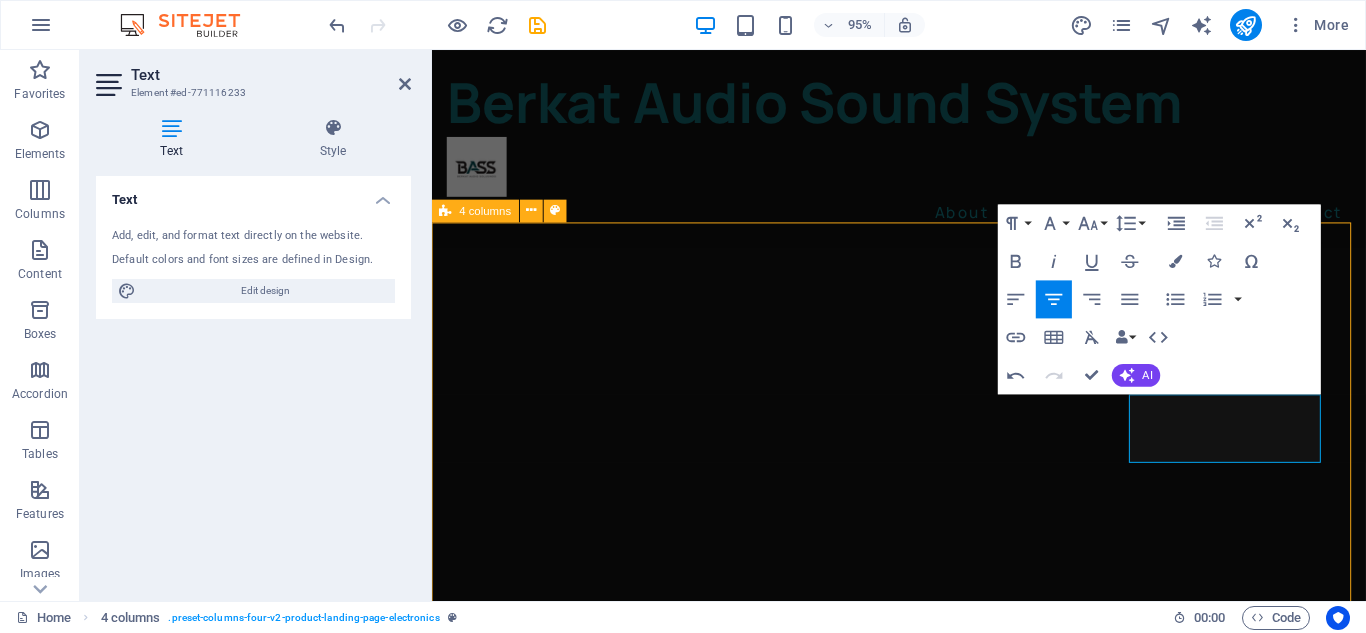 scroll, scrollTop: 1703, scrollLeft: 0, axis: vertical 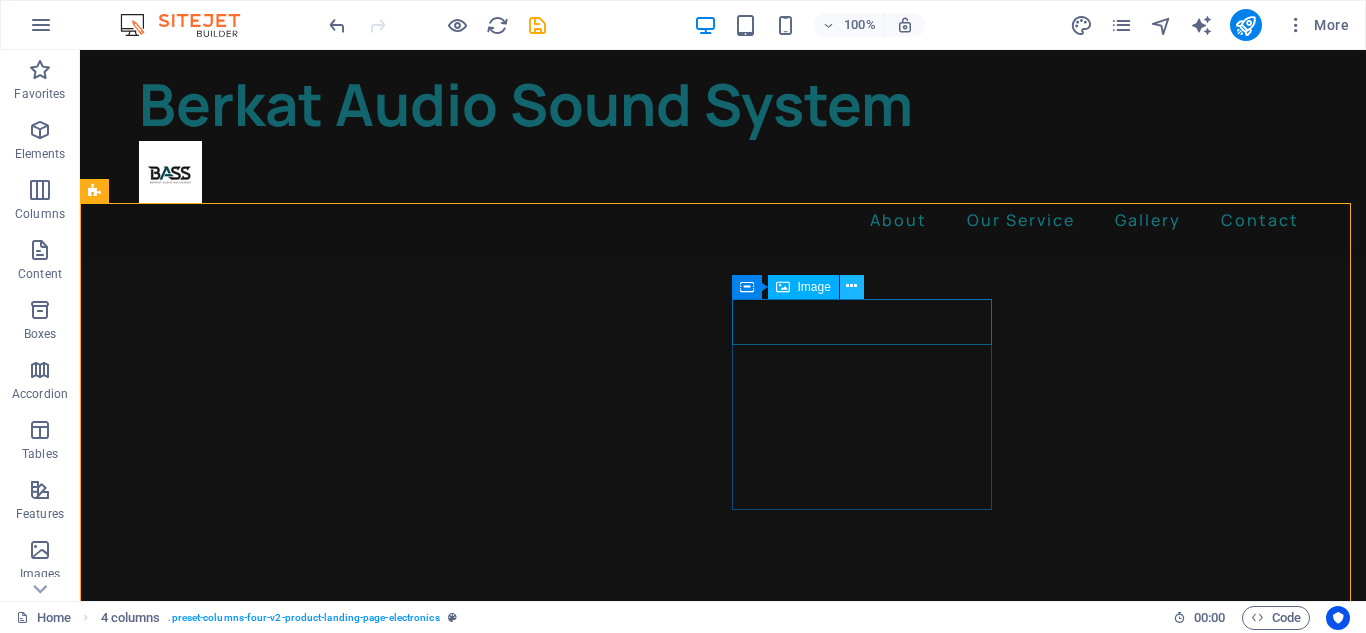 click at bounding box center [851, 286] 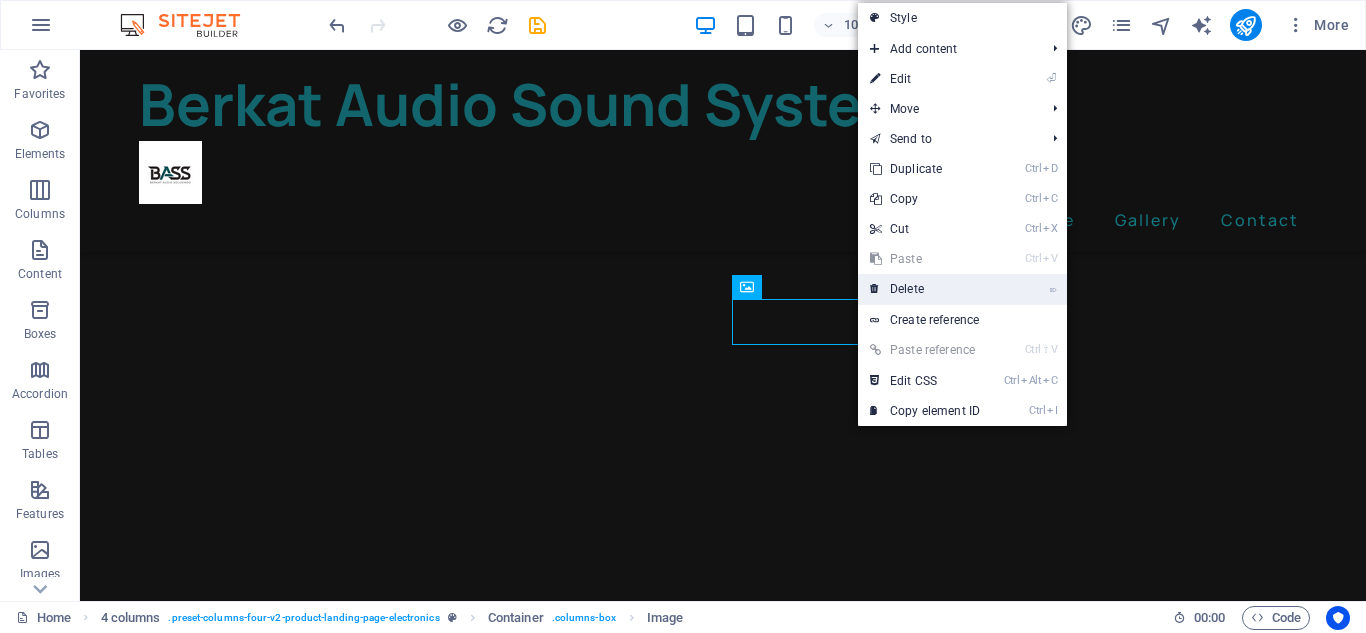 click on "⌦  Delete" at bounding box center [925, 289] 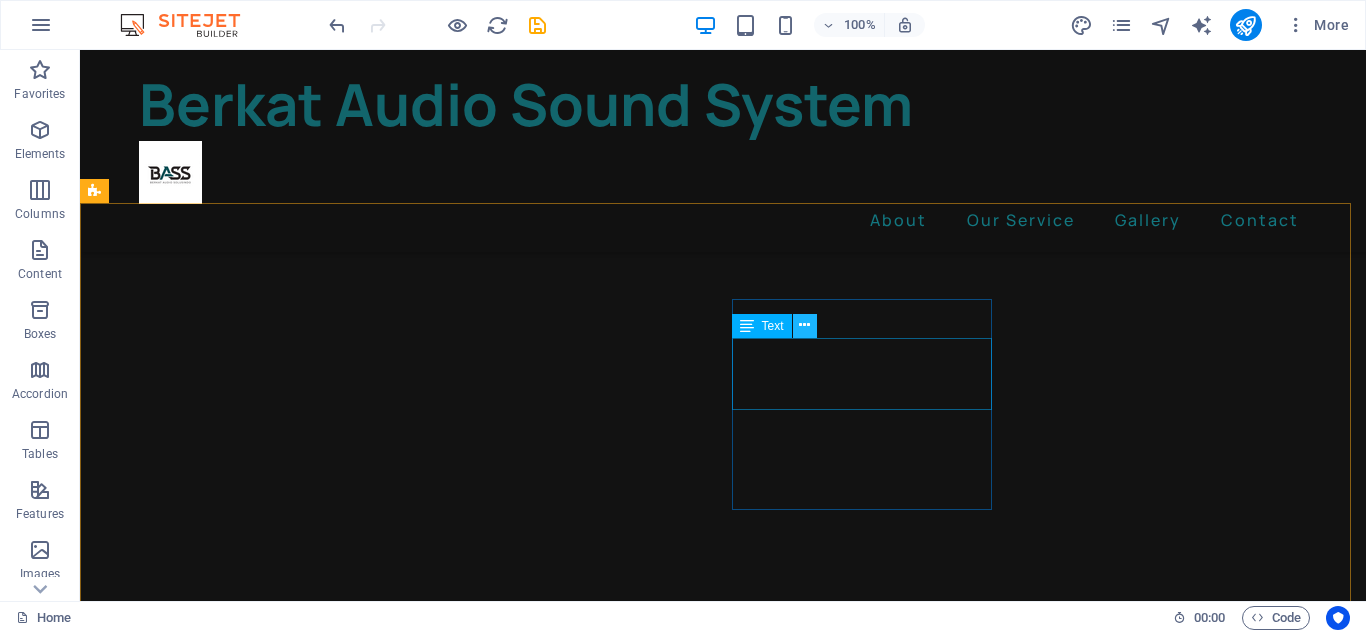 click at bounding box center (804, 325) 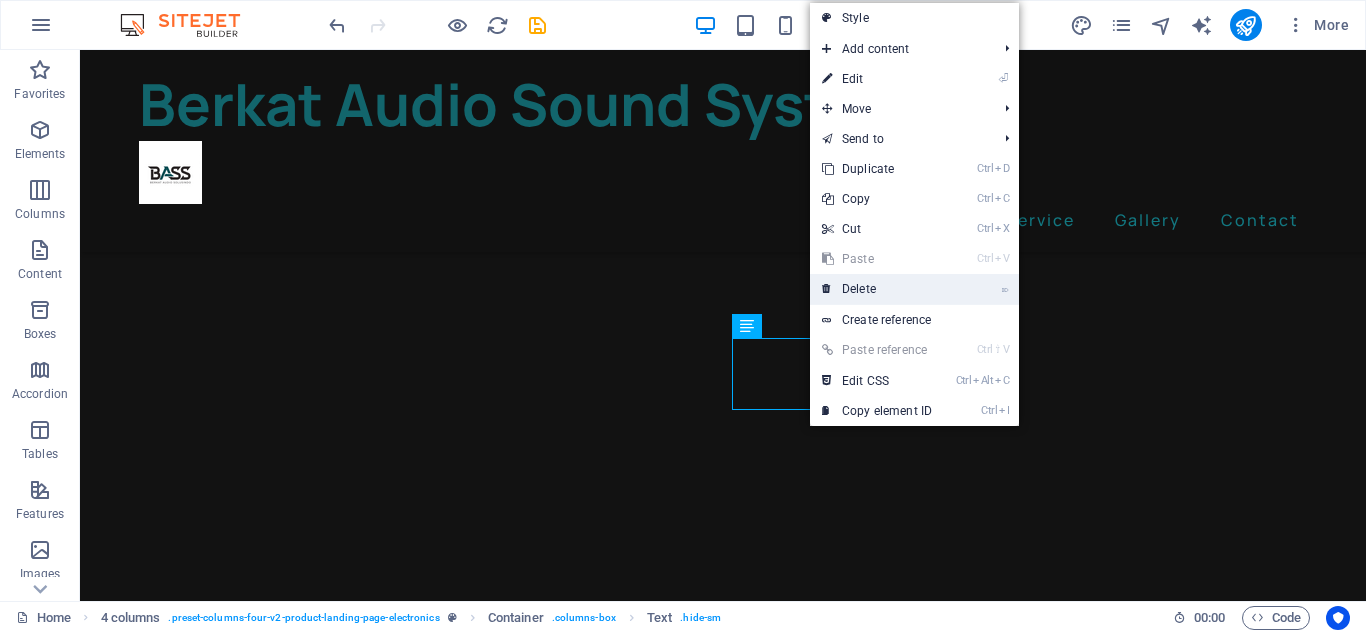 click on "⌦  Delete" at bounding box center [877, 289] 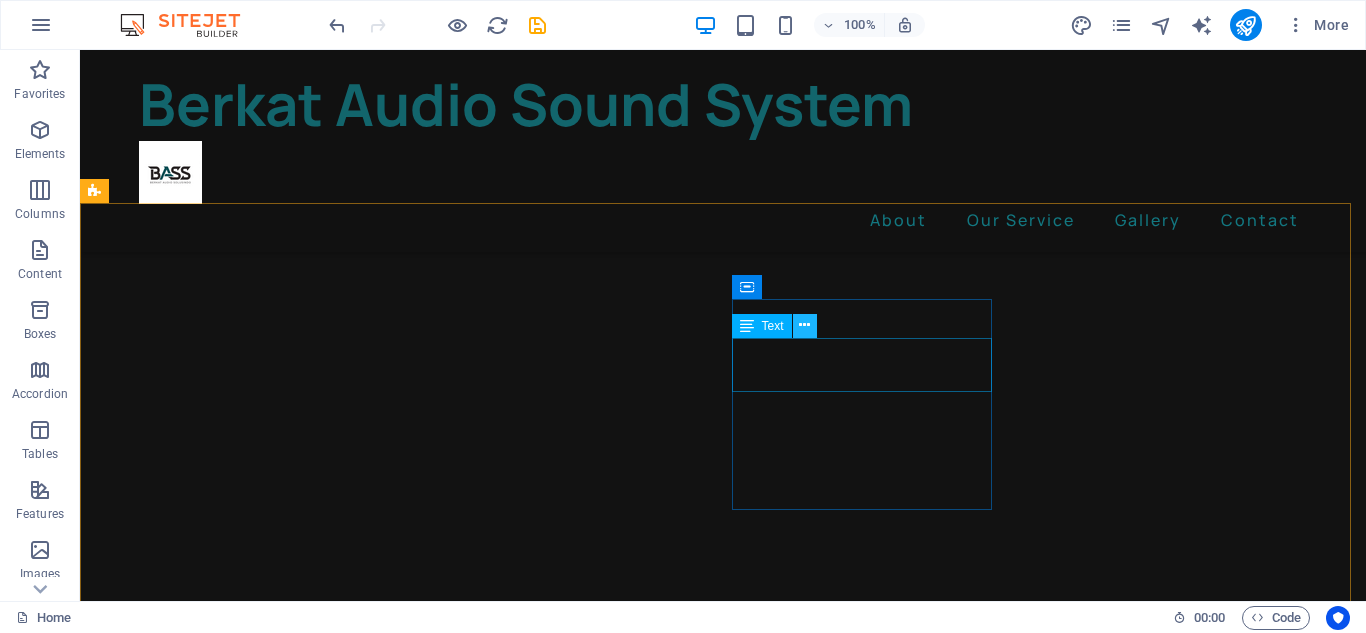 click at bounding box center [805, 326] 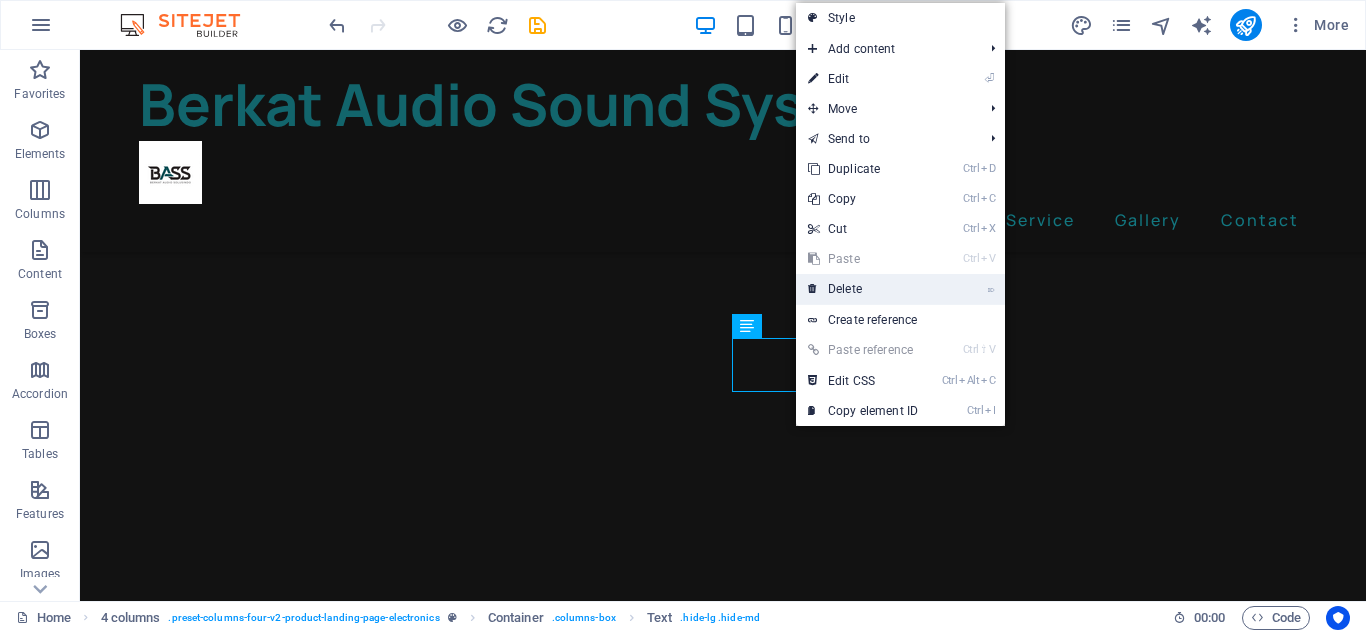 click on "⌦  Delete" at bounding box center (863, 289) 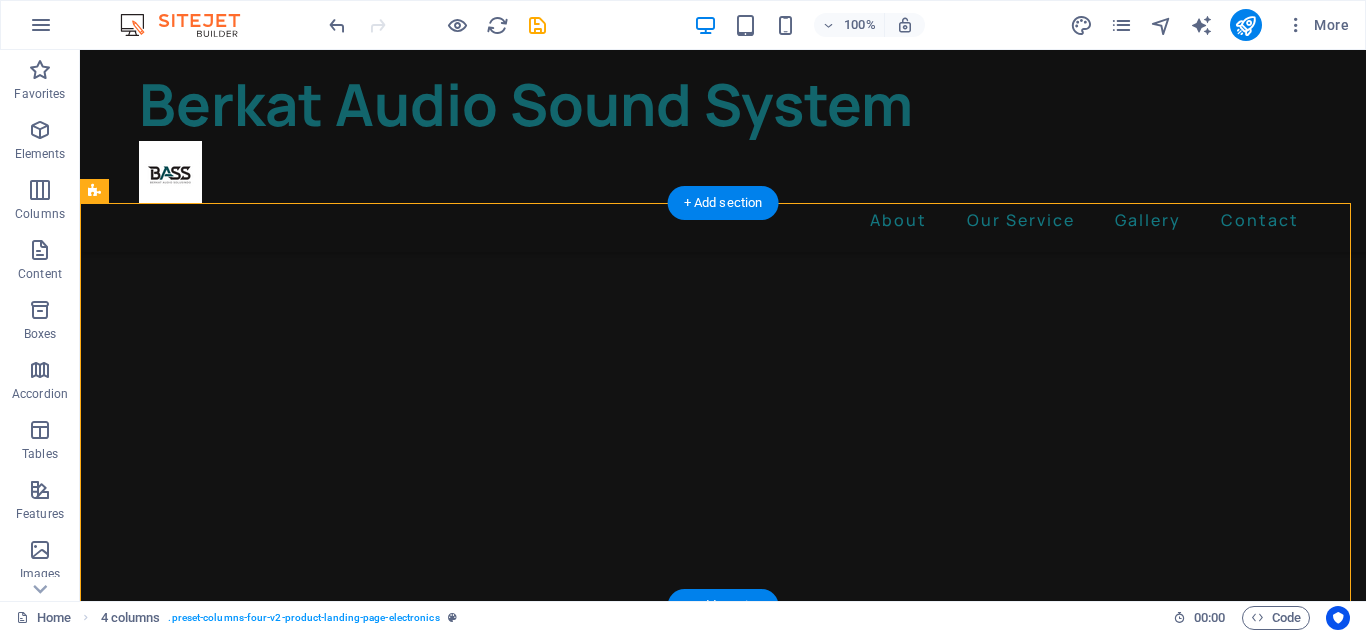 drag, startPoint x: 581, startPoint y: 338, endPoint x: 593, endPoint y: 276, distance: 63.15061 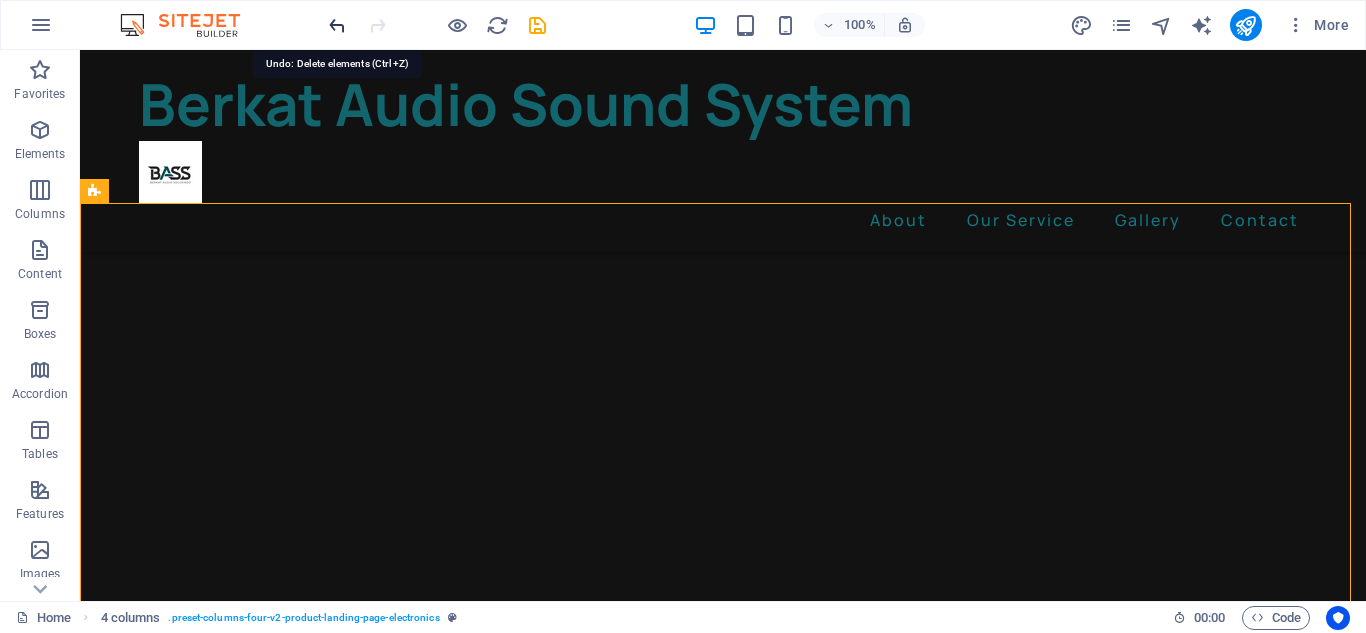 click at bounding box center [337, 25] 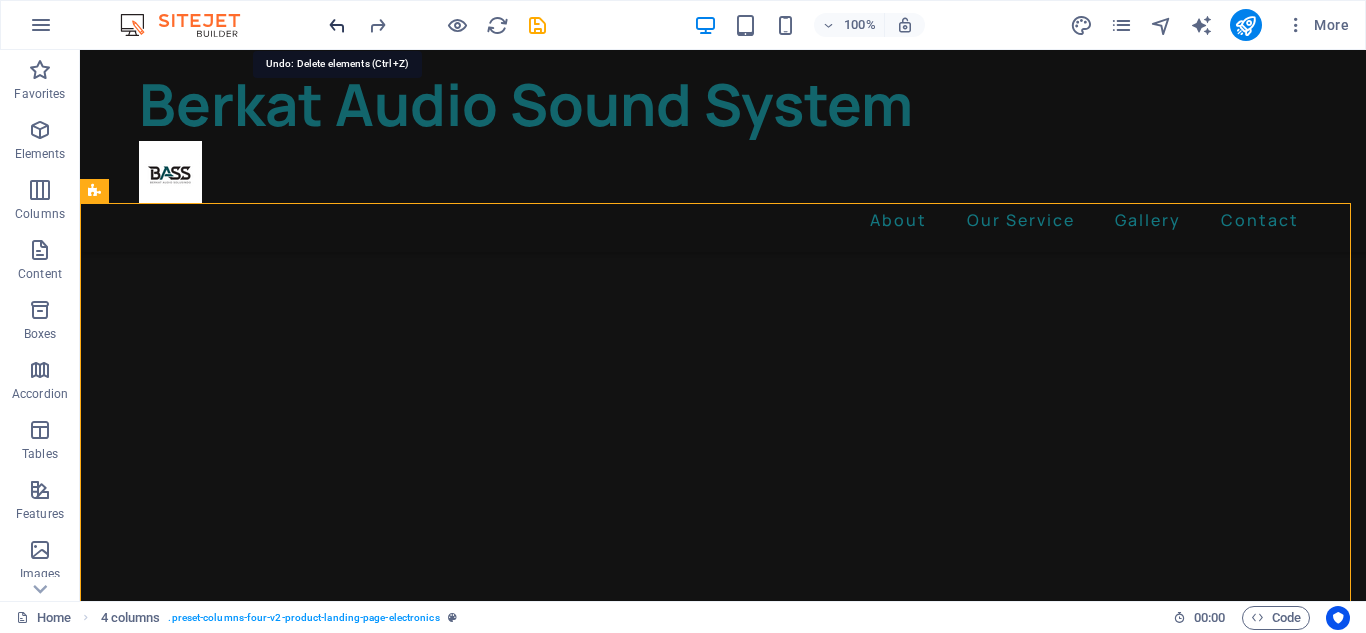 click at bounding box center [337, 25] 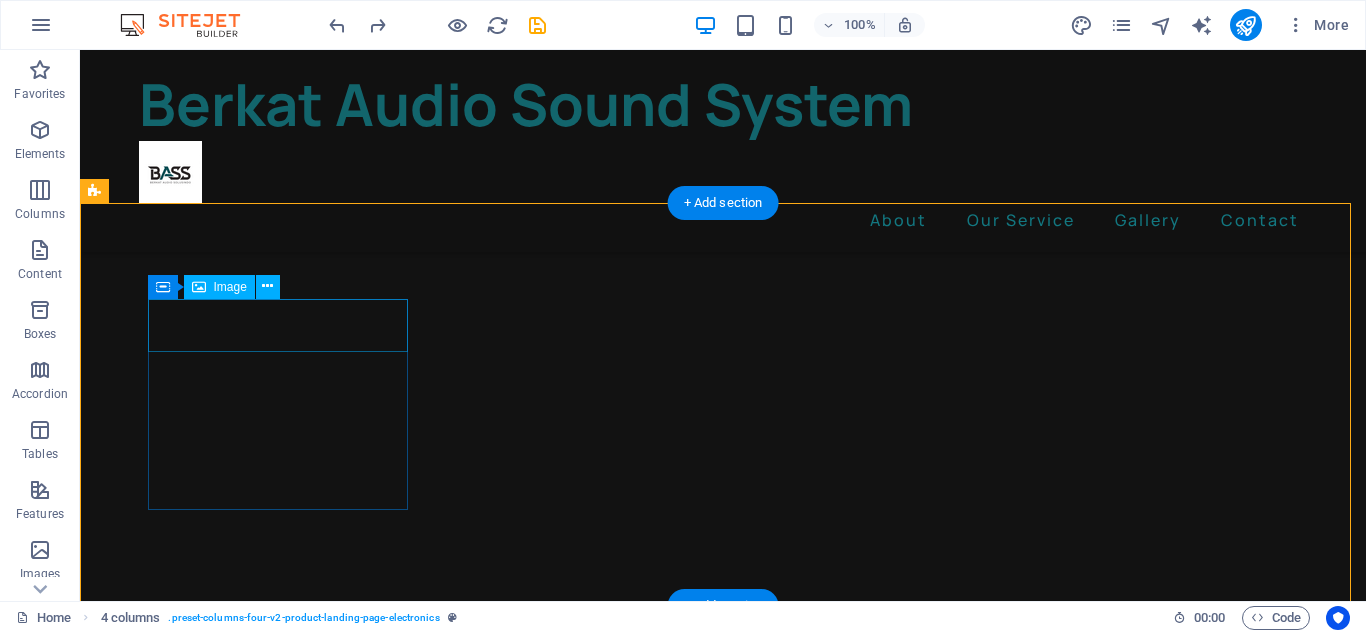 click at bounding box center (242, 4716) 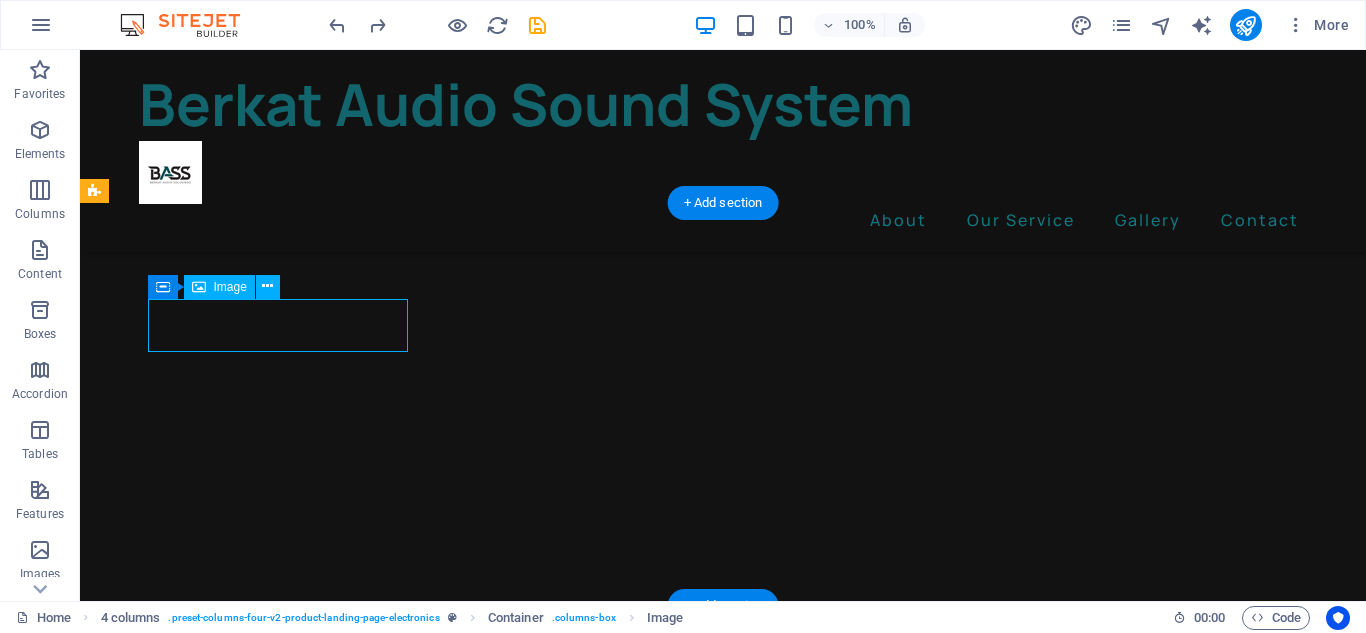 click at bounding box center [242, 4716] 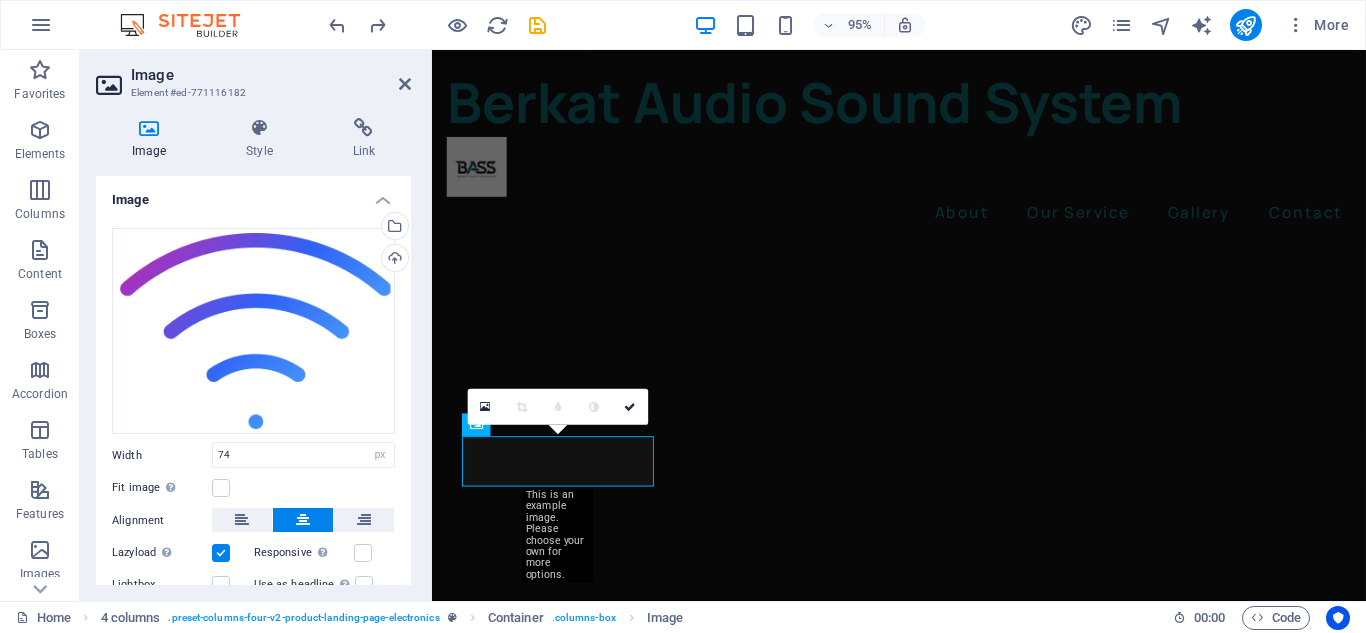 scroll, scrollTop: 1706, scrollLeft: 0, axis: vertical 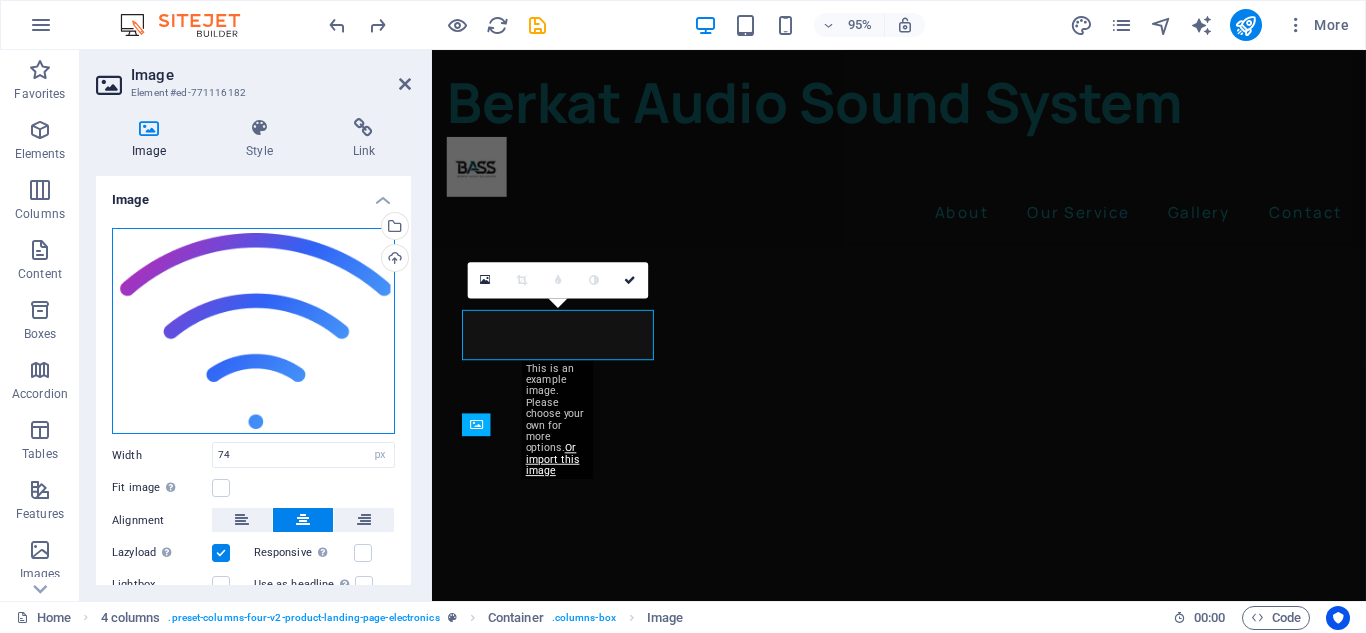 drag, startPoint x: 186, startPoint y: 278, endPoint x: 266, endPoint y: 328, distance: 94.33981 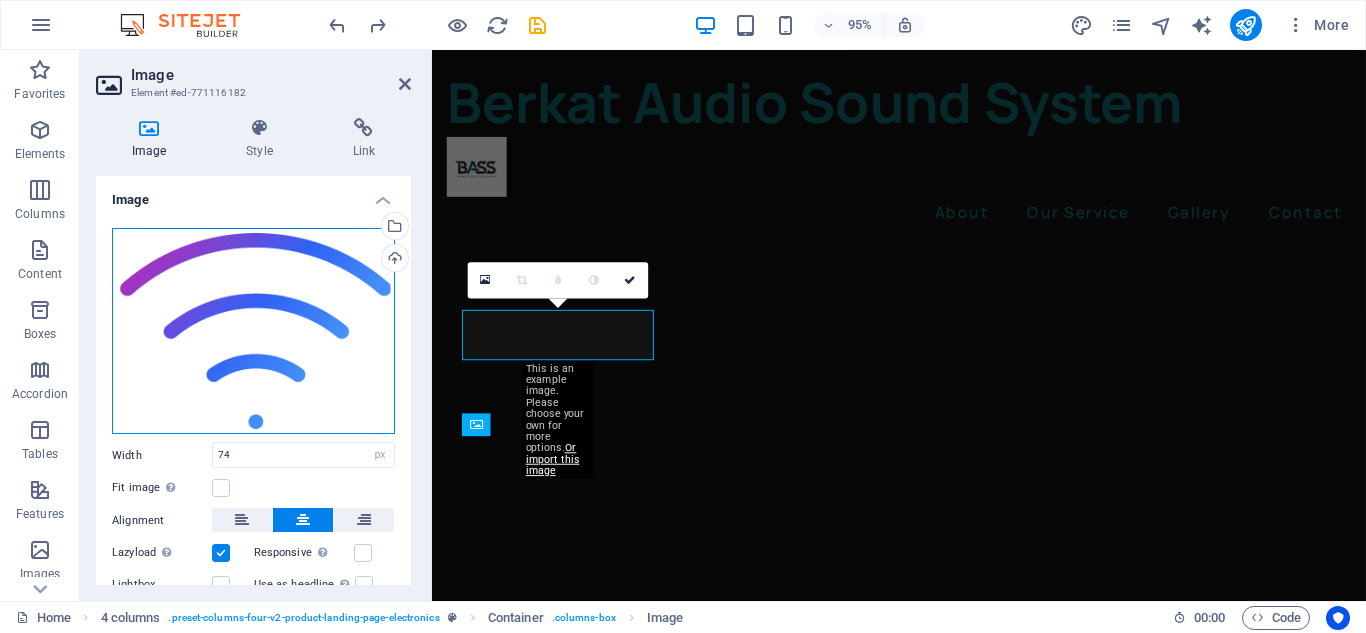 click on "Drag files here, click to choose files or select files from Files or our free stock photos & videos" at bounding box center (253, 331) 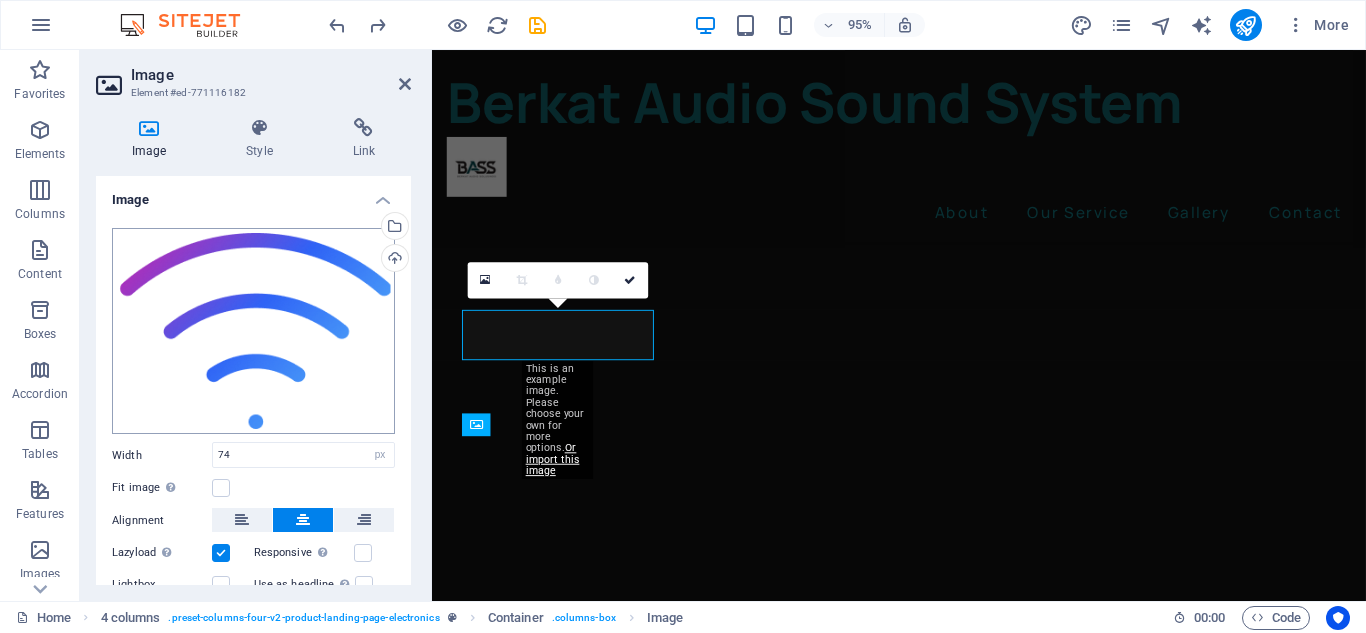 click on "berkataudio.com Home Favorites Elements Columns Content Boxes Accordion Tables Features Images Slider Header Footer Forms Marketing Collections Image Element #ed-771116182 Image Style Link Image Drag files here, click to choose files or select files from Files or our free stock photos & videos Select files from the file manager, stock photos, or upload file(s) Upload Width 74 Default auto px rem % em vh vw Fit image Automatically fit image to a fixed width and height Height Default auto px Alignment Lazyload Loading images after the page loads improves page speed. Responsive Automatically load retina image and smartphone optimized sizes. Lightbox Use as headline The image will be wrapped in an H1 headline tag. Useful for giving alternative text the weight of an H1 headline, e.g. for the logo. Leave unchecked if uncertain. Optimized Images are compressed to improve page speed. Position Direction Custom X offset 50 px rem % vh vw 50" at bounding box center [683, 316] 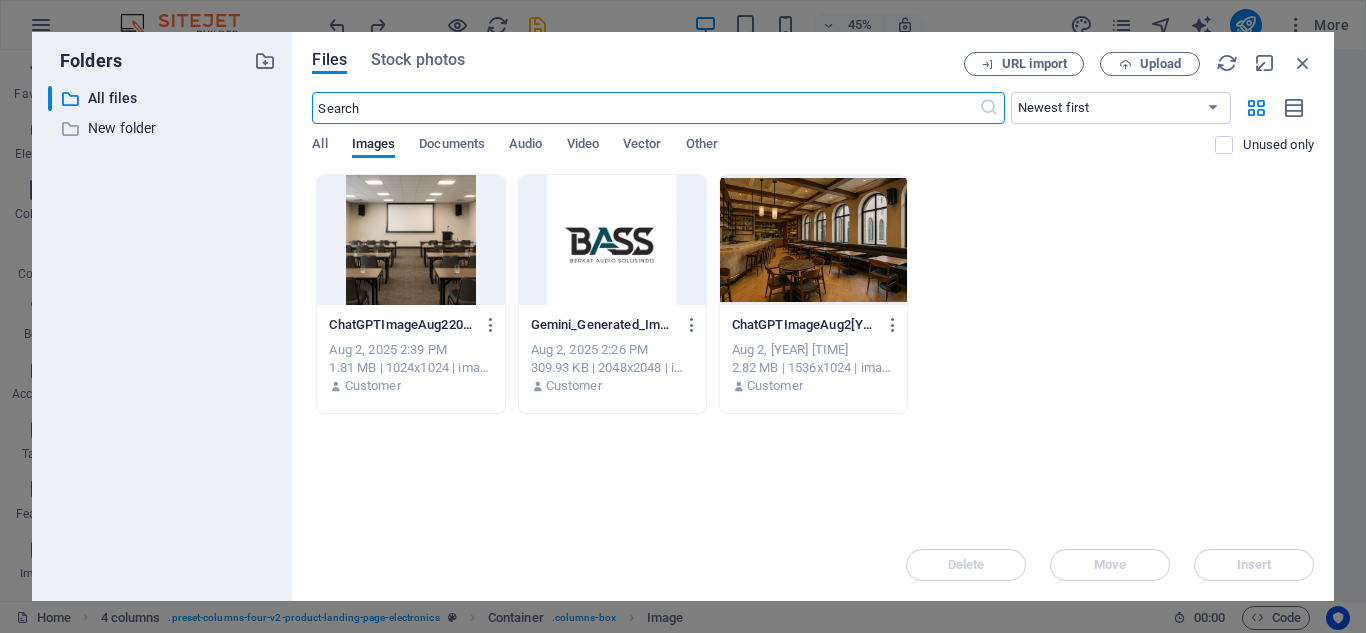 scroll, scrollTop: 2097, scrollLeft: 0, axis: vertical 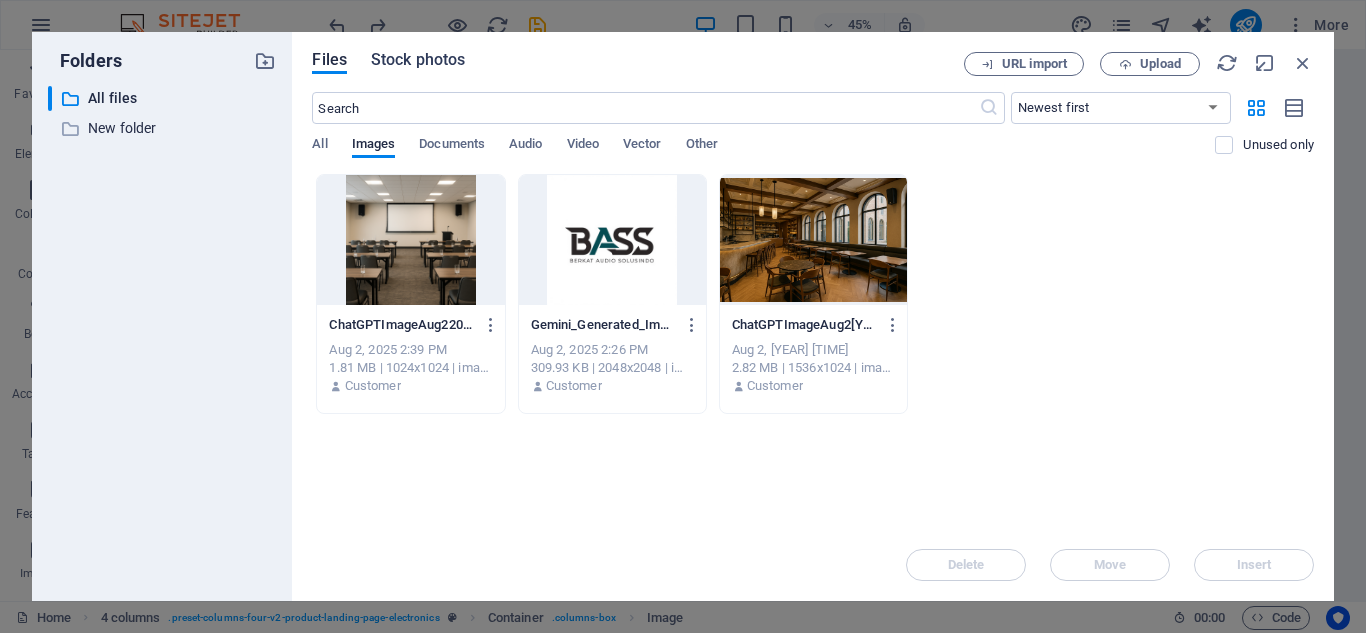click on "Stock photos" at bounding box center (418, 63) 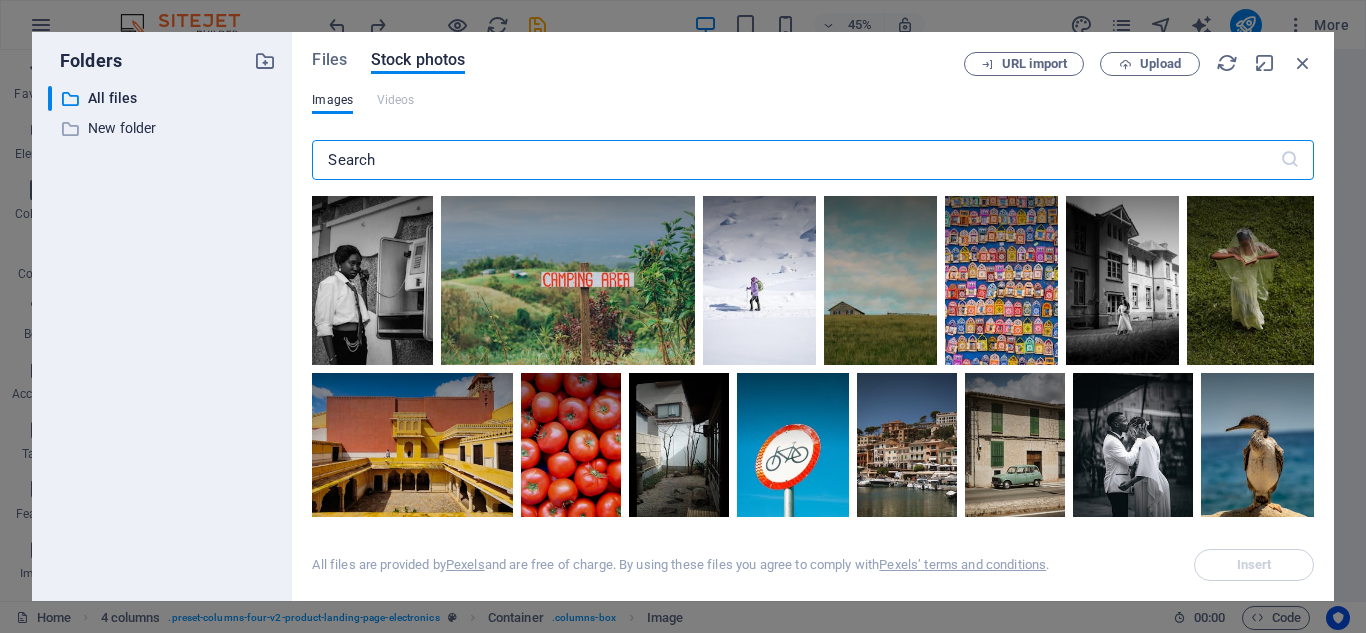 click at bounding box center (795, 160) 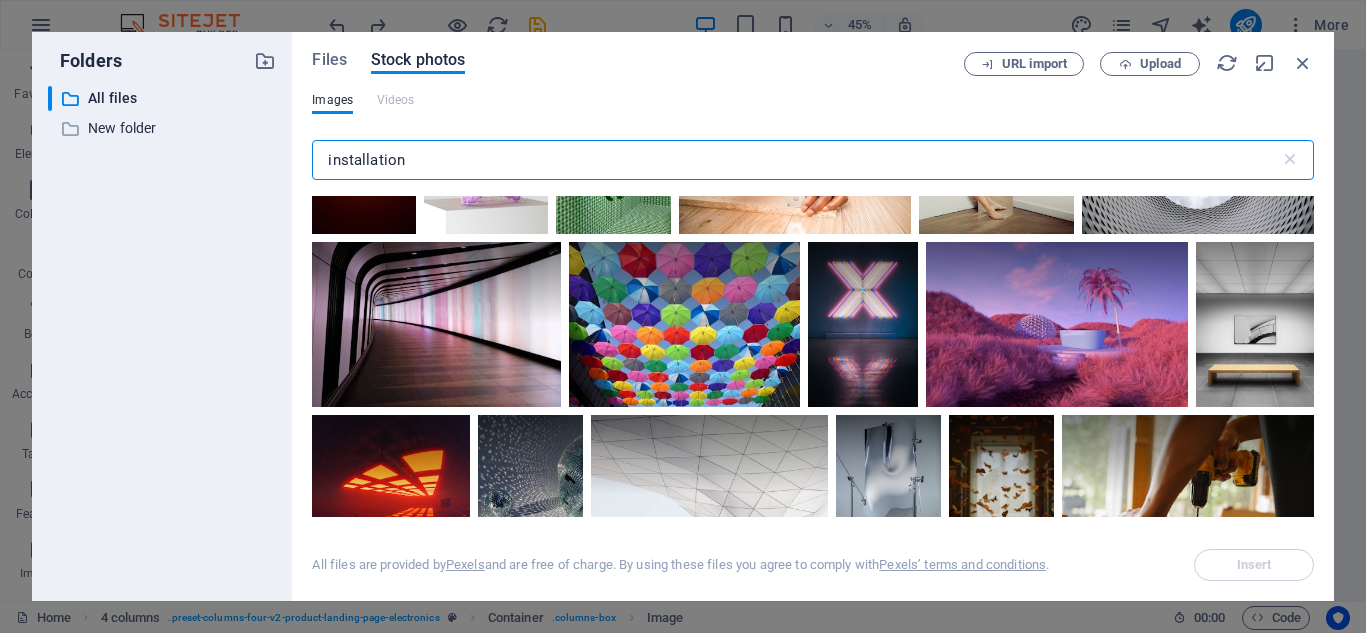 scroll, scrollTop: 0, scrollLeft: 0, axis: both 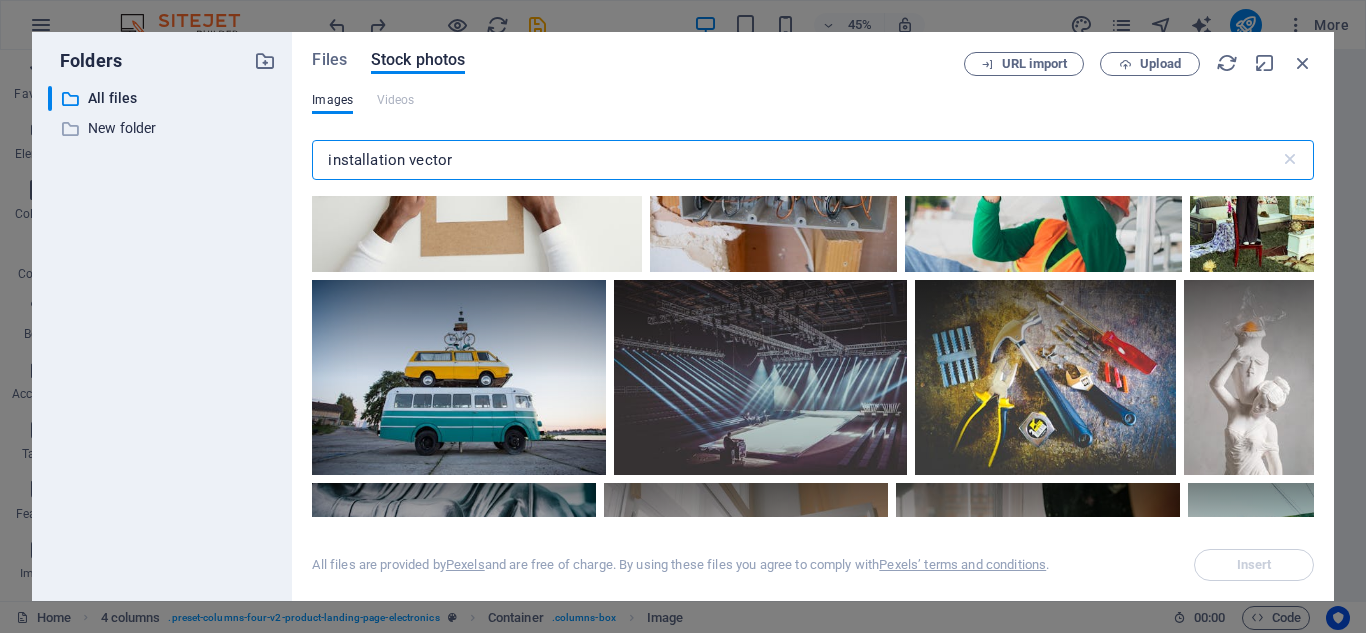 type on "installation vector" 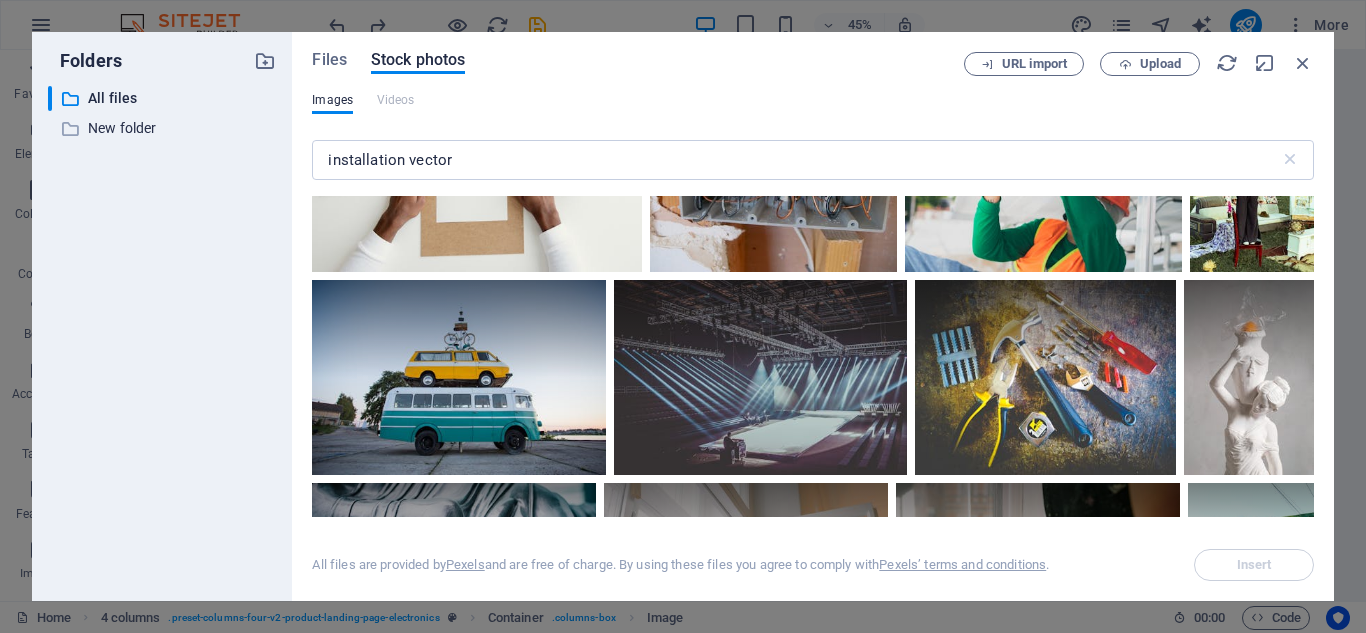 click on "Files Stock photos URL import Upload Images Videos installation vector ​ All files are provided by Pexels and are free of charge. By using these files you agree to comply with Pexels’ terms and conditions . Insert" at bounding box center (813, 316) 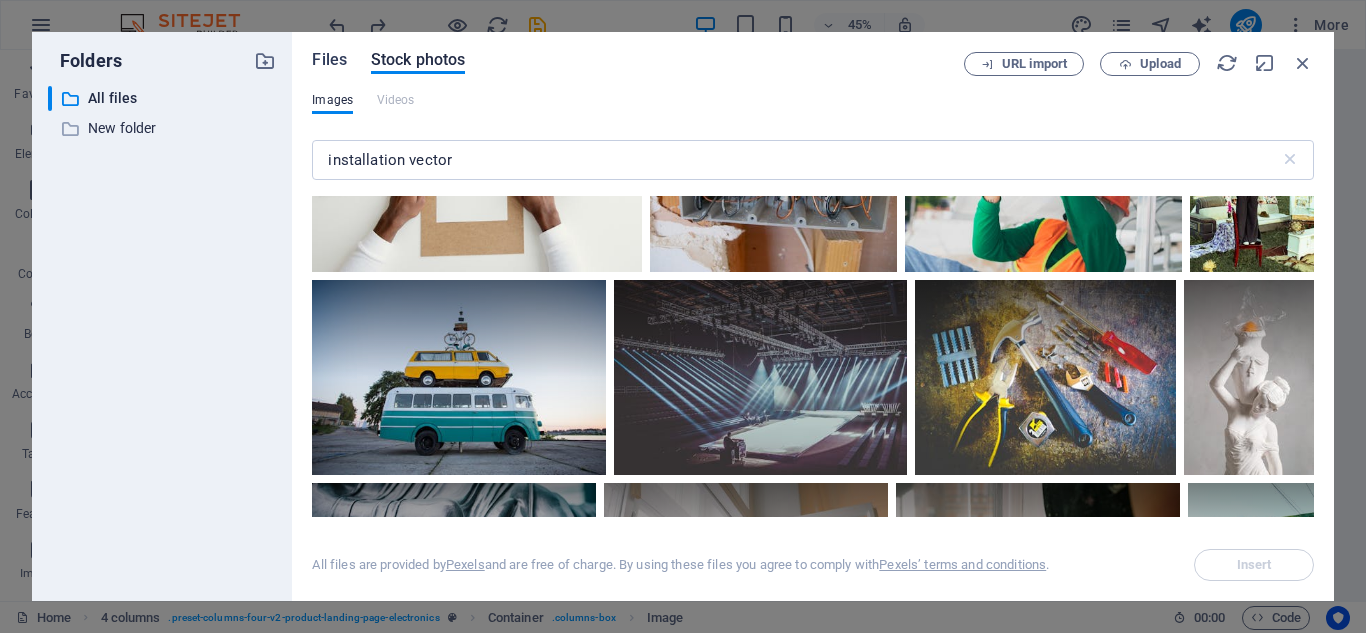 click on "Files" at bounding box center [329, 60] 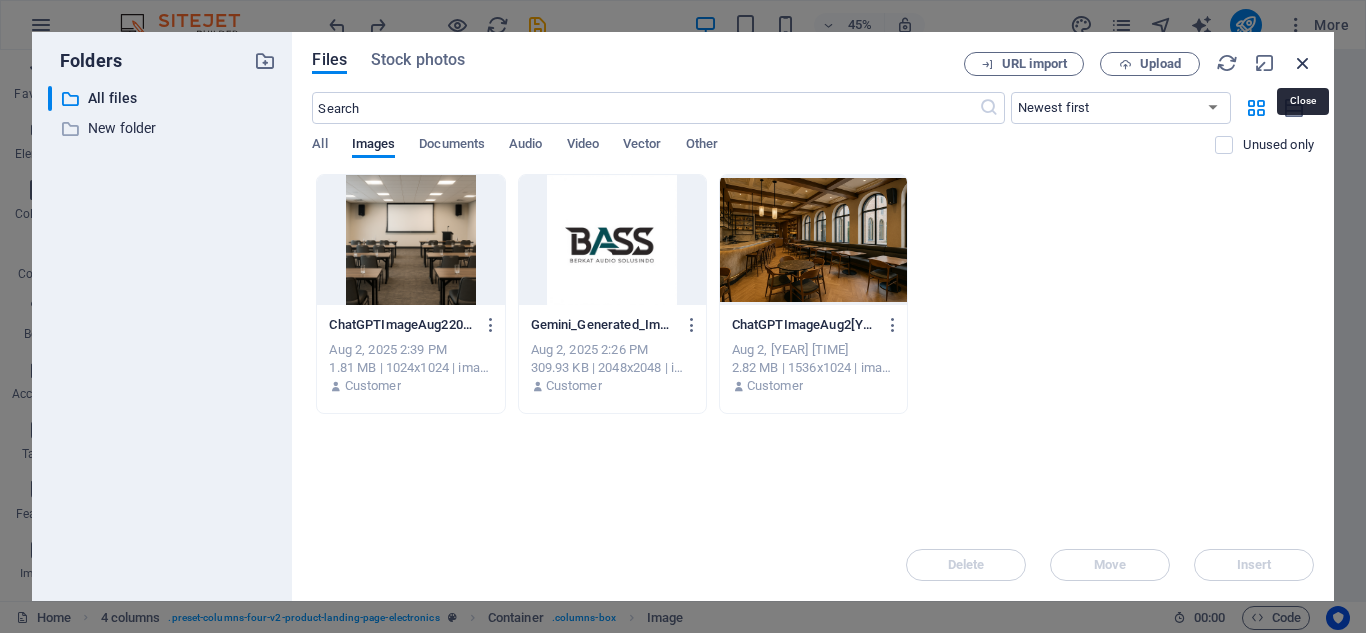 click at bounding box center (1303, 63) 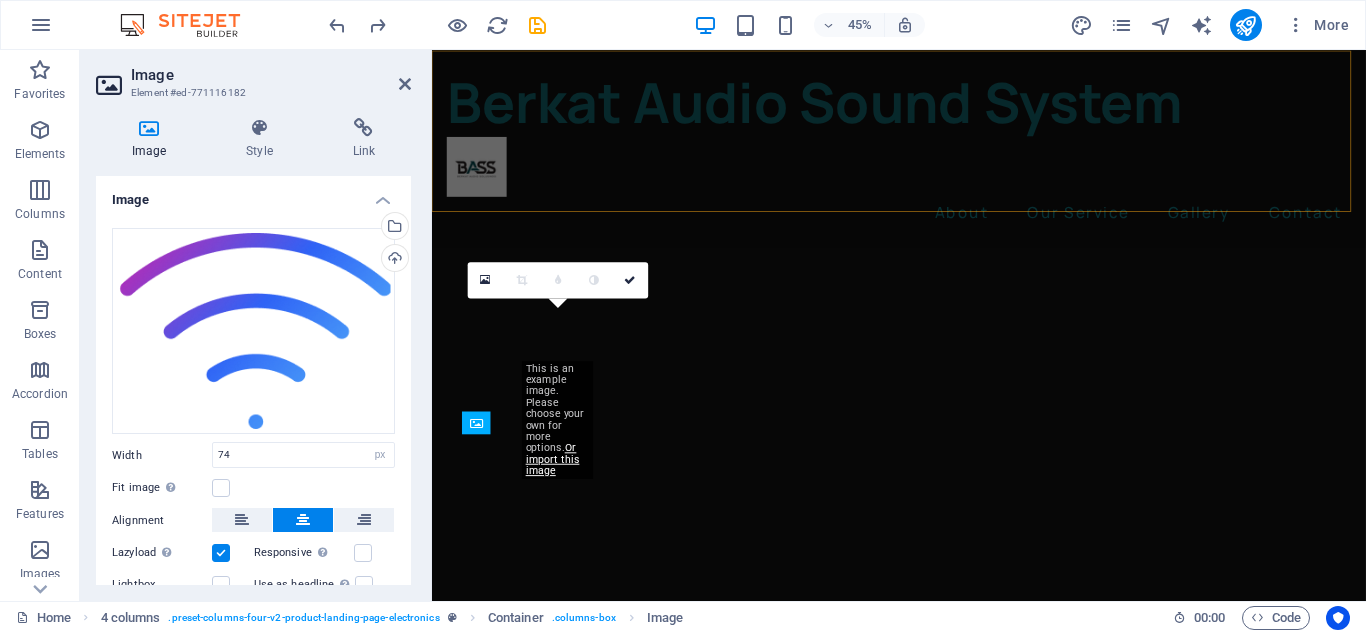 scroll, scrollTop: 1706, scrollLeft: 0, axis: vertical 